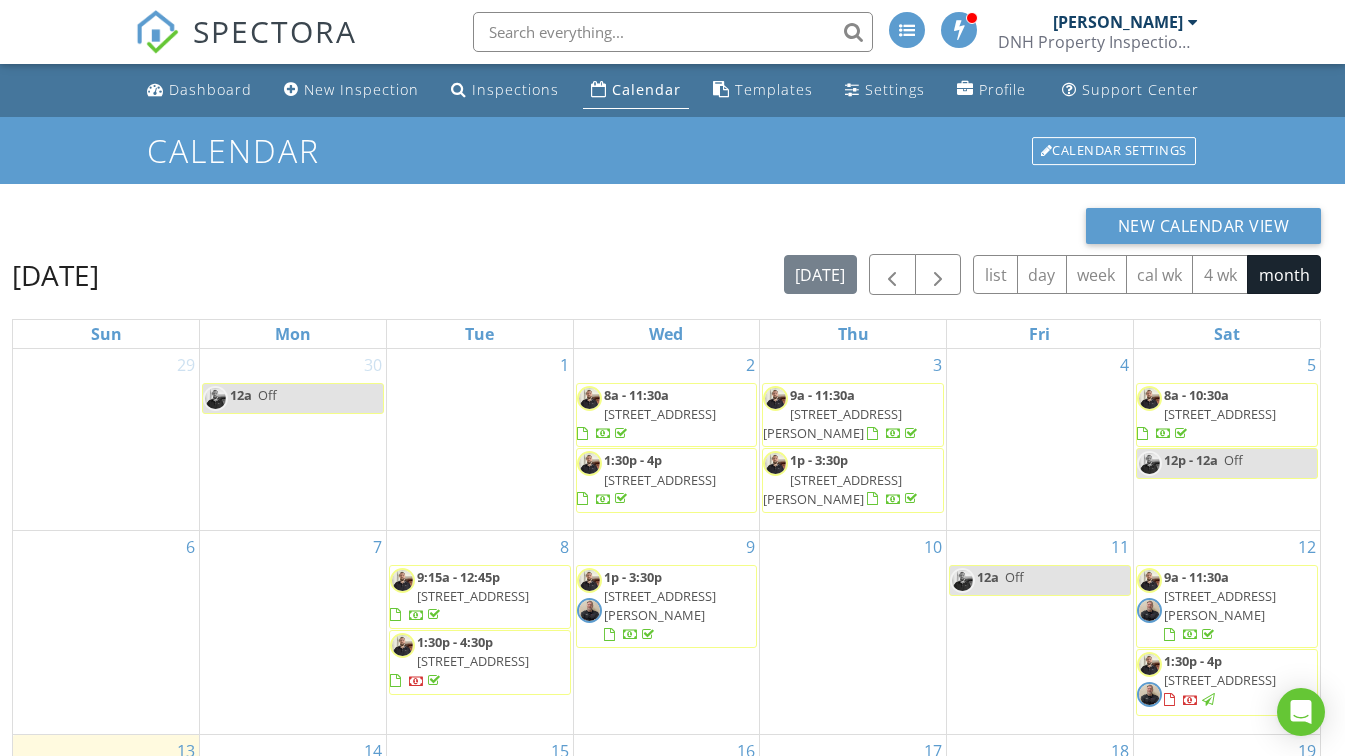 scroll, scrollTop: 193, scrollLeft: 0, axis: vertical 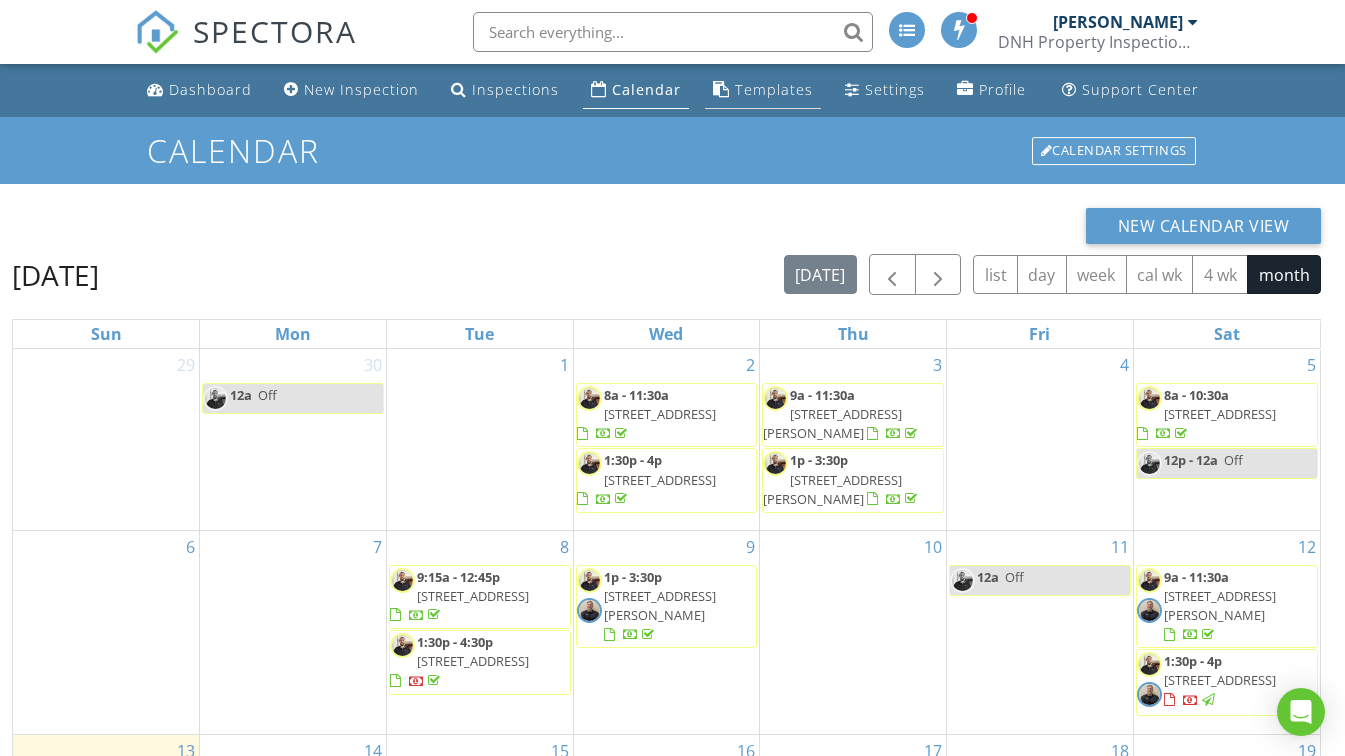 click on "Templates" at bounding box center [774, 89] 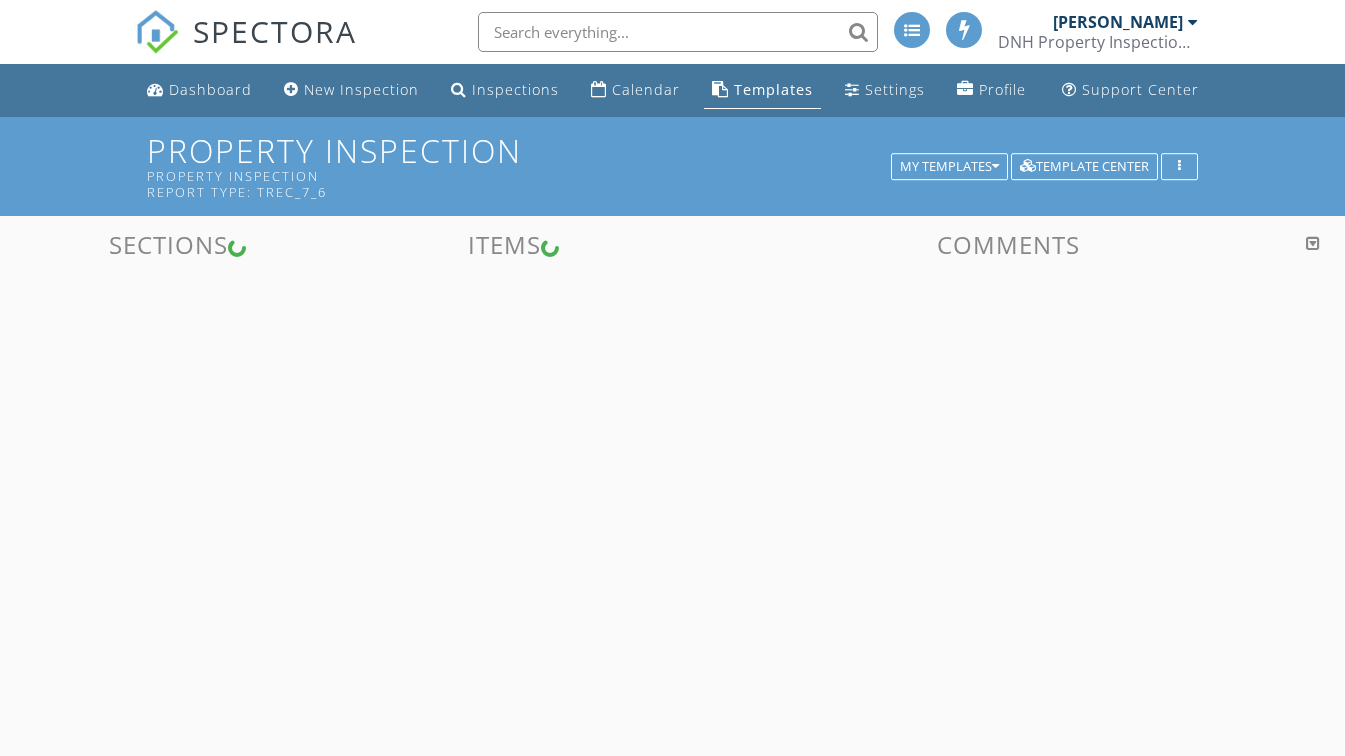 scroll, scrollTop: 0, scrollLeft: 0, axis: both 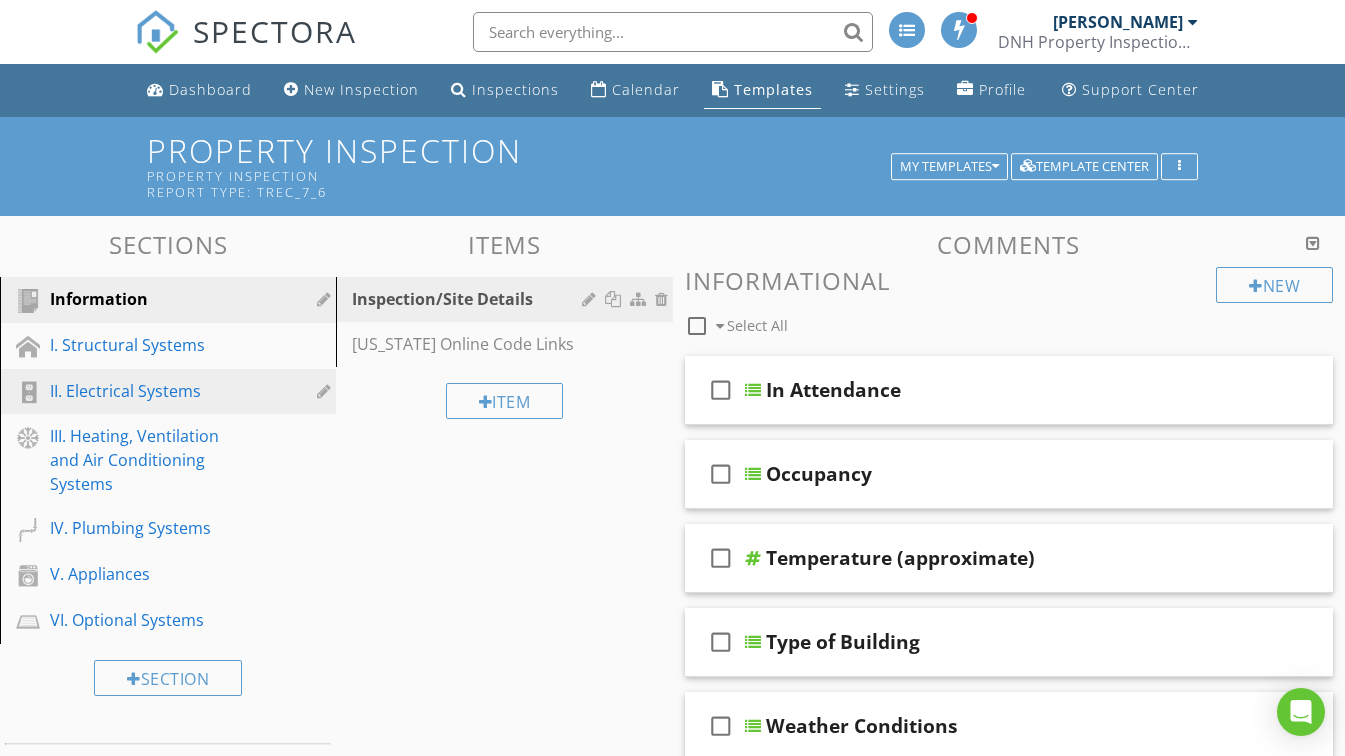 click on "II. Electrical Systems" at bounding box center [145, 391] 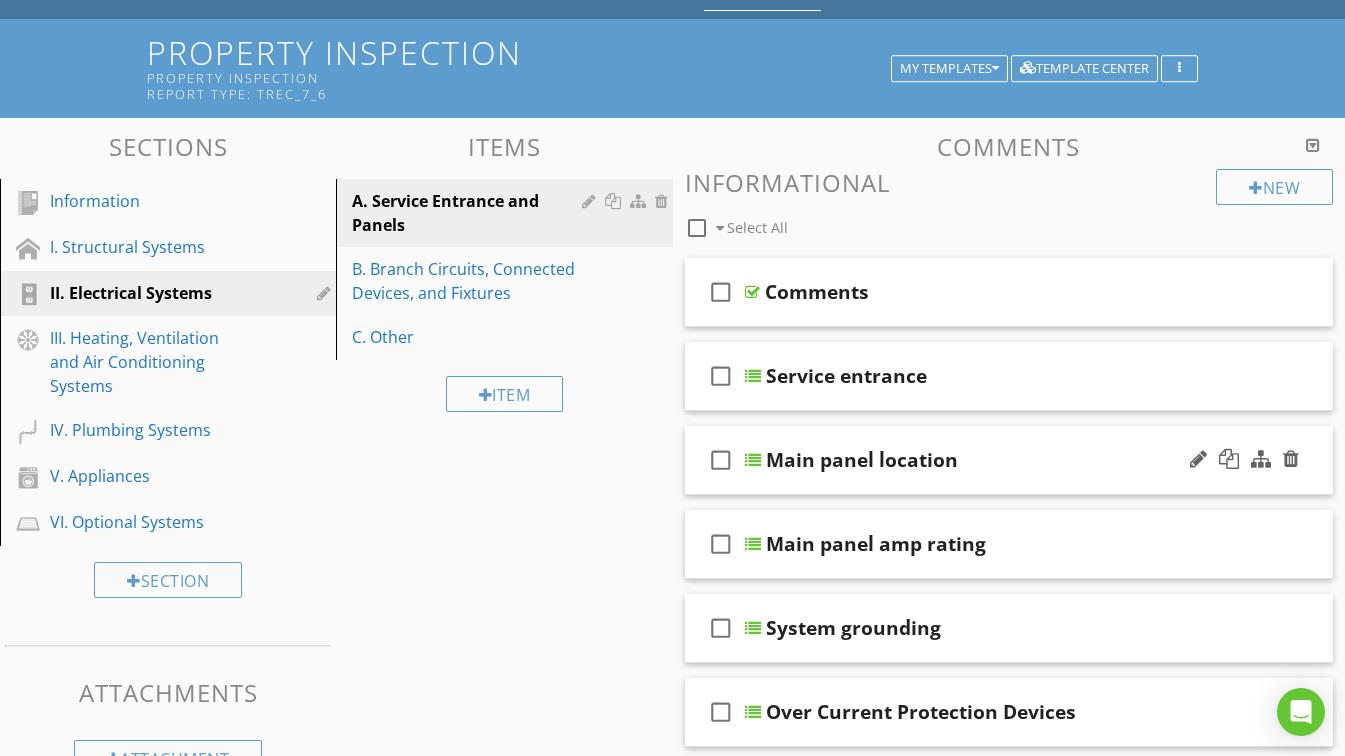 scroll, scrollTop: 200, scrollLeft: 0, axis: vertical 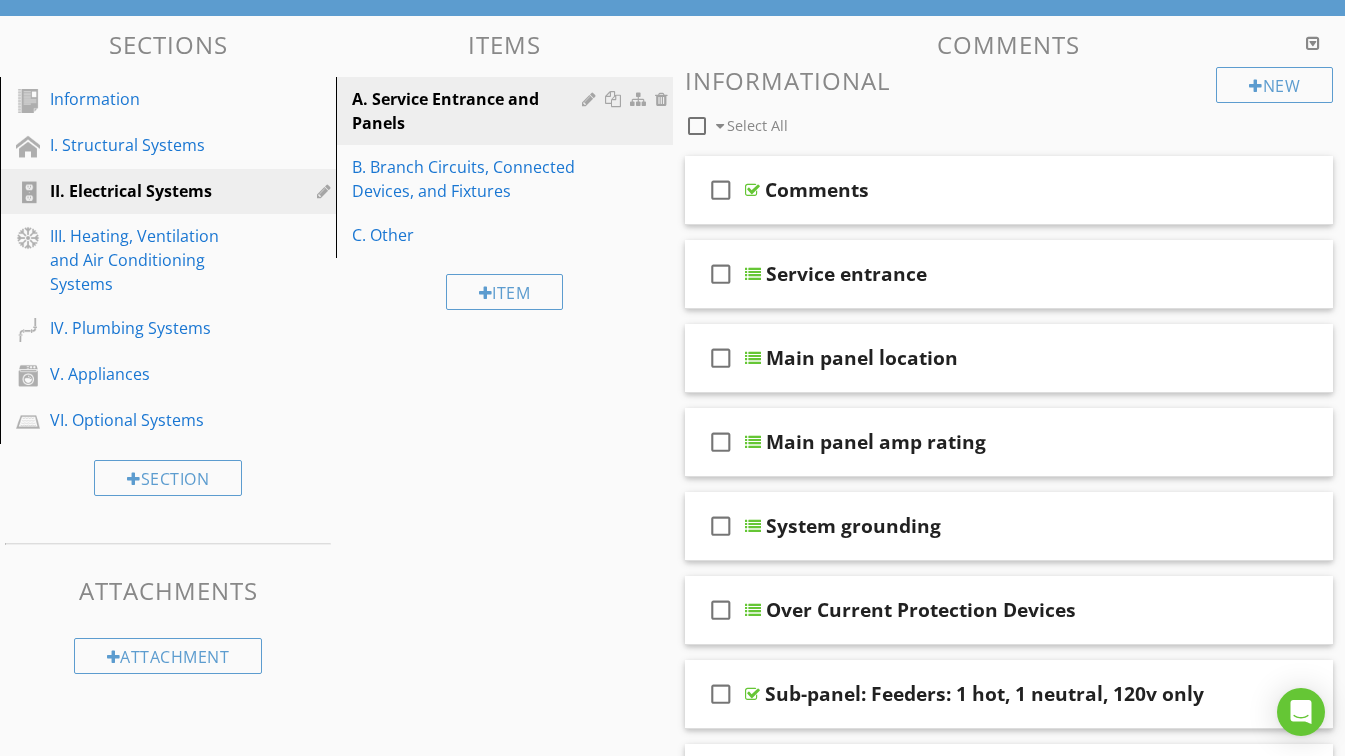 click on "Comments" at bounding box center (993, 190) 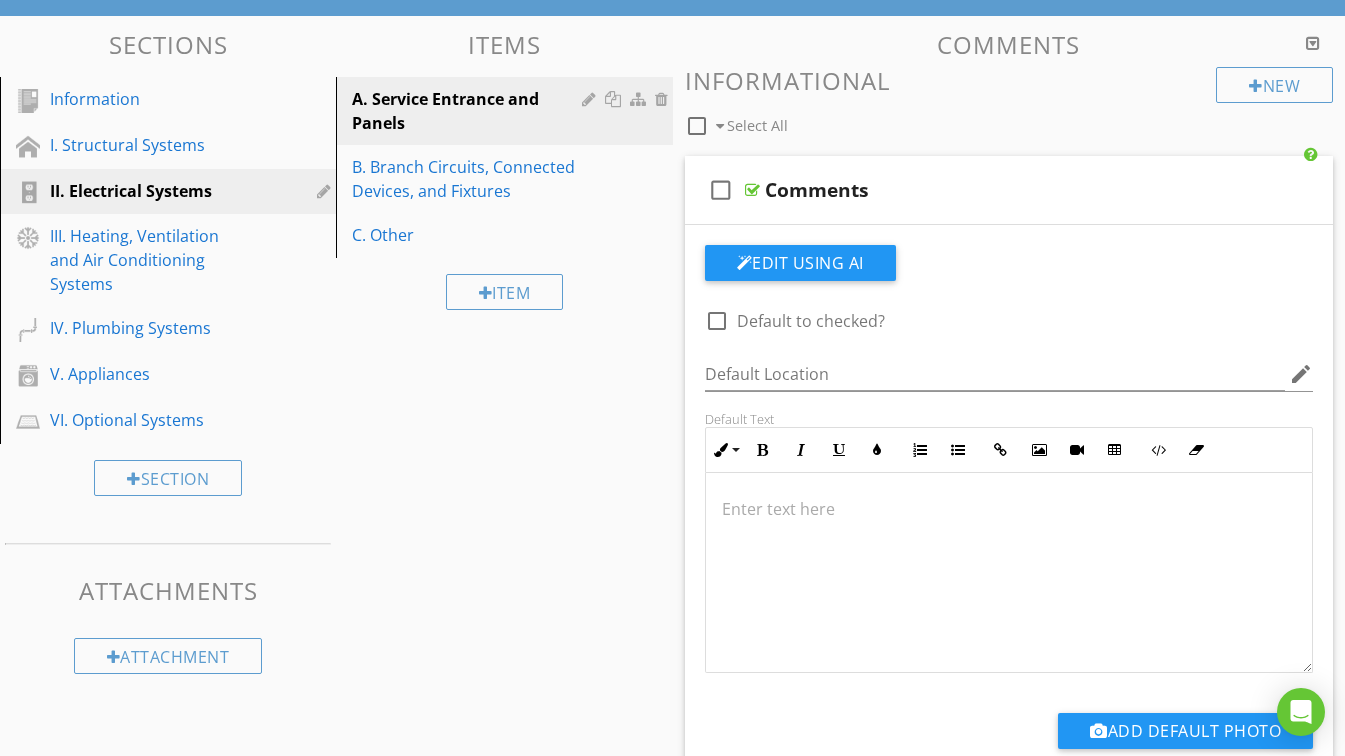 click on "Comments" at bounding box center [993, 190] 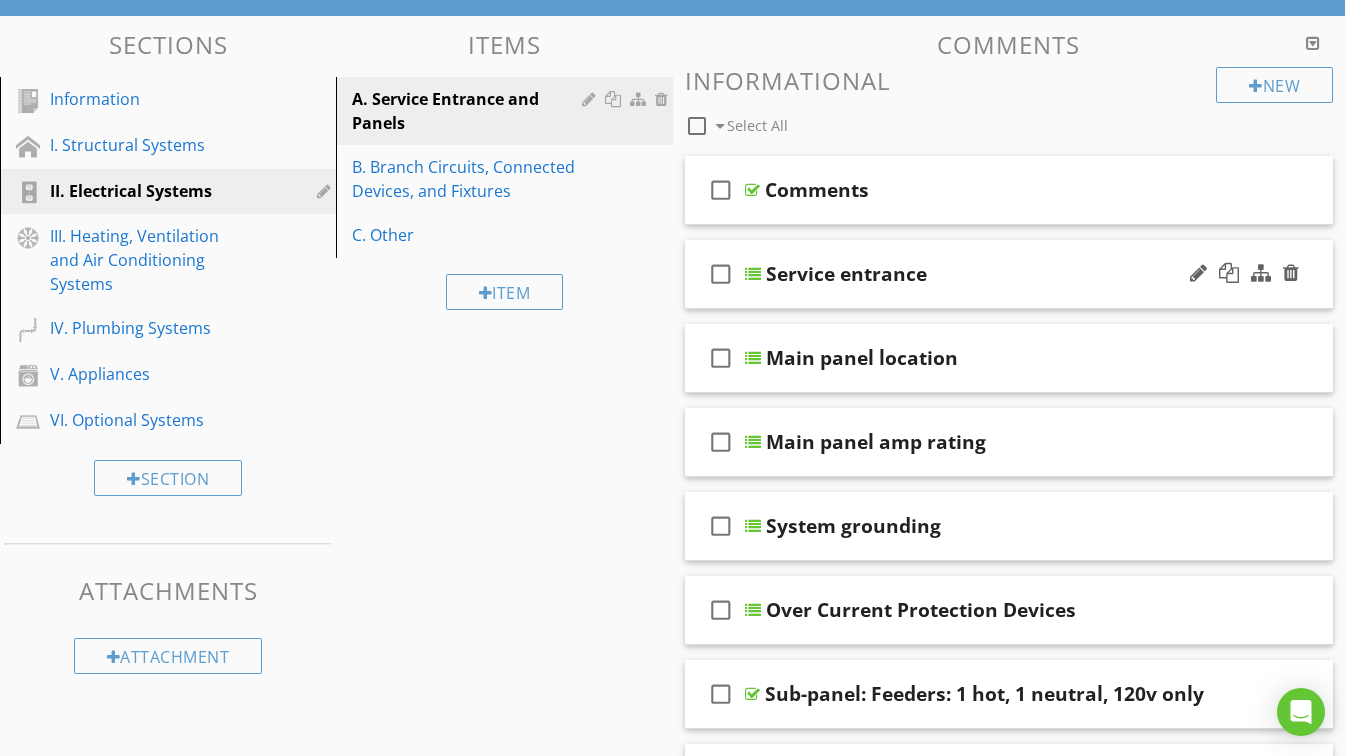 click on "Service entrance" at bounding box center [994, 274] 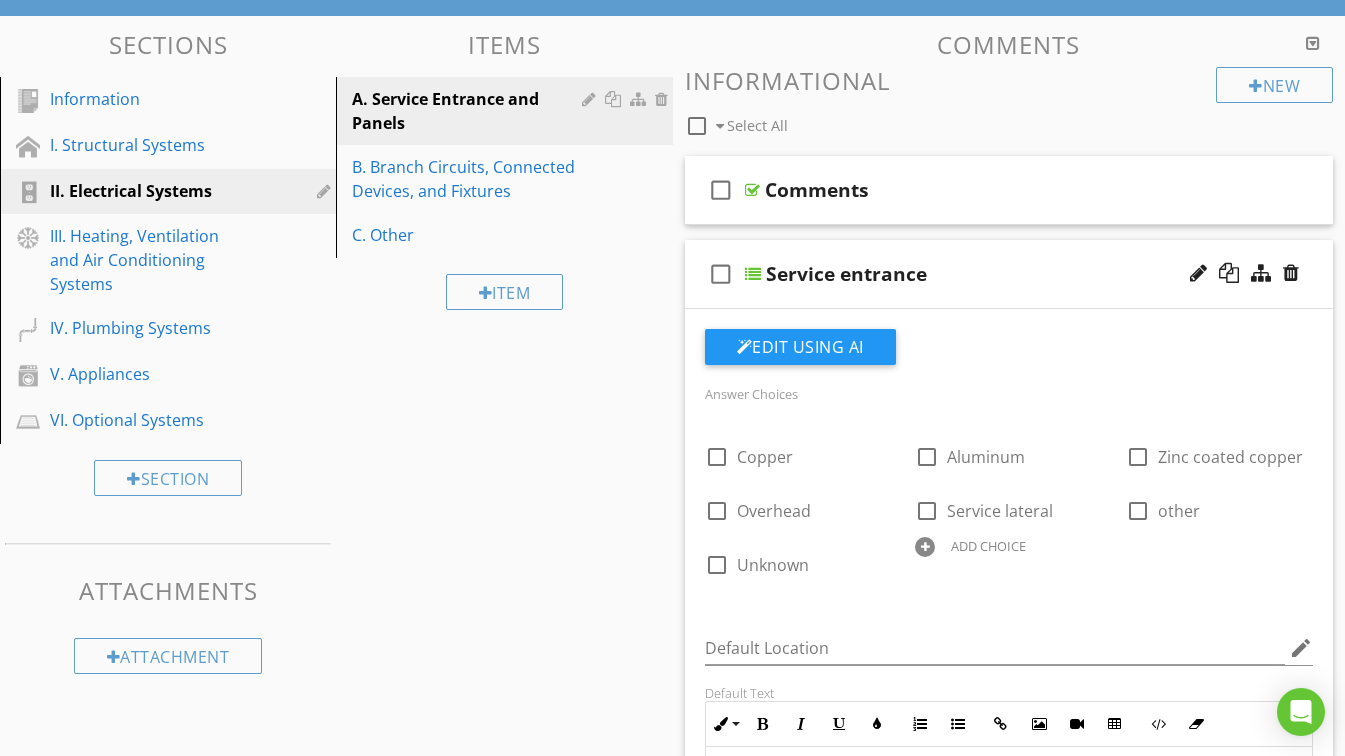 click on "Service entrance" at bounding box center [994, 274] 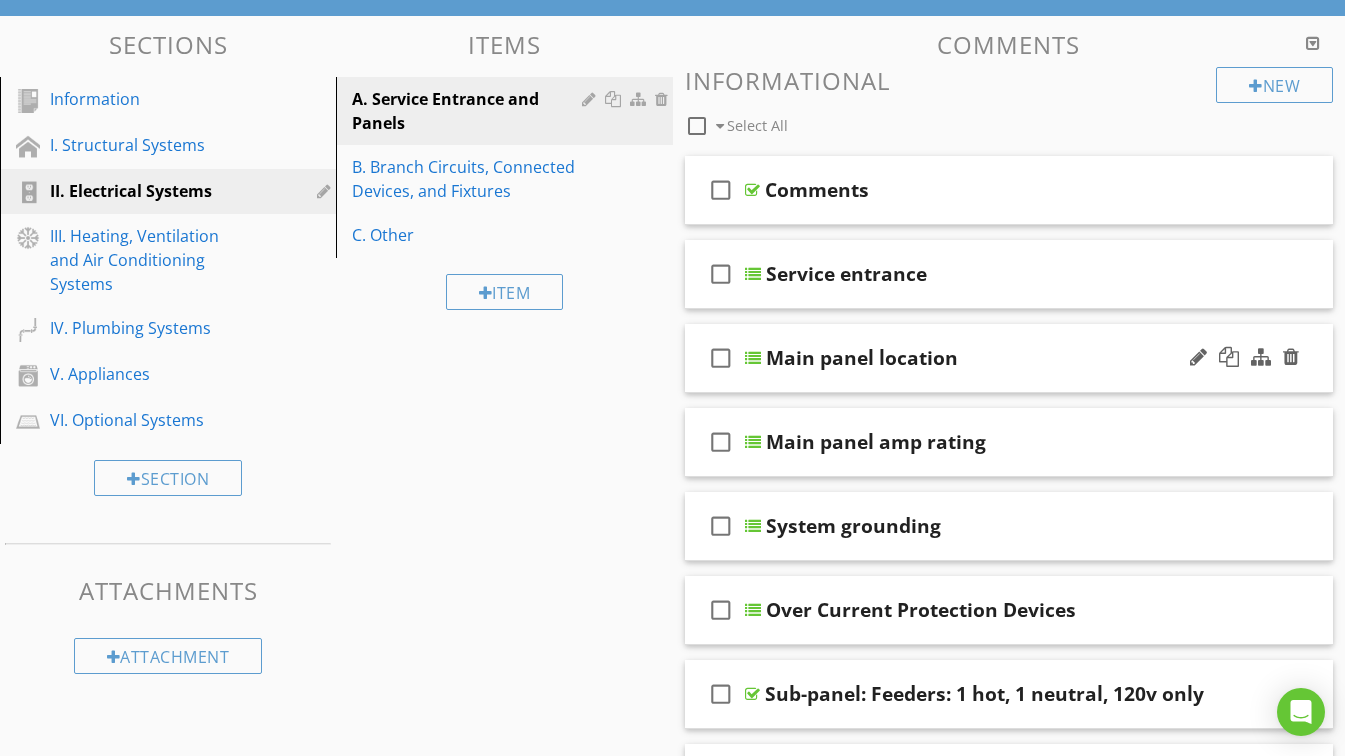 click on "Main panel location" at bounding box center (994, 358) 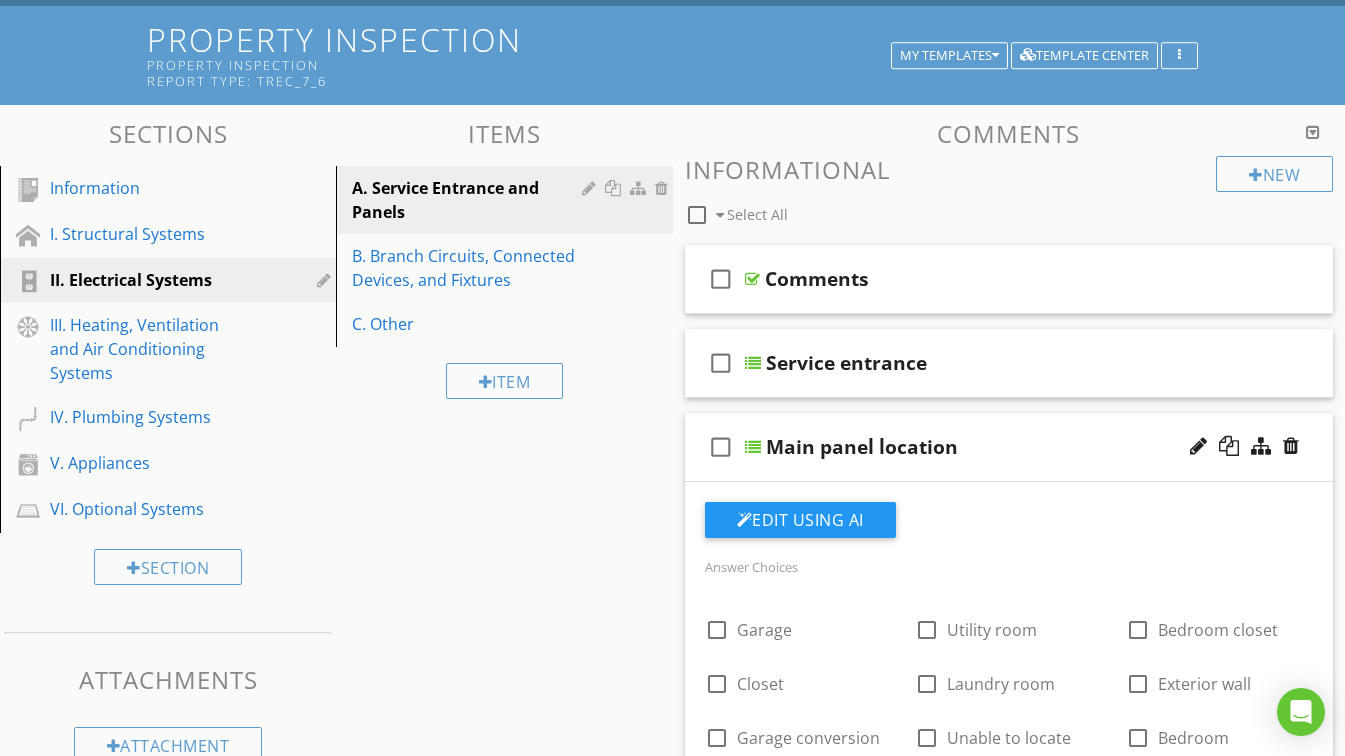 scroll, scrollTop: 100, scrollLeft: 0, axis: vertical 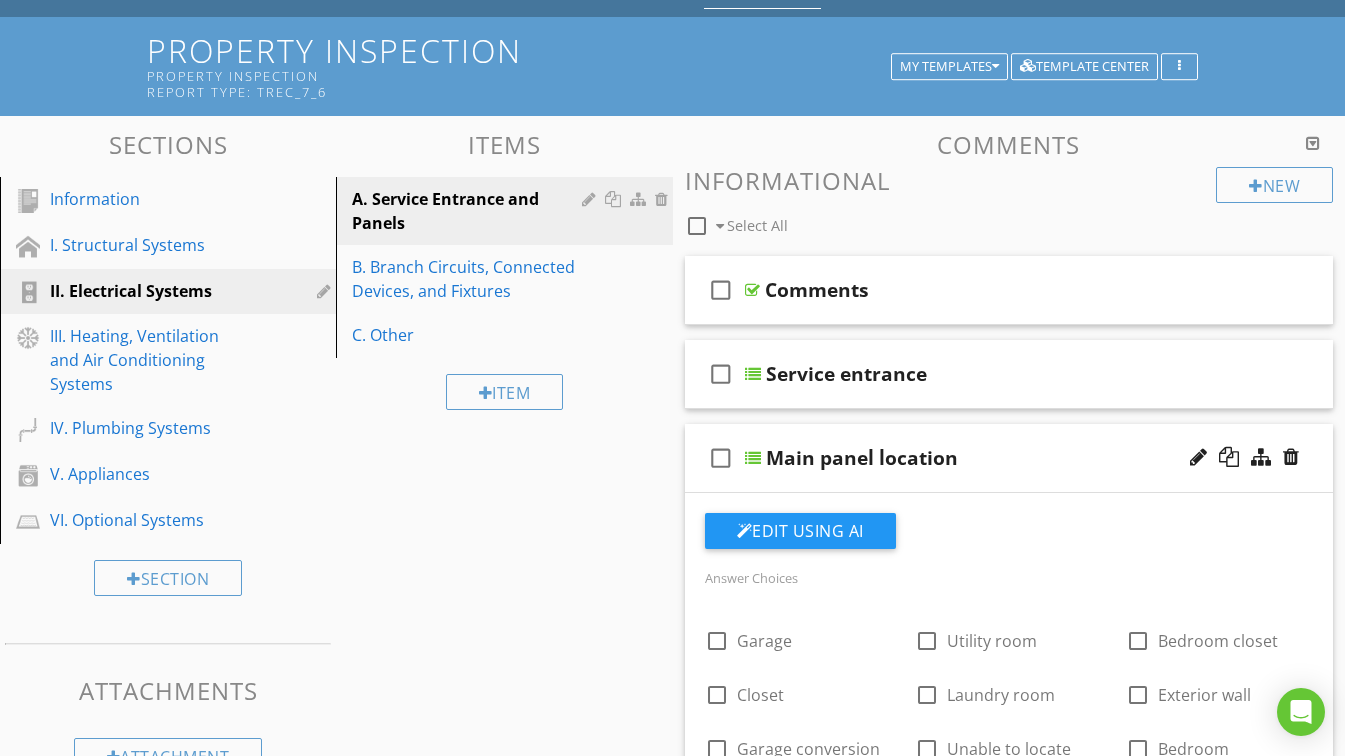click on "Main panel location" at bounding box center [994, 458] 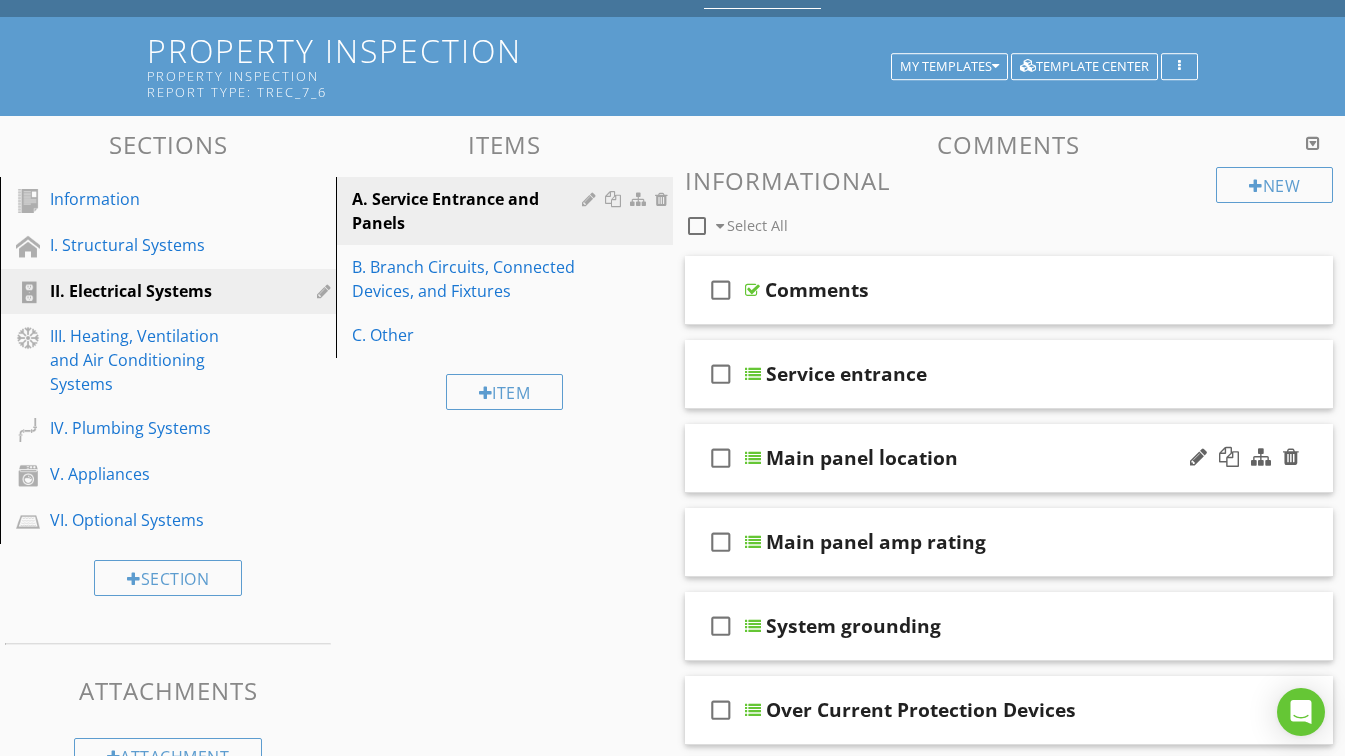 type 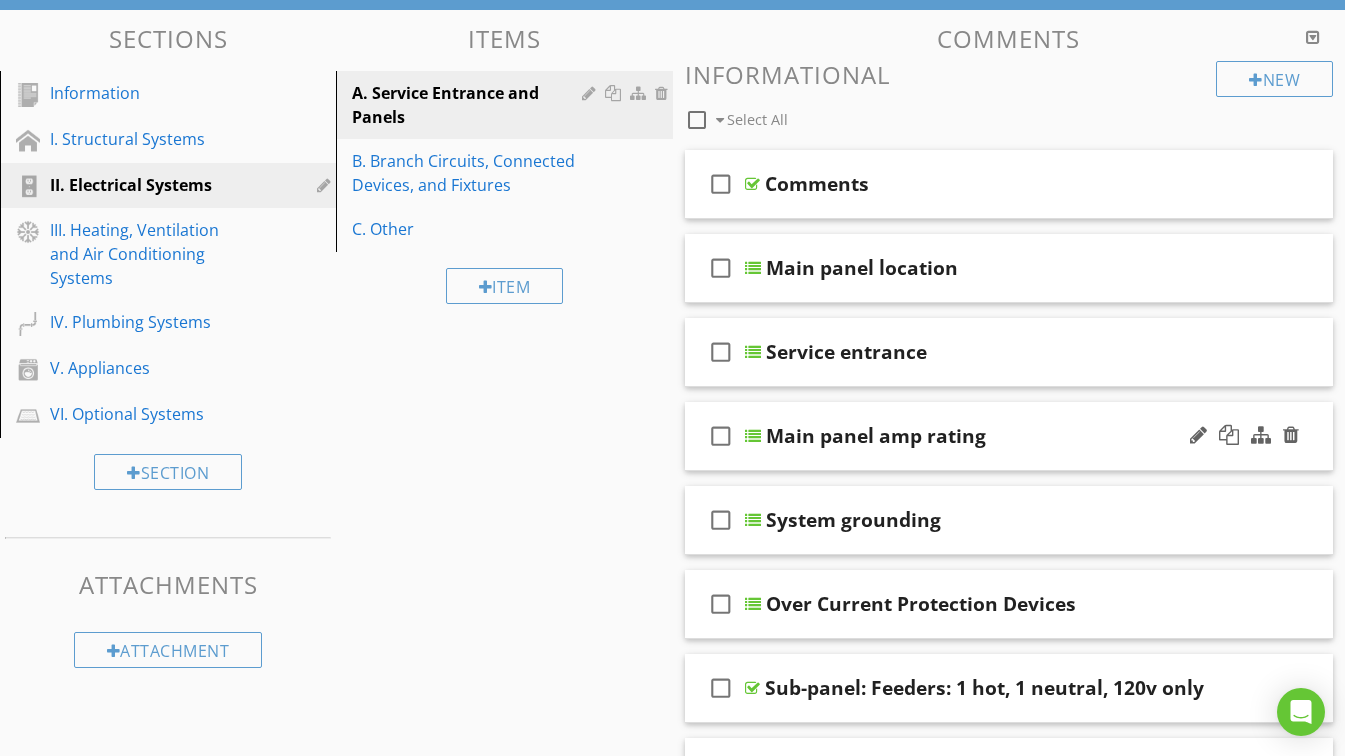 scroll, scrollTop: 400, scrollLeft: 0, axis: vertical 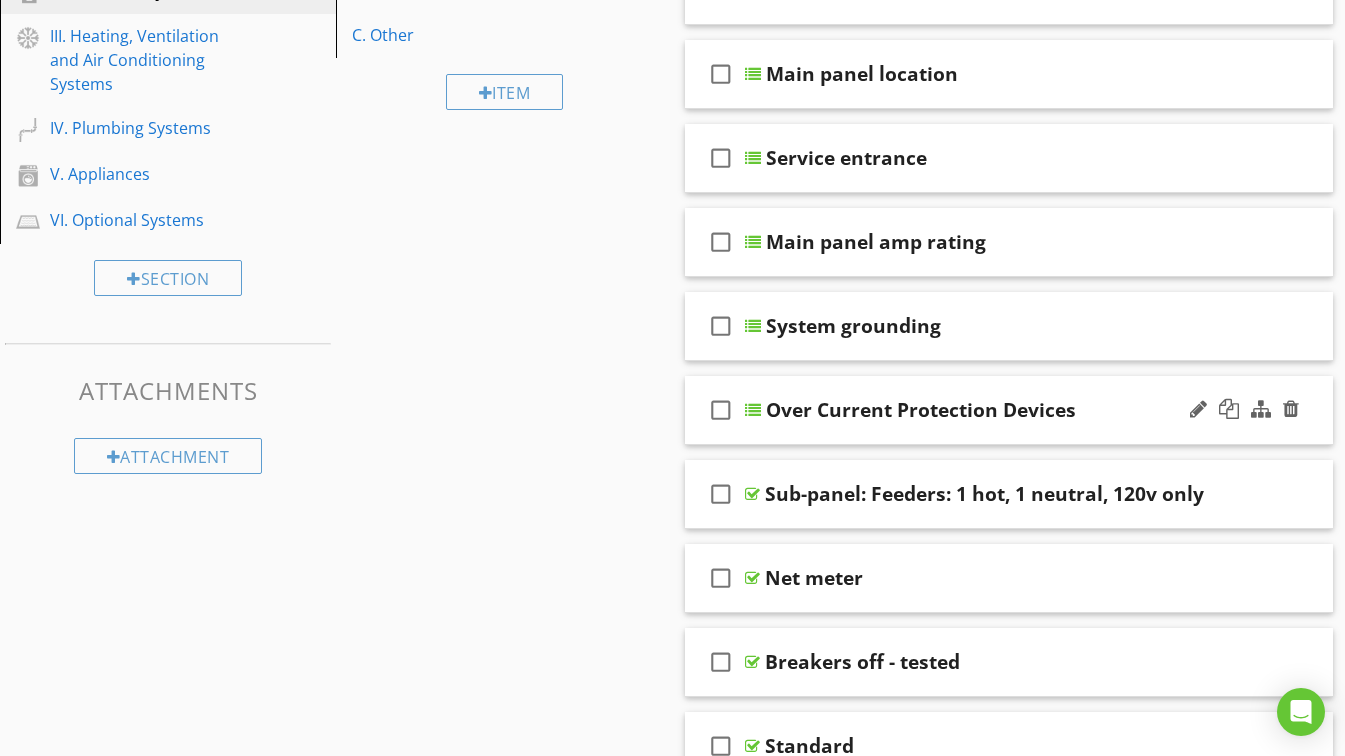 click on "Over Current Protection Devices" at bounding box center [921, 410] 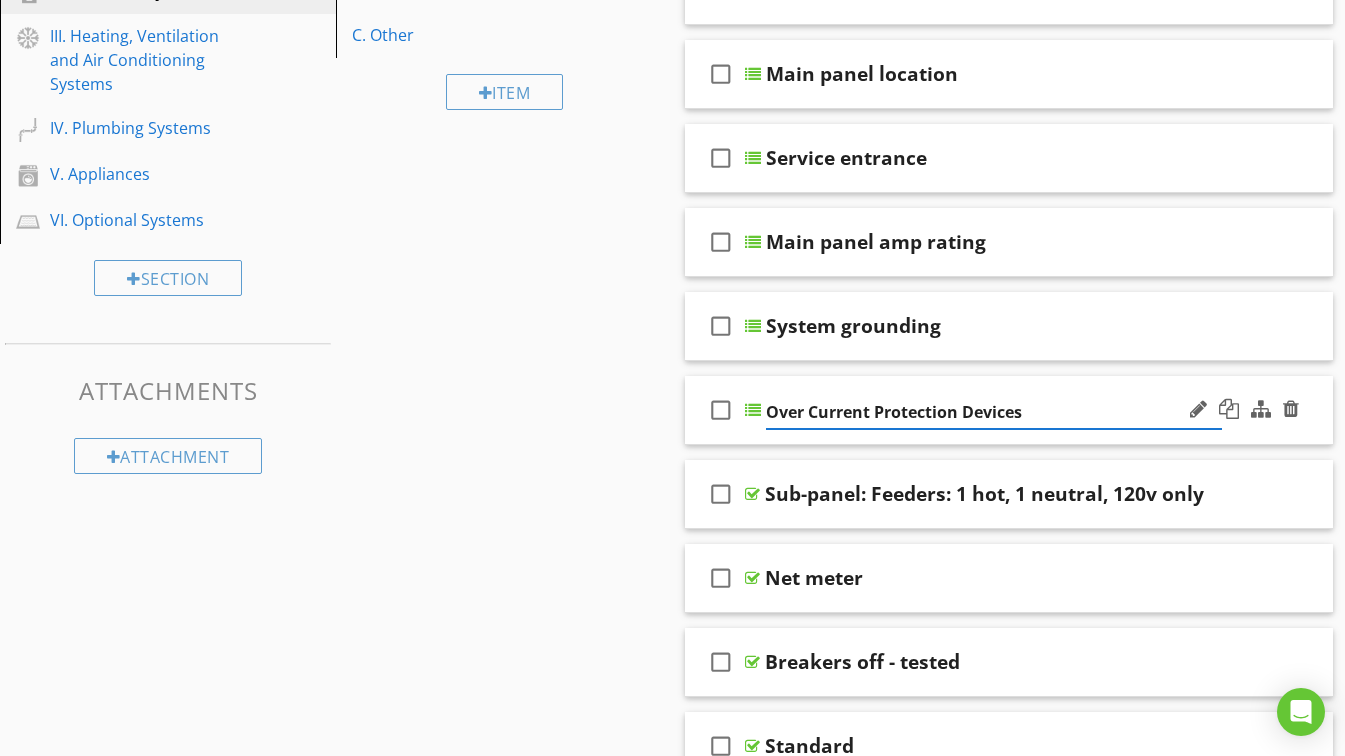 click on "Over Current Protection Devices" at bounding box center [994, 412] 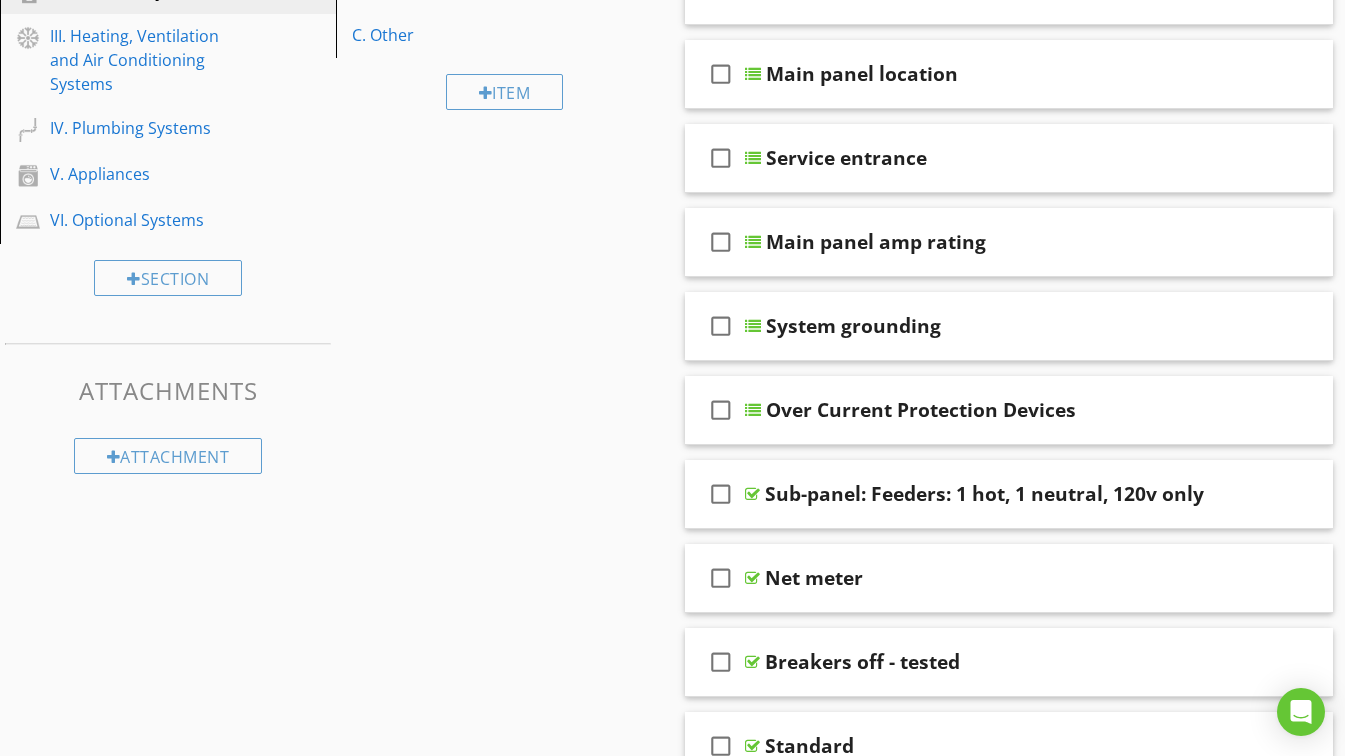 click on "check_box_outline_blank
Comments
check_box_outline_blank
Main panel location
check_box_outline_blank
Service entrance
check_box_outline_blank
Main panel amp rating
check_box_outline_blank
System grounding
check_box_outline_blank
Over Current Protection Devices
check_box_outline_blank
Sub-panel: Feeders: 1 hot, 1 neutral, 120v only
check_box_outline_blank
Net meter
check_box_outline_blank
Breakers off - tested
check_box_outline_blank
Standard" at bounding box center [1009, 368] 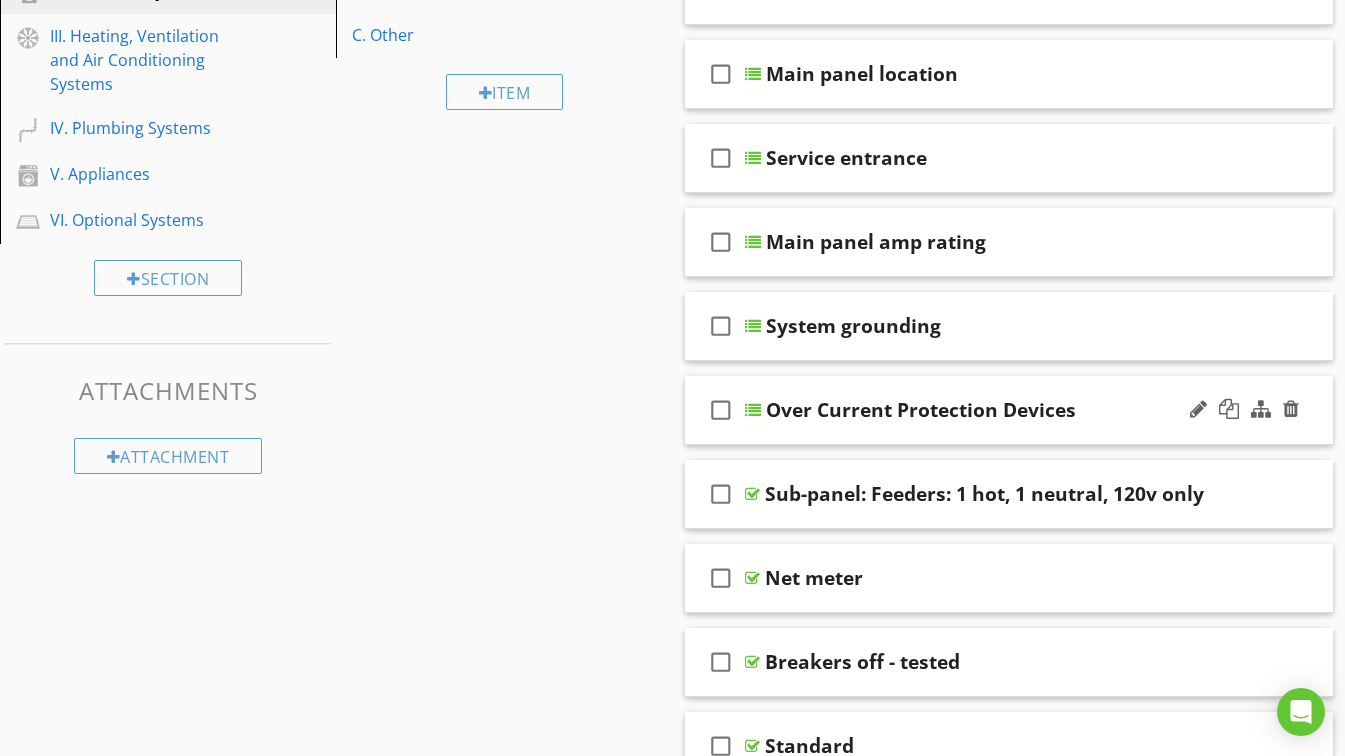 click on "Over Current Protection Devices" at bounding box center [994, 410] 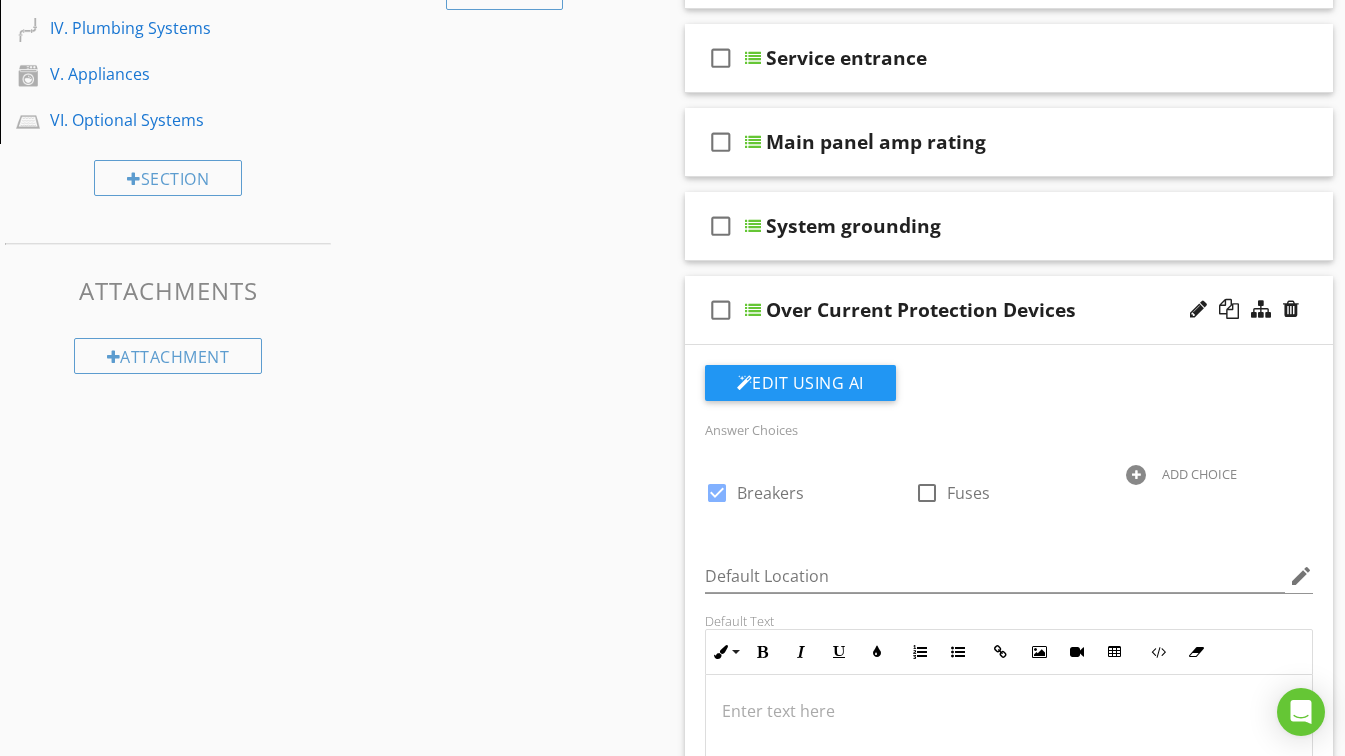 scroll, scrollTop: 500, scrollLeft: 0, axis: vertical 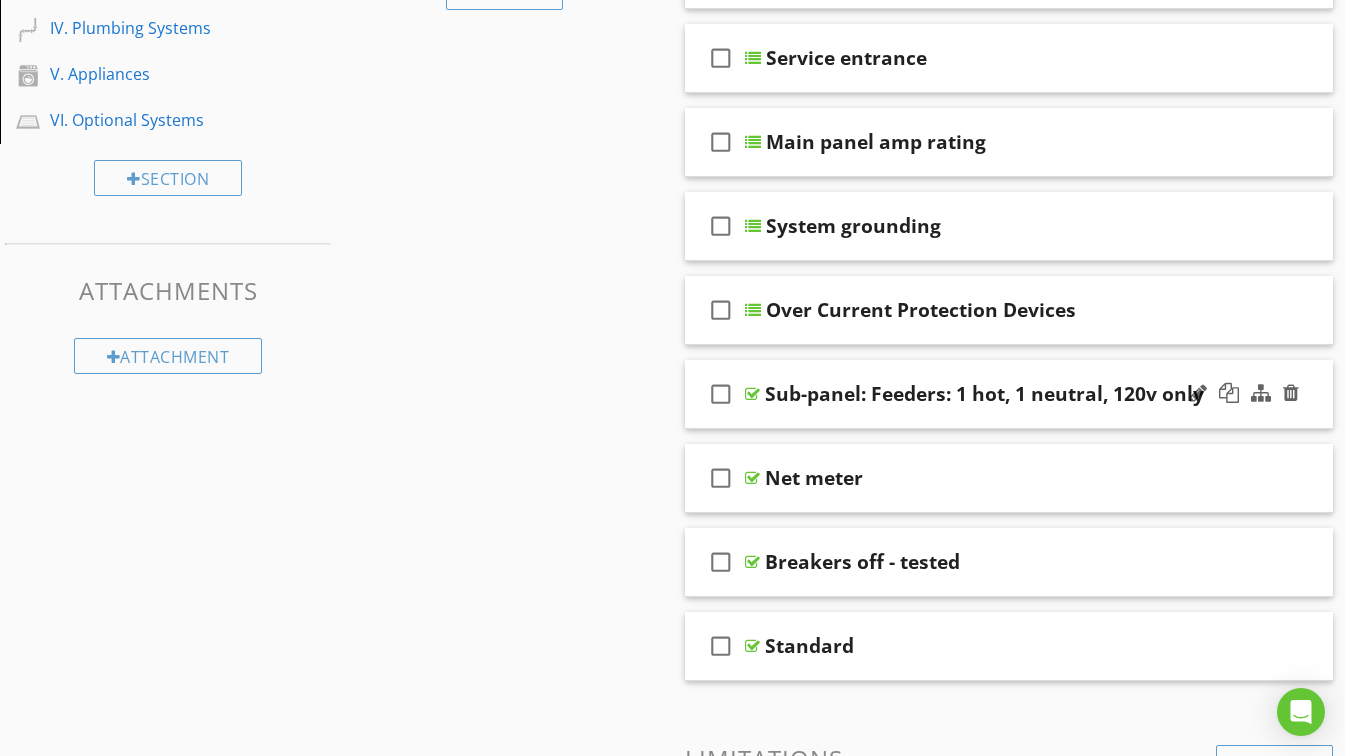 click at bounding box center (1244, 394) 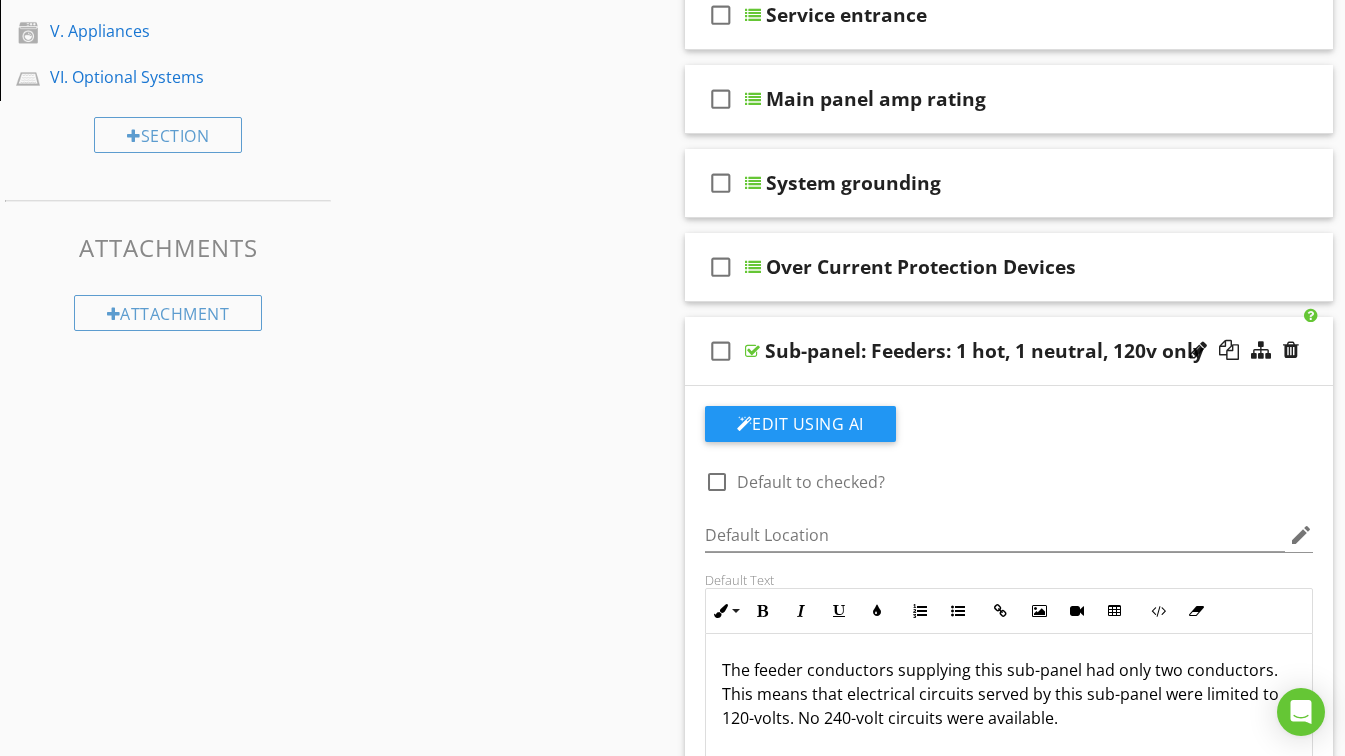 scroll, scrollTop: 500, scrollLeft: 0, axis: vertical 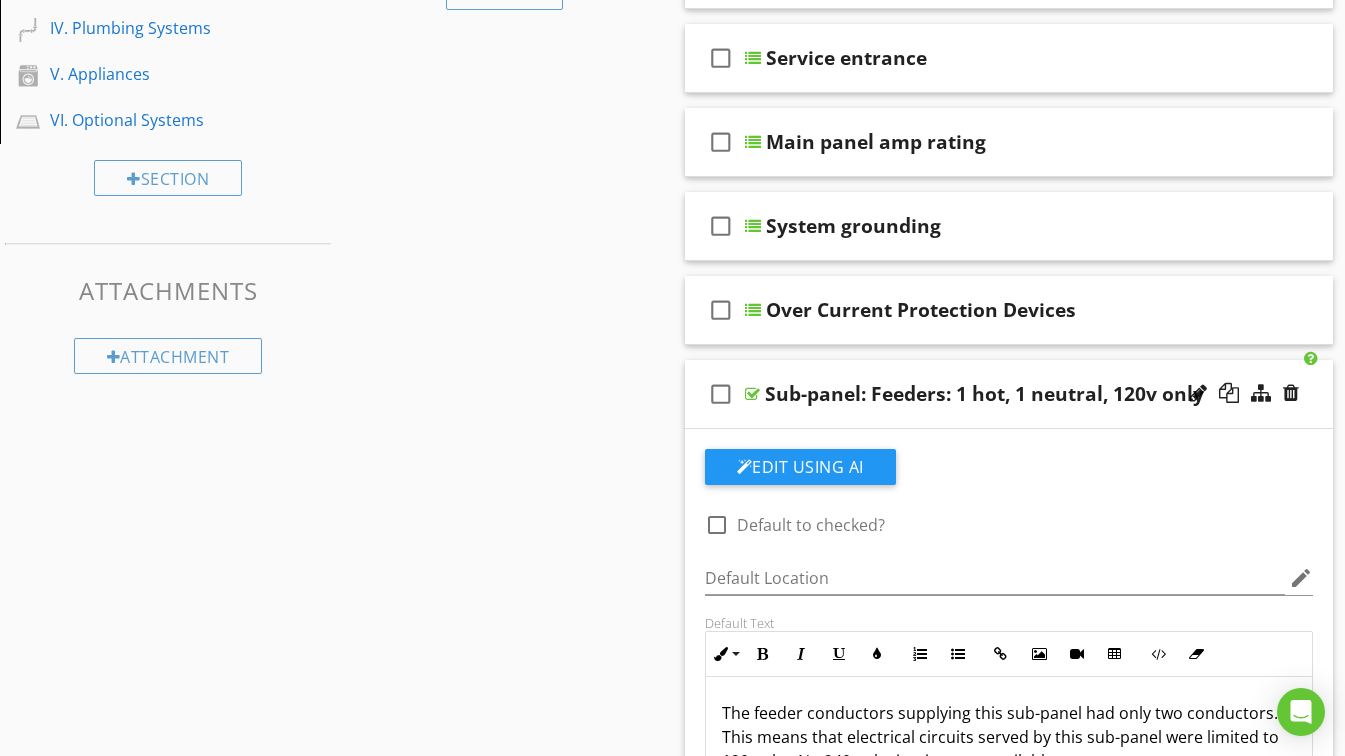 click at bounding box center (1244, 394) 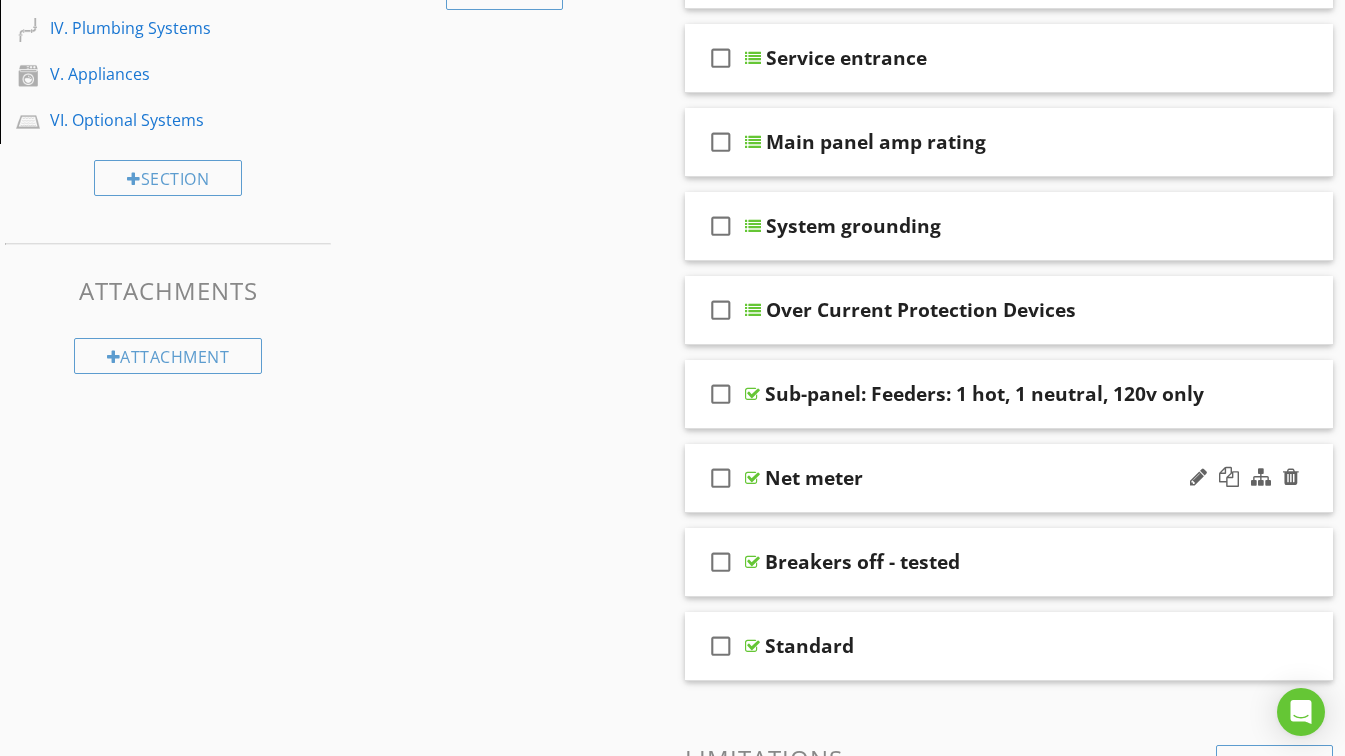 click on "Net meter" at bounding box center [993, 478] 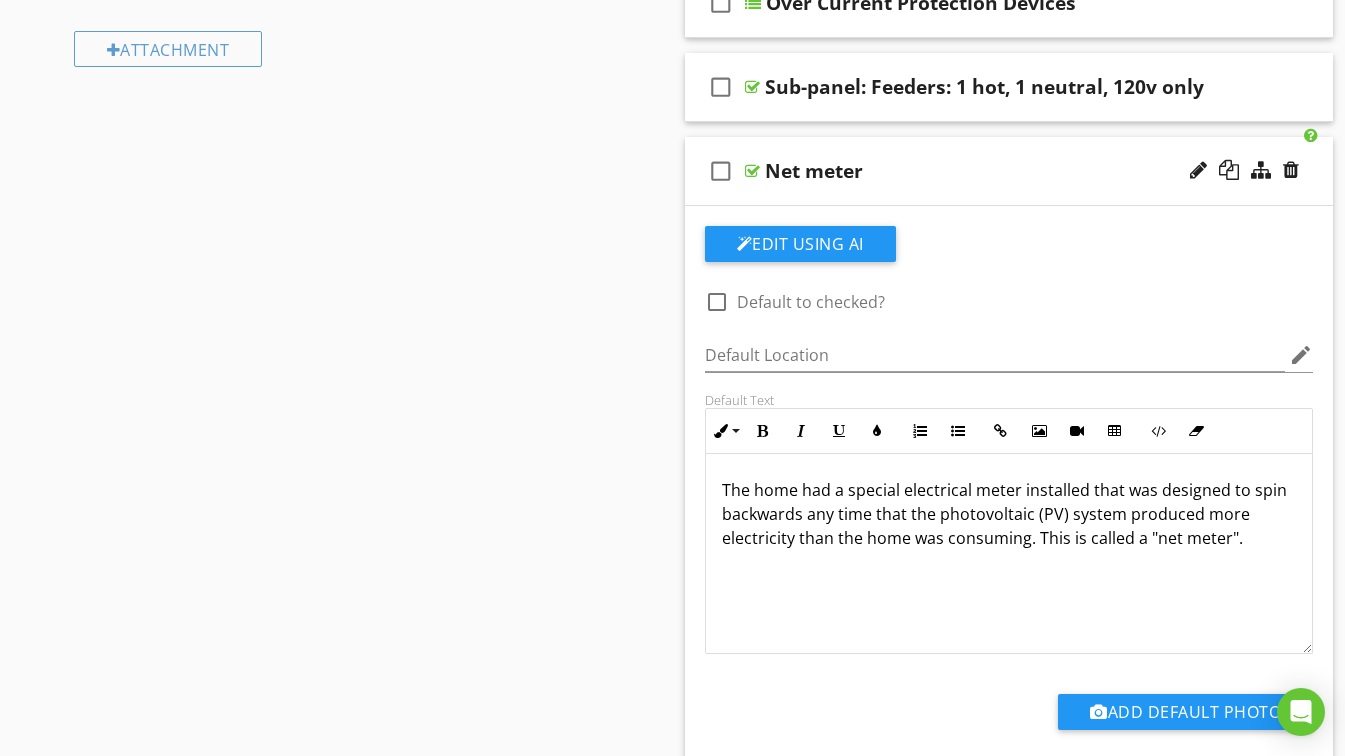 scroll, scrollTop: 700, scrollLeft: 0, axis: vertical 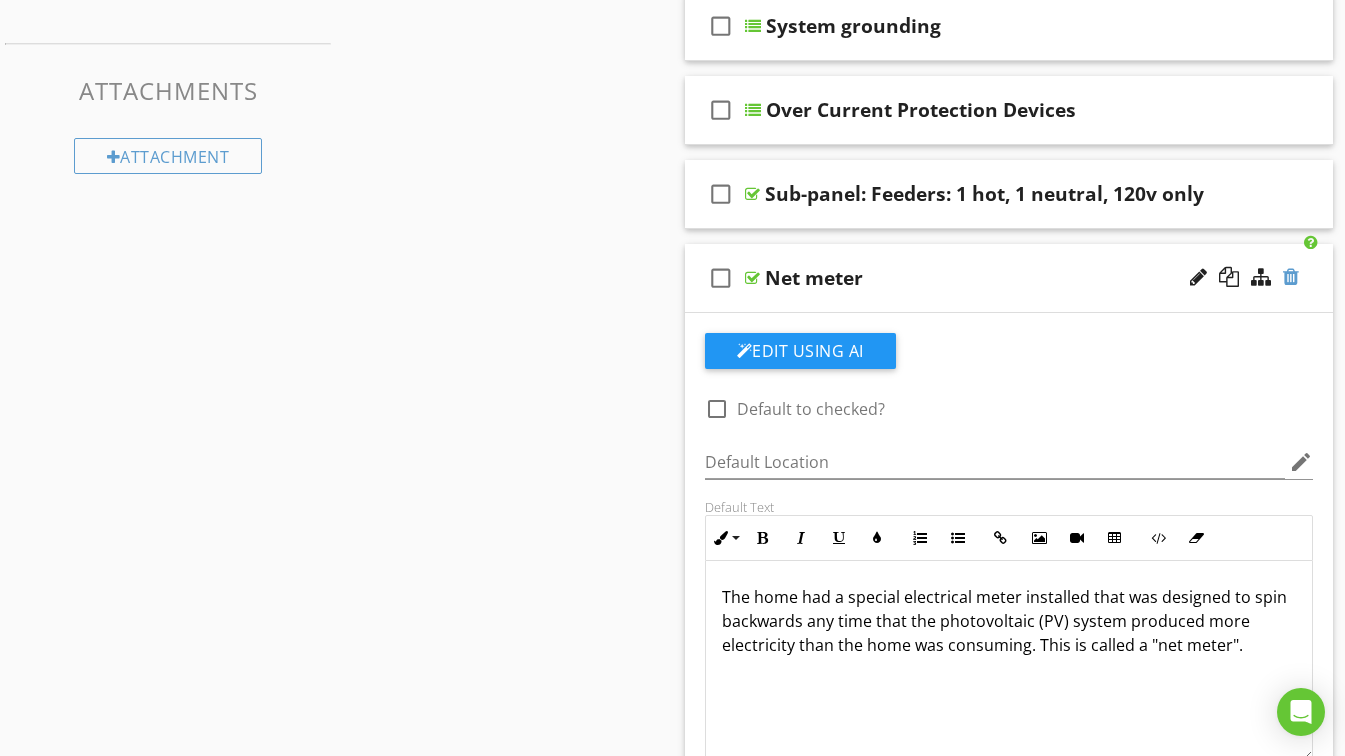 click at bounding box center [1291, 277] 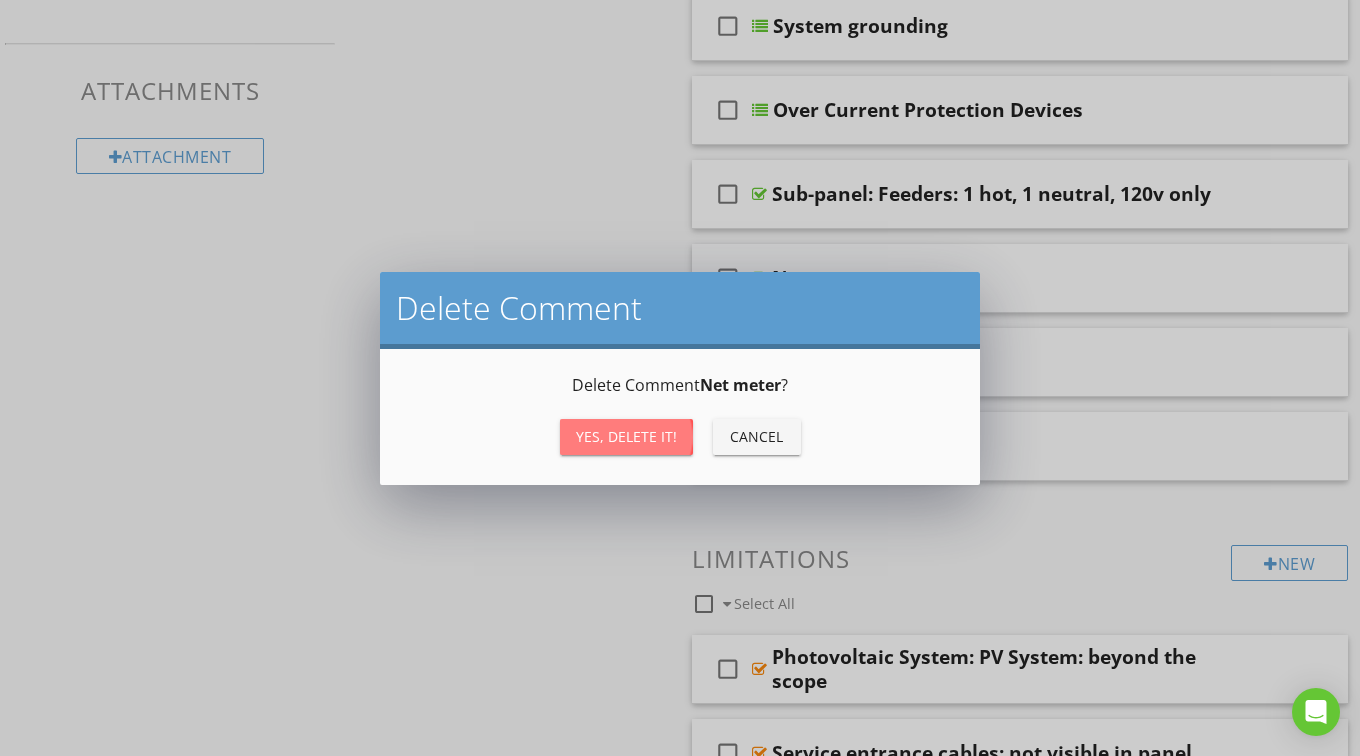 click on "Yes, Delete it!" at bounding box center [626, 436] 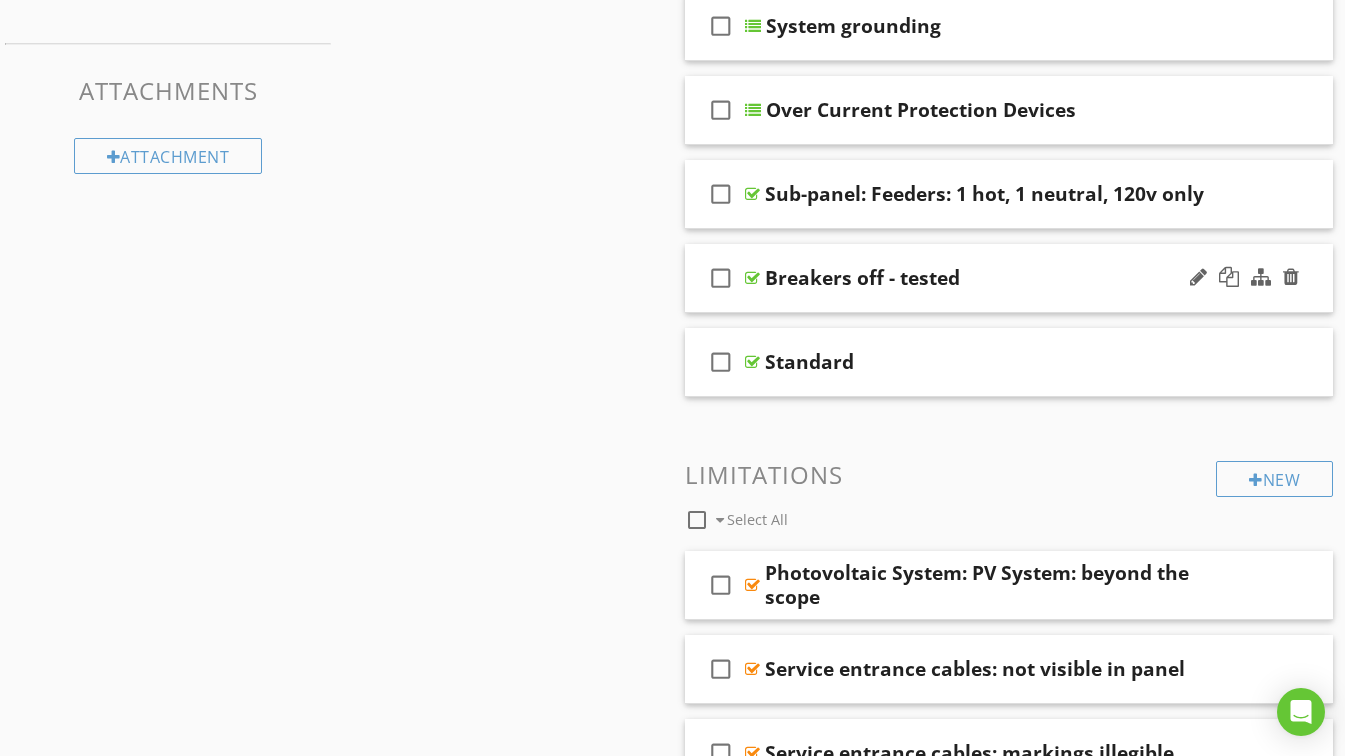 click on "Breakers off - tested" at bounding box center (993, 278) 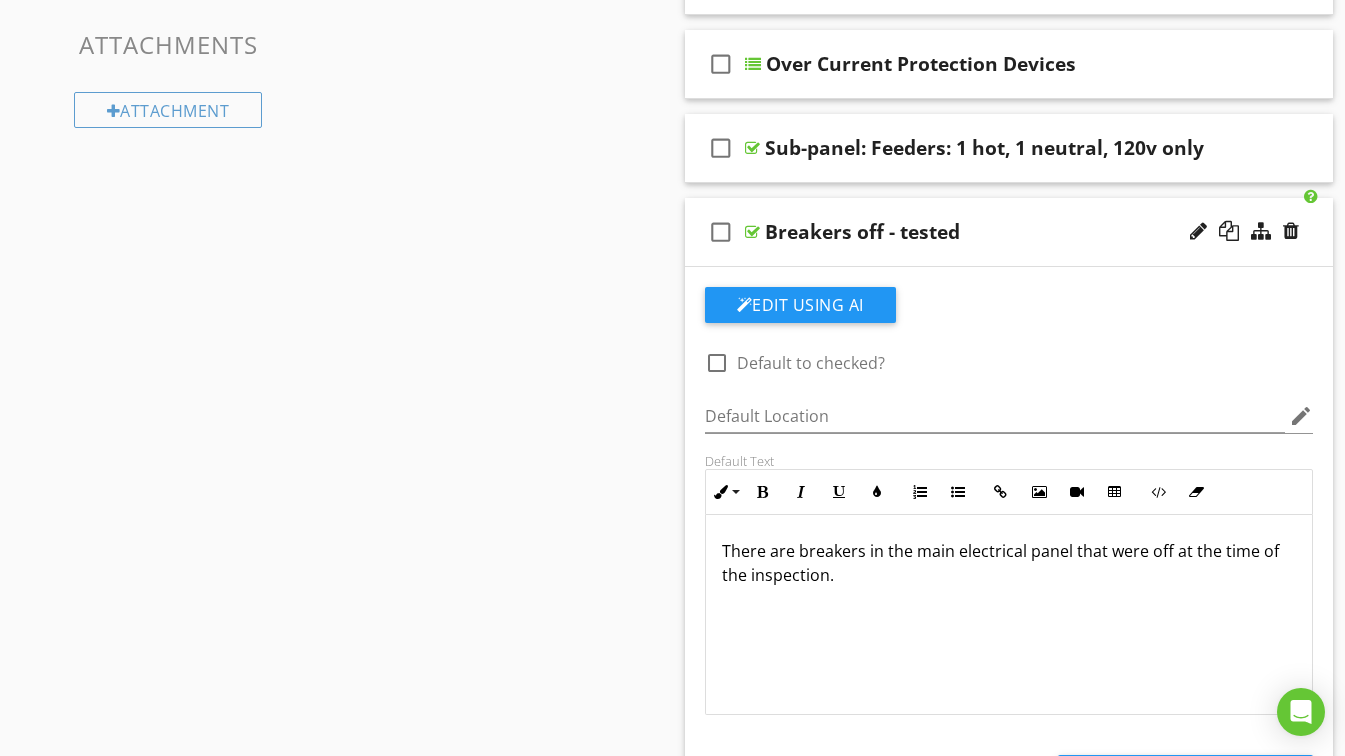 scroll, scrollTop: 800, scrollLeft: 0, axis: vertical 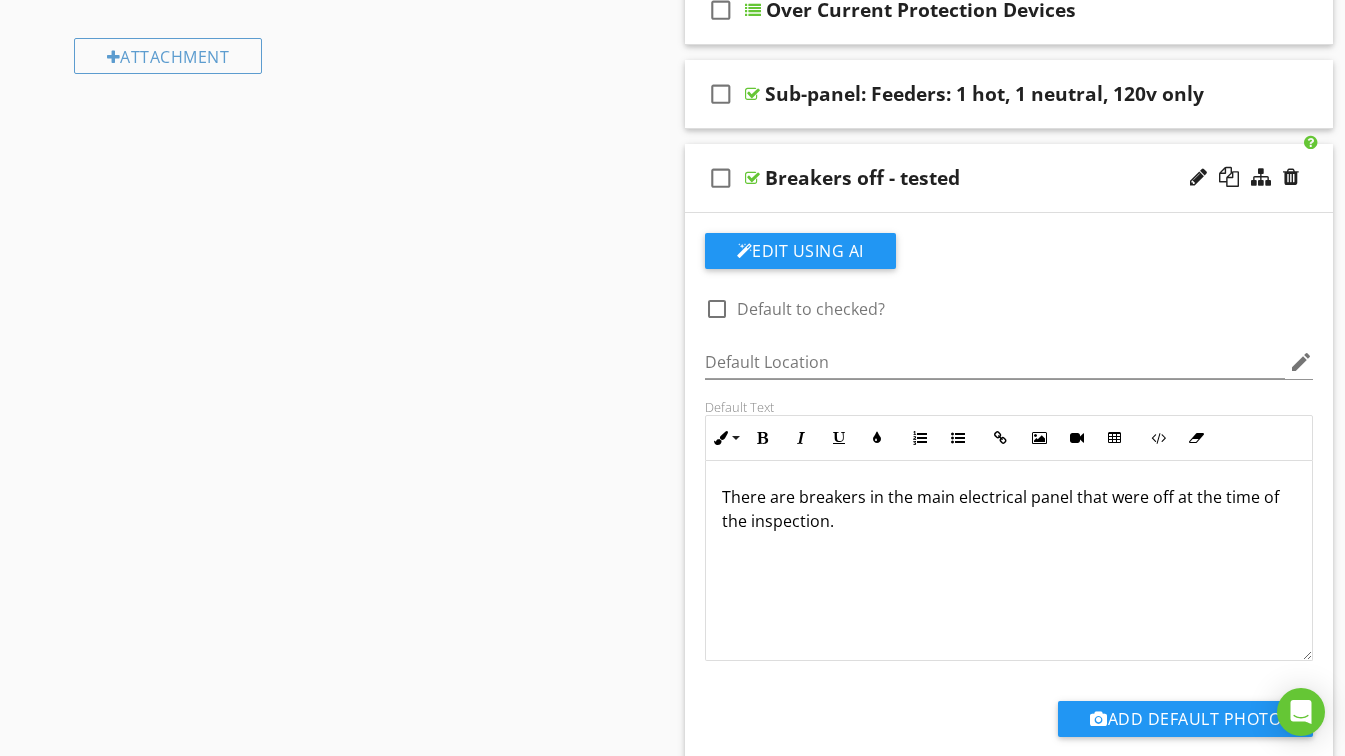 click on "check_box_outline_blank
Breakers off - tested" at bounding box center [1009, 178] 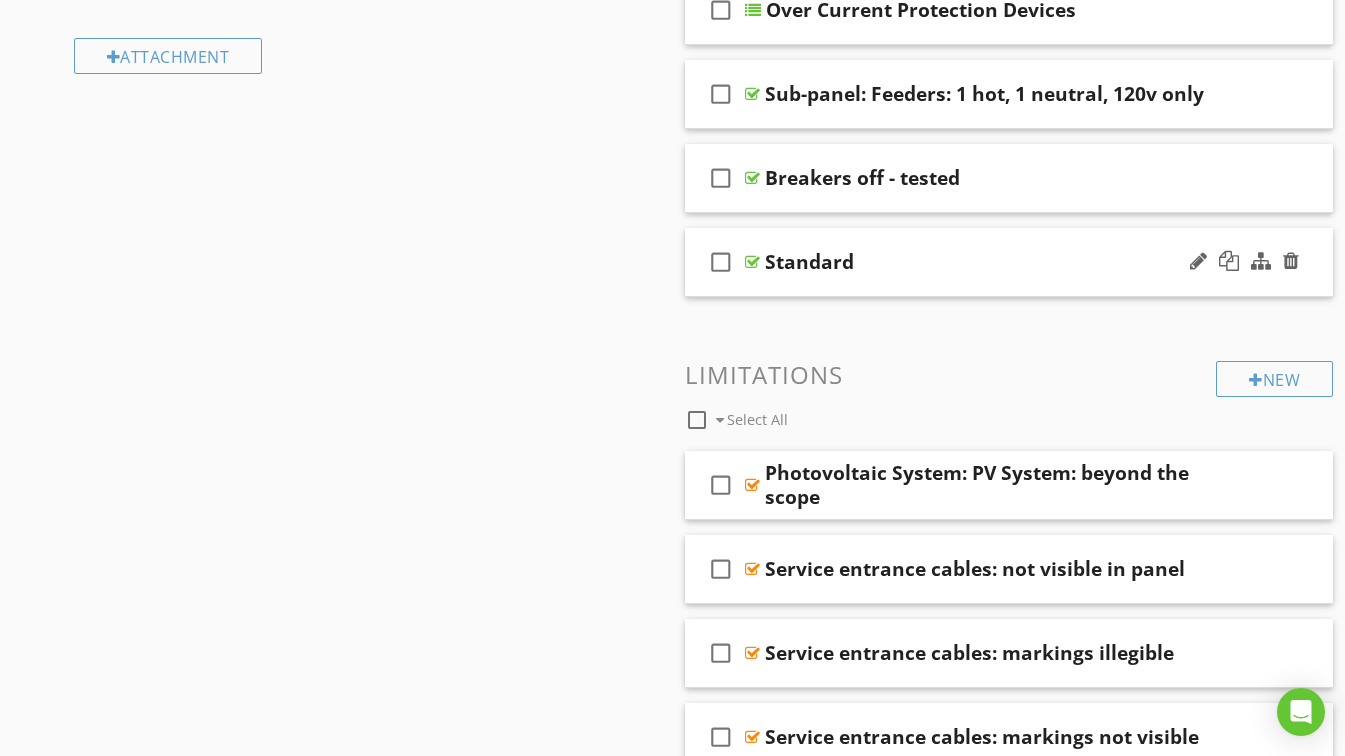 click on "check_box_outline_blank
Standard" at bounding box center [1009, 262] 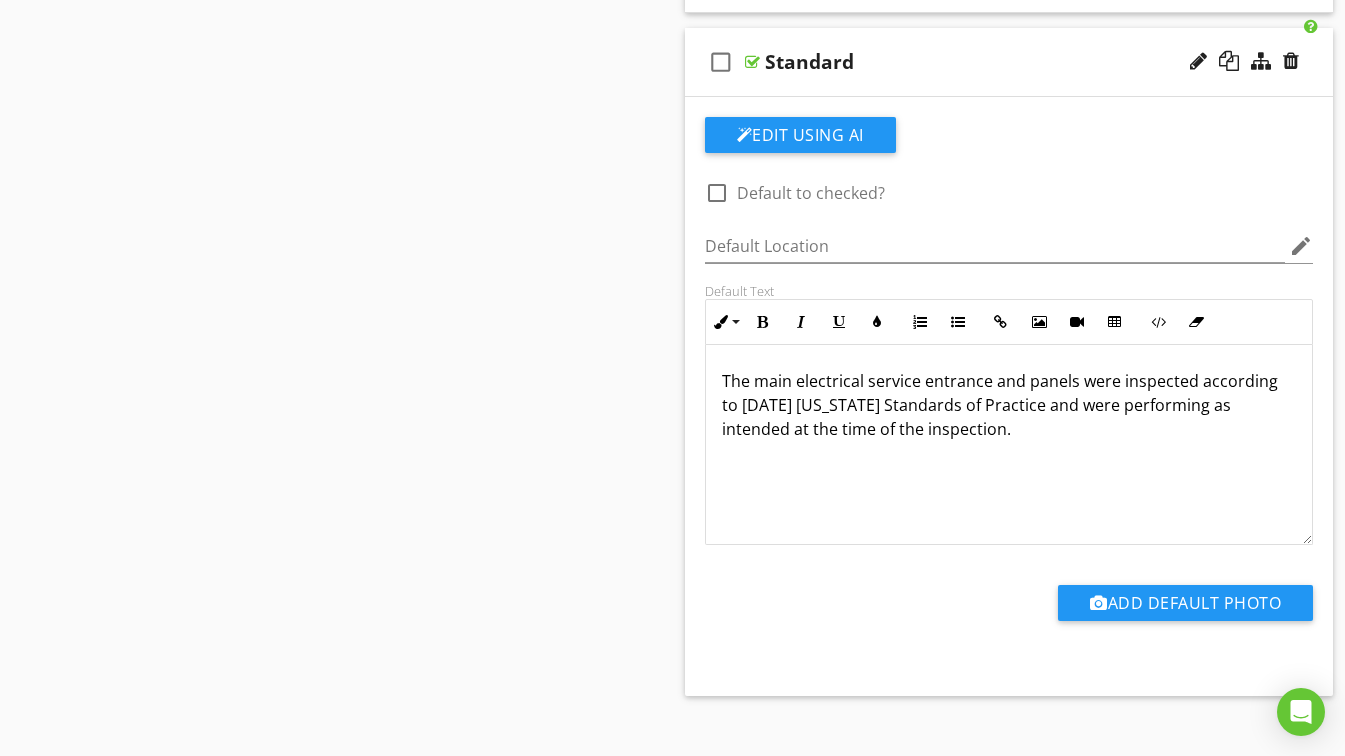scroll, scrollTop: 800, scrollLeft: 0, axis: vertical 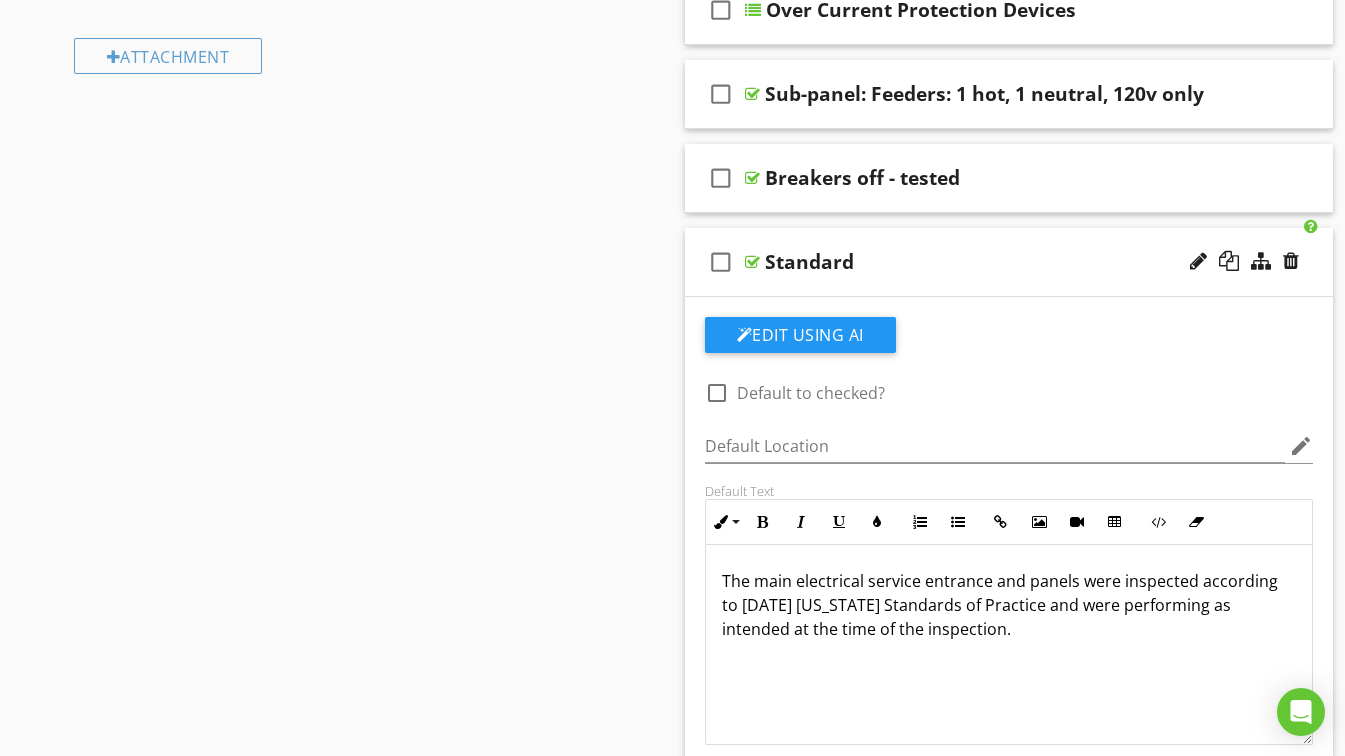 click on "check_box_outline_blank
Standard" at bounding box center [1009, 262] 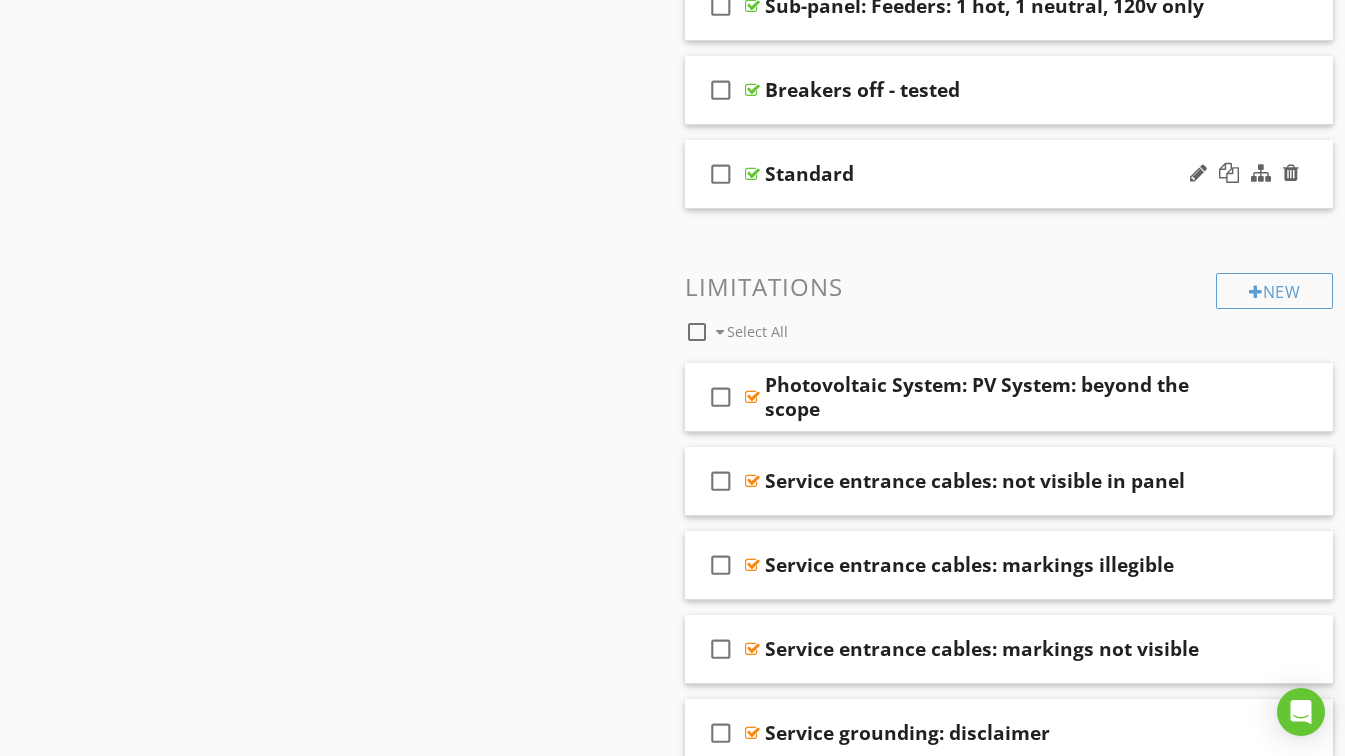scroll, scrollTop: 800, scrollLeft: 0, axis: vertical 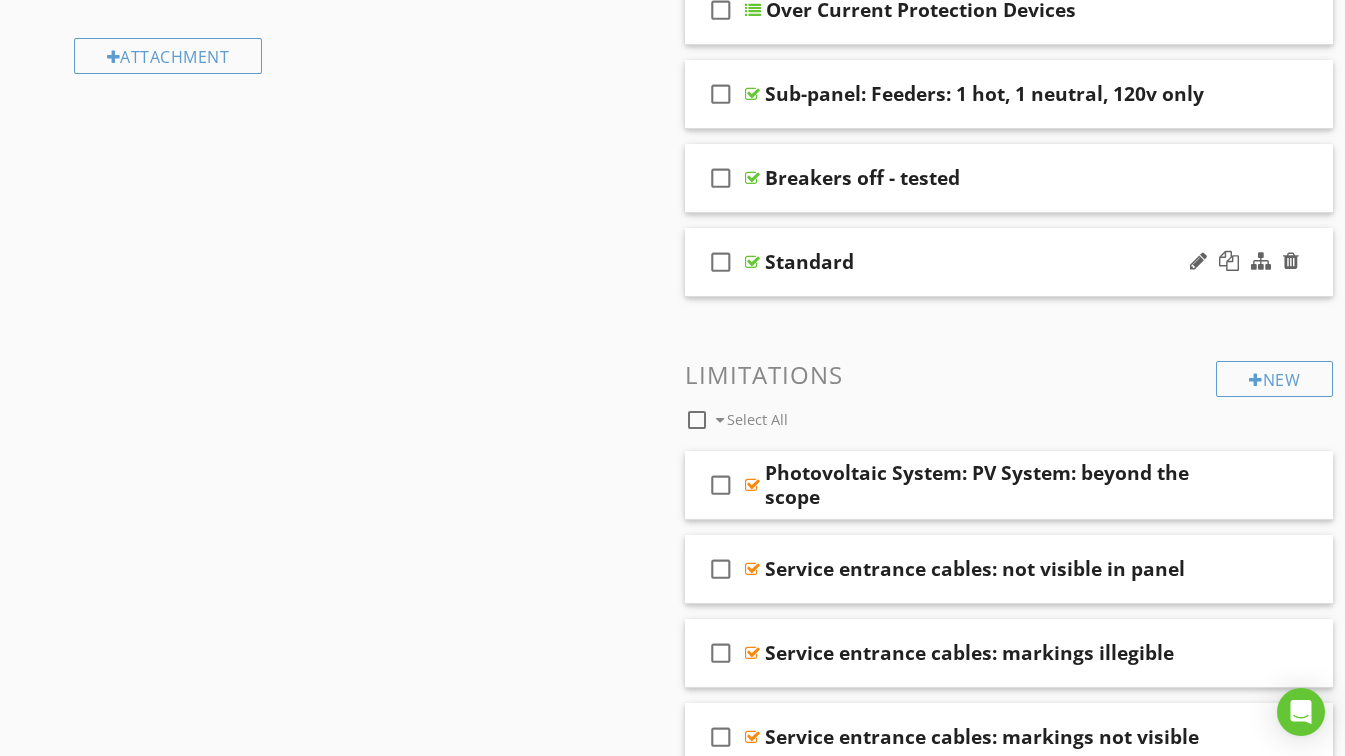 click on "check_box_outline_blank
Standard" at bounding box center (1009, 262) 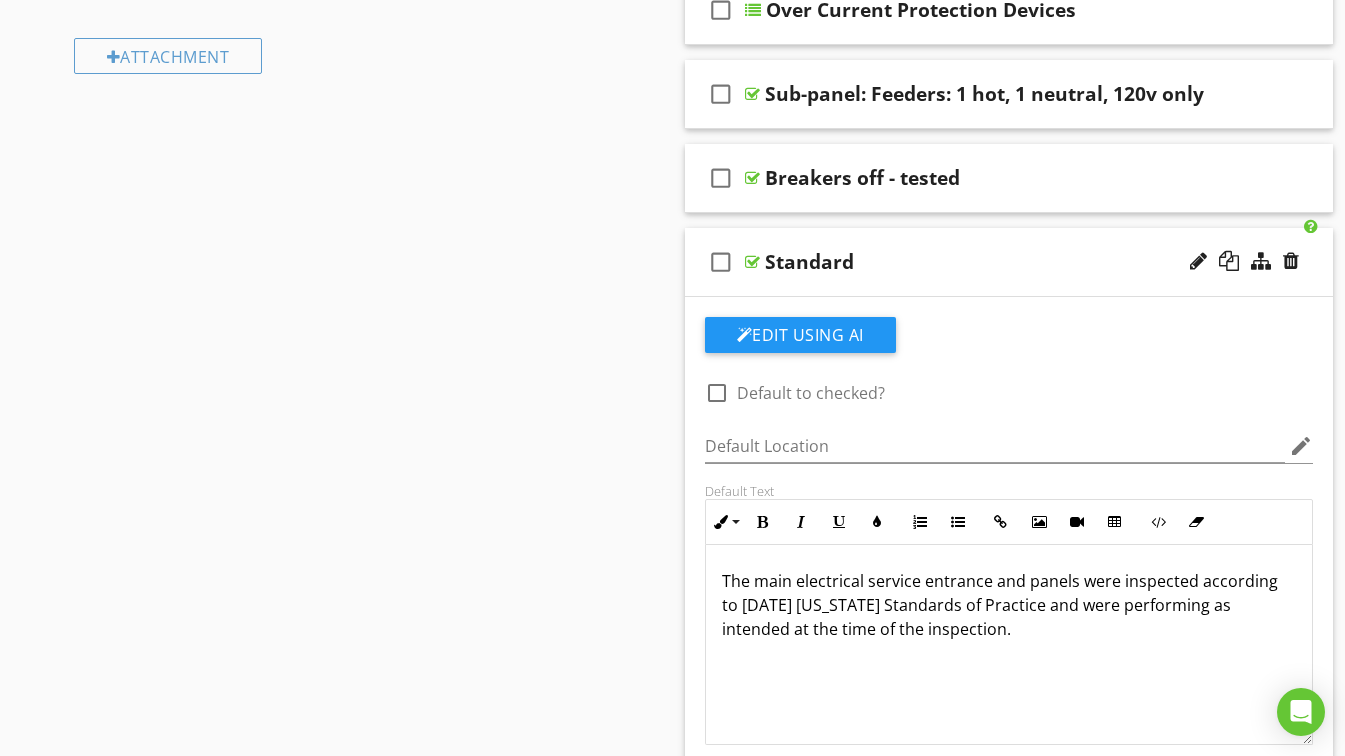click on "Standard" at bounding box center [993, 262] 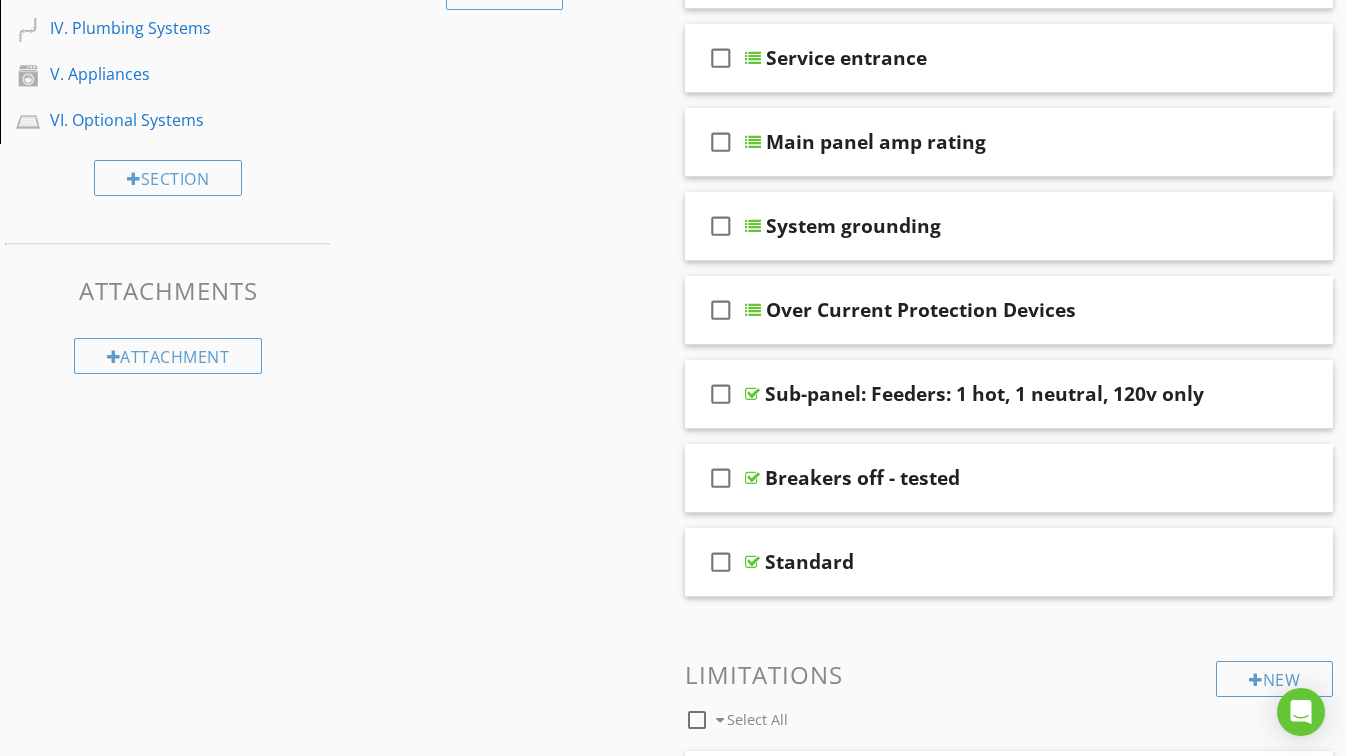 scroll, scrollTop: 100, scrollLeft: 0, axis: vertical 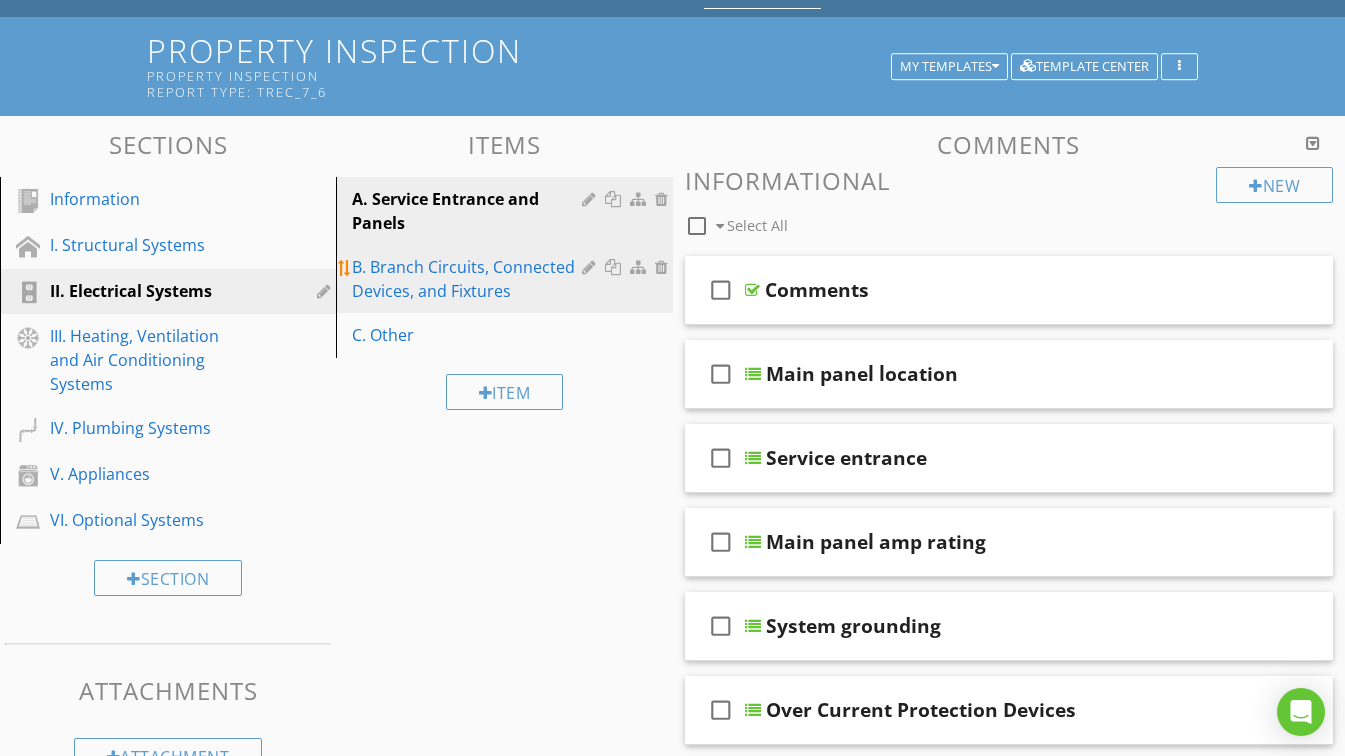 click on "B. Branch Circuits, Connected Devices, and Fixtures" at bounding box center [469, 279] 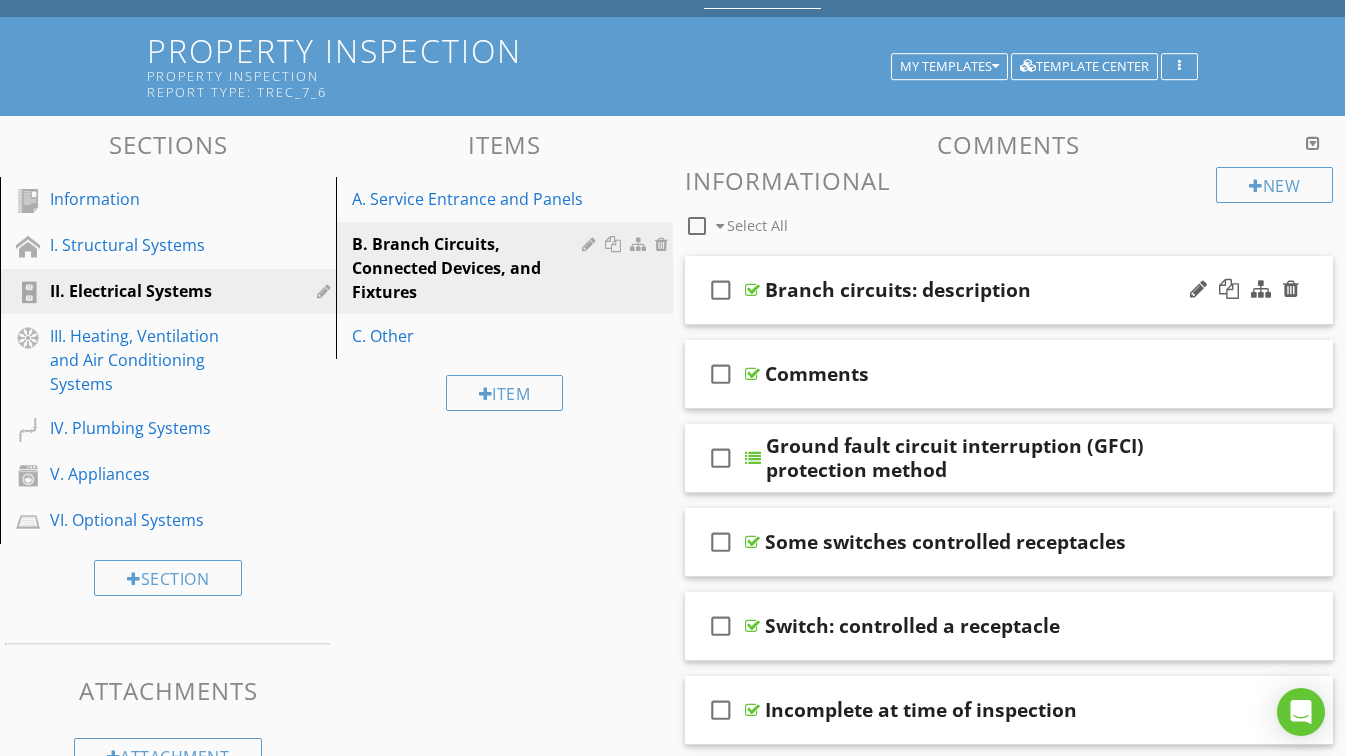 scroll, scrollTop: 200, scrollLeft: 0, axis: vertical 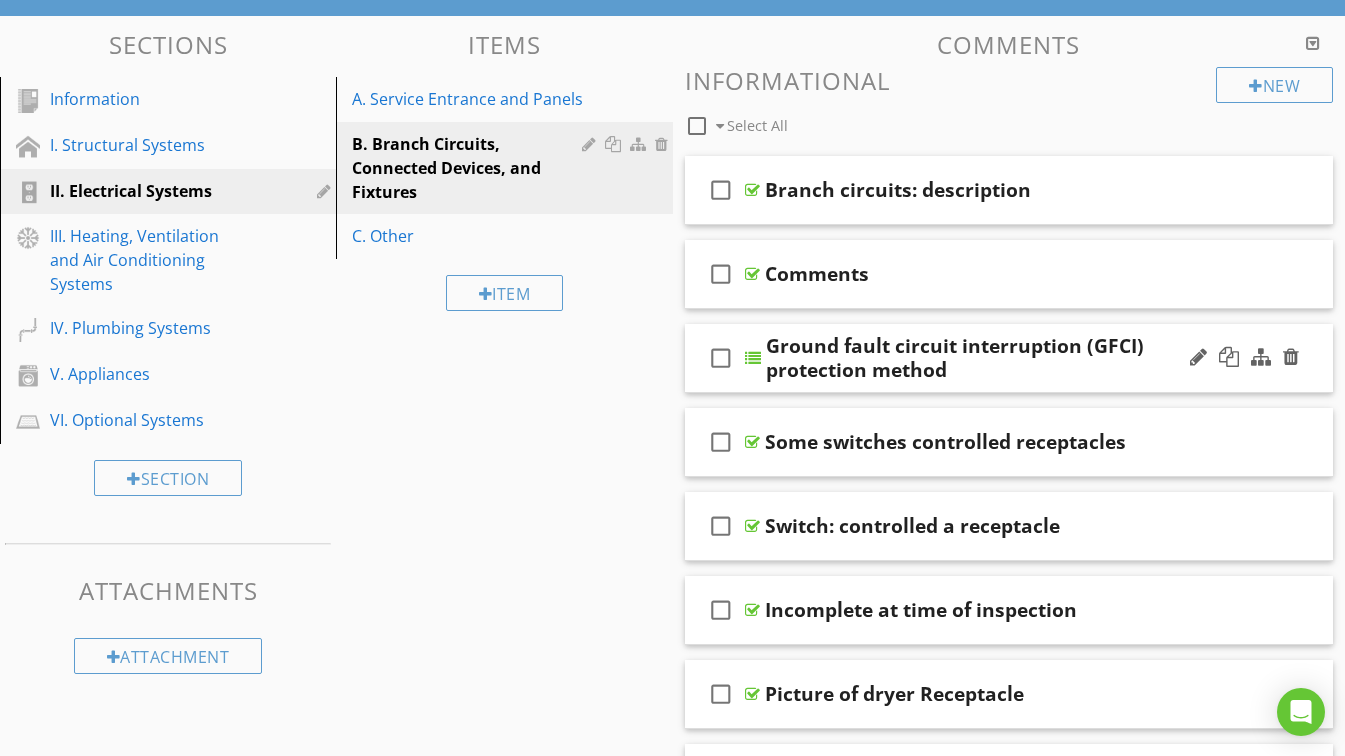 click on "Ground fault circuit interruption (GFCI) protection method" at bounding box center [994, 358] 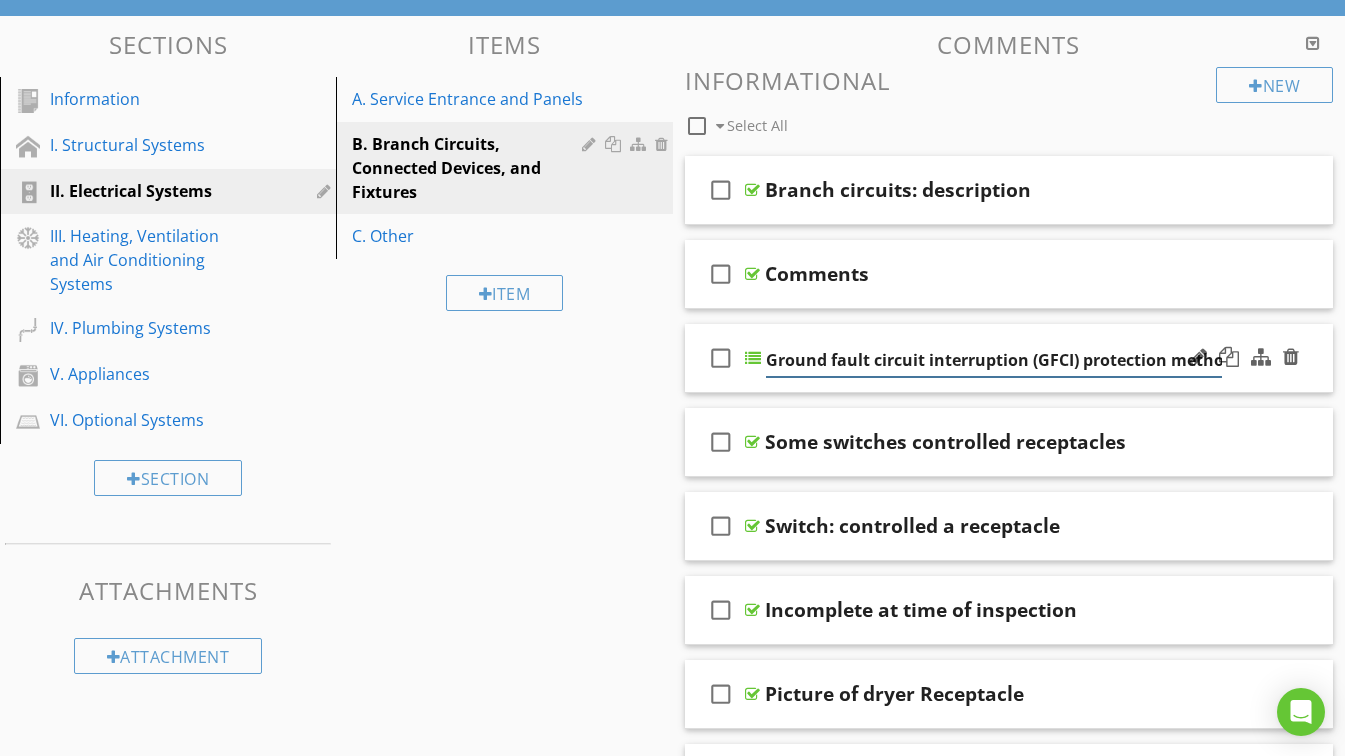 scroll, scrollTop: 0, scrollLeft: 10, axis: horizontal 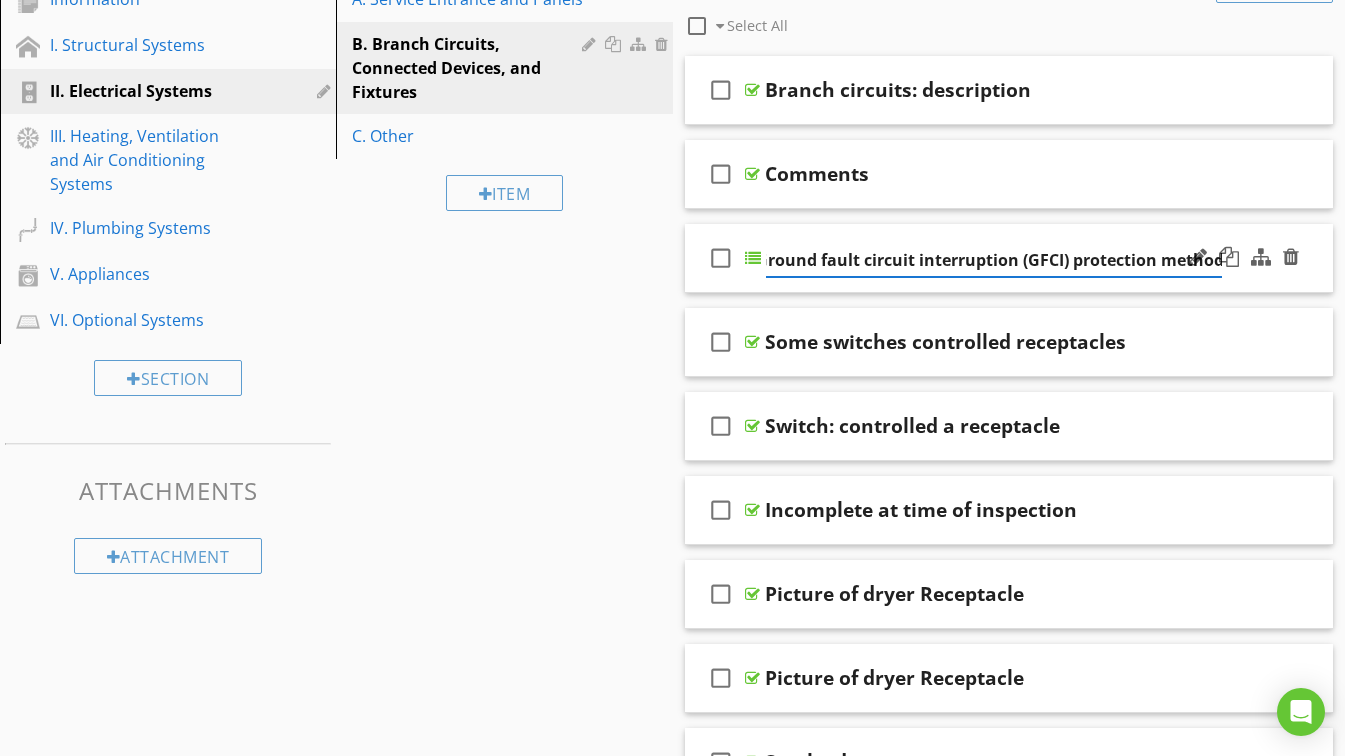click on "check_box_outline_blank
Branch circuits: description
check_box_outline_blank
Comments
check_box_outline_blank         Ground fault circuit interruption (GFCI) protection method           check_box_outline_blank
Some switches controlled receptacles
check_box_outline_blank
Switch: controlled a receptacle
check_box_outline_blank
Incomplete at time of inspection
check_box_outline_blank
Picture of dryer Receptacle
check_box_outline_blank
Picture of dryer Receptacle
check_box_outline_blank
Smoke detectors
check_box_outline_blank
Smoke Detector Notes" at bounding box center (1009, 468) 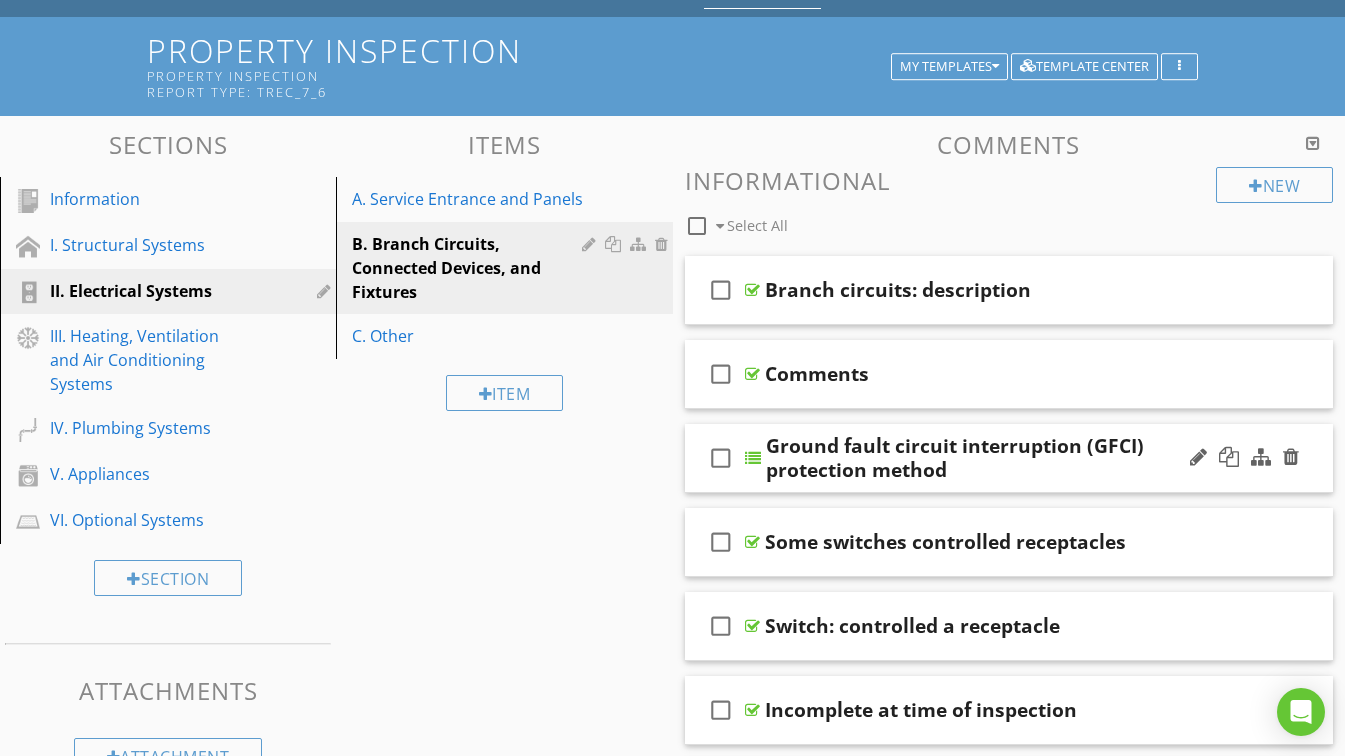 scroll, scrollTop: 200, scrollLeft: 0, axis: vertical 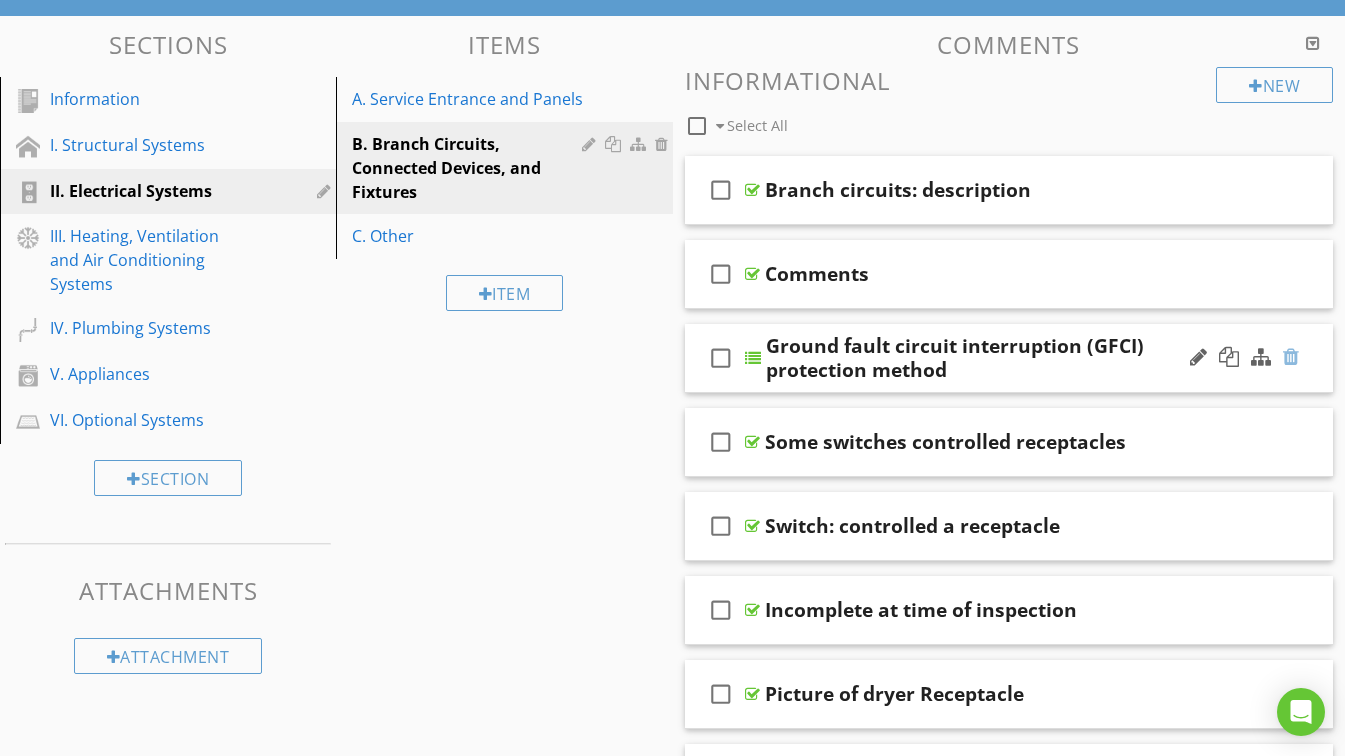 click at bounding box center (1291, 357) 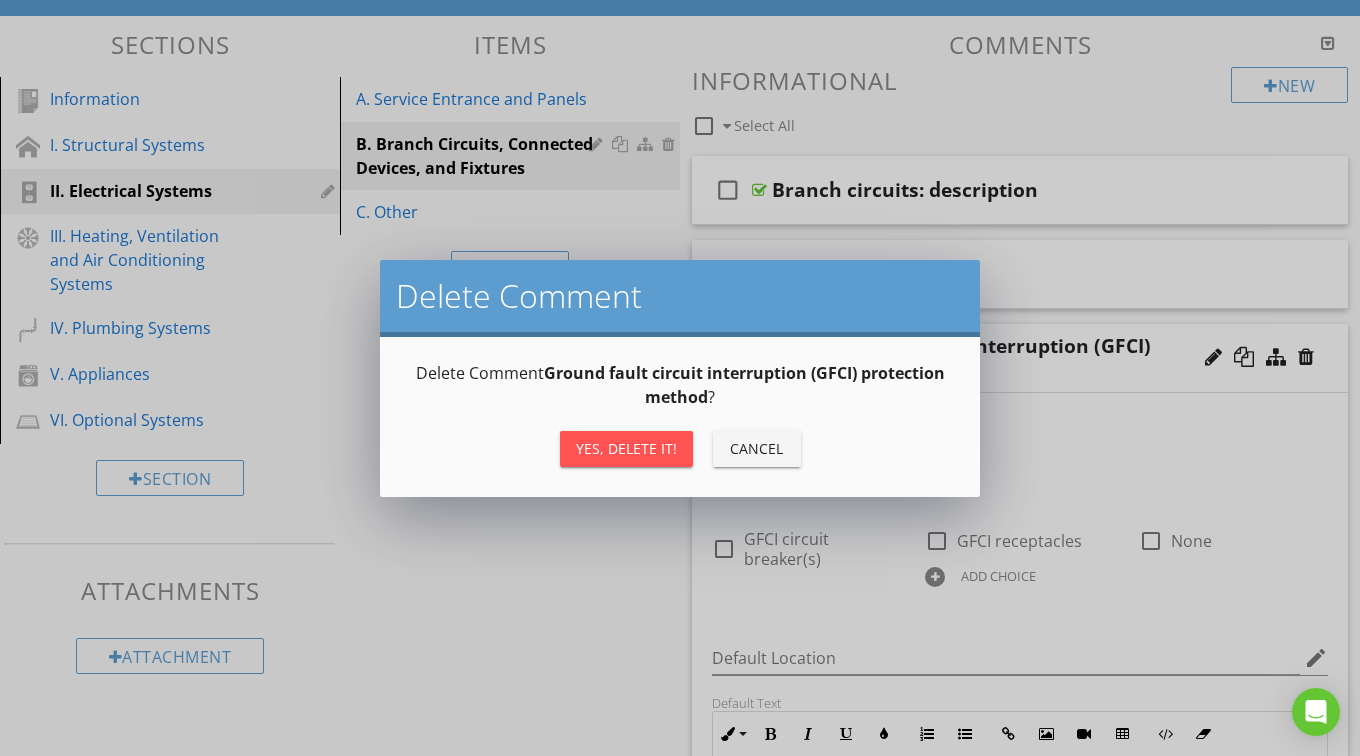 click on "Yes, Delete it!" at bounding box center [626, 448] 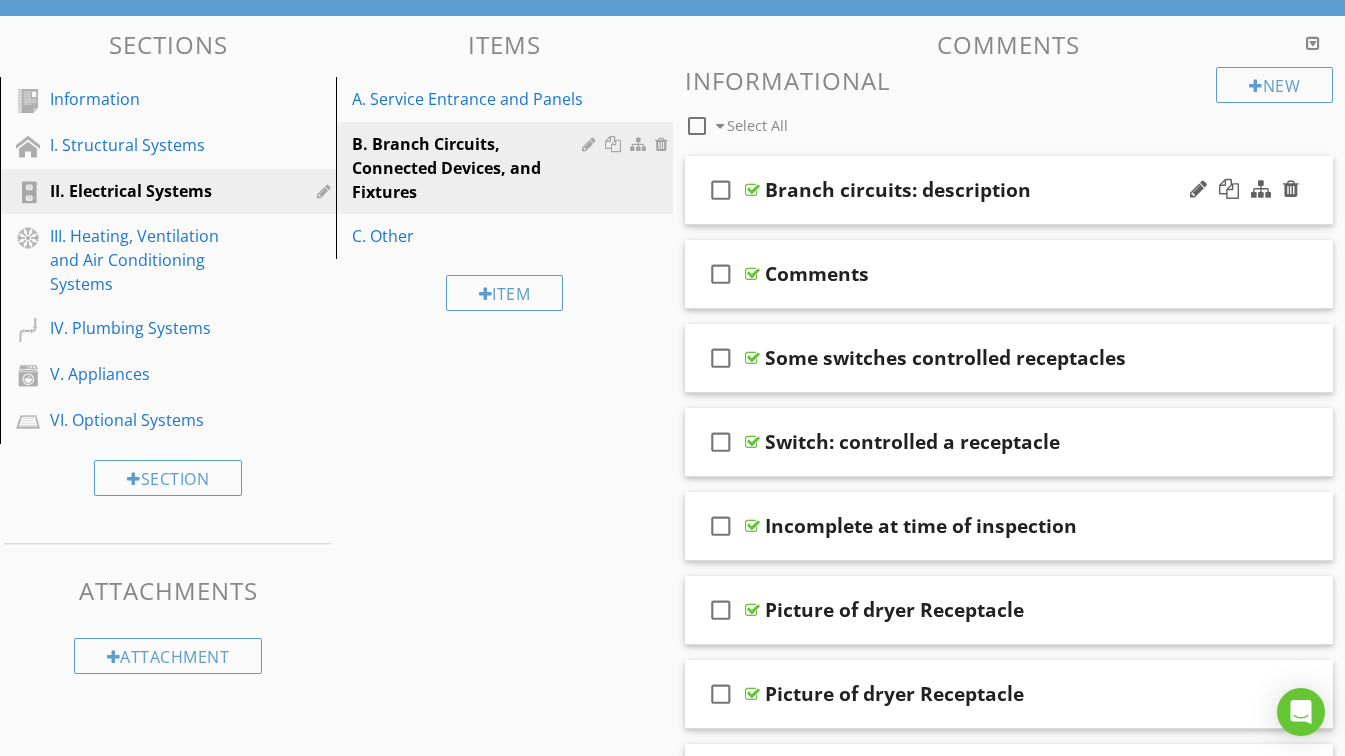 click on "Branch circuits: description" at bounding box center [993, 190] 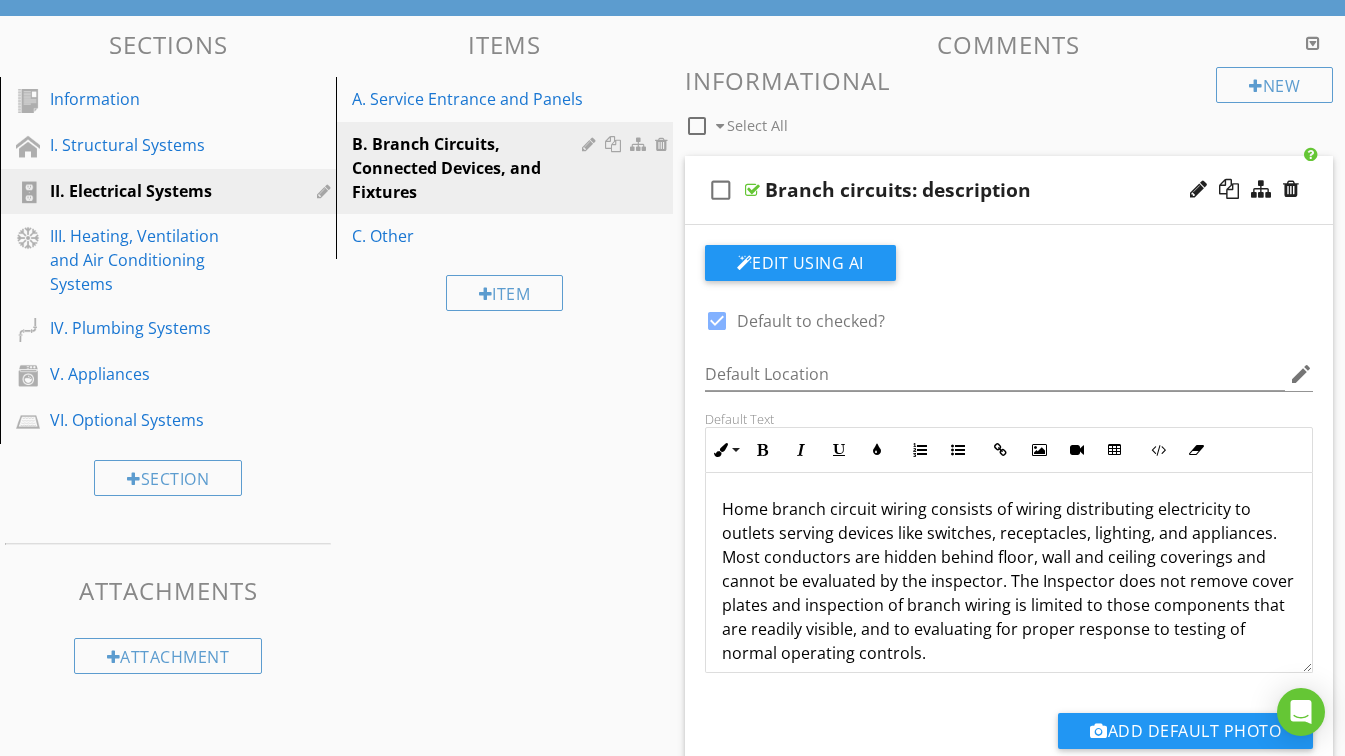 click on "Branch circuits: description" at bounding box center (993, 190) 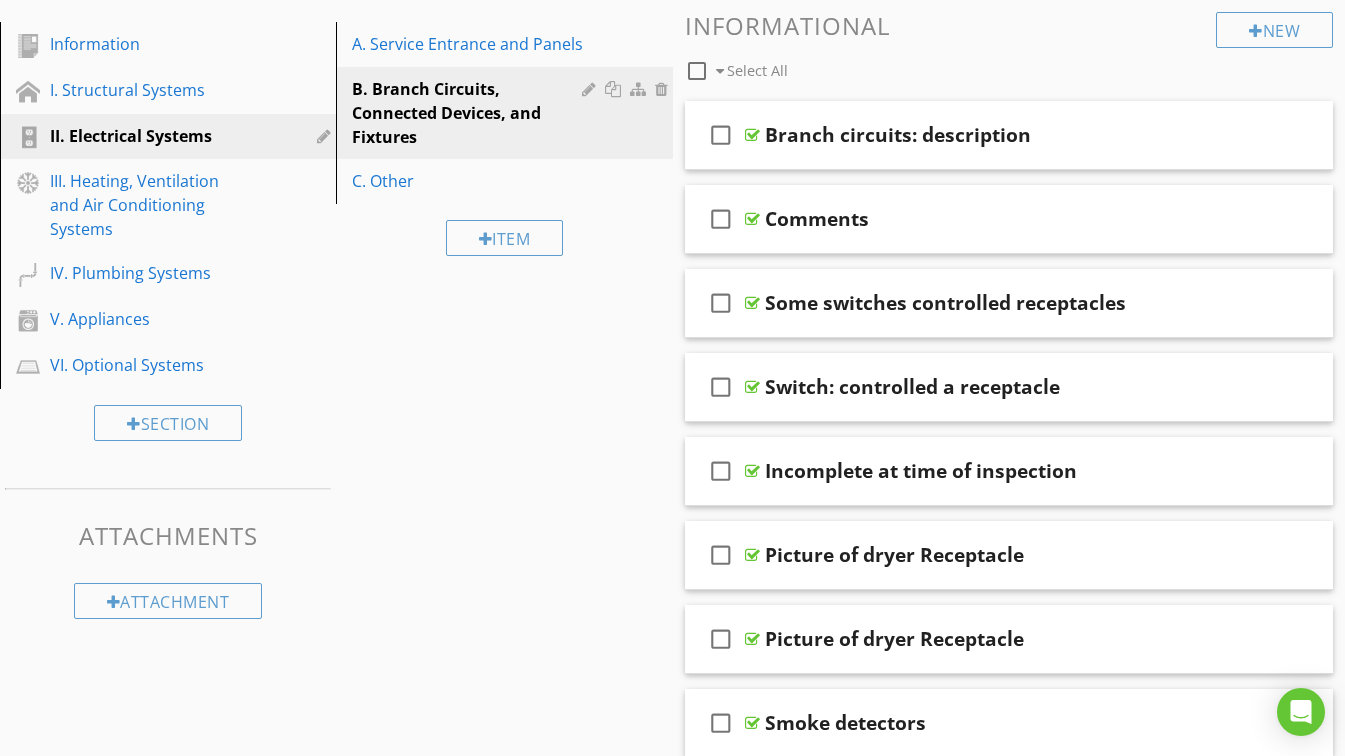 scroll, scrollTop: 0, scrollLeft: 0, axis: both 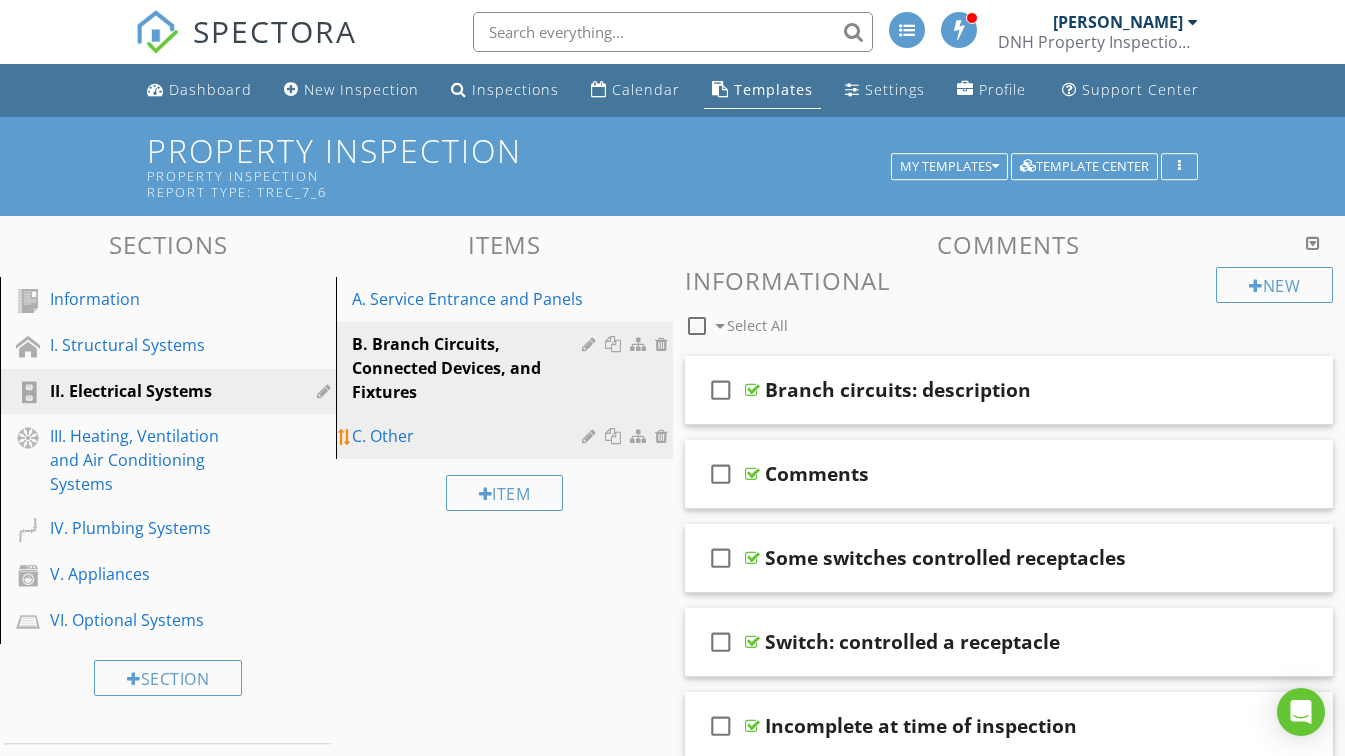 click on "C. Other" at bounding box center (469, 436) 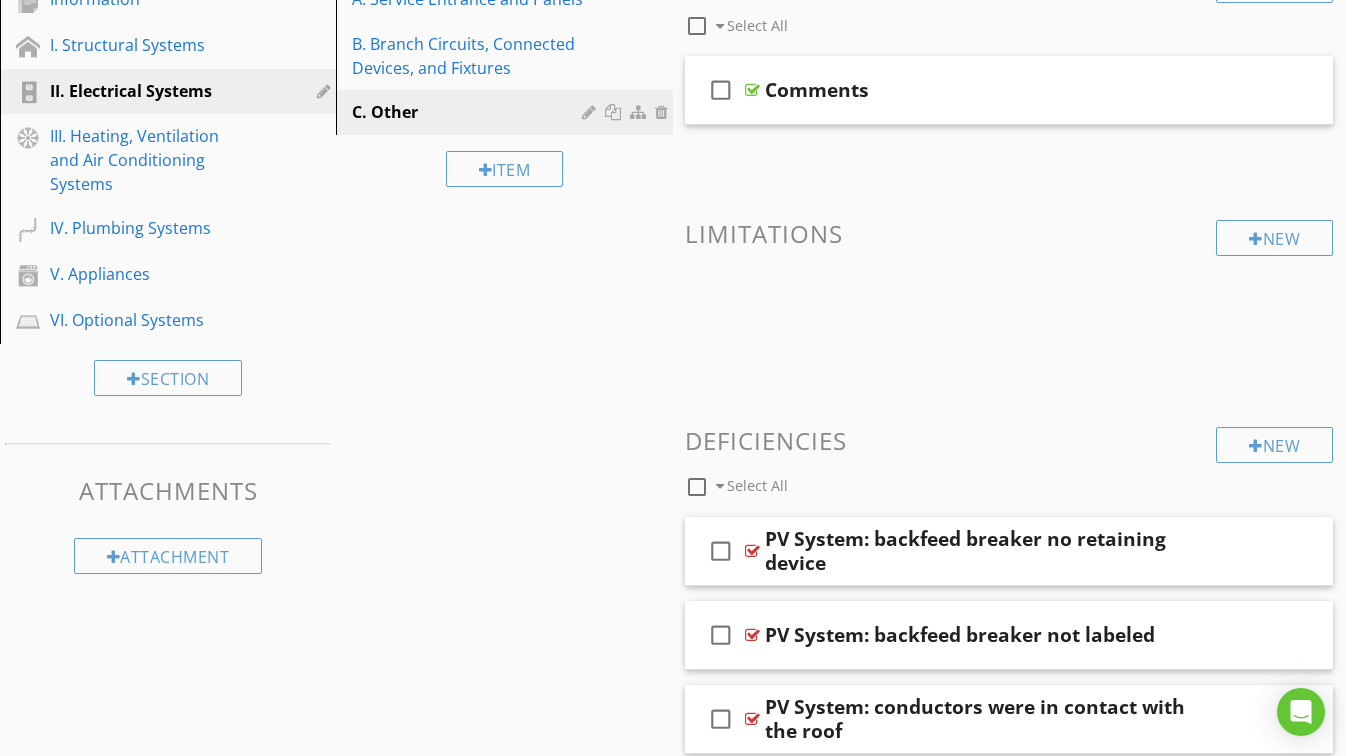 scroll, scrollTop: 100, scrollLeft: 0, axis: vertical 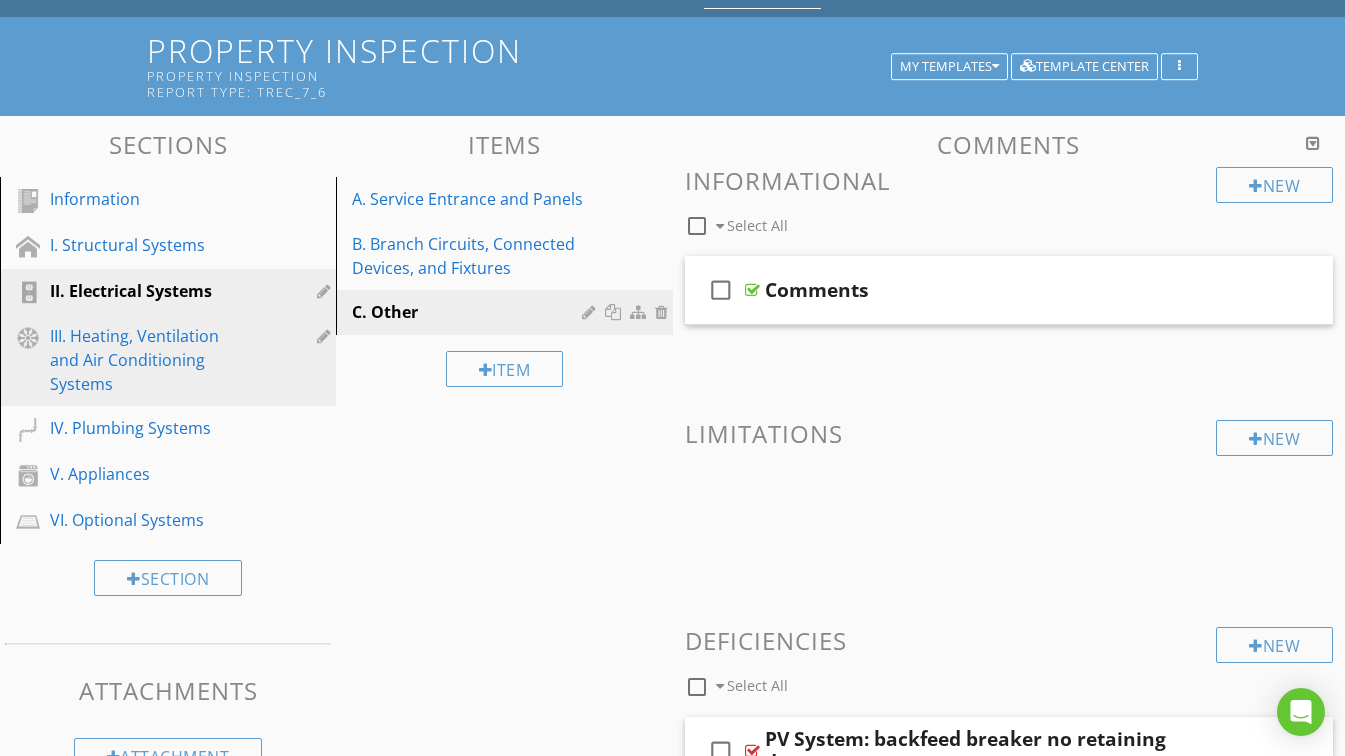 click on "III. Heating, Ventilation and Air Conditioning Systems" at bounding box center (145, 360) 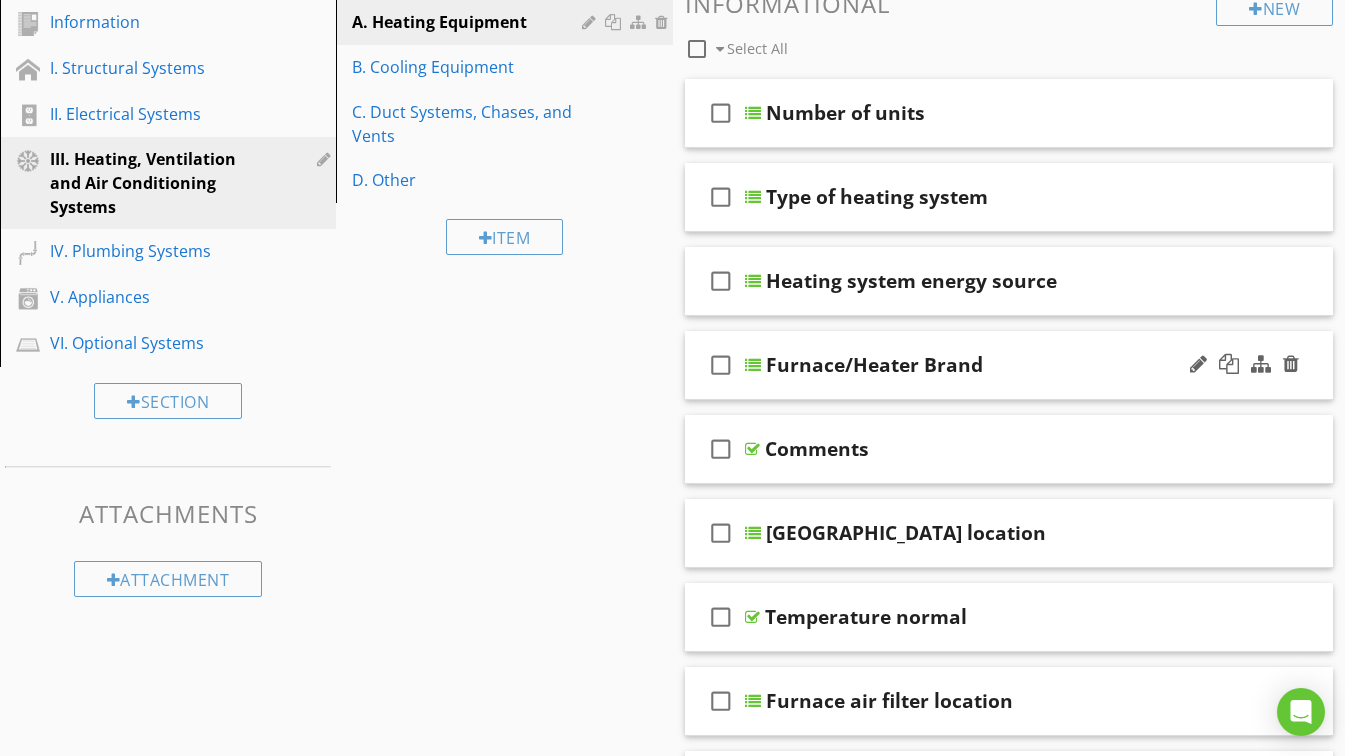 scroll, scrollTop: 300, scrollLeft: 0, axis: vertical 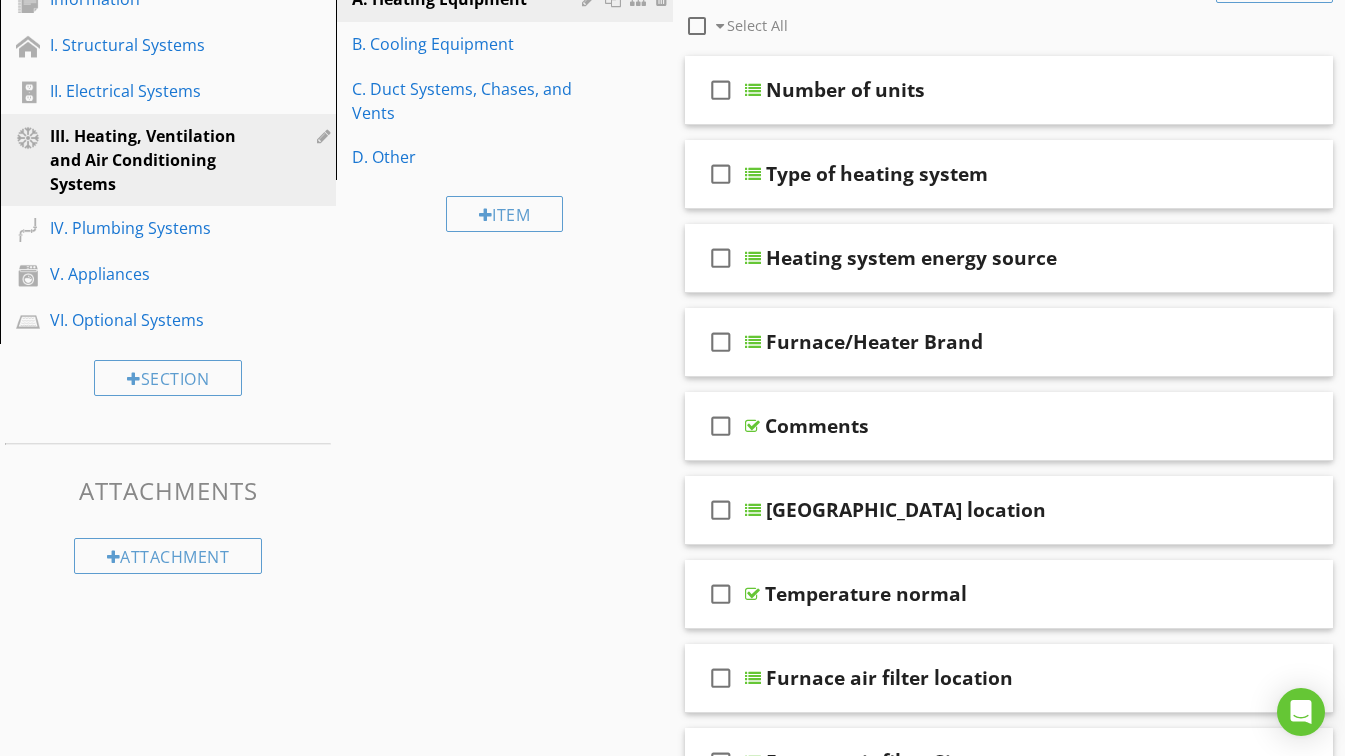 drag, startPoint x: 1038, startPoint y: 423, endPoint x: 1027, endPoint y: 436, distance: 17.029387 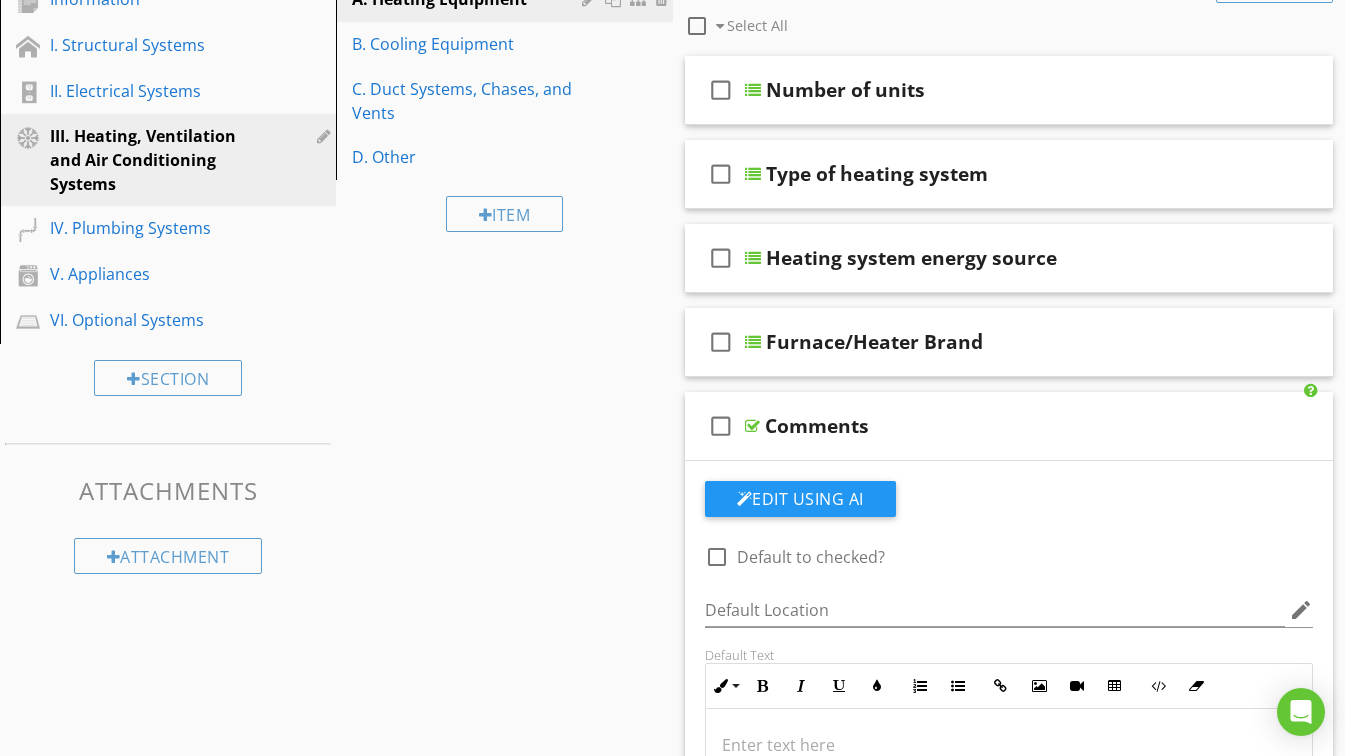 click on "Comments" at bounding box center [993, 426] 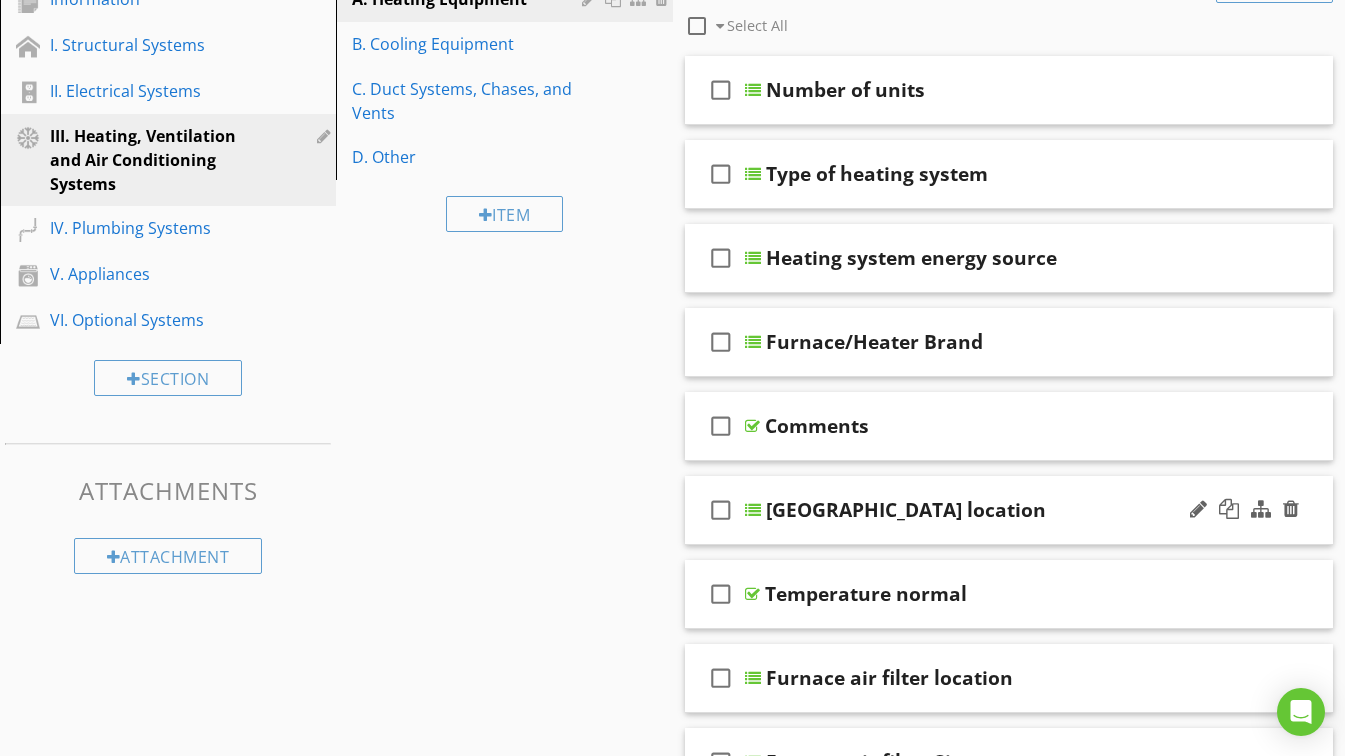 type 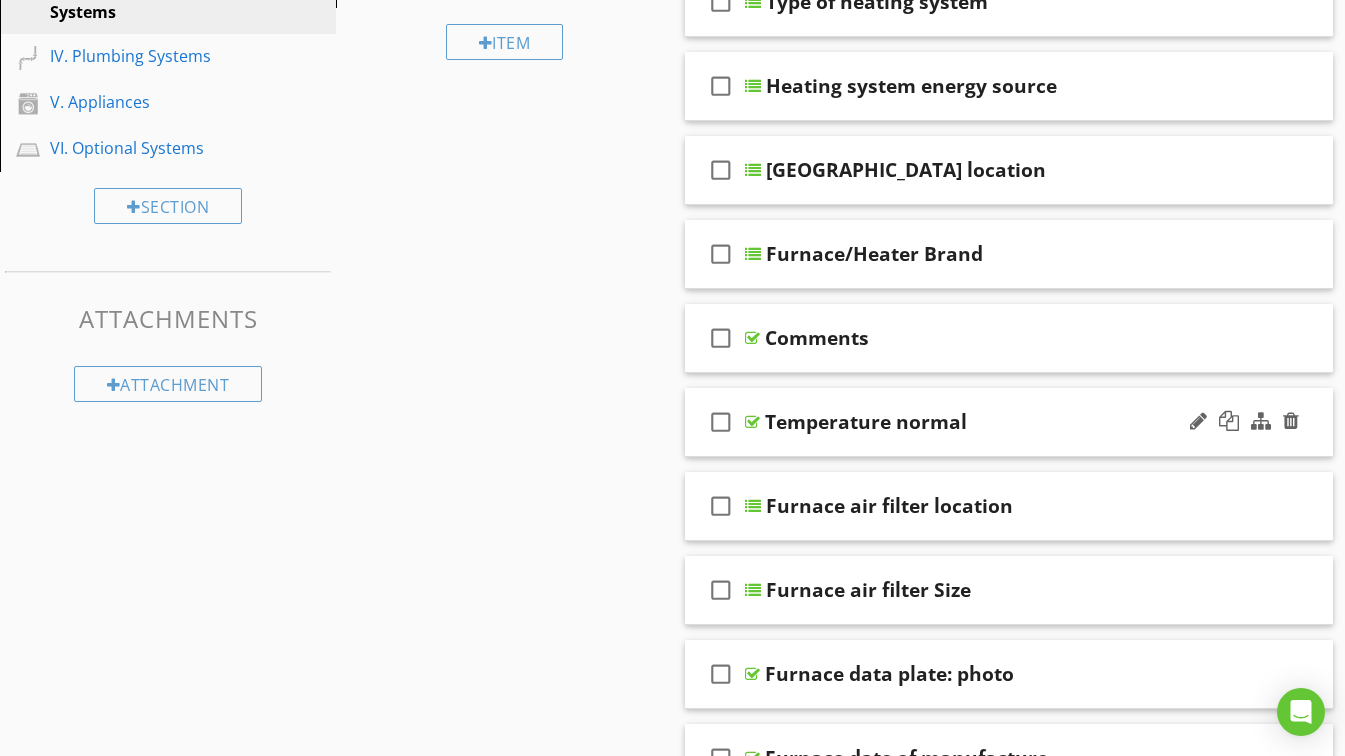 scroll, scrollTop: 600, scrollLeft: 0, axis: vertical 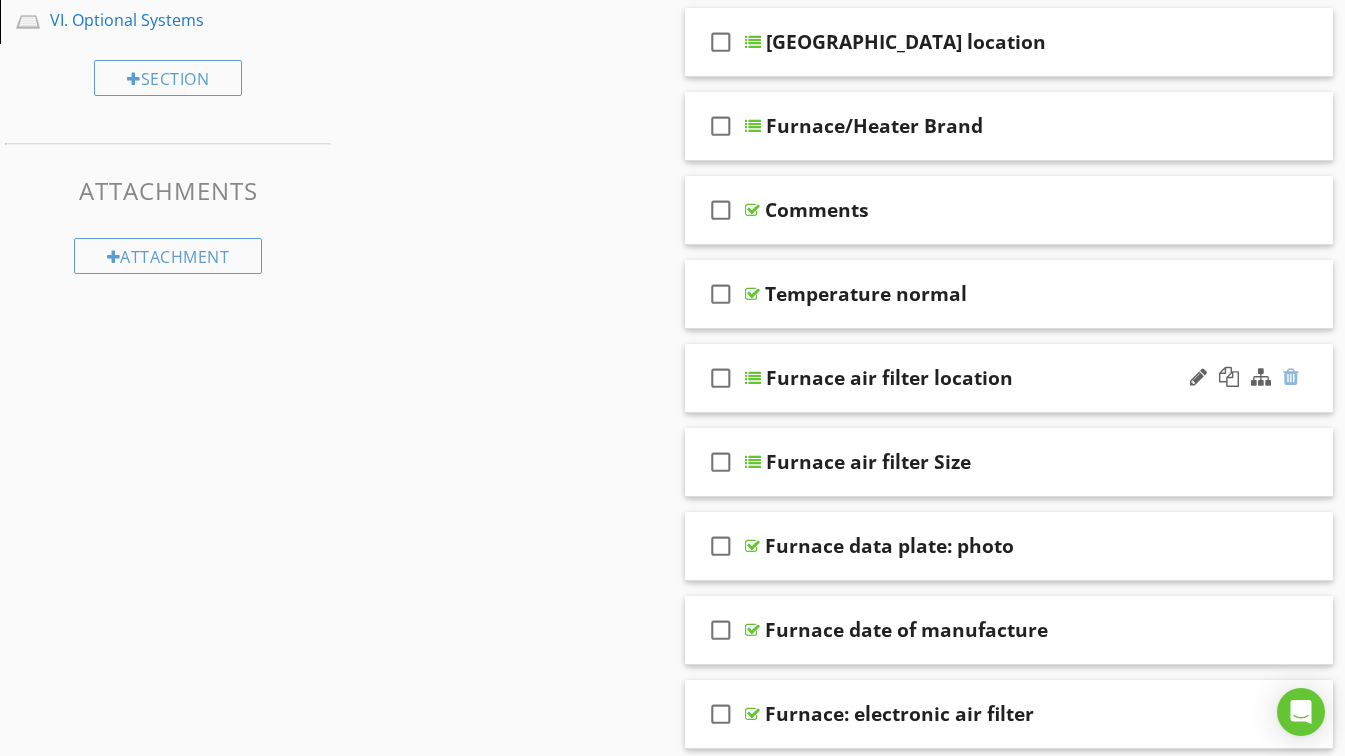 click at bounding box center (1291, 377) 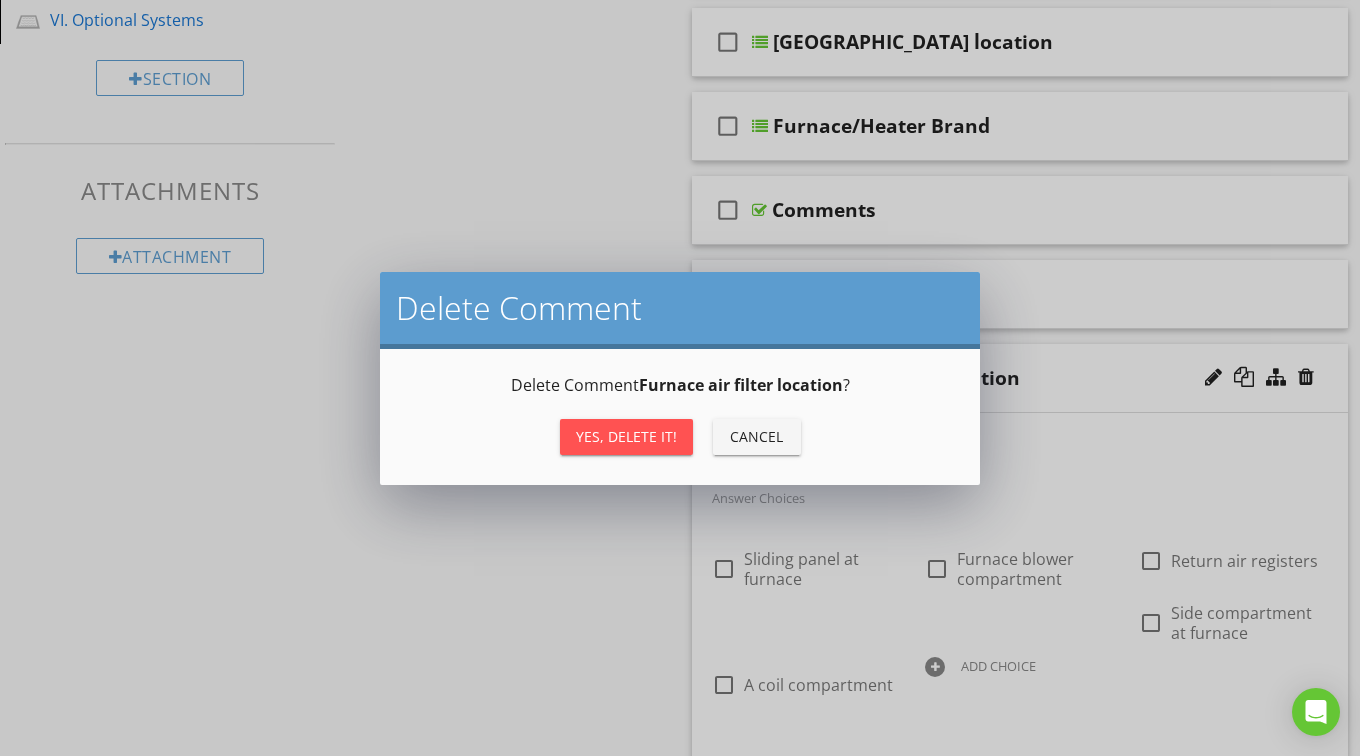 click on "Yes, Delete it!" at bounding box center [626, 436] 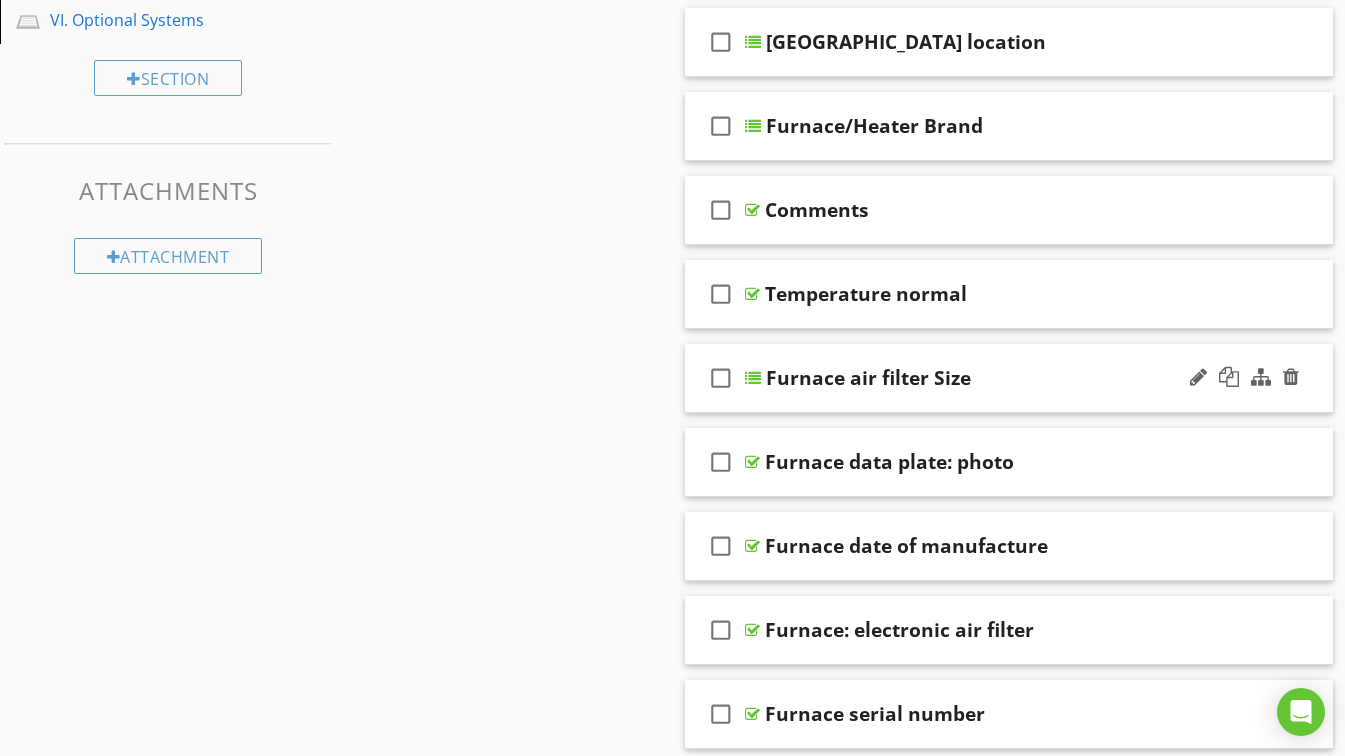 click on "Furnace air filter Size" at bounding box center (994, 378) 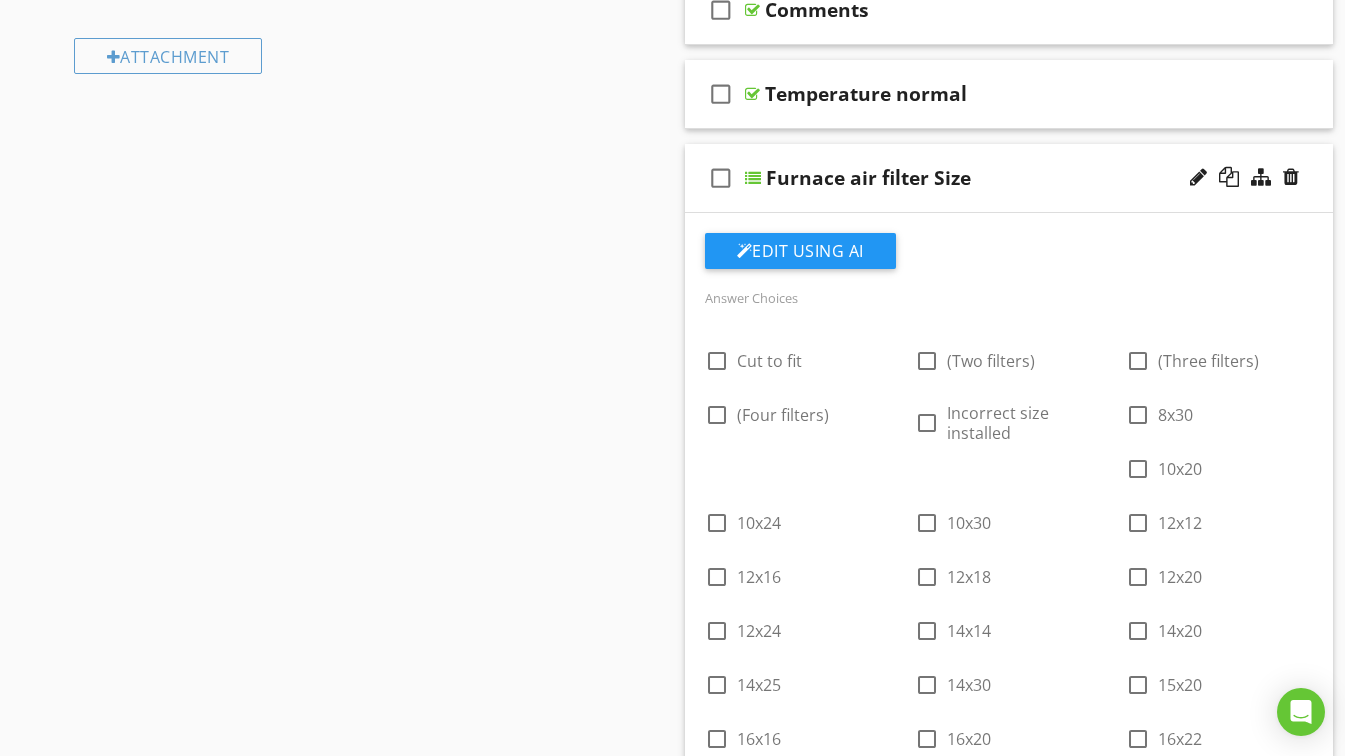 scroll, scrollTop: 700, scrollLeft: 0, axis: vertical 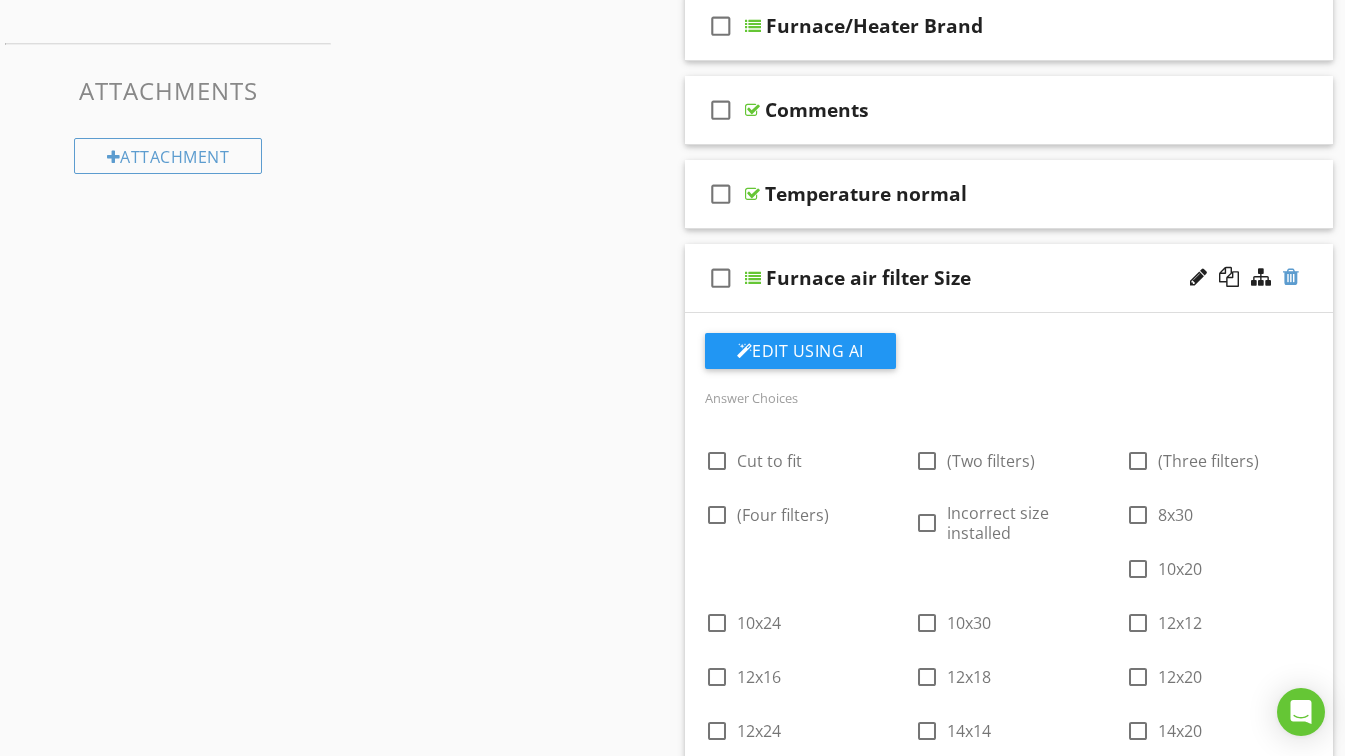 click at bounding box center [1291, 277] 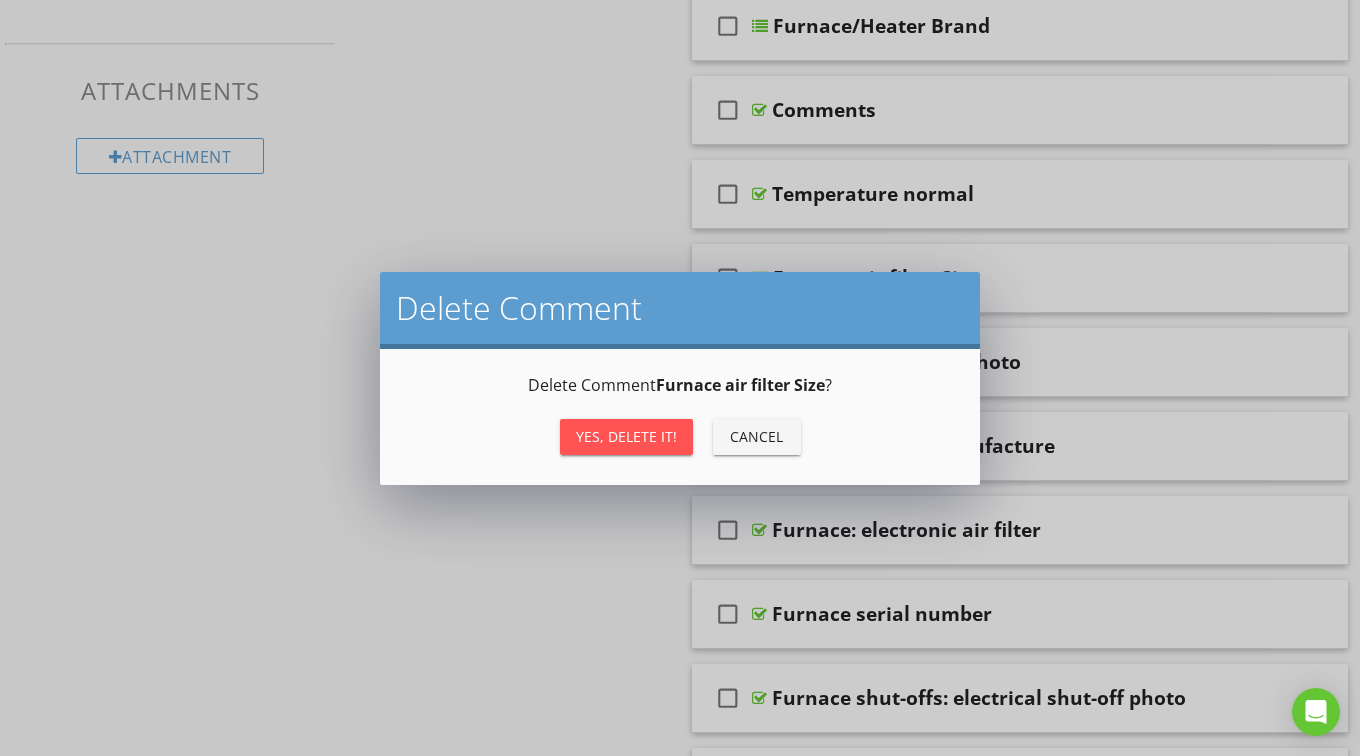 click on "Yes, Delete it!" at bounding box center [626, 436] 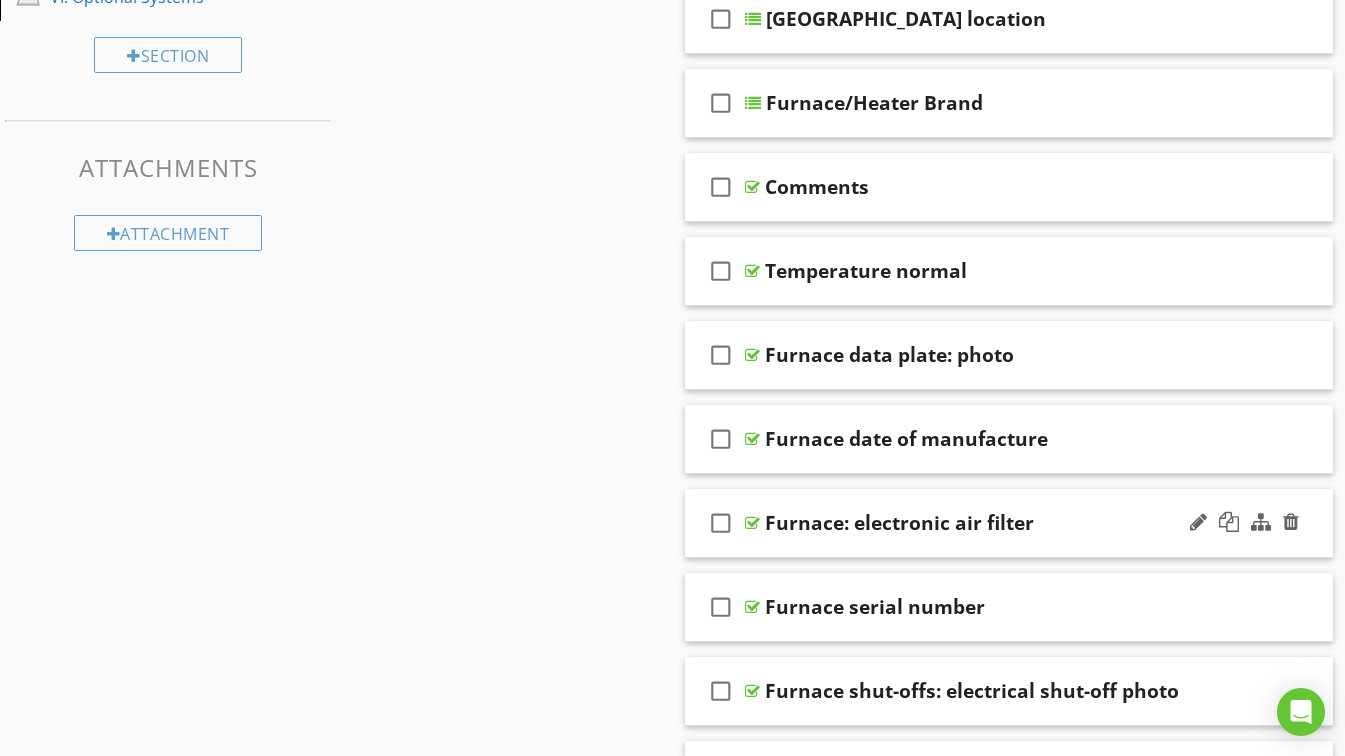 scroll, scrollTop: 600, scrollLeft: 0, axis: vertical 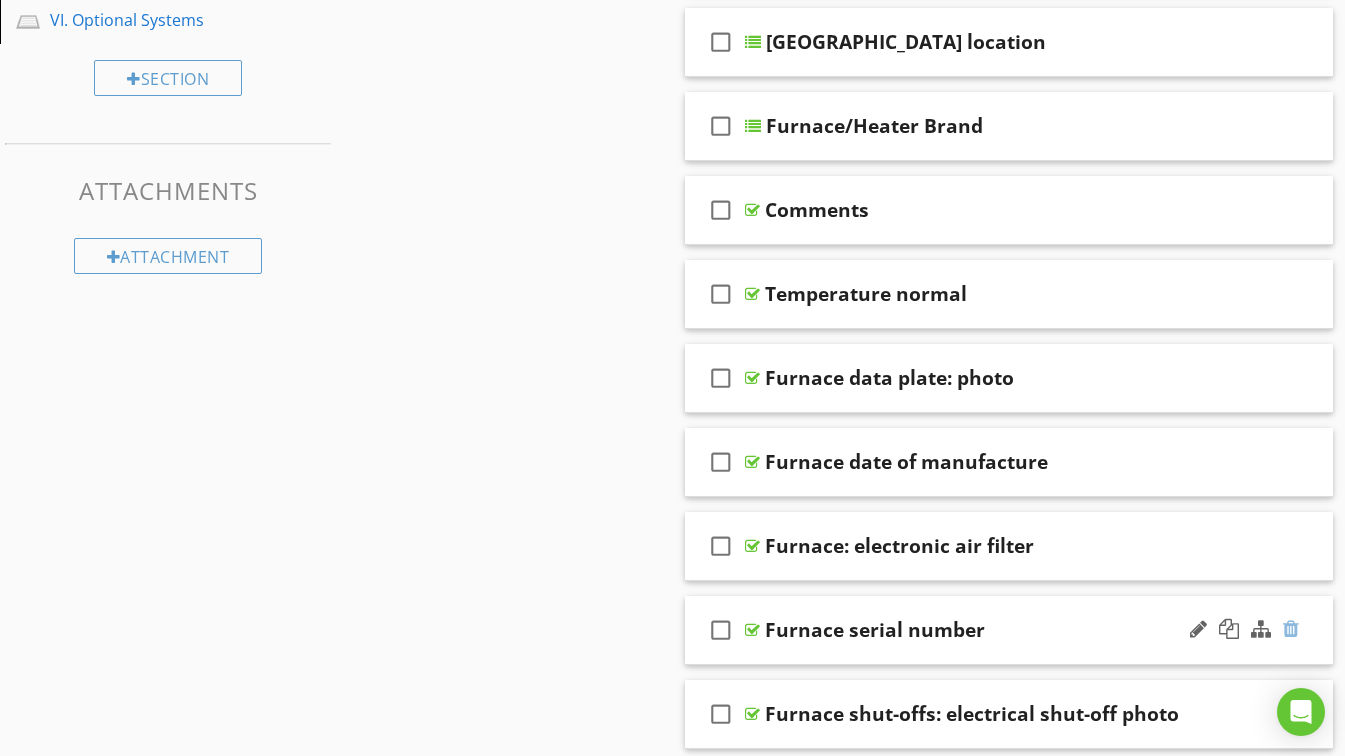 click at bounding box center [1291, 629] 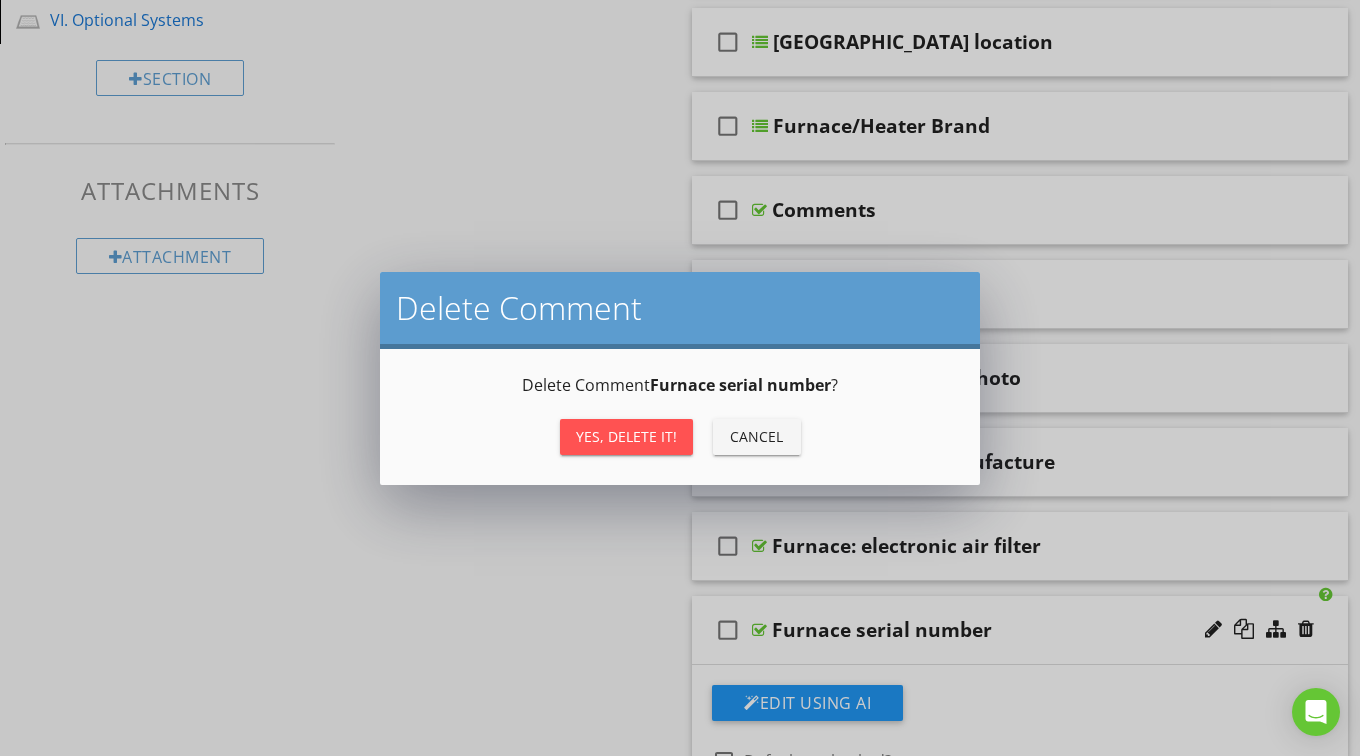 click on "Yes, Delete it!" at bounding box center [626, 436] 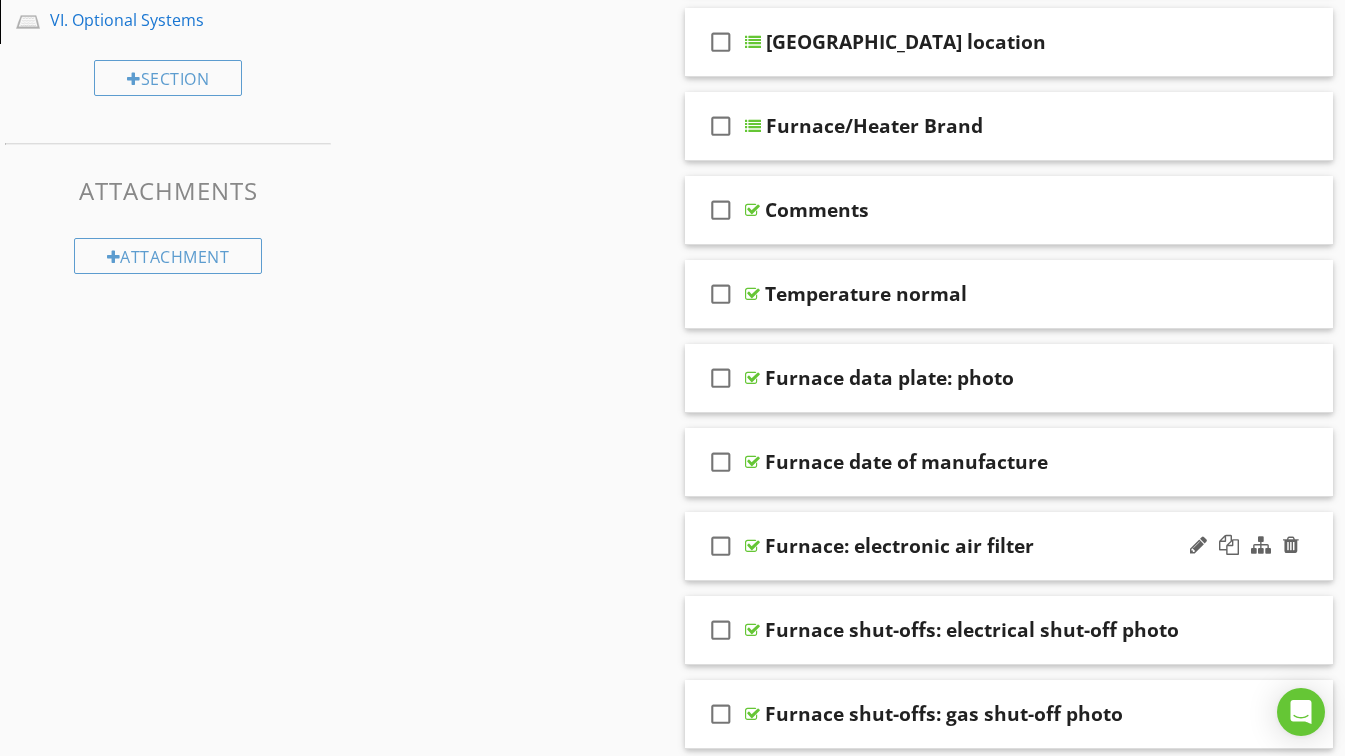 click on "Furnace: electronic air filter" at bounding box center [993, 546] 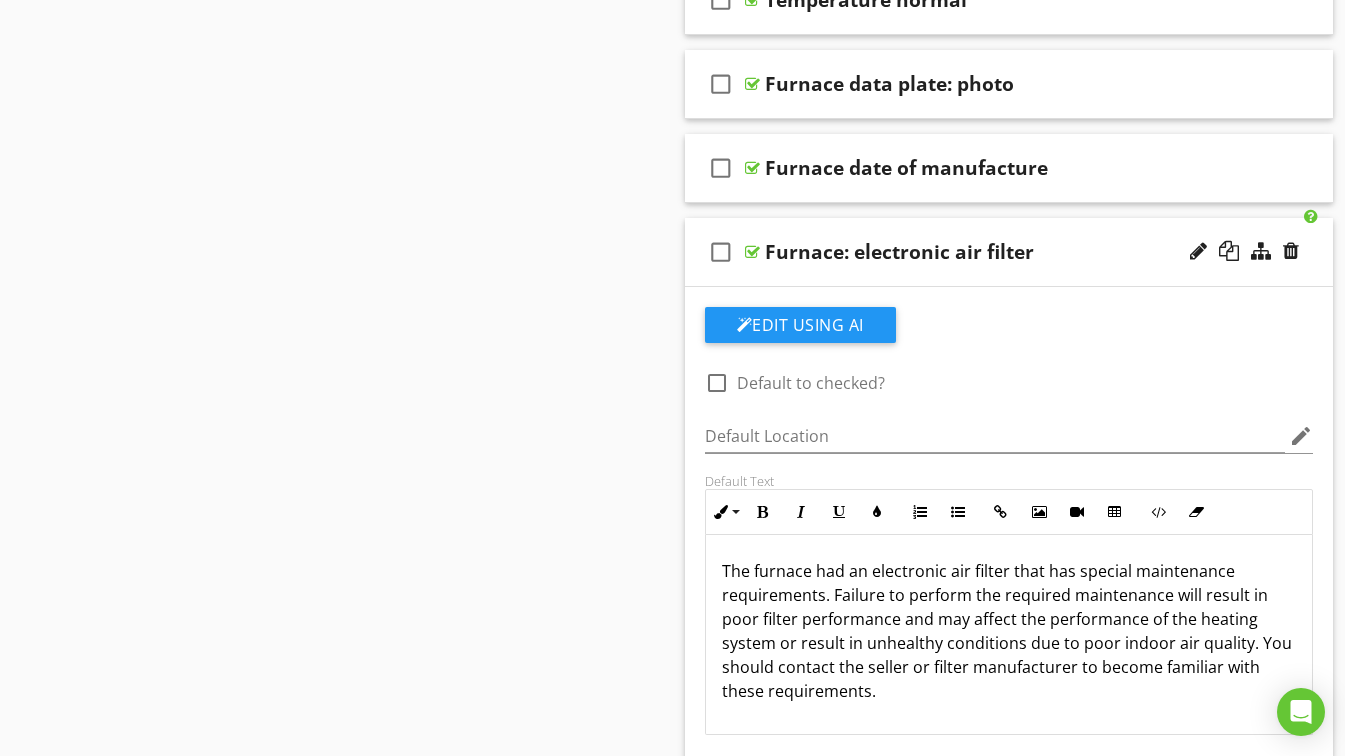 scroll, scrollTop: 1000, scrollLeft: 0, axis: vertical 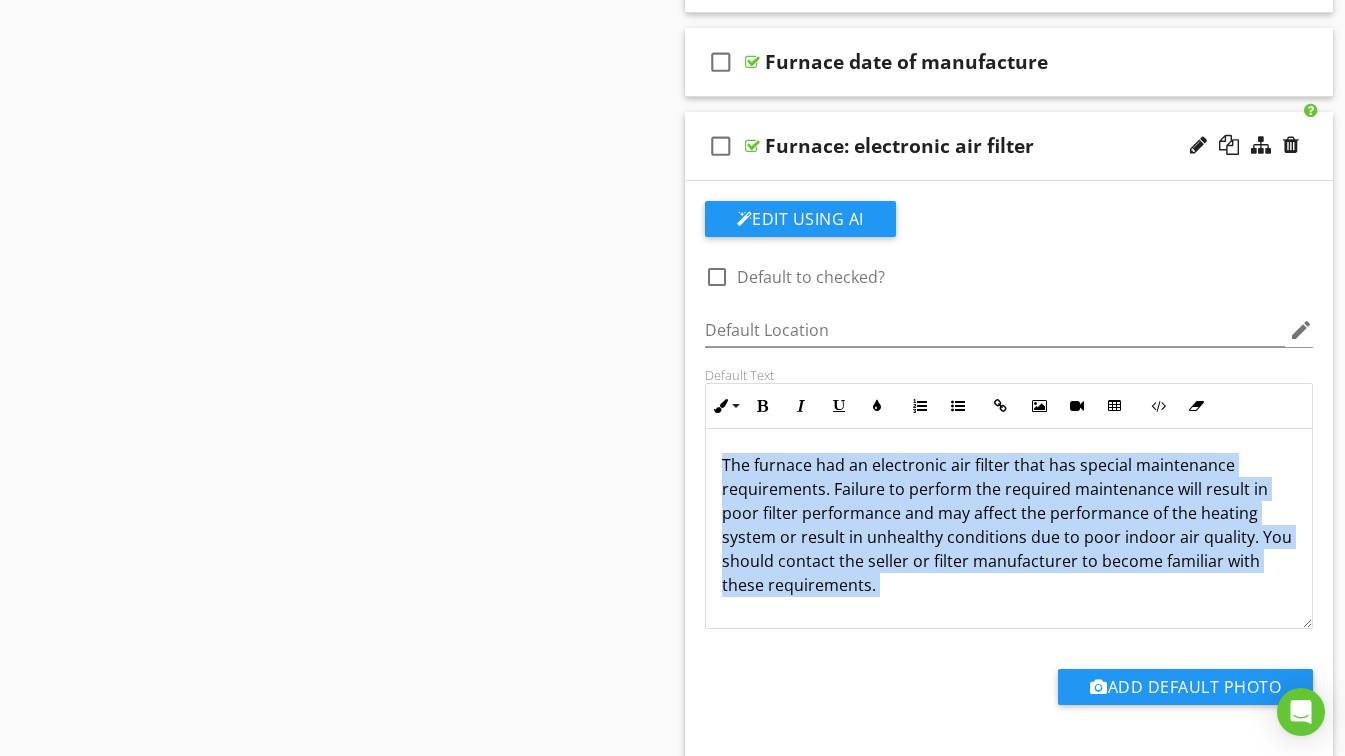 drag, startPoint x: 721, startPoint y: 466, endPoint x: 1170, endPoint y: 618, distance: 474.03058 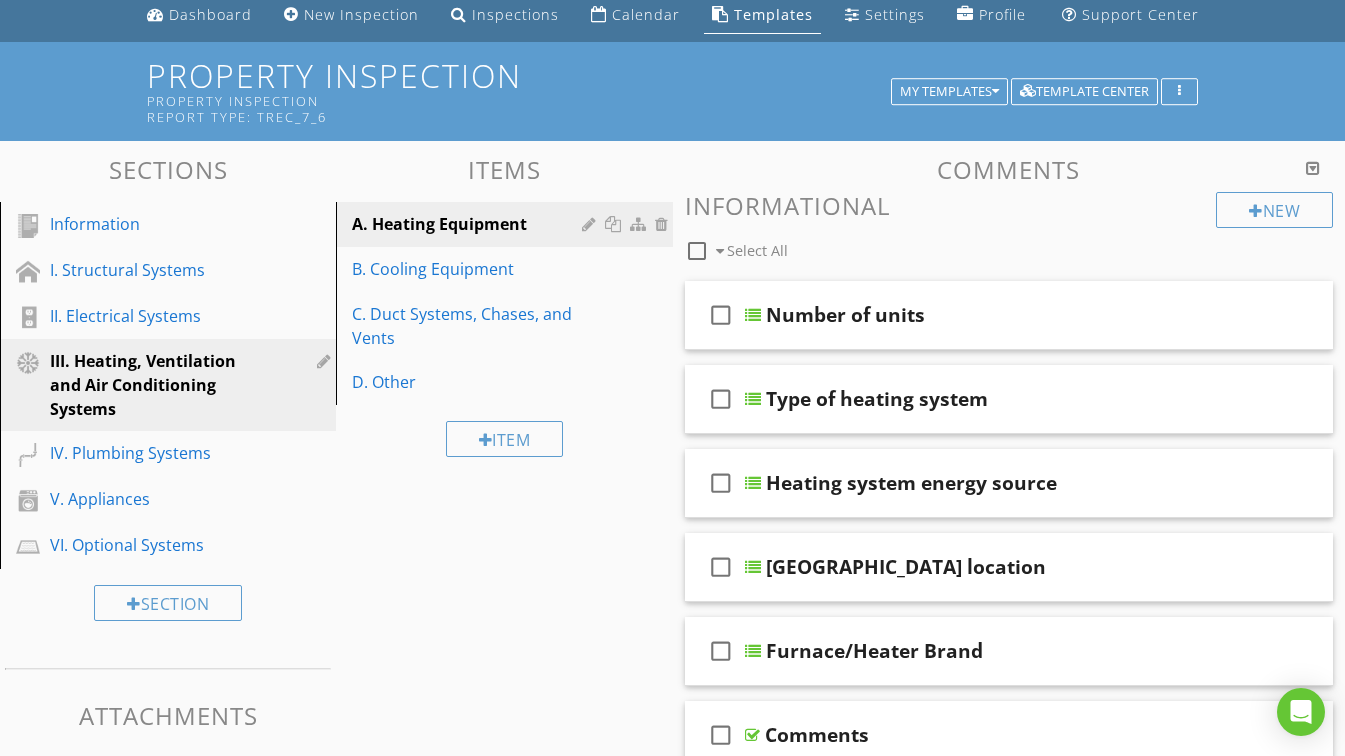scroll, scrollTop: 100, scrollLeft: 0, axis: vertical 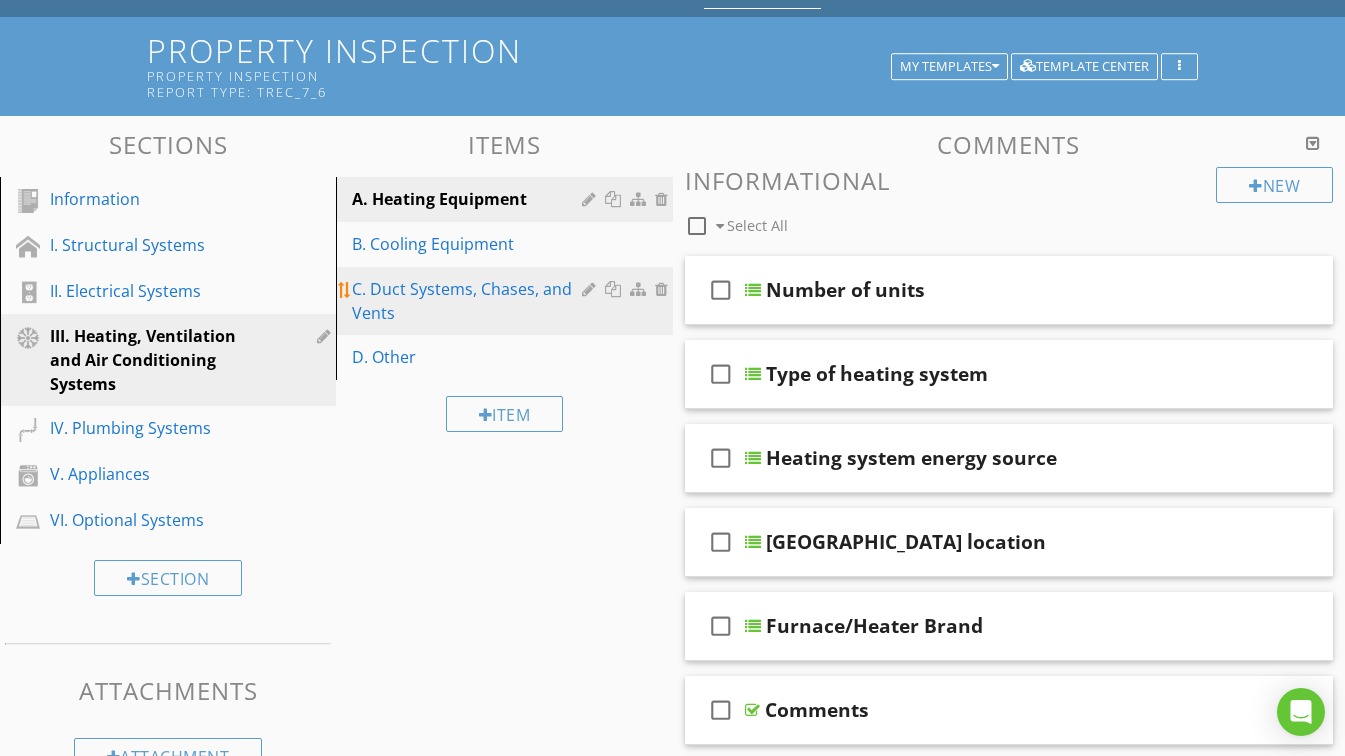 click on "C. Duct Systems, Chases, and Vents" at bounding box center [469, 301] 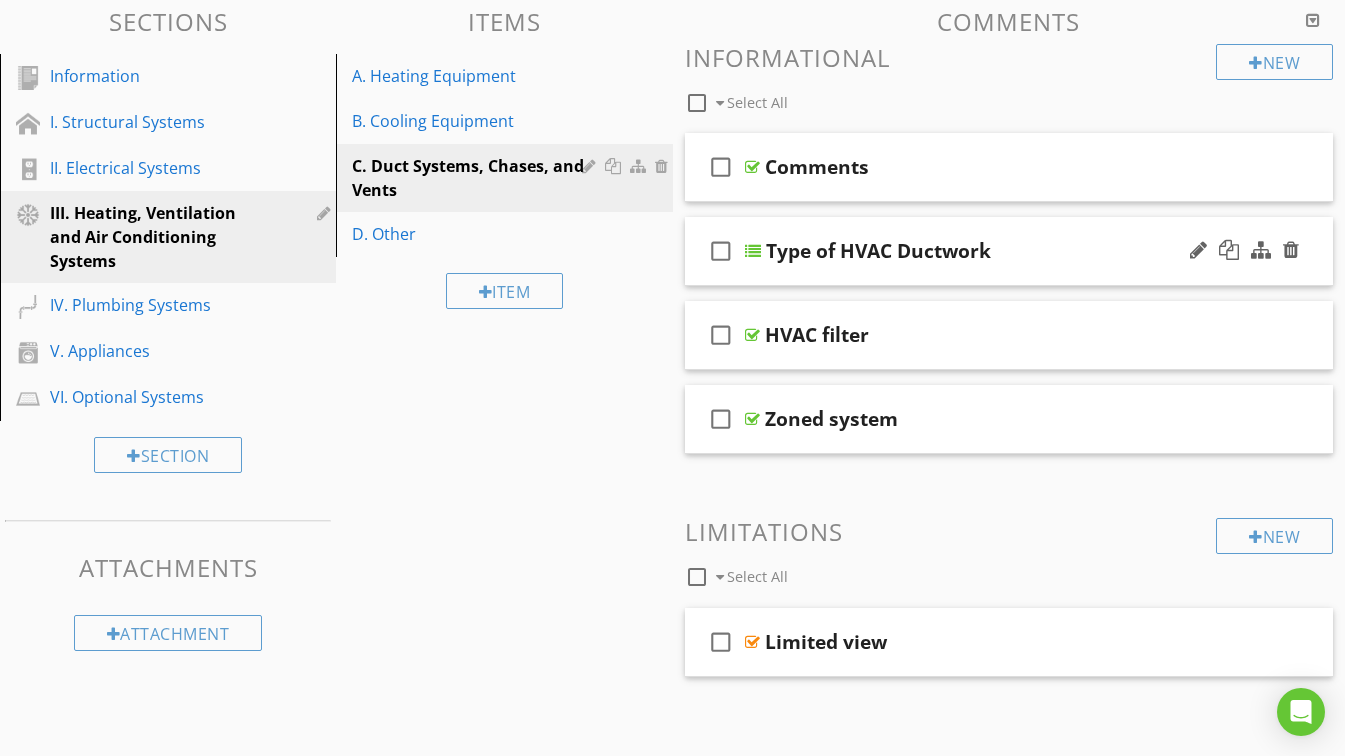 scroll, scrollTop: 200, scrollLeft: 0, axis: vertical 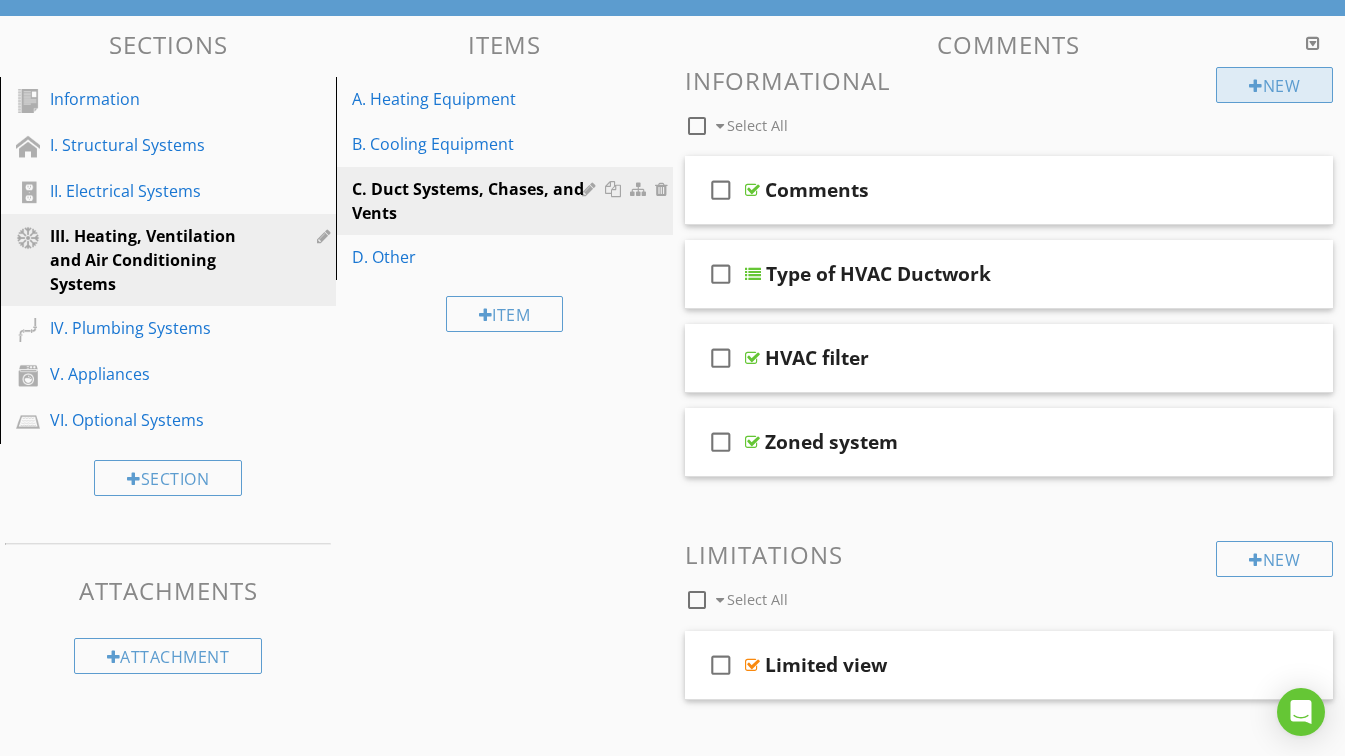 click on "New" at bounding box center [1274, 85] 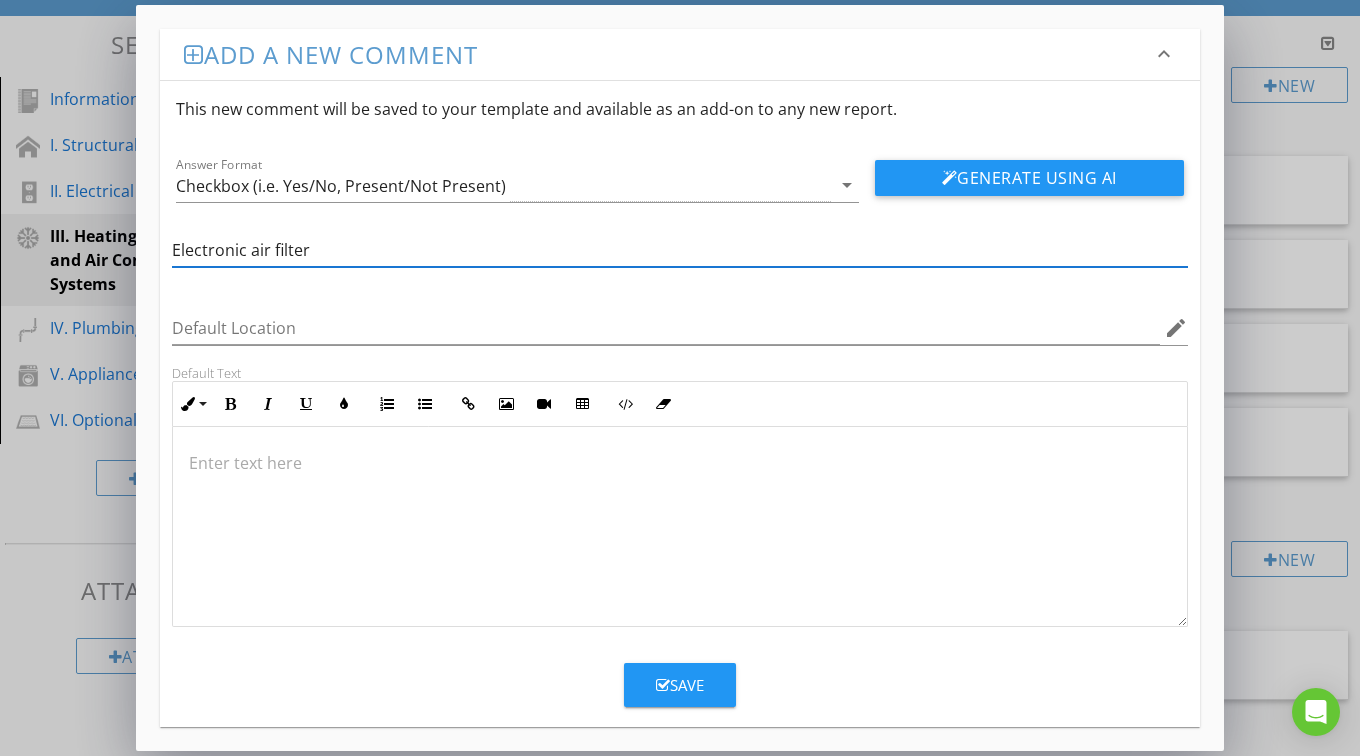 type on "Electronic air filter" 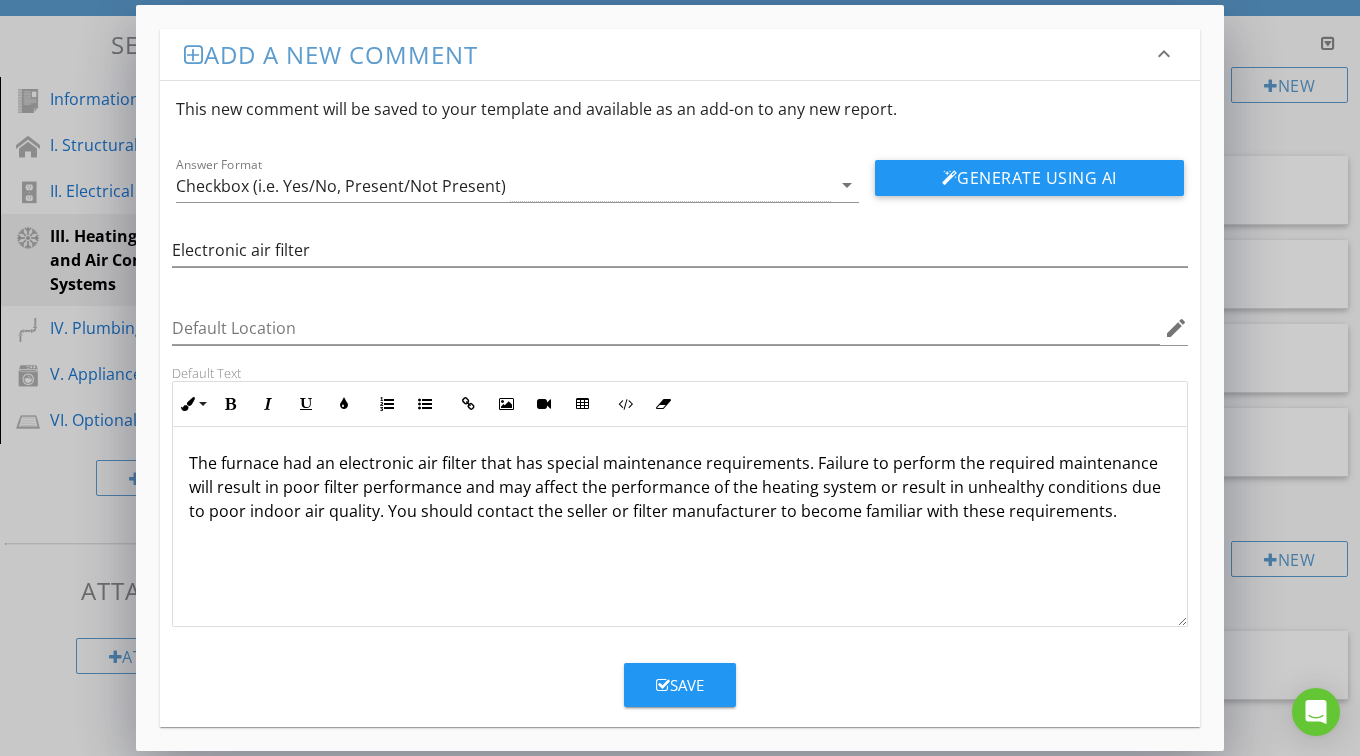 click on "Save" at bounding box center [680, 685] 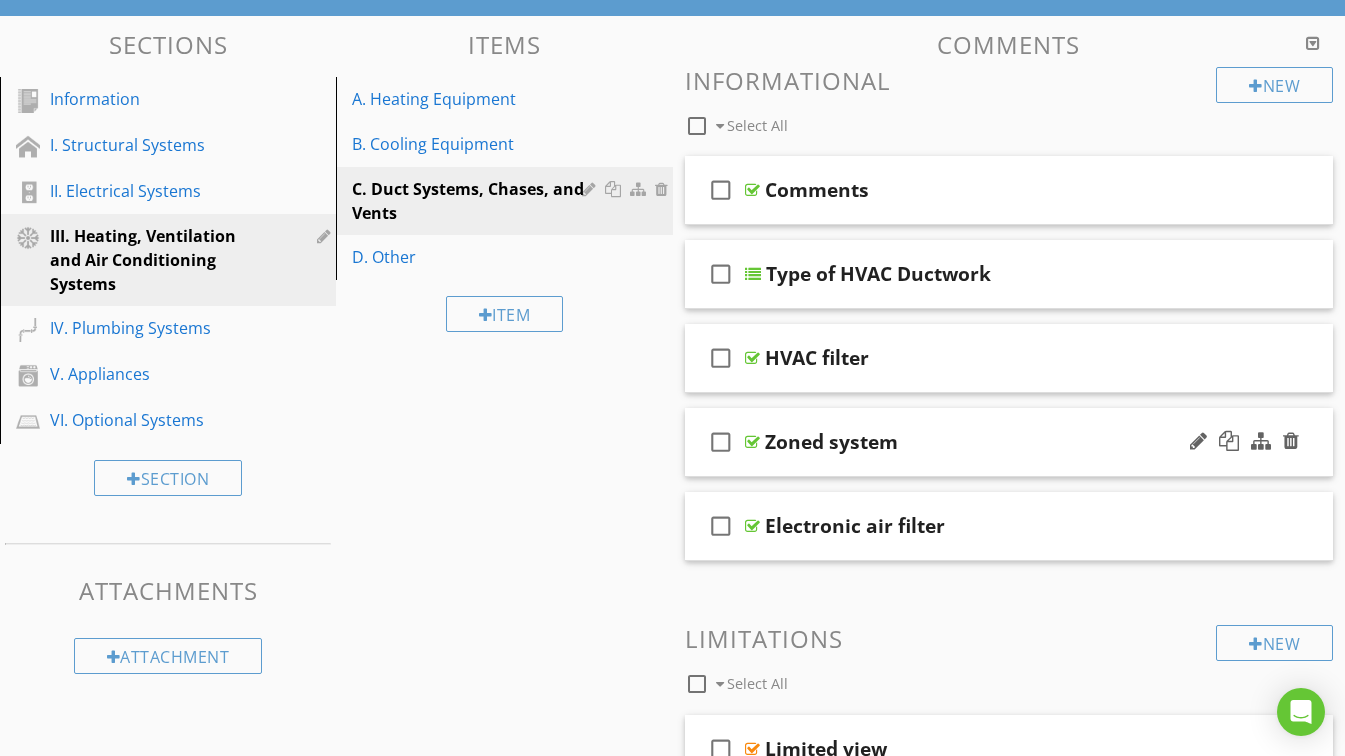 click on "Zoned system" at bounding box center (993, 442) 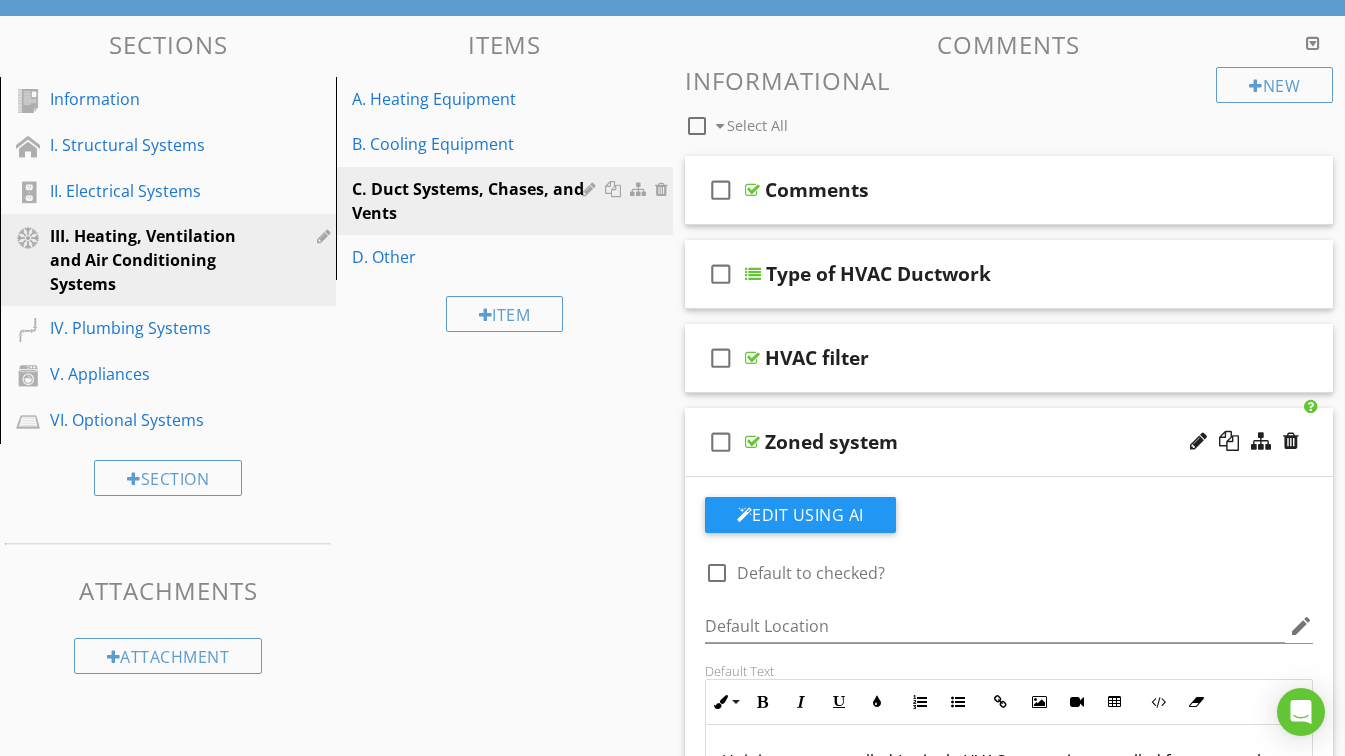 scroll, scrollTop: 500, scrollLeft: 0, axis: vertical 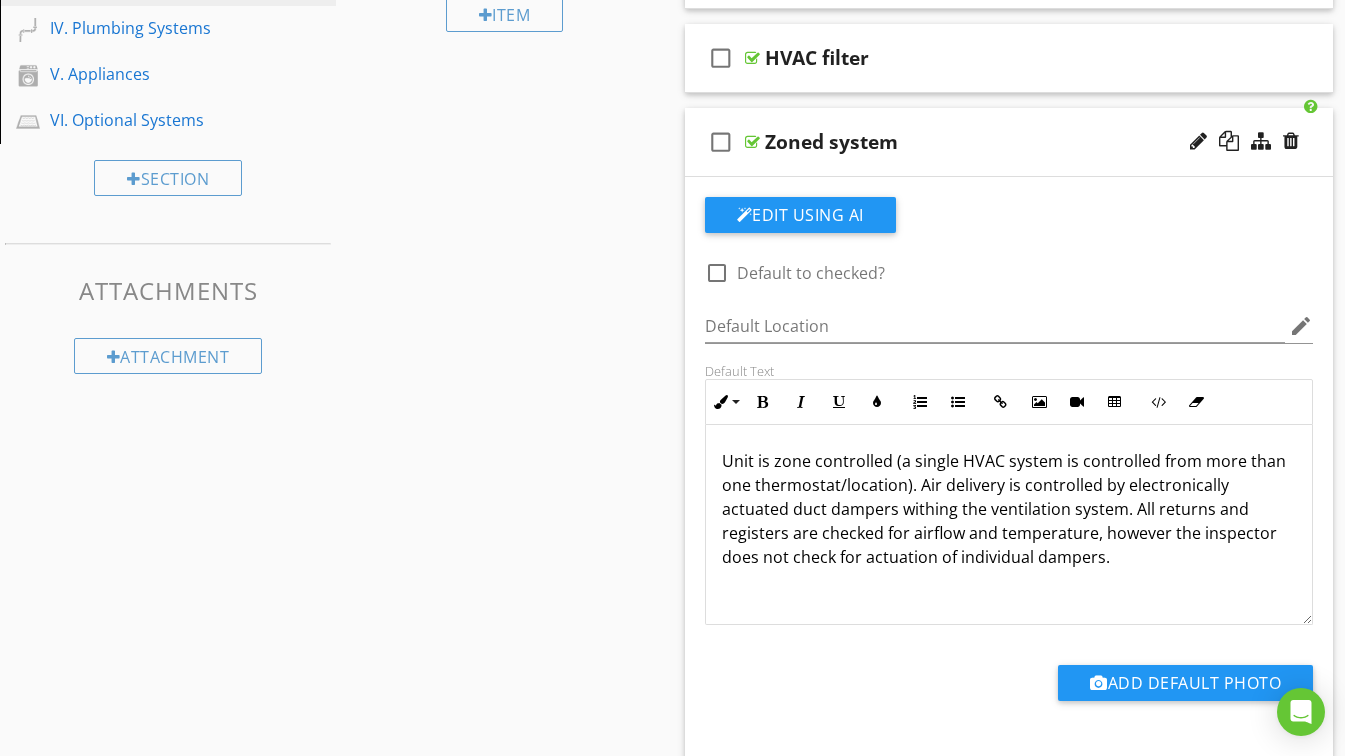 click on "Zoned system" at bounding box center [993, 142] 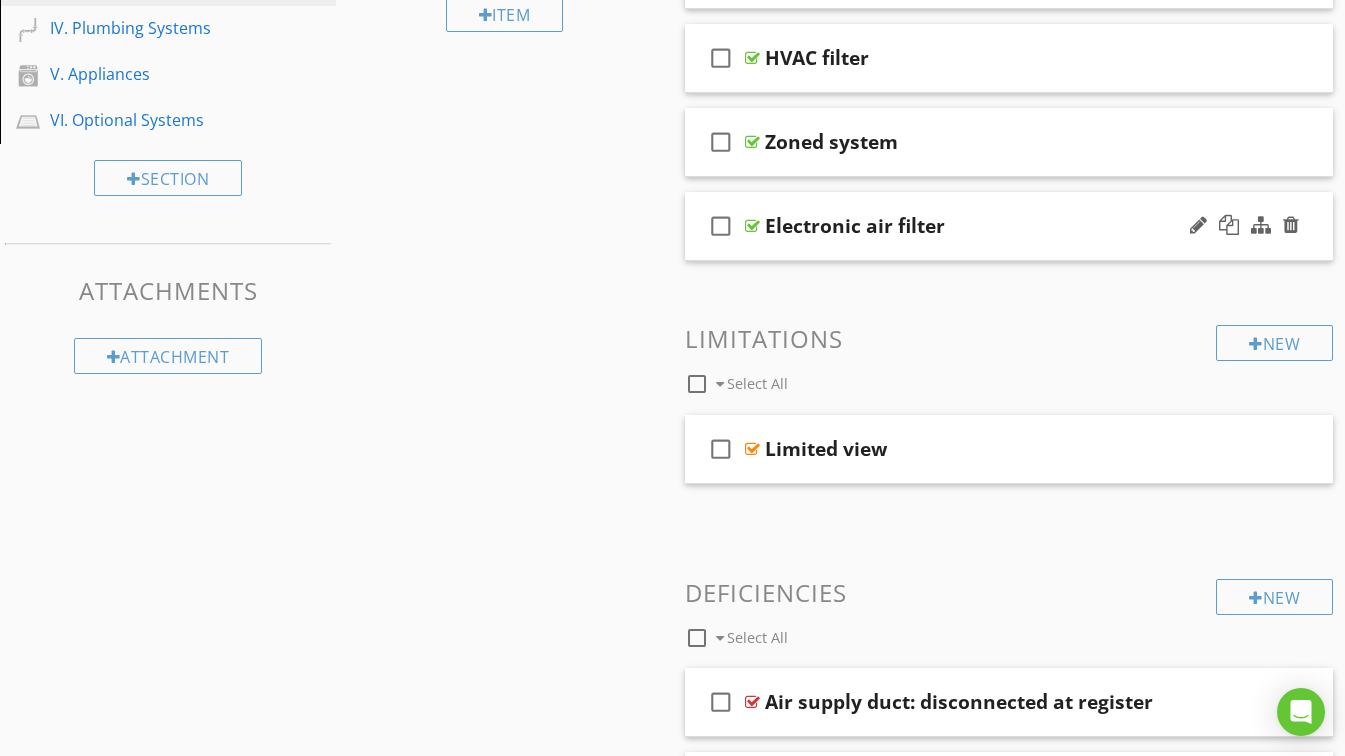 scroll, scrollTop: 200, scrollLeft: 0, axis: vertical 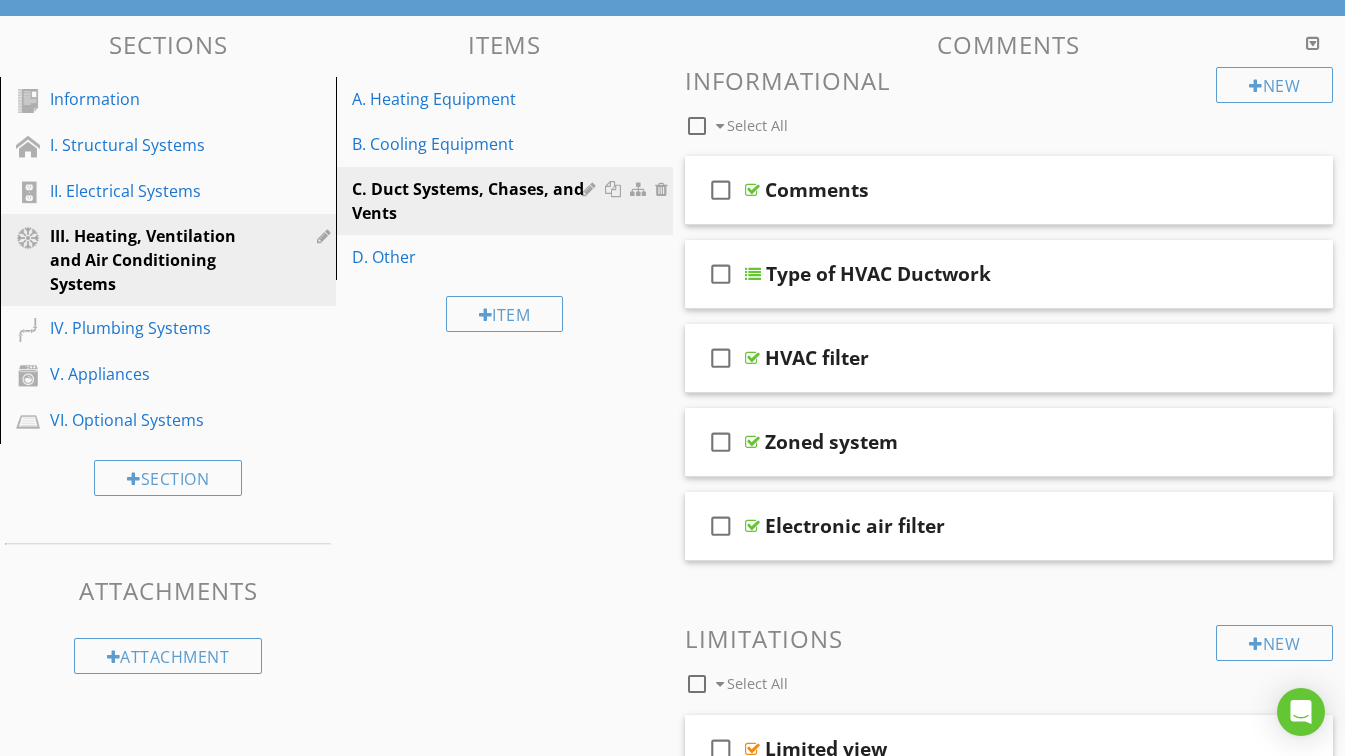 click on "Comments" at bounding box center [993, 190] 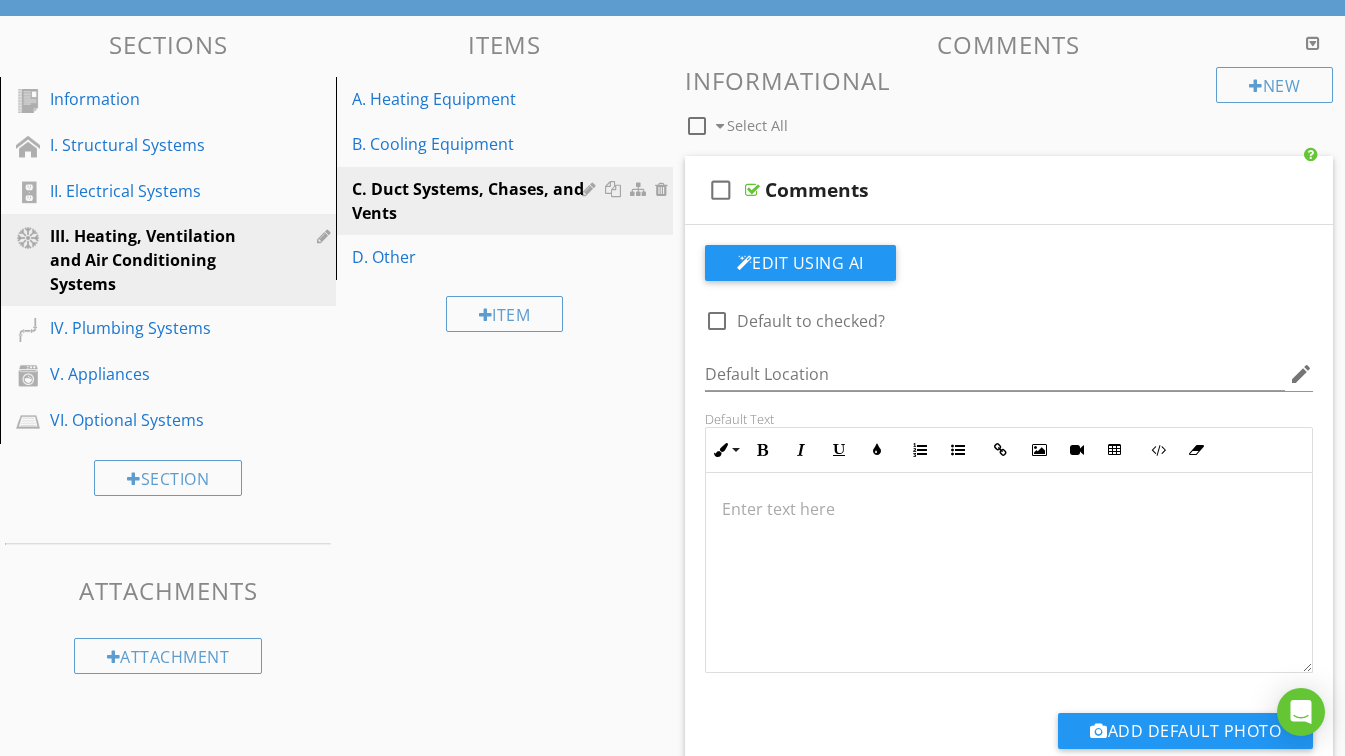 click on "Comments" at bounding box center (993, 190) 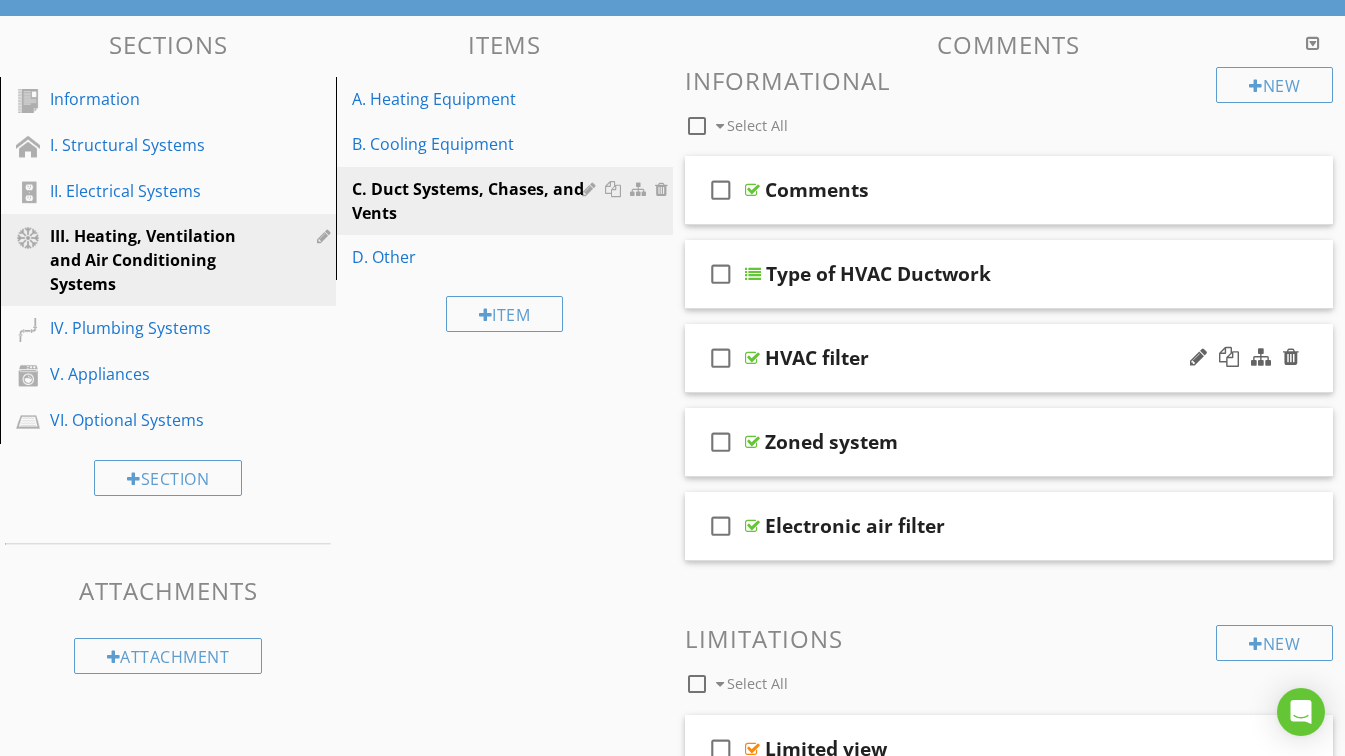 click on "HVAC filter" at bounding box center (993, 358) 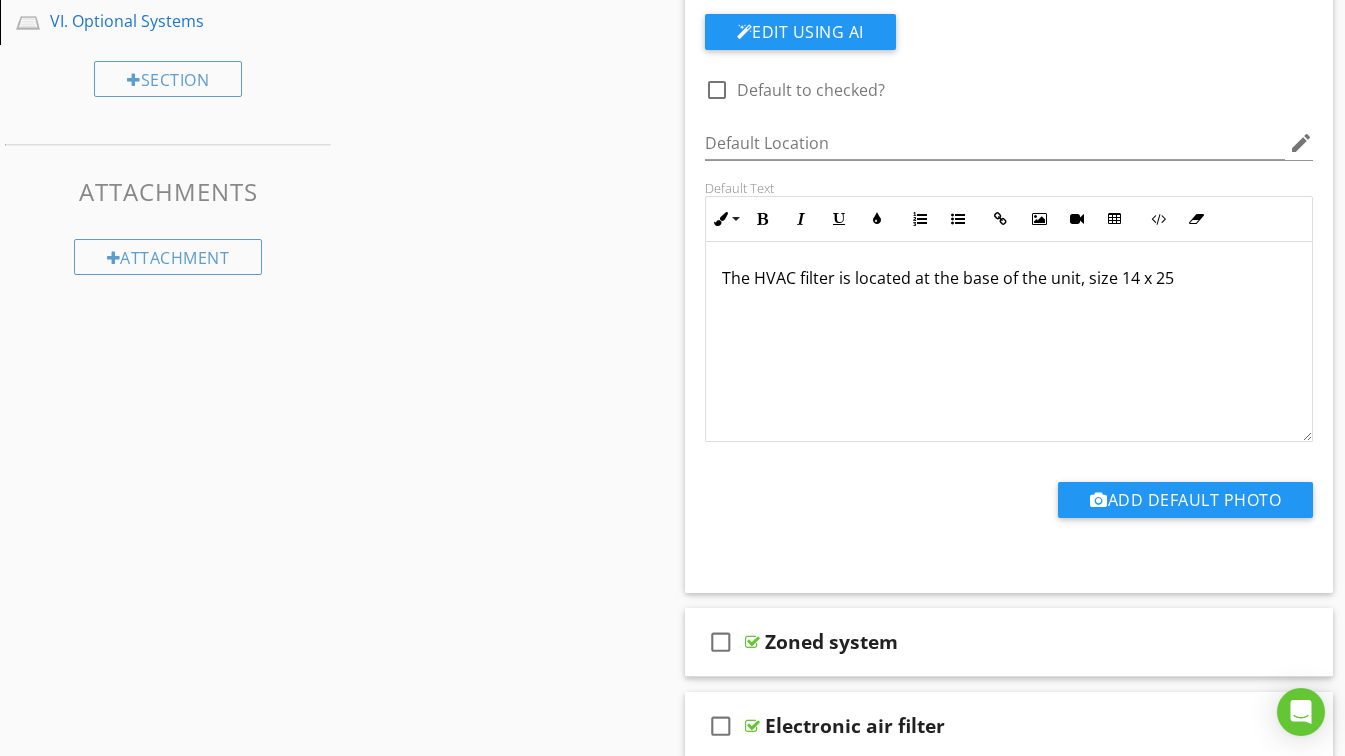 scroll, scrollTop: 600, scrollLeft: 0, axis: vertical 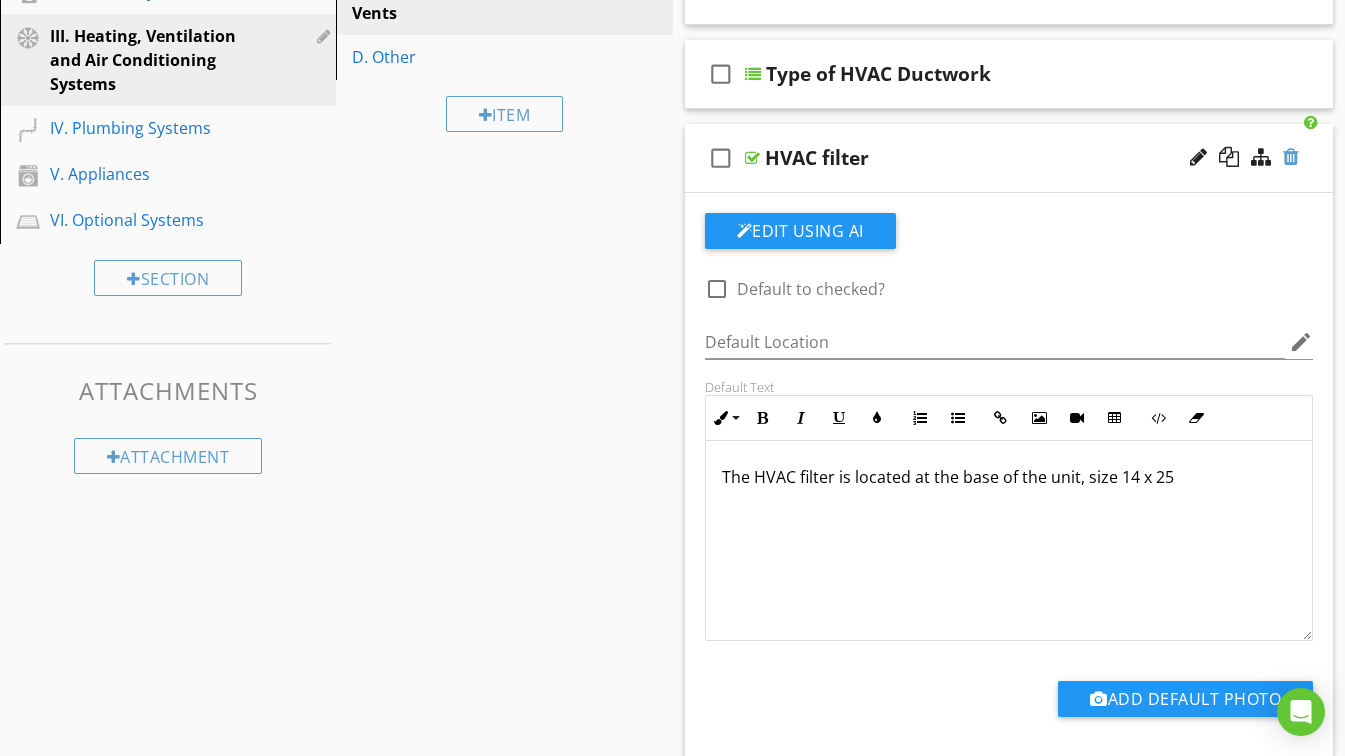 click at bounding box center [1291, 157] 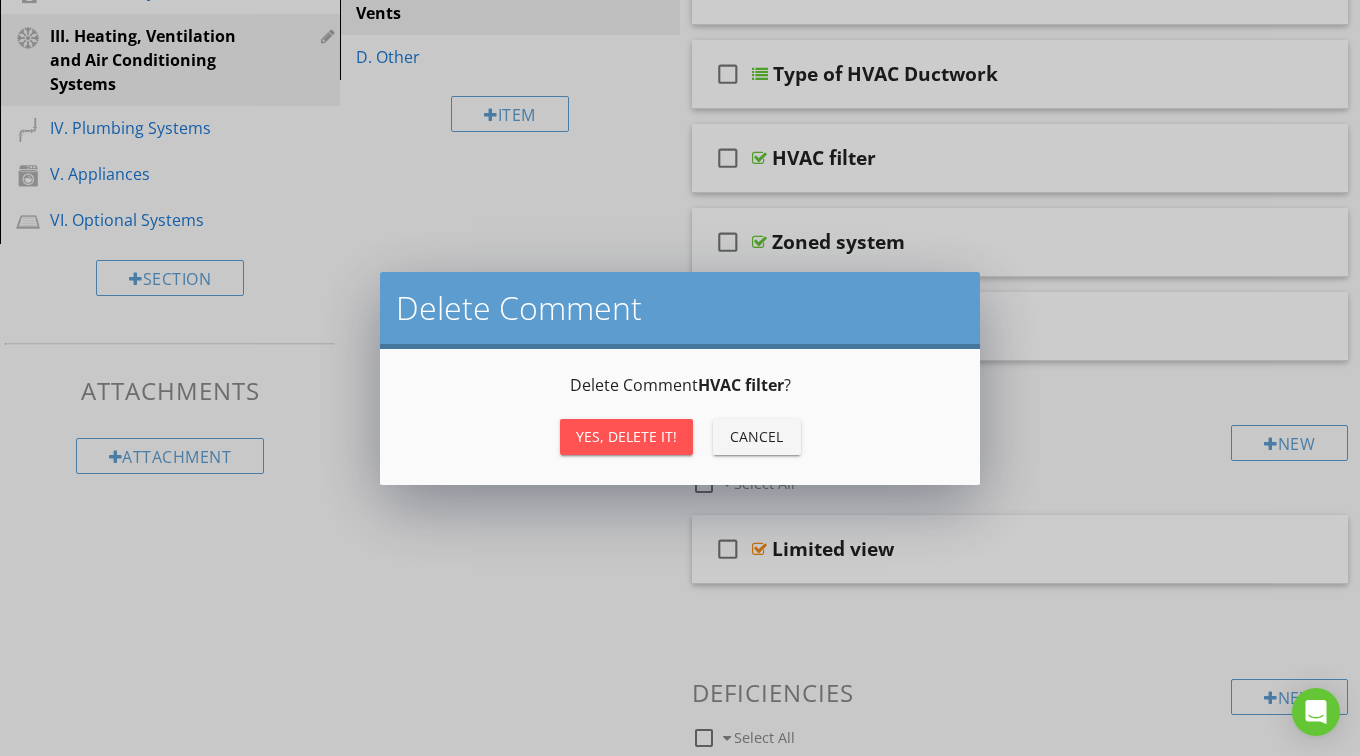click on "Yes, Delete it!" at bounding box center (626, 436) 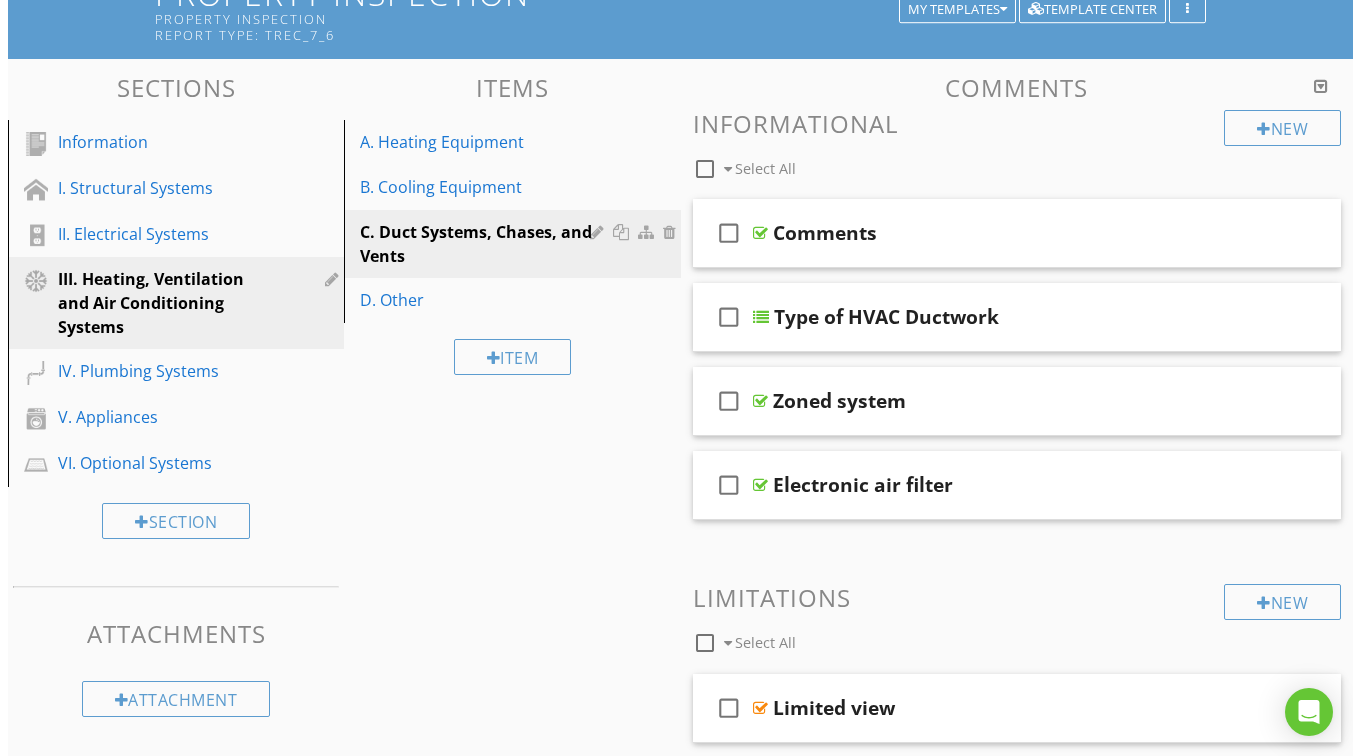 scroll, scrollTop: 100, scrollLeft: 0, axis: vertical 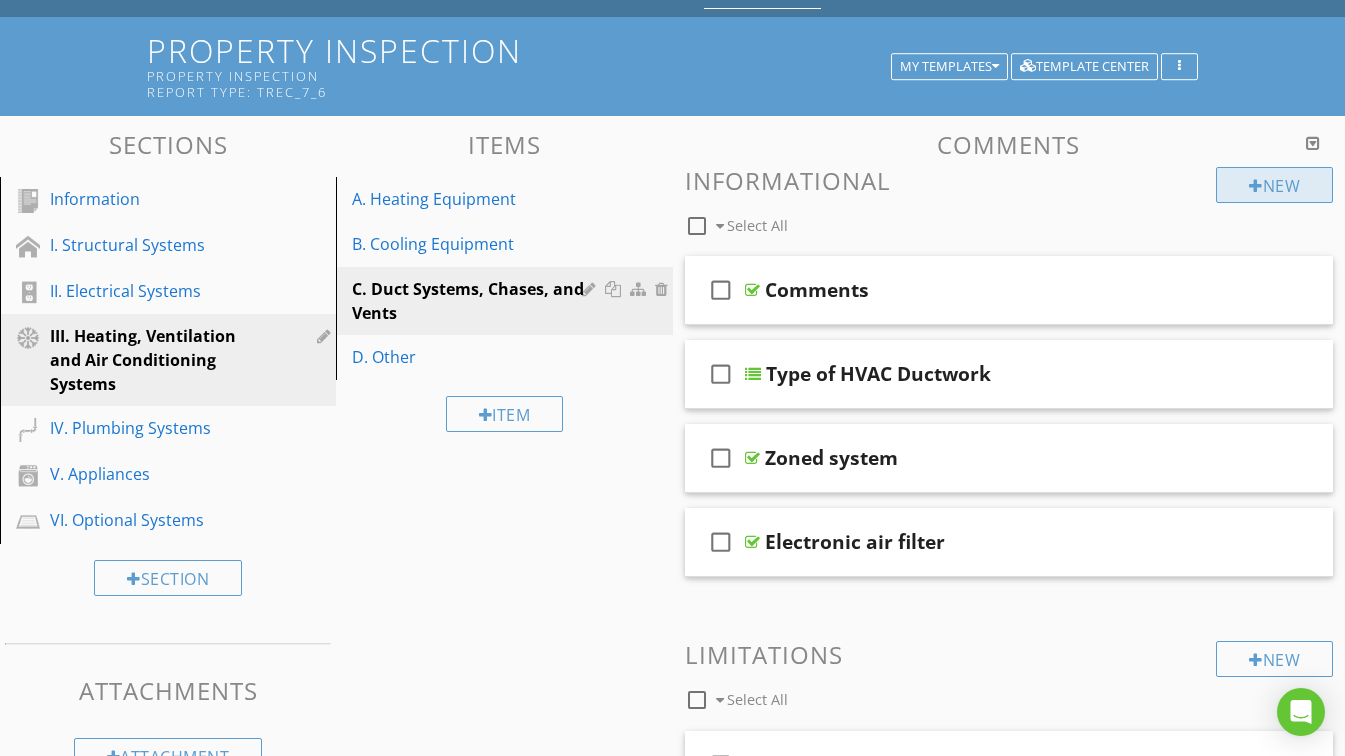 click on "New" at bounding box center (1274, 185) 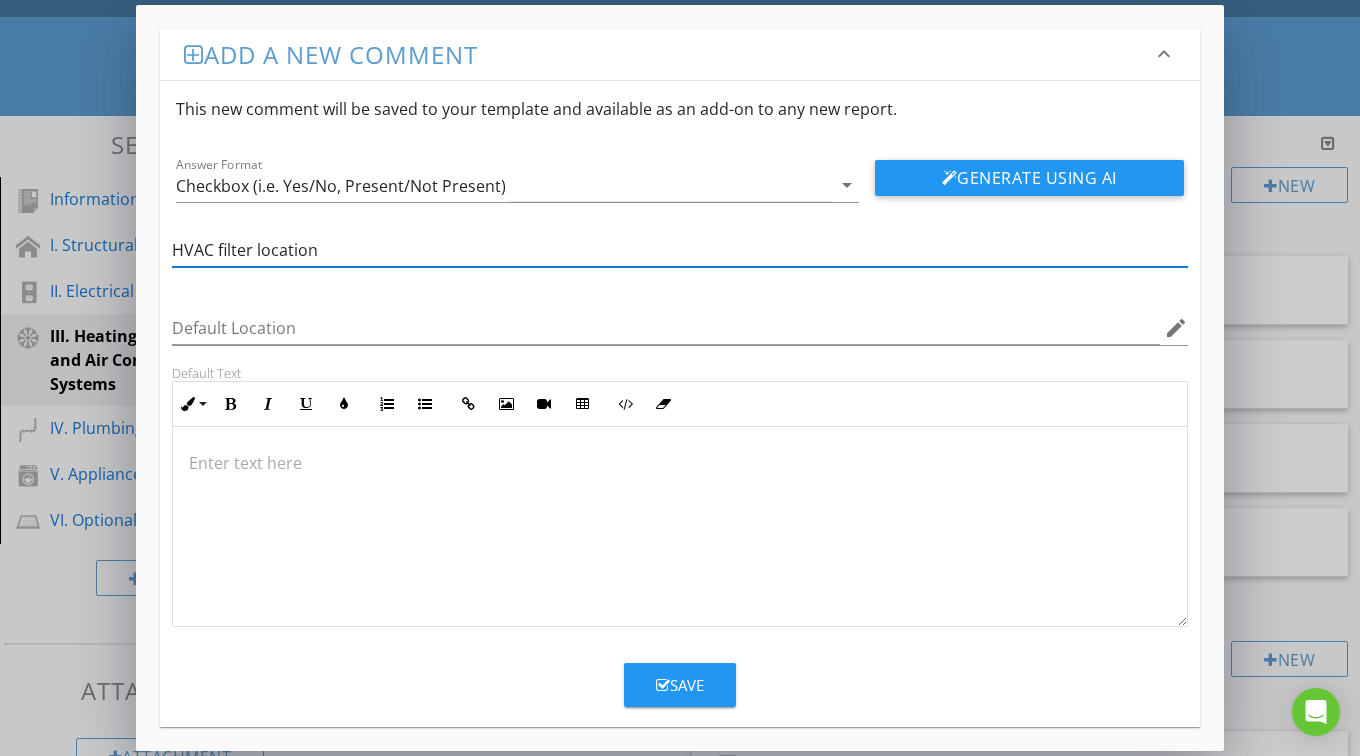 scroll, scrollTop: 2, scrollLeft: 0, axis: vertical 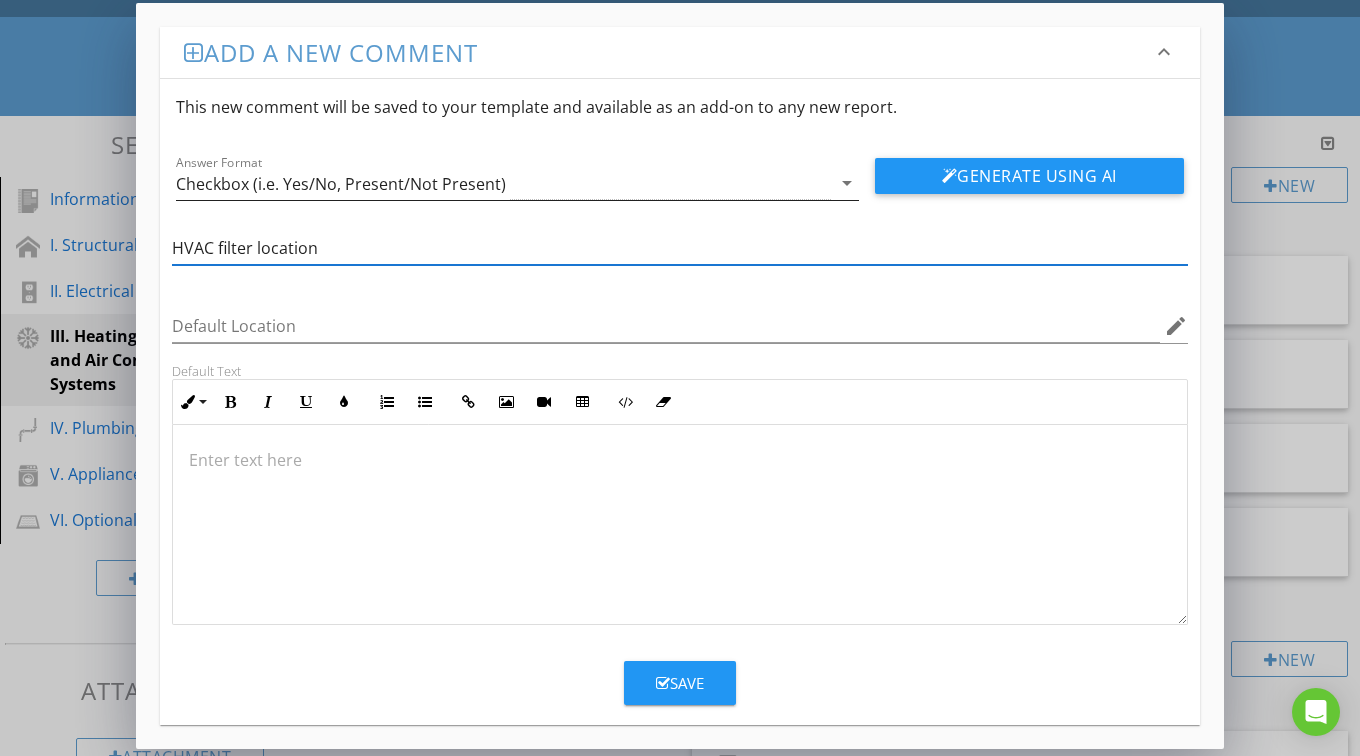 type on "HVAC filter location" 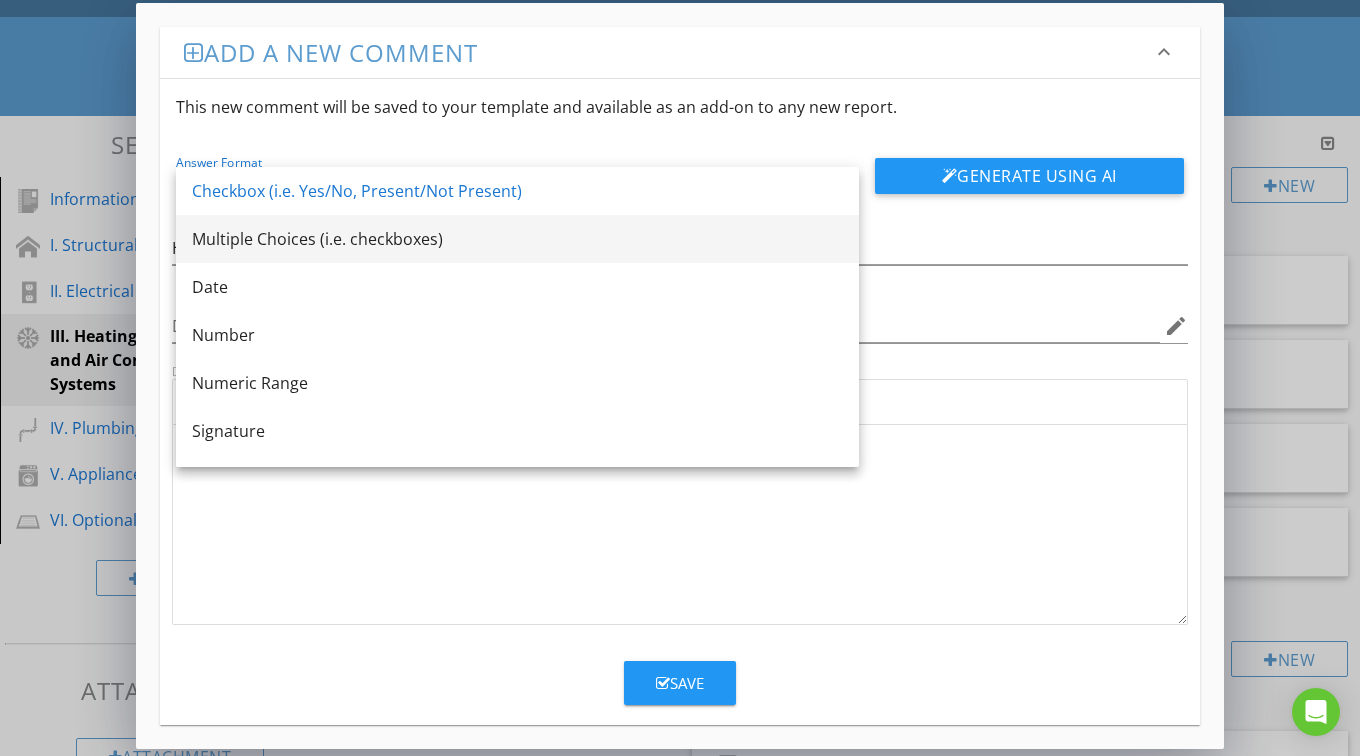 click on "Multiple Choices (i.e. checkboxes)" at bounding box center (517, 239) 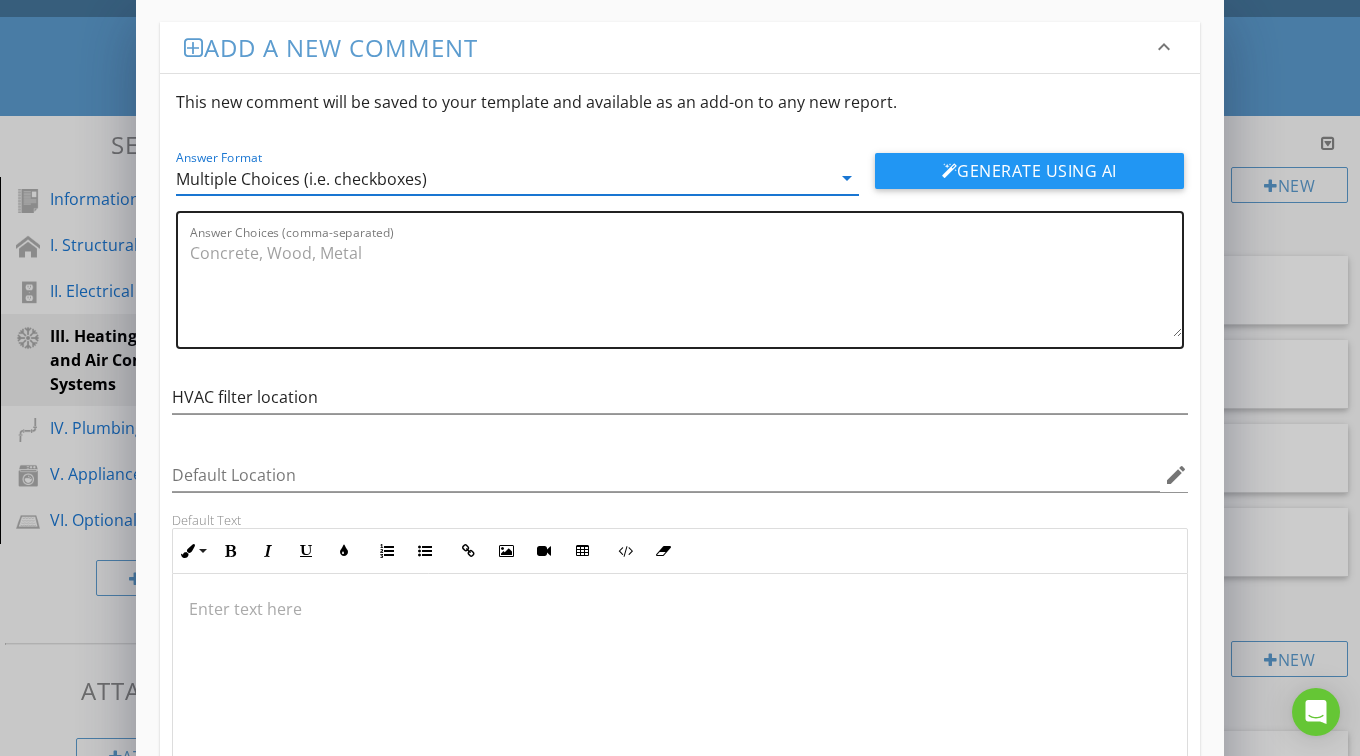 click on "Answer Choices (comma-separated)" at bounding box center [686, 287] 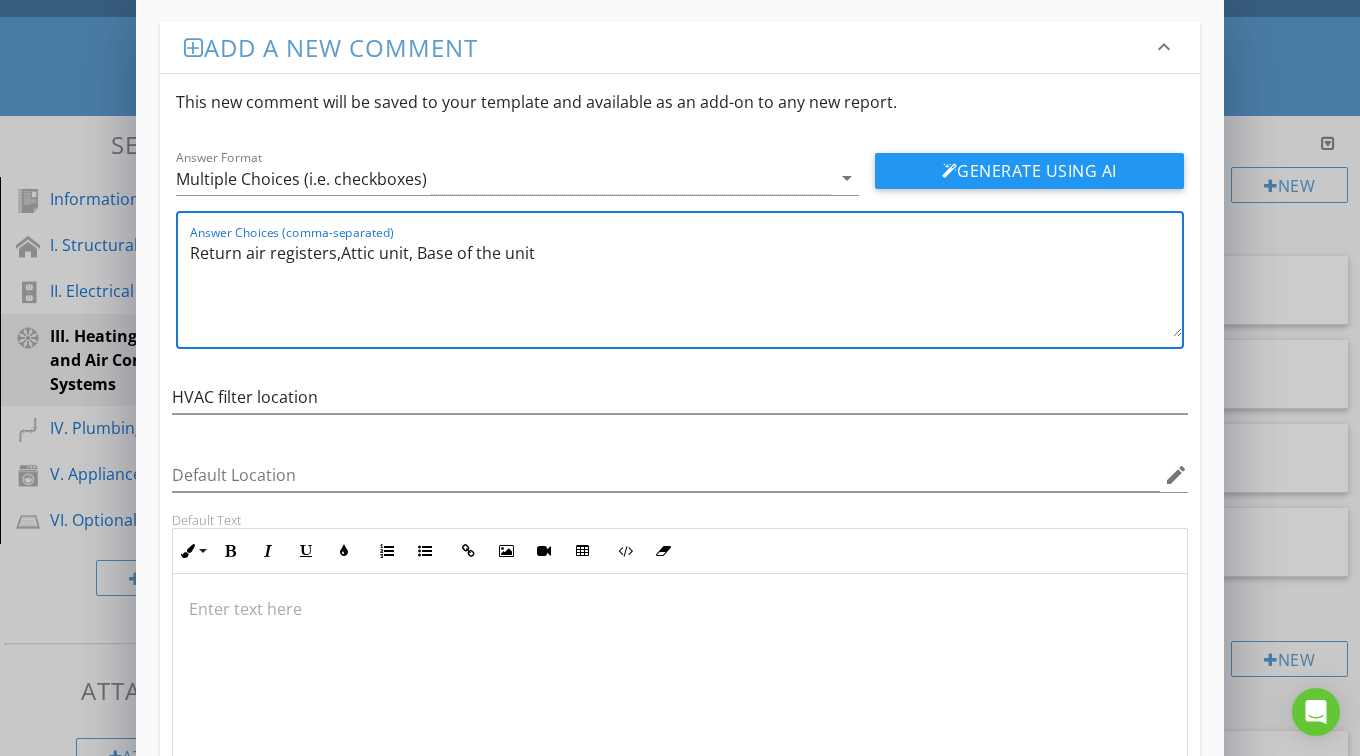 scroll, scrollTop: 156, scrollLeft: 0, axis: vertical 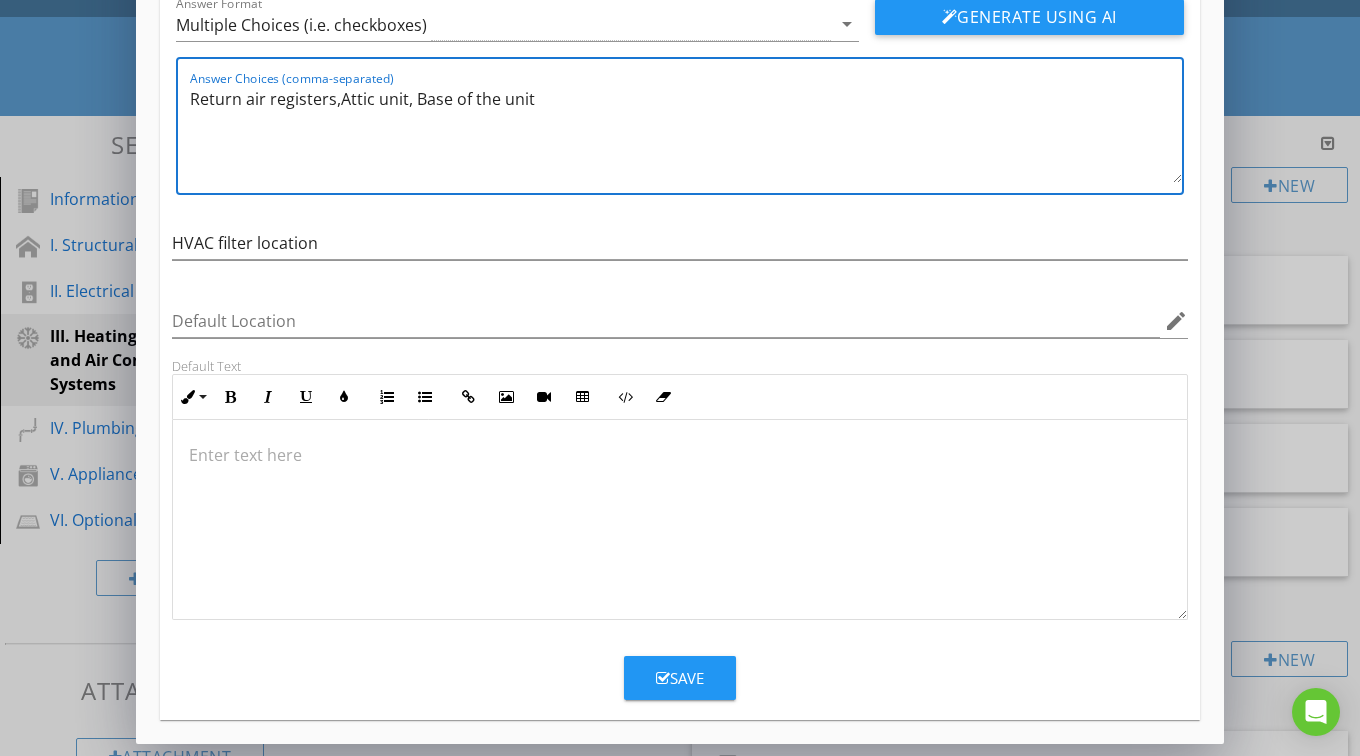 type on "Return air registers,Attic unit, Base of the unit" 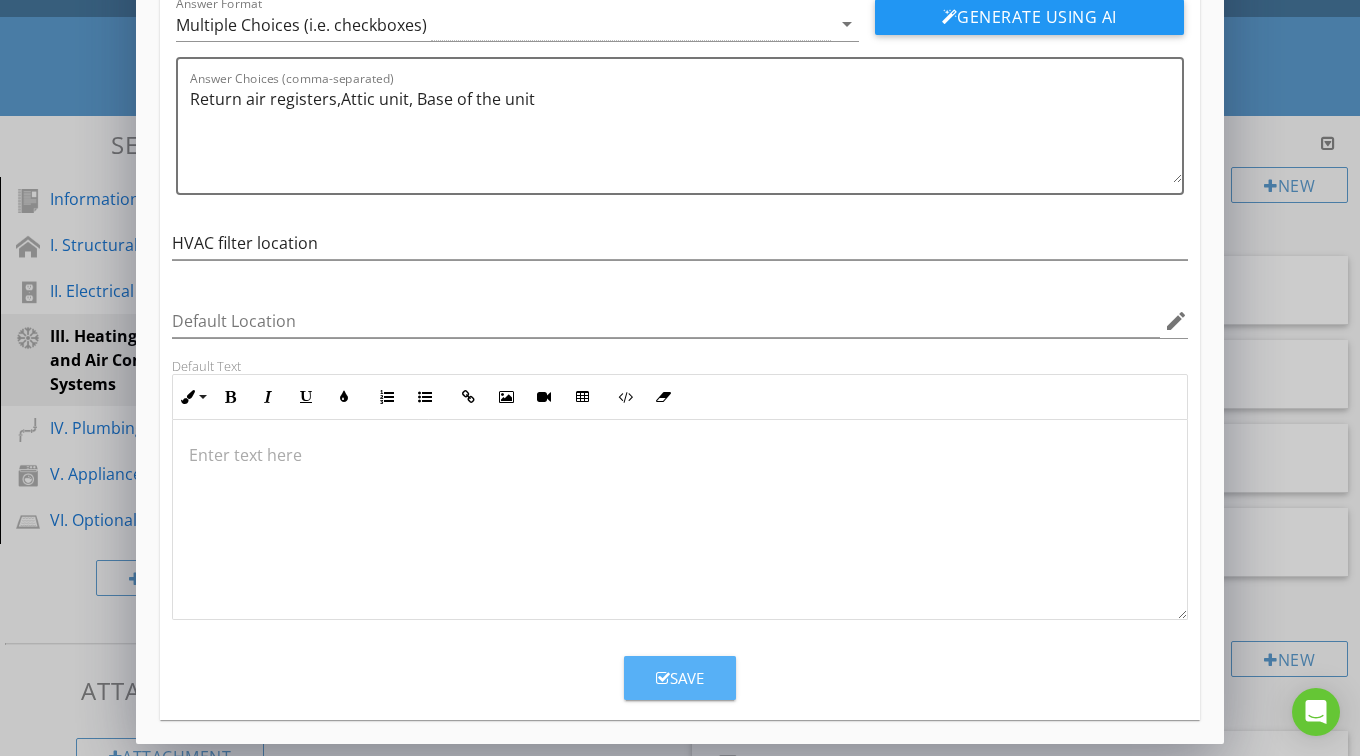 click on "Save" at bounding box center (680, 678) 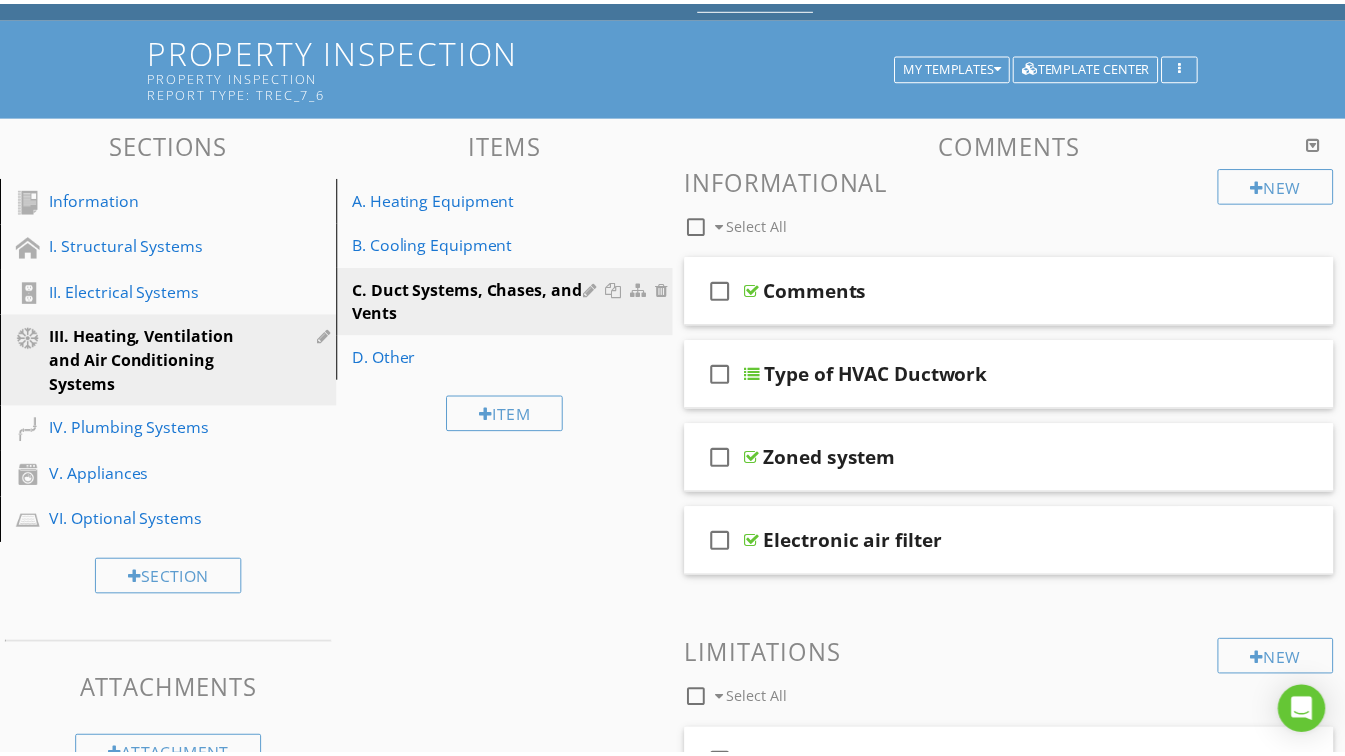 scroll, scrollTop: 59, scrollLeft: 0, axis: vertical 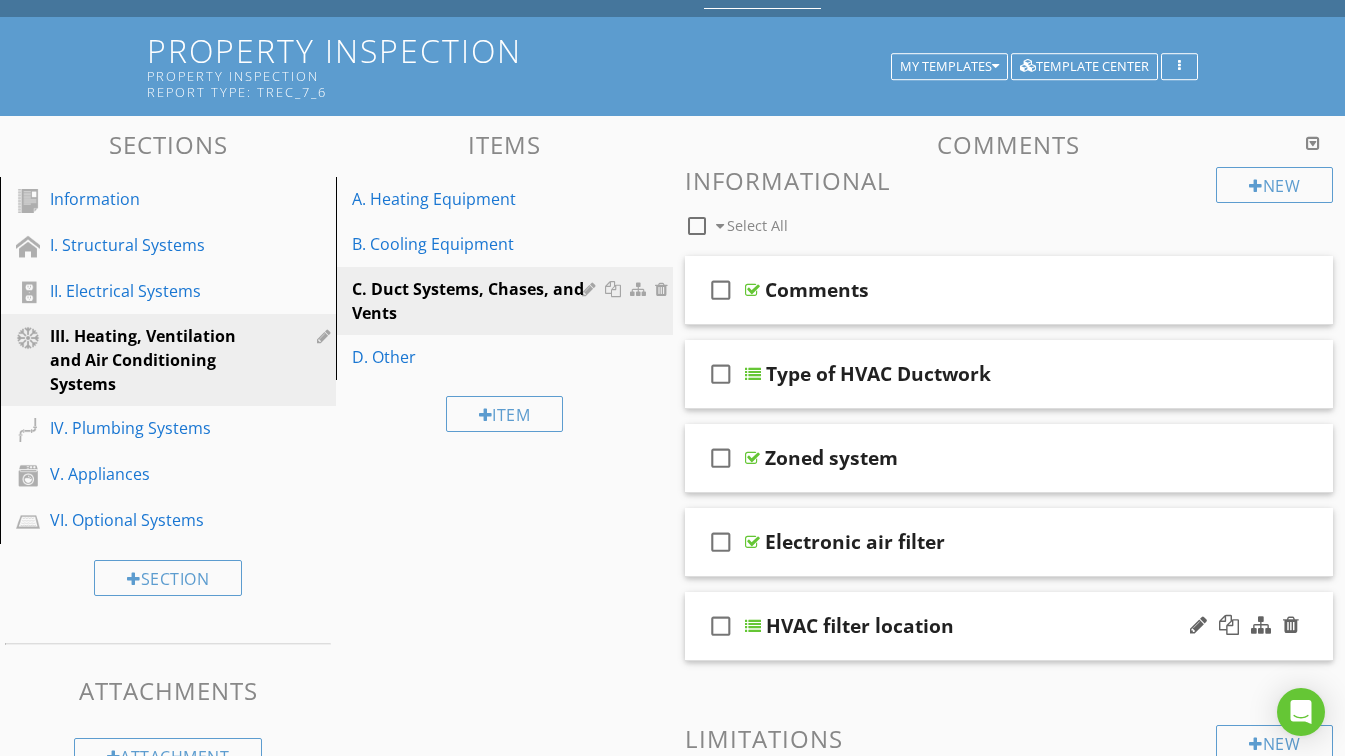 type 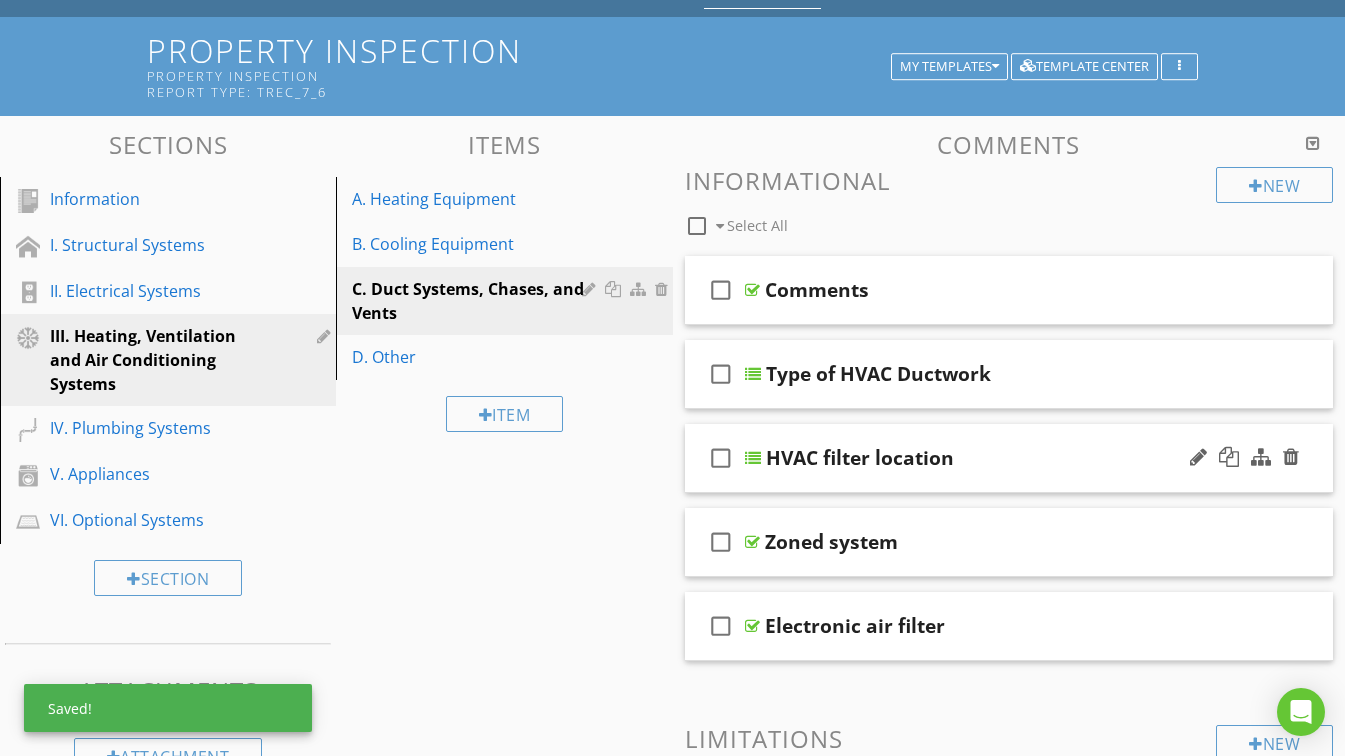 click on "HVAC filter location" at bounding box center [994, 458] 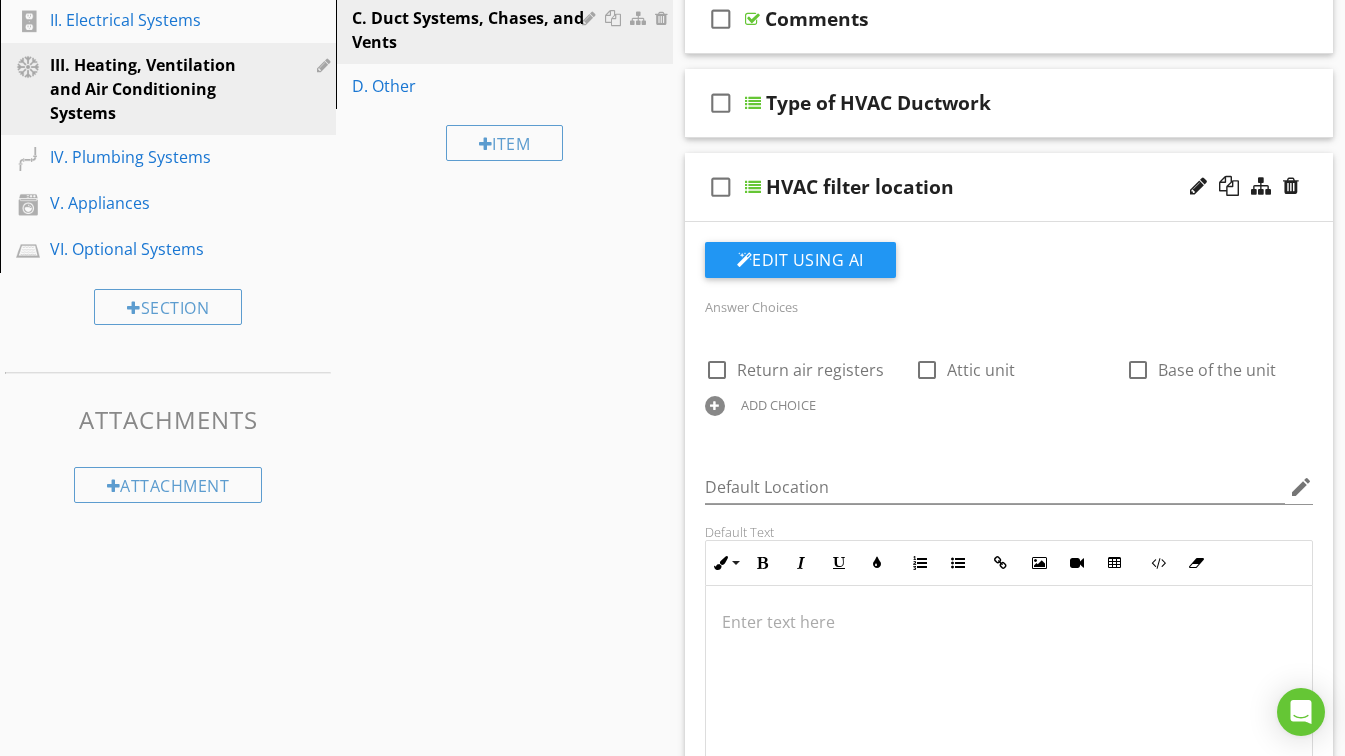 scroll, scrollTop: 400, scrollLeft: 0, axis: vertical 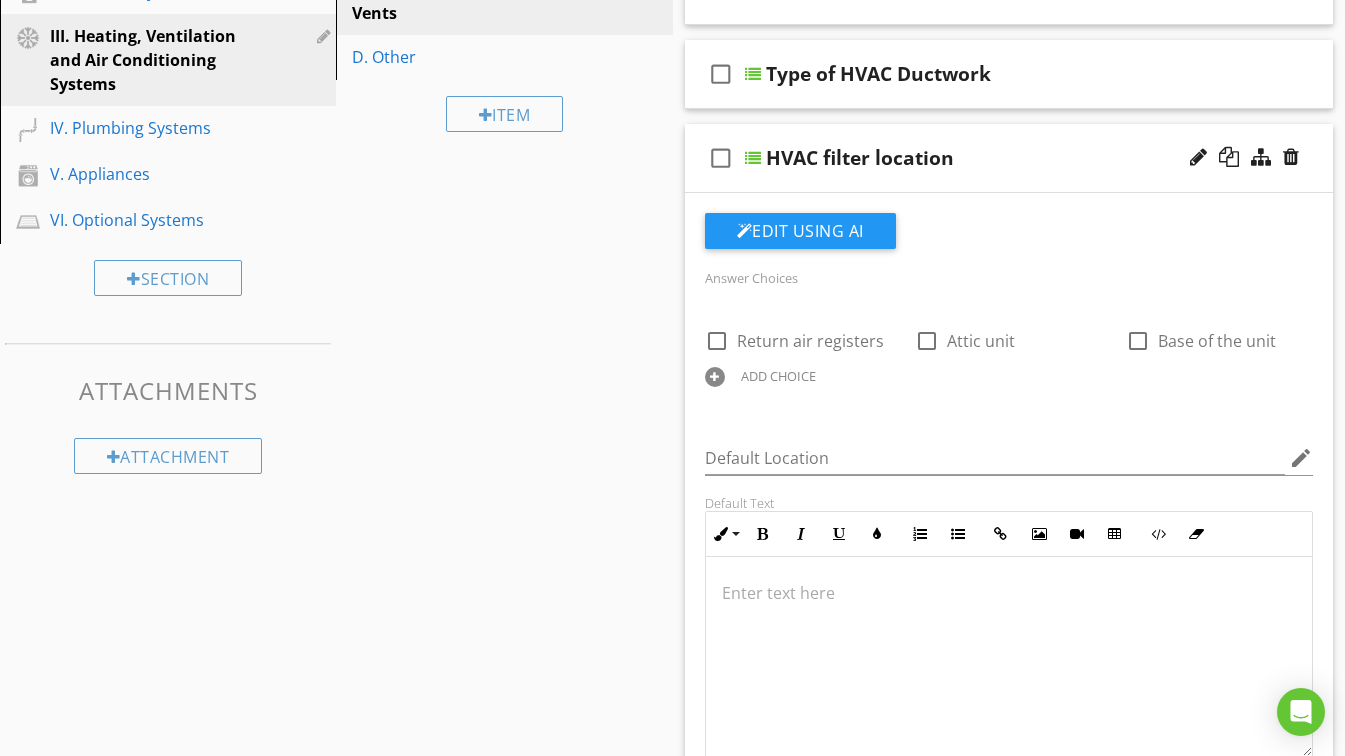 click on "ADD CHOICE" at bounding box center [778, 376] 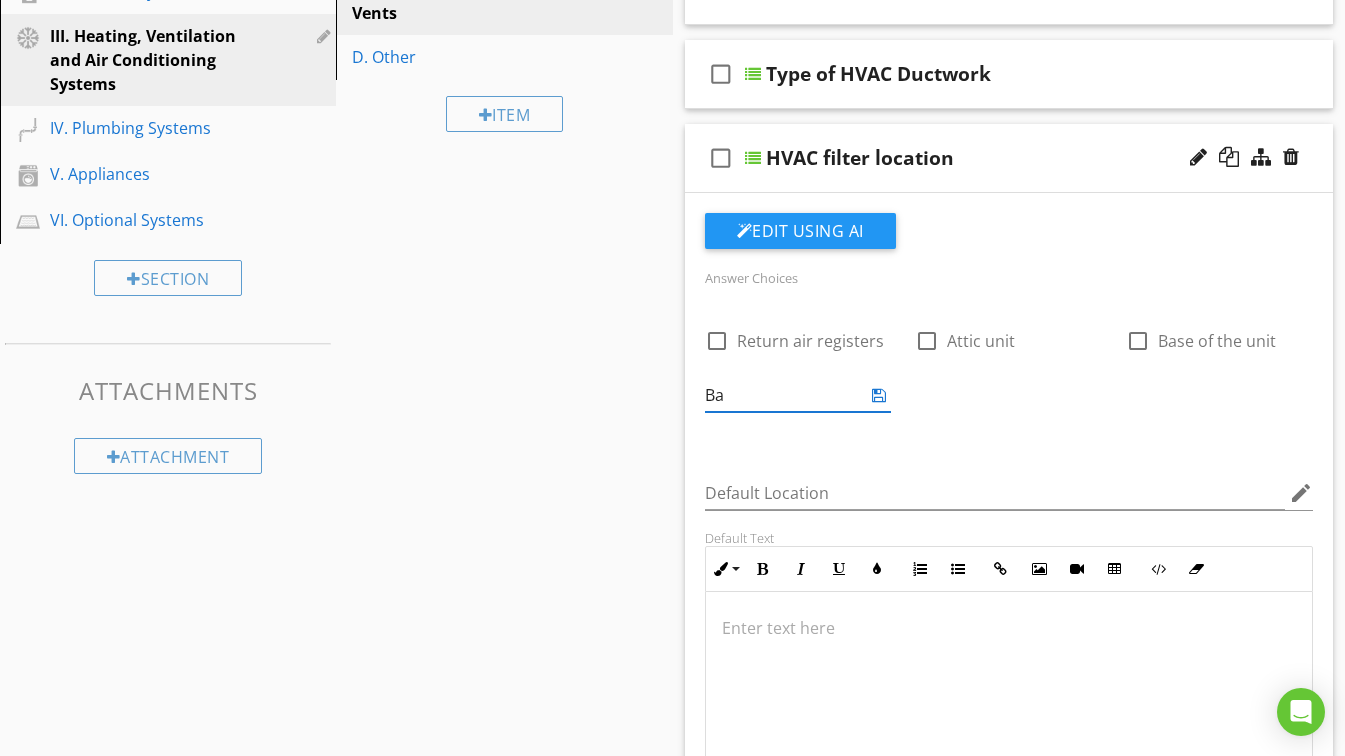 type on "B" 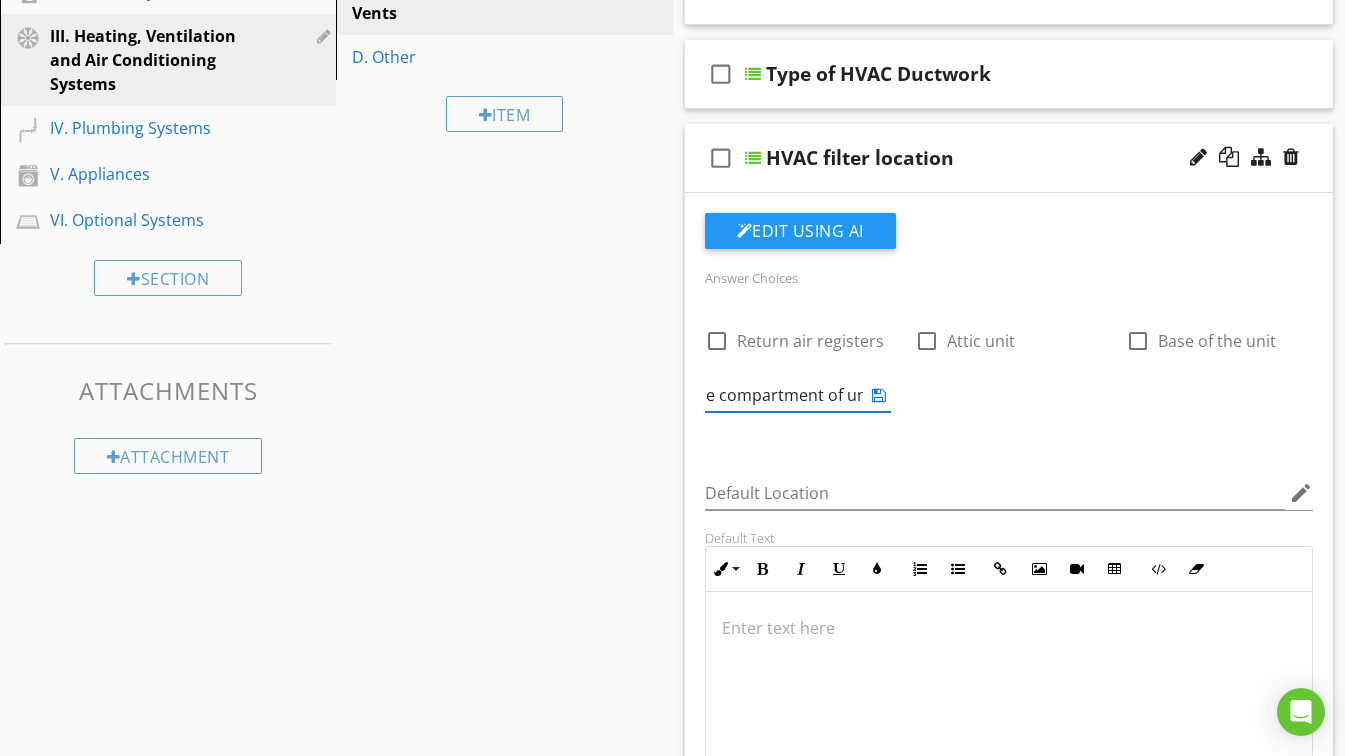 scroll, scrollTop: 0, scrollLeft: 31, axis: horizontal 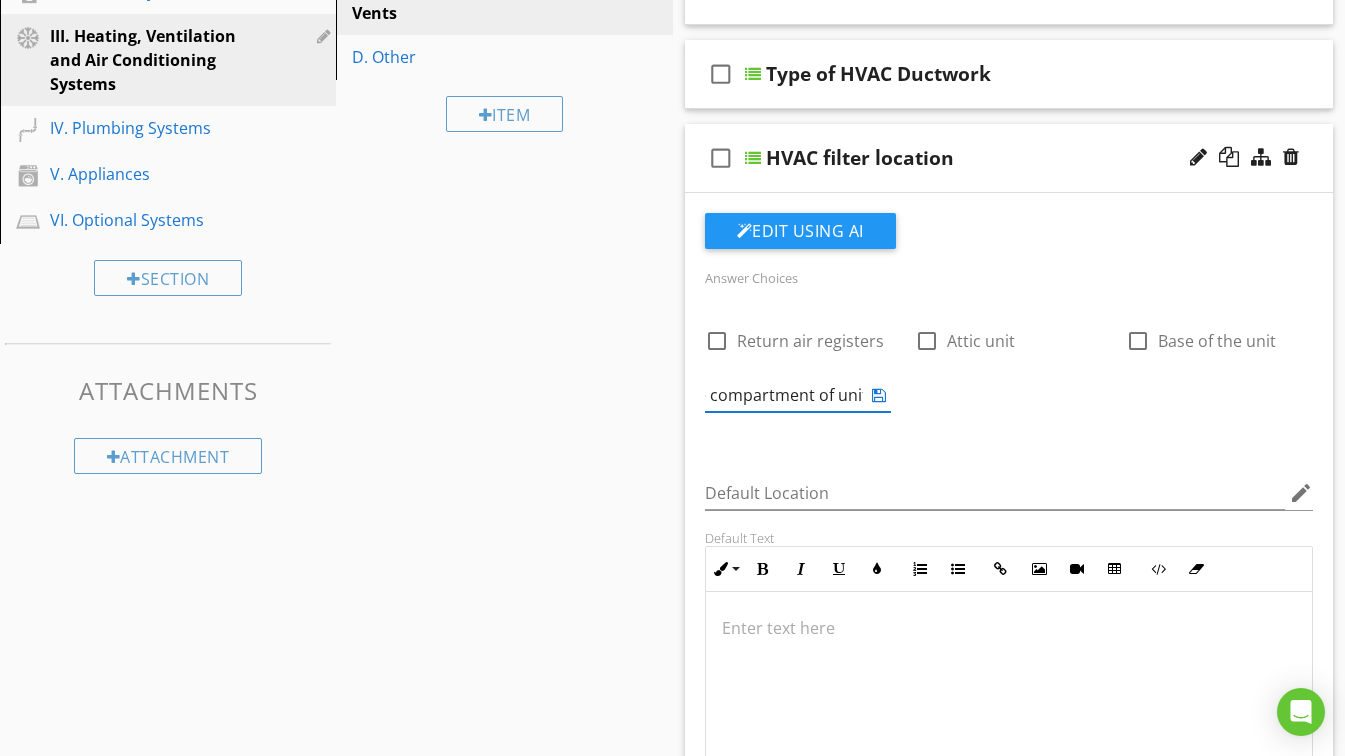 type on "Side compartment of unit" 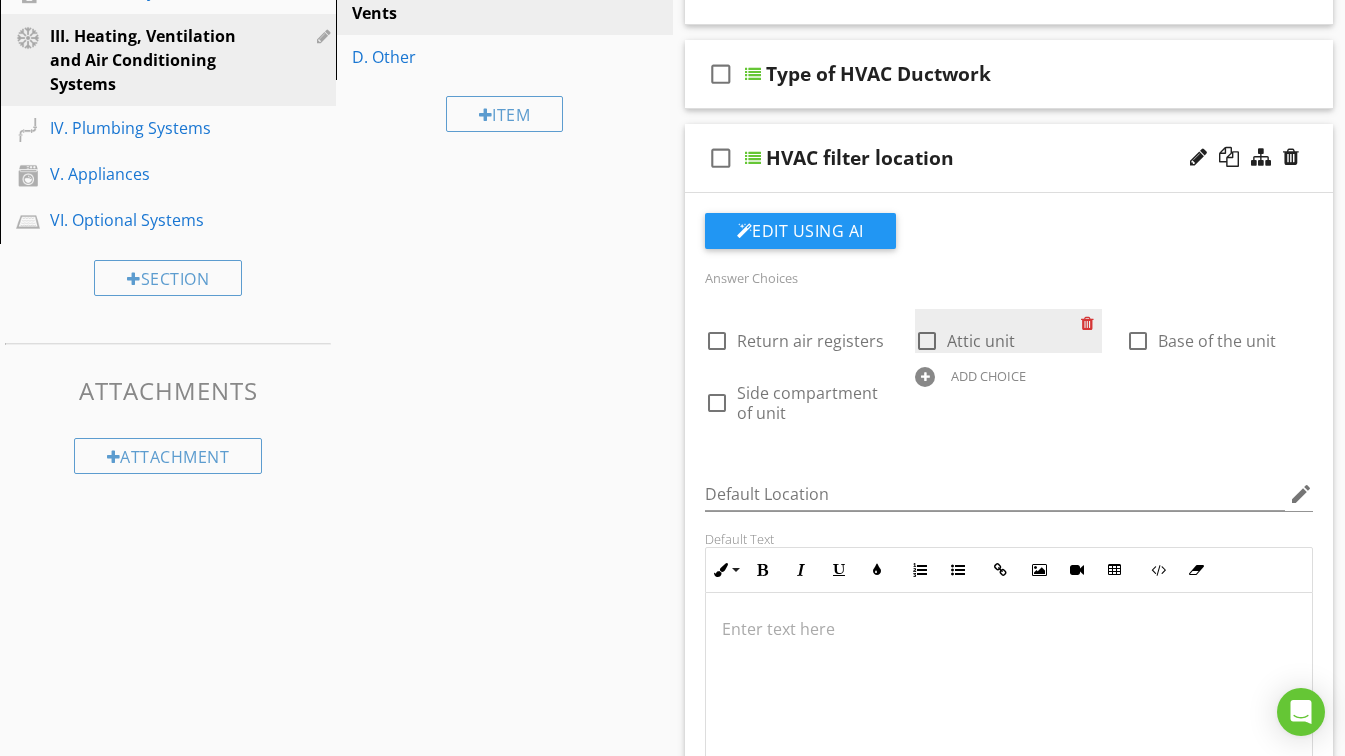 click at bounding box center (1091, 323) 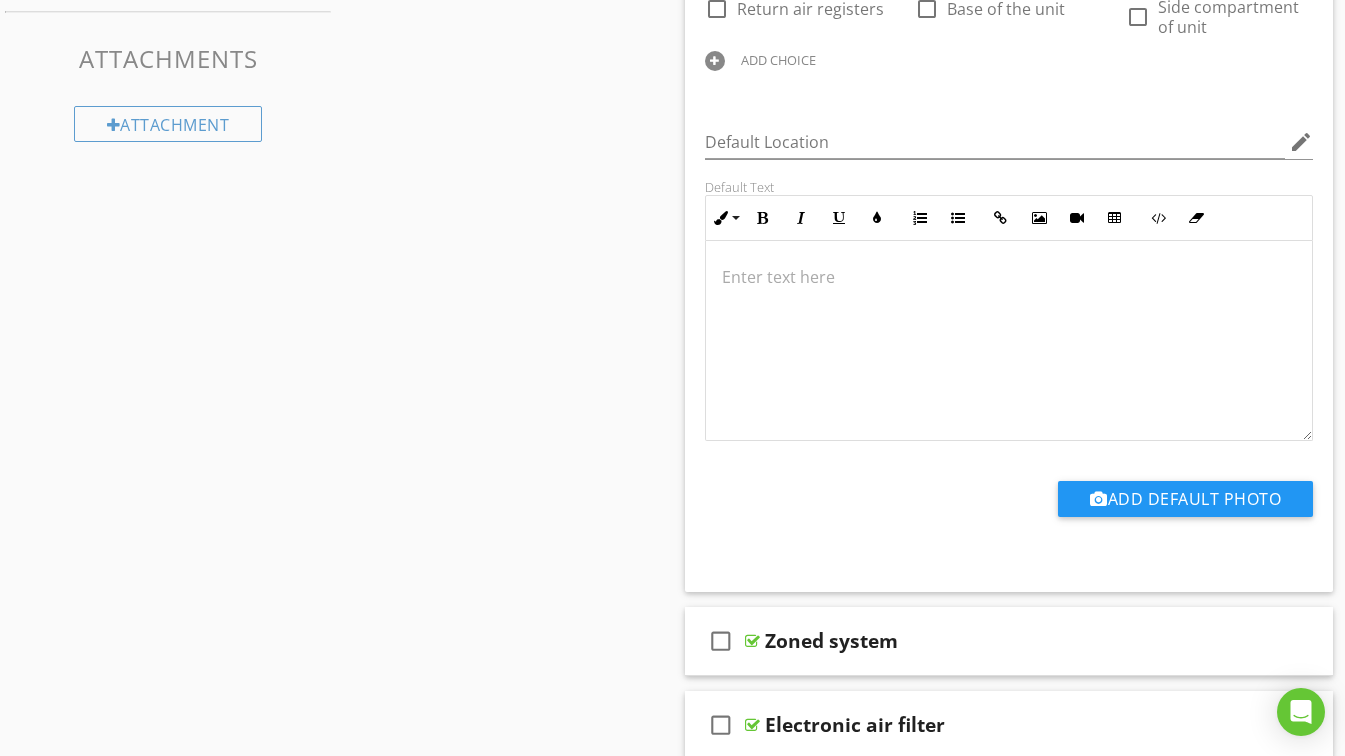 scroll, scrollTop: 500, scrollLeft: 0, axis: vertical 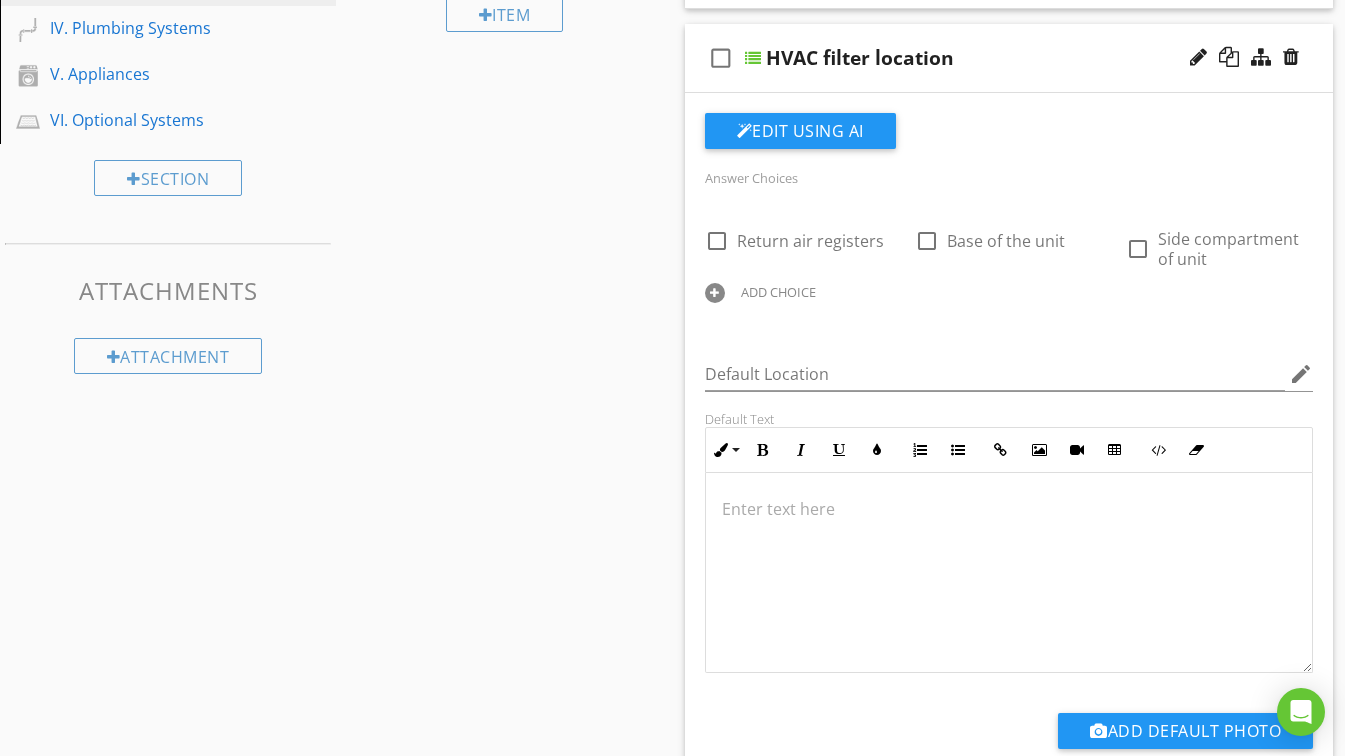 click on "HVAC filter location" at bounding box center [994, 58] 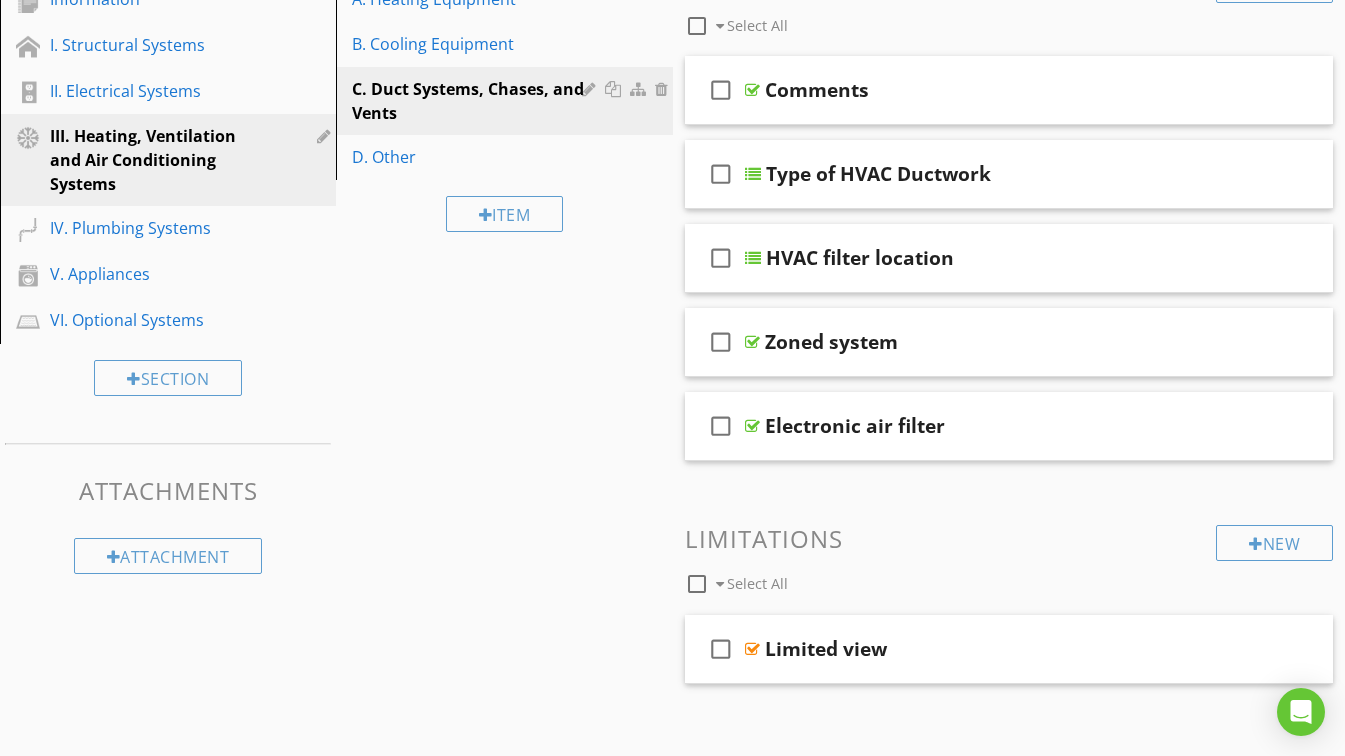 scroll, scrollTop: 100, scrollLeft: 0, axis: vertical 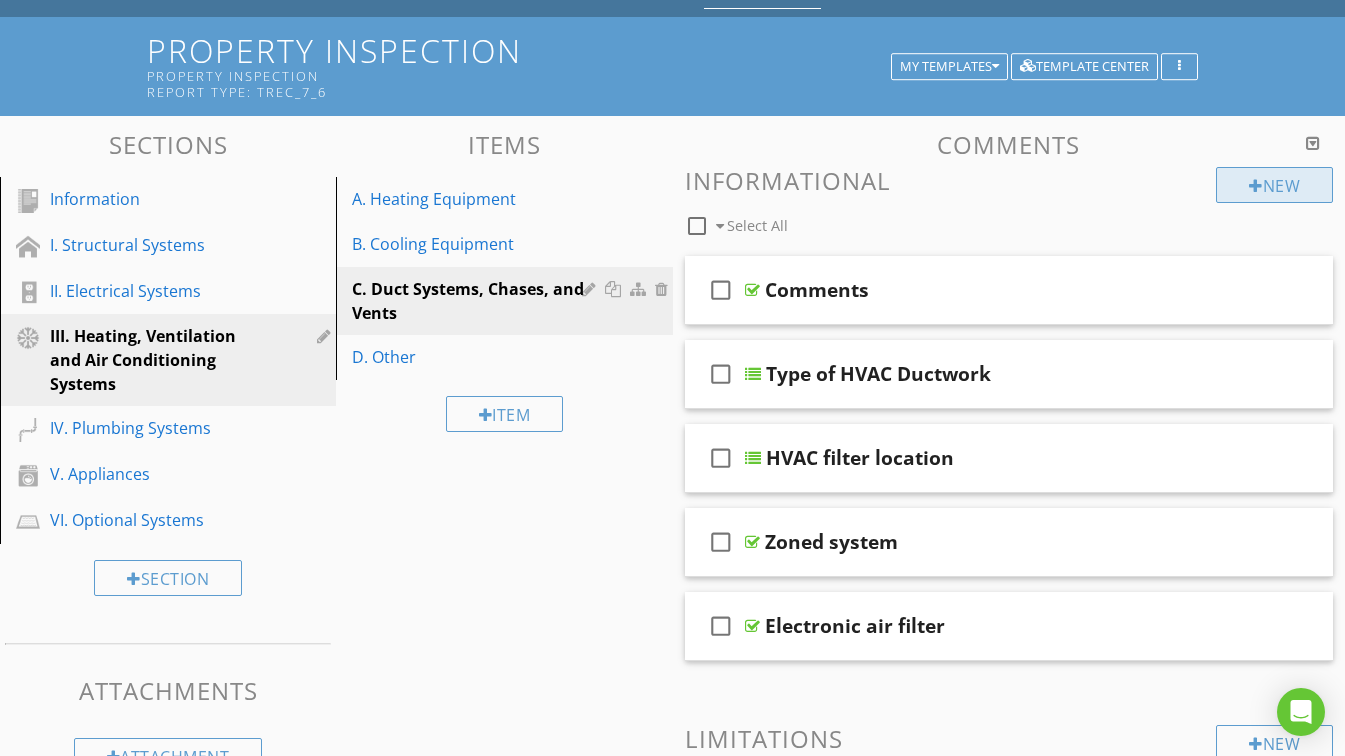 click on "New" at bounding box center (1274, 185) 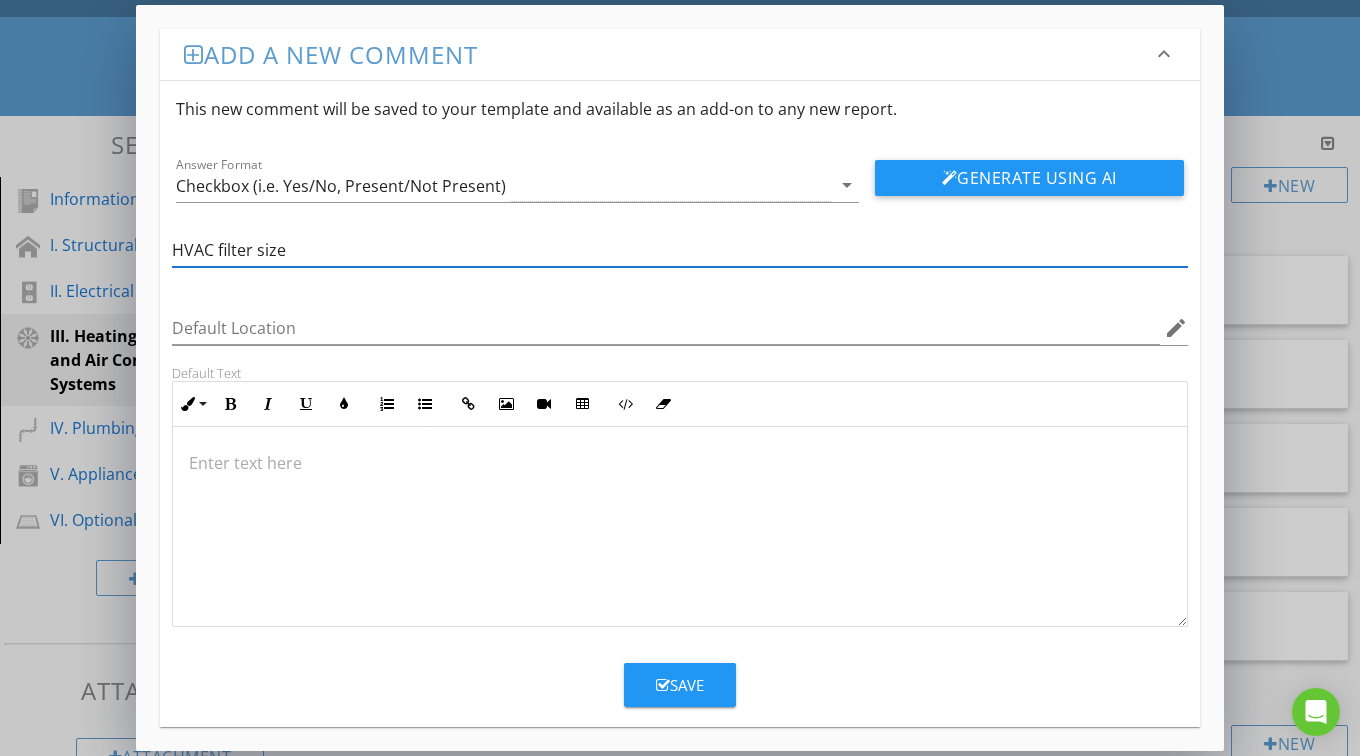 type on "HVAC filter size" 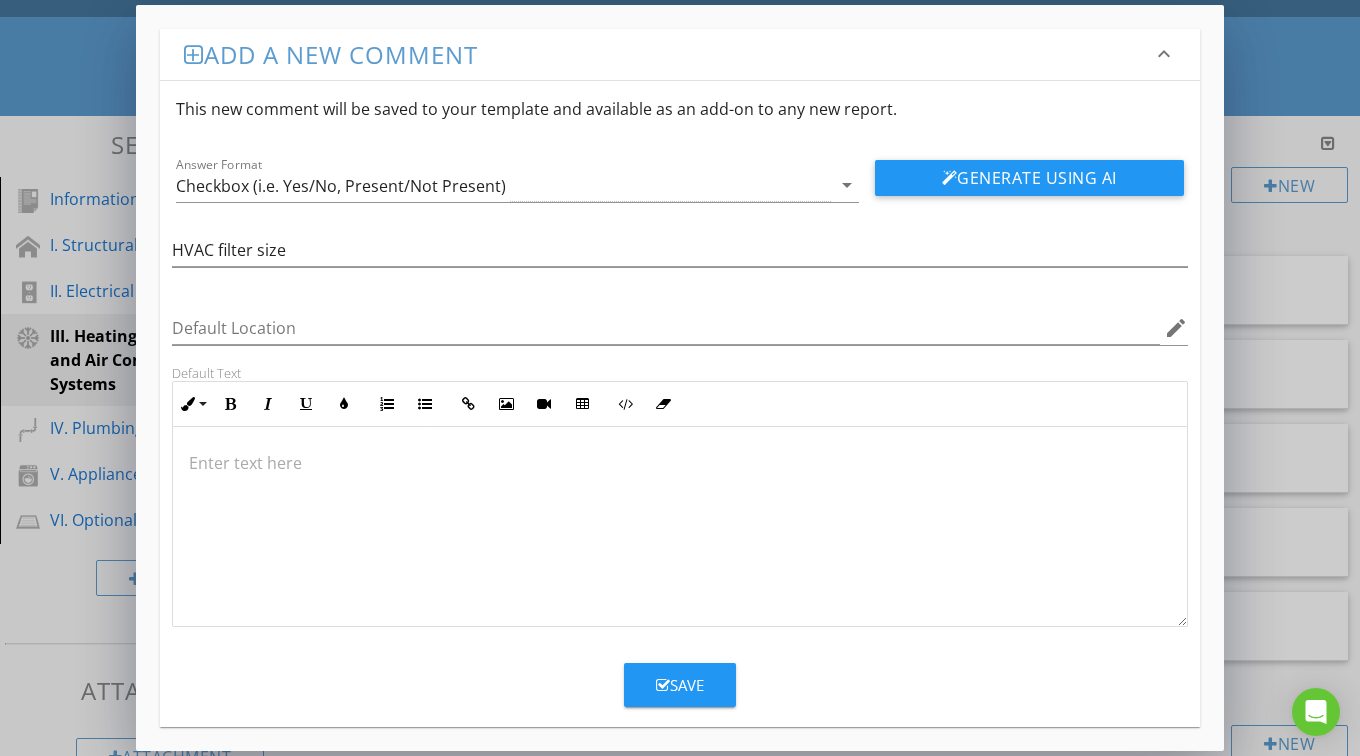 click at bounding box center [680, 527] 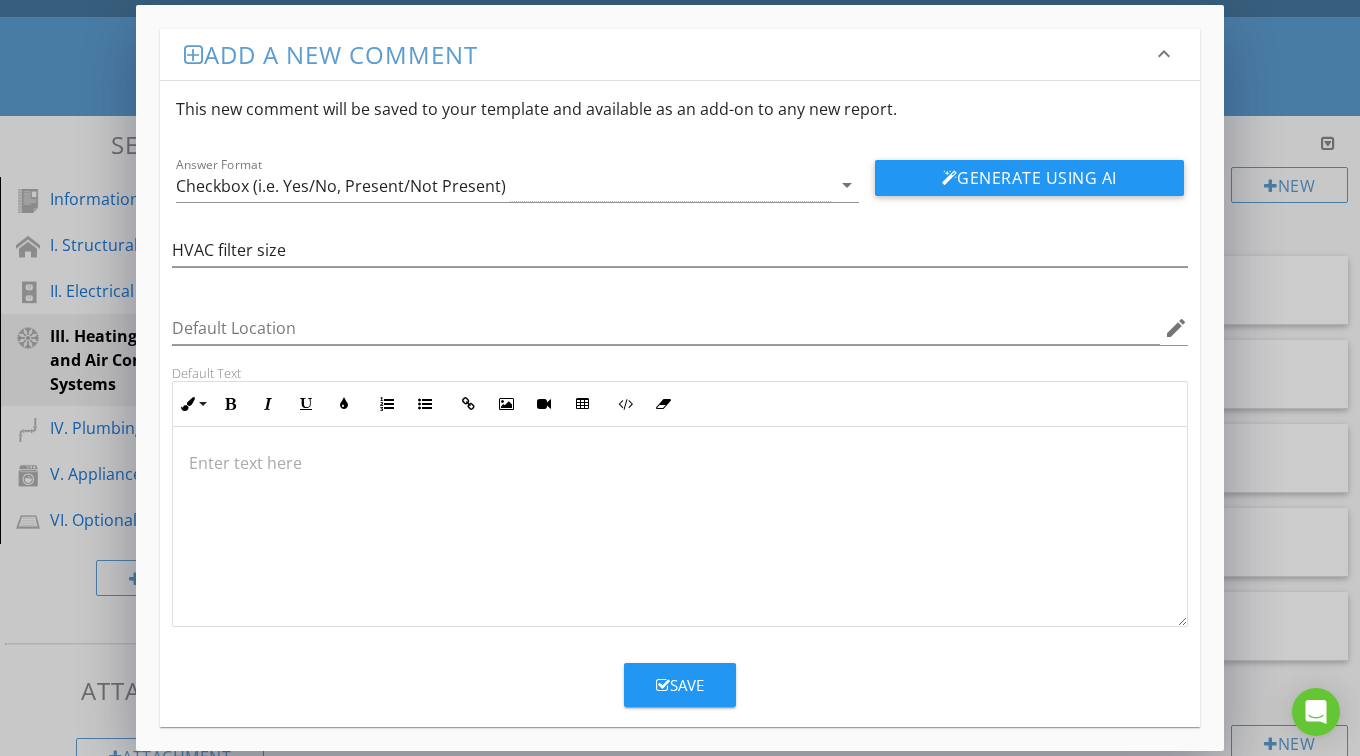 type 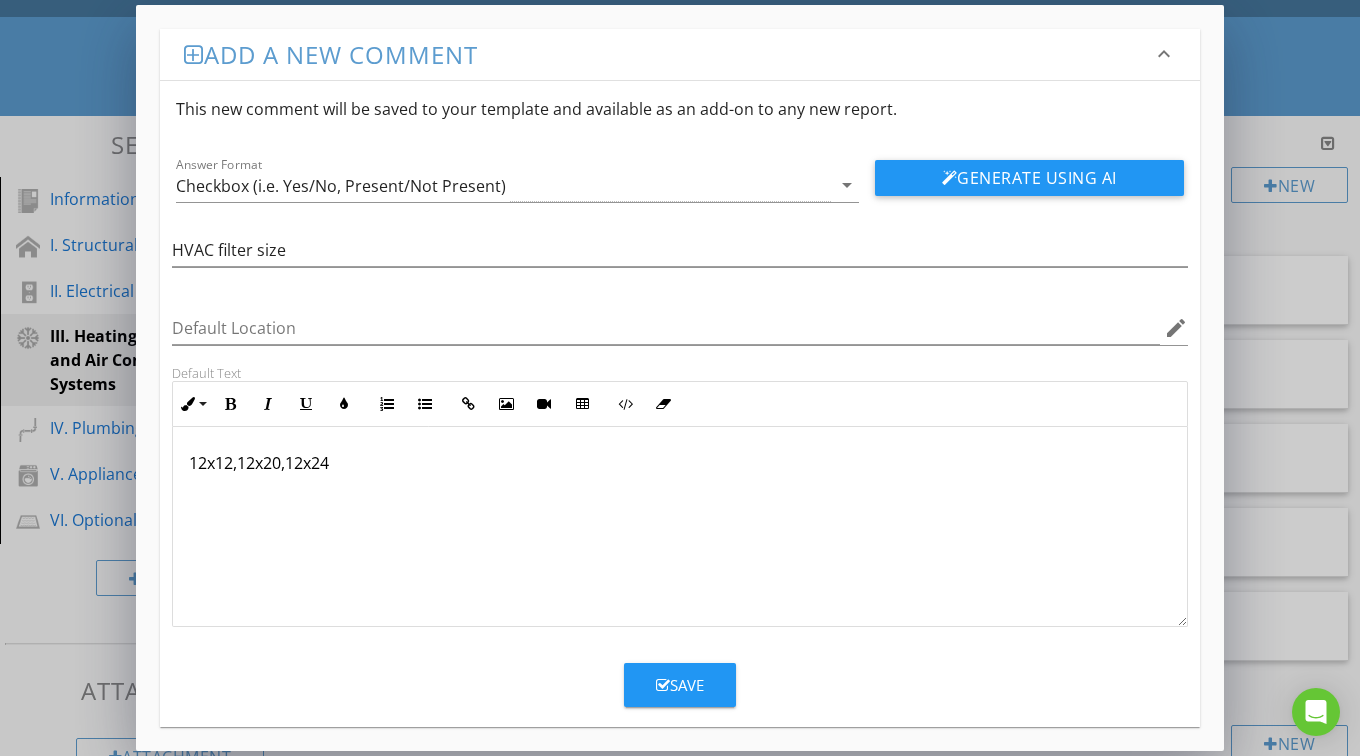 click on "Save" at bounding box center (680, 685) 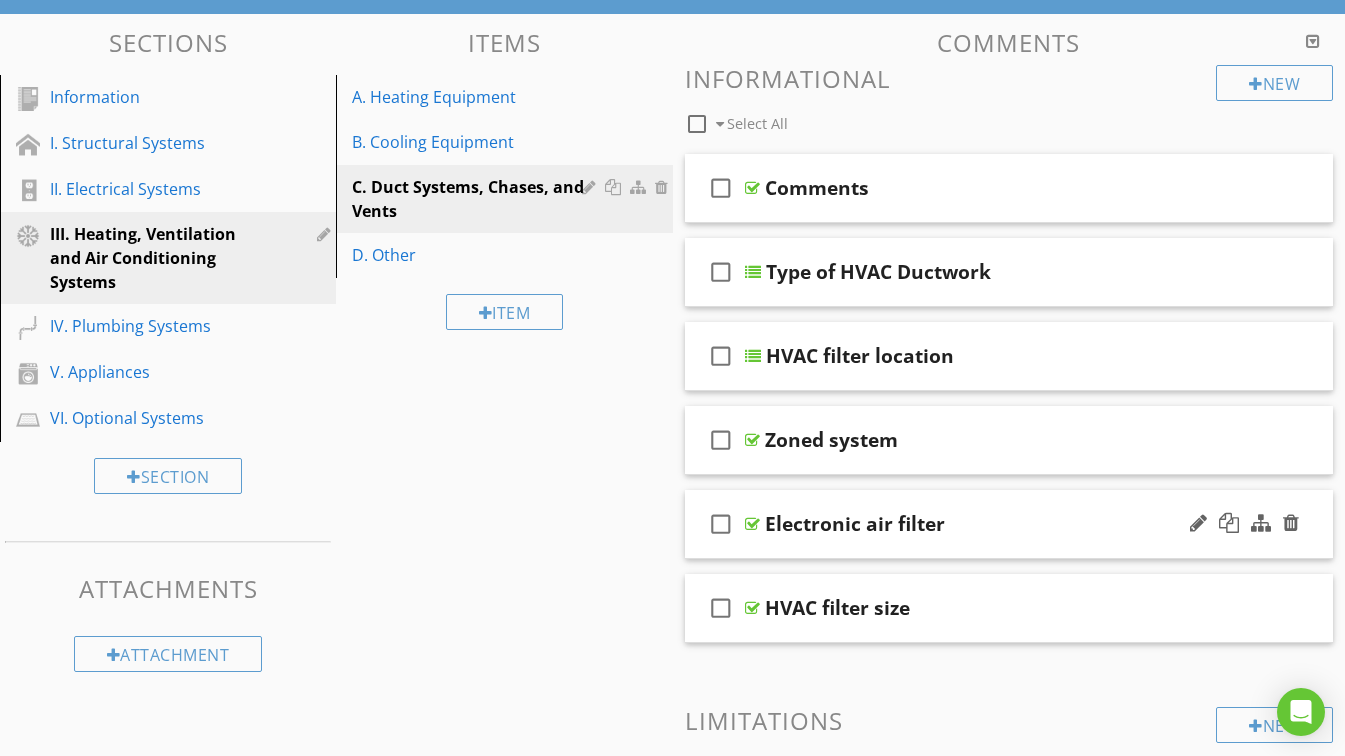 scroll, scrollTop: 300, scrollLeft: 0, axis: vertical 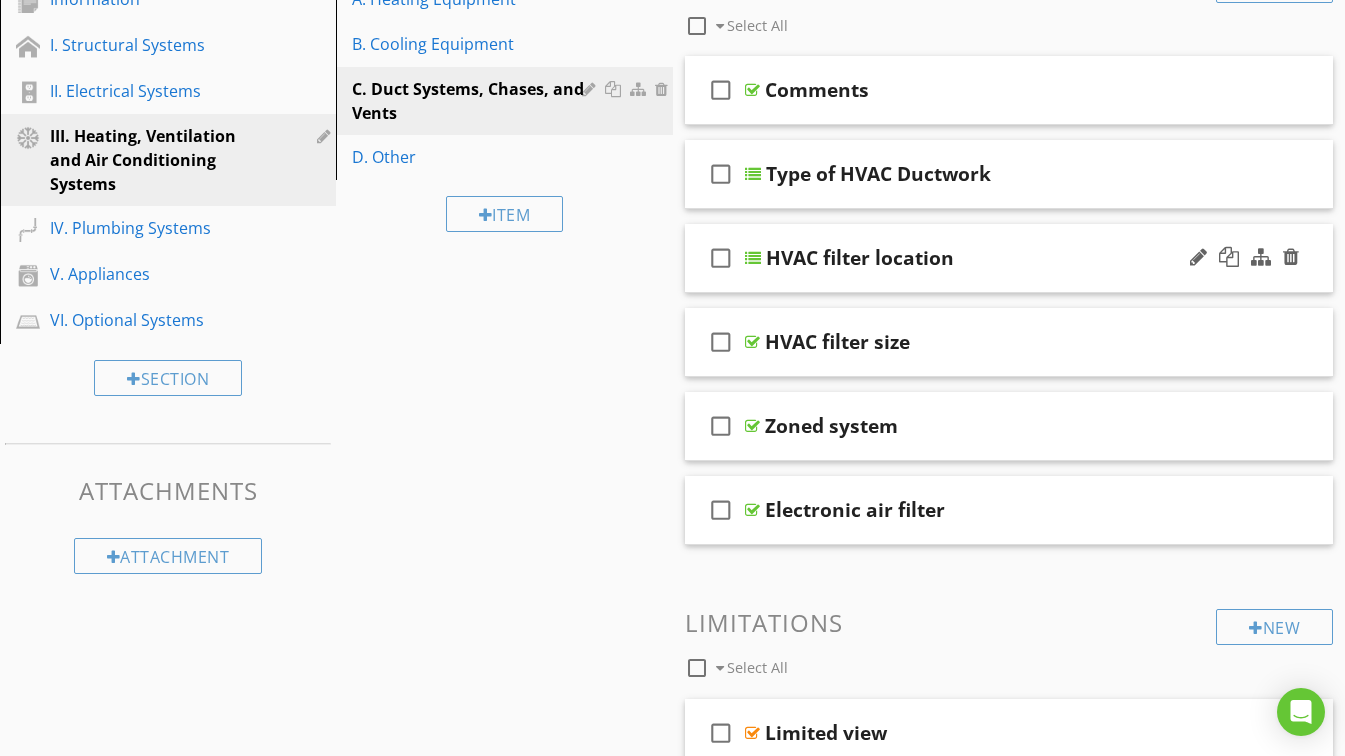 click on "HVAC filter location" at bounding box center [994, 258] 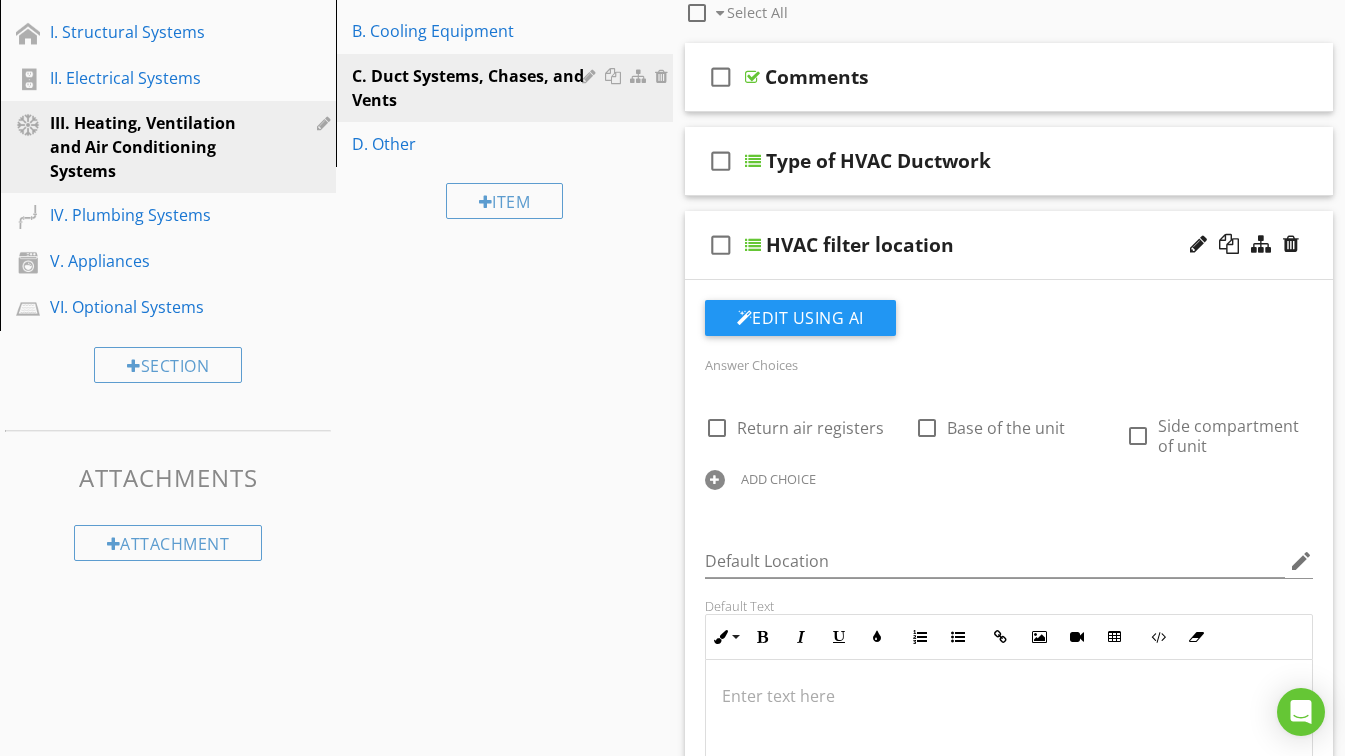 scroll, scrollTop: 200, scrollLeft: 0, axis: vertical 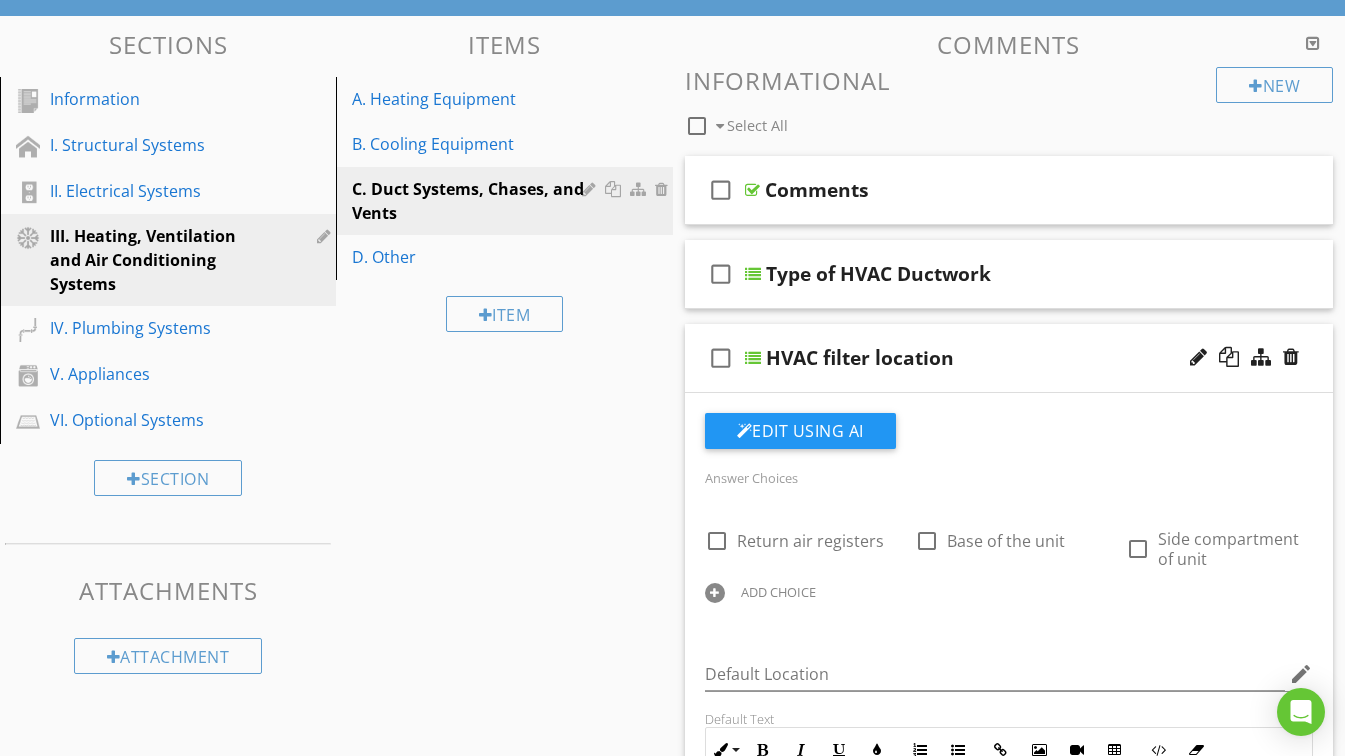 click on "HVAC filter location" at bounding box center [994, 358] 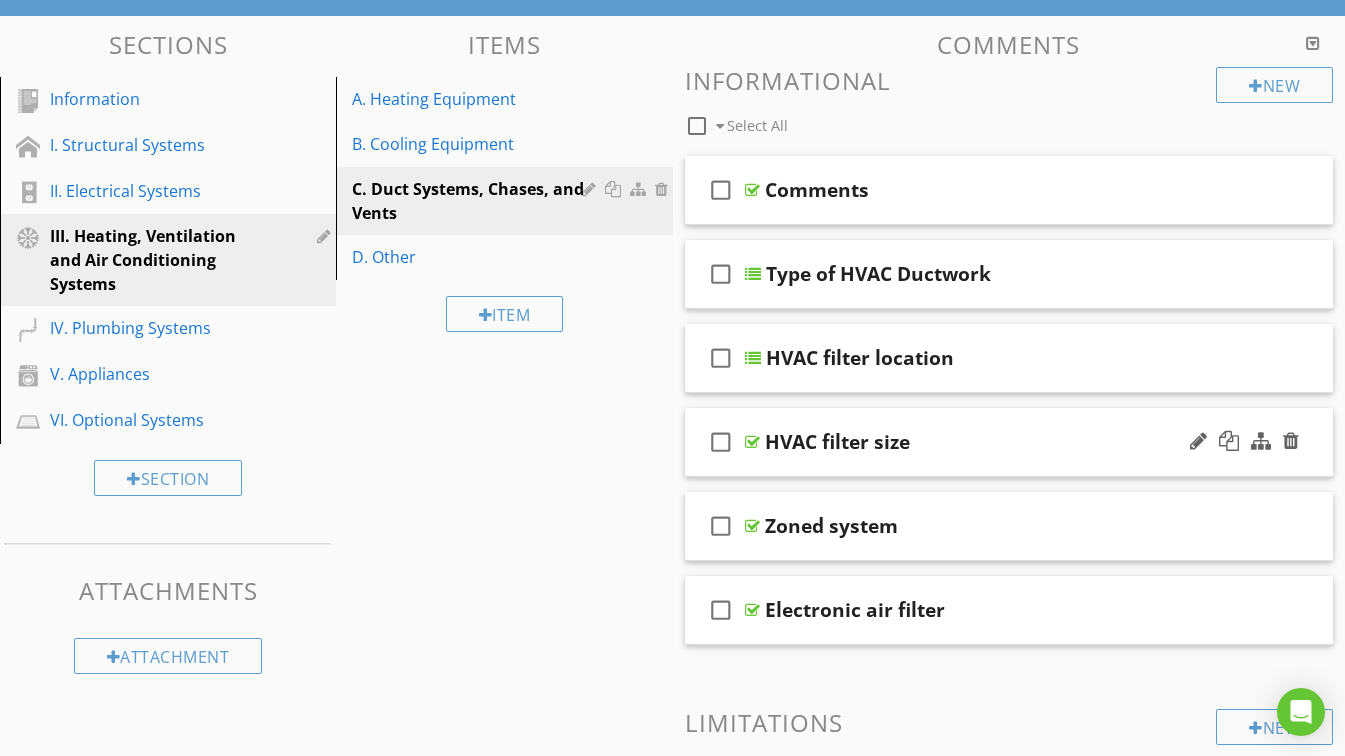 click on "HVAC filter size" at bounding box center (993, 442) 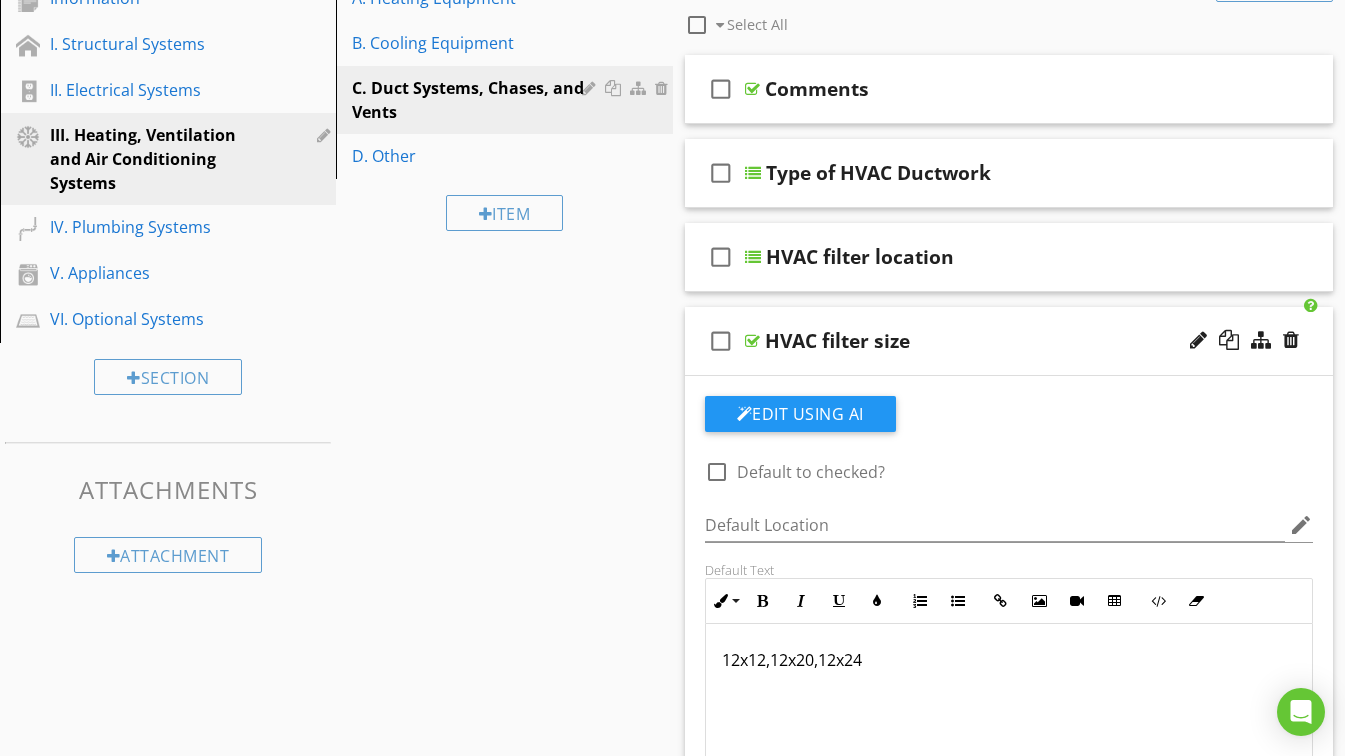 scroll, scrollTop: 400, scrollLeft: 0, axis: vertical 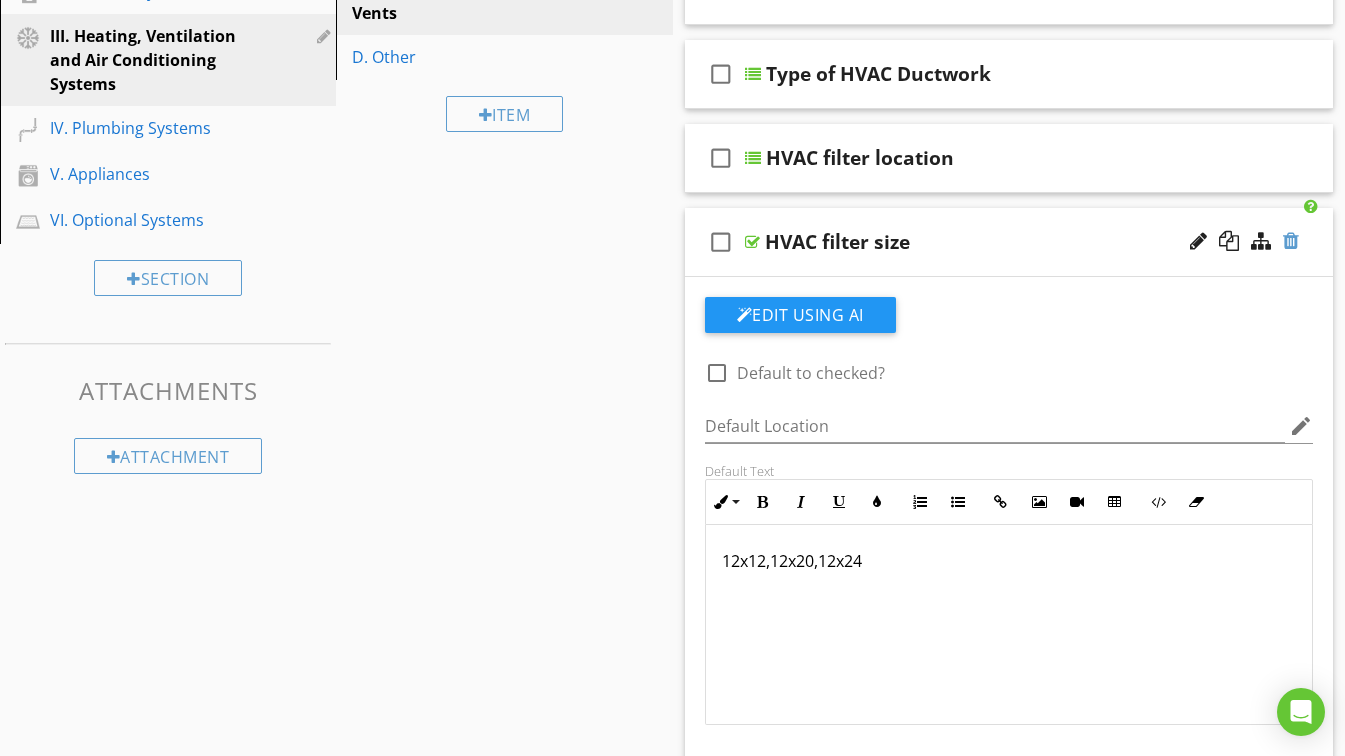 click at bounding box center (1291, 241) 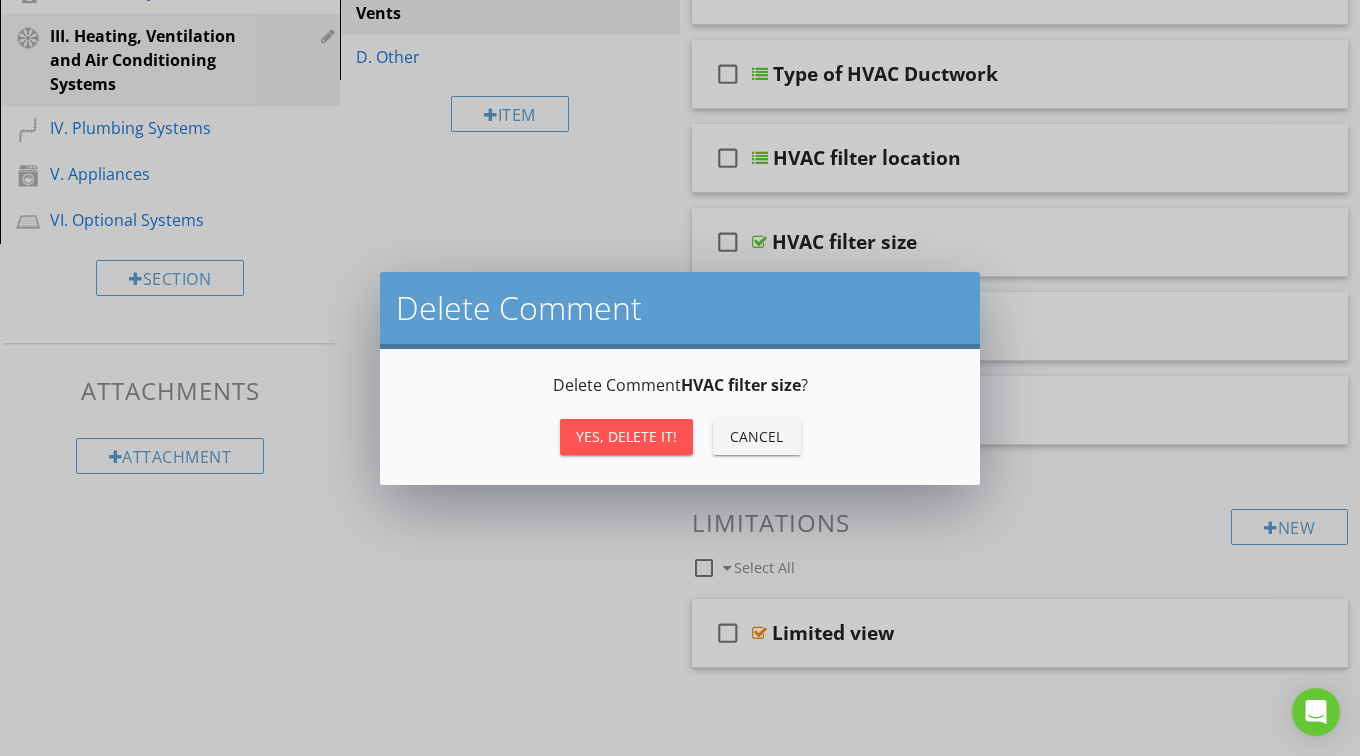 click on "Yes, Delete it!" at bounding box center [626, 436] 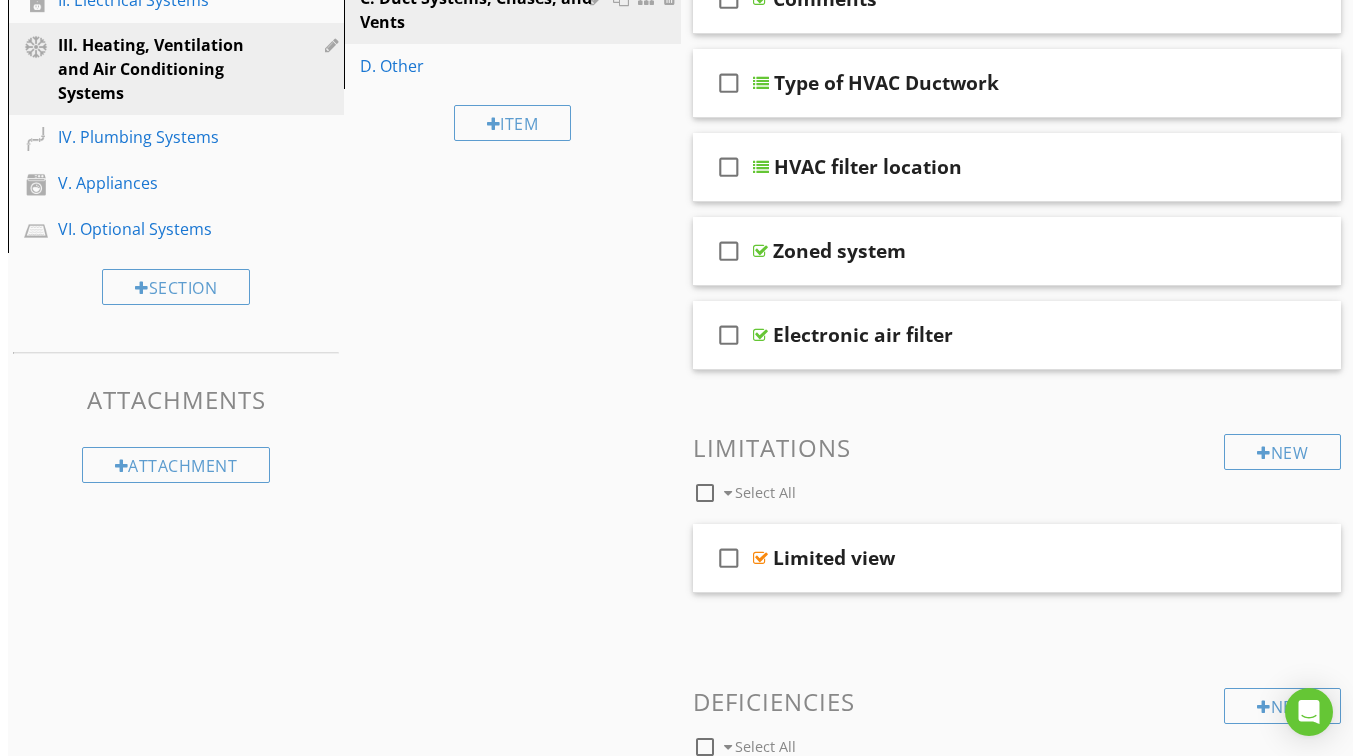 scroll, scrollTop: 100, scrollLeft: 0, axis: vertical 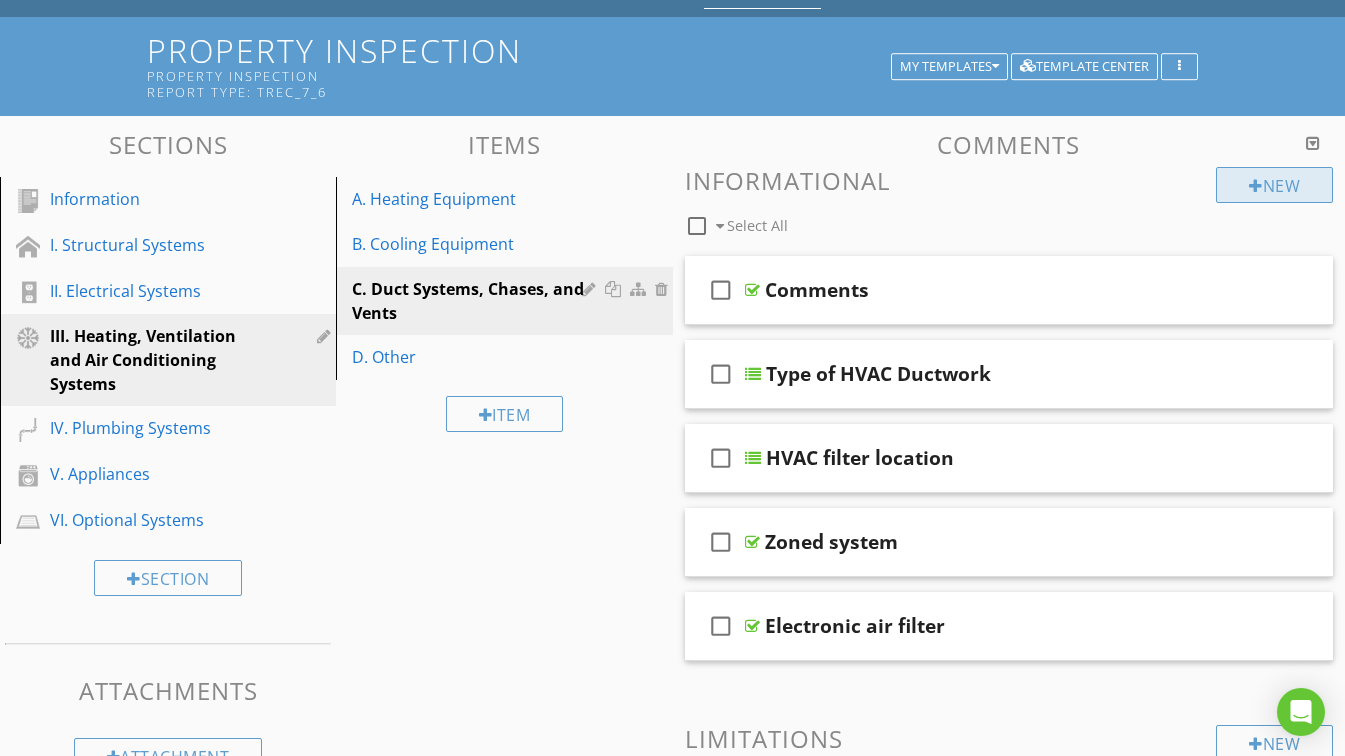 click on "New" at bounding box center (1274, 185) 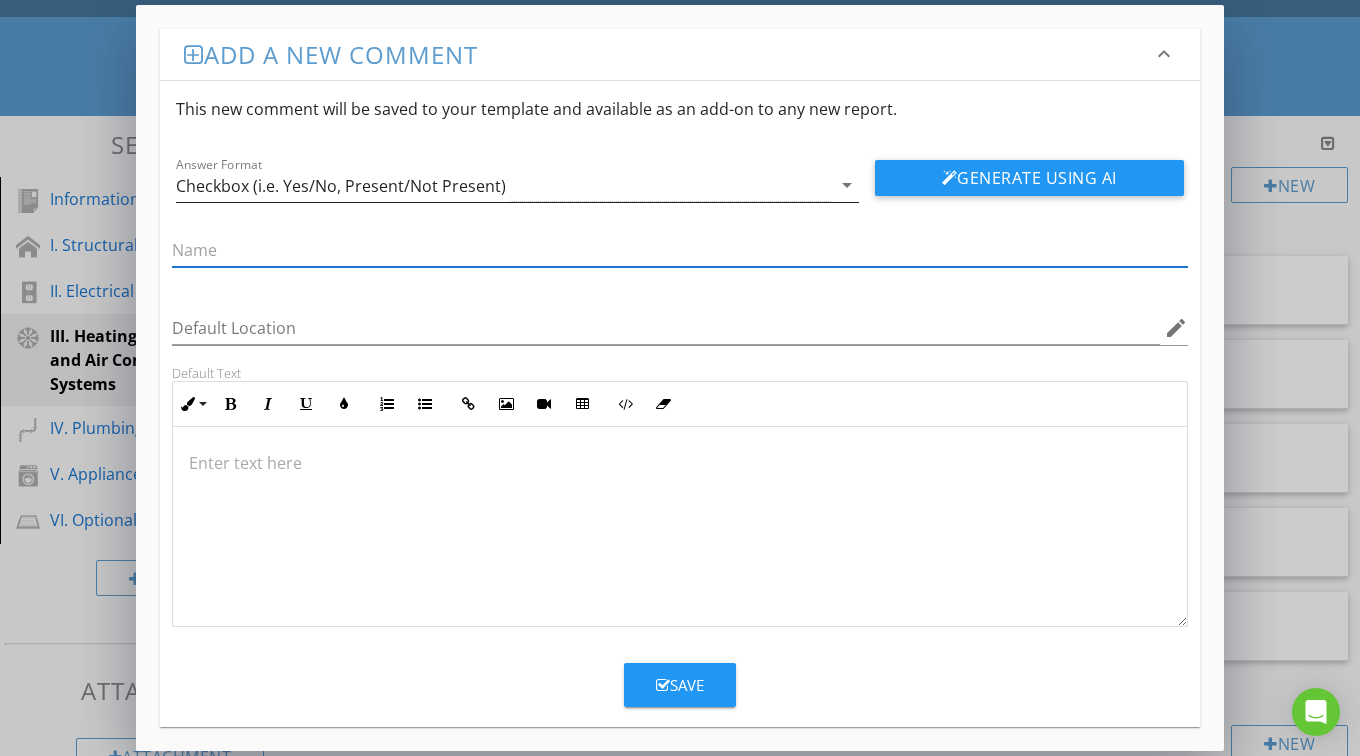 click on "arrow_drop_down" at bounding box center (847, 185) 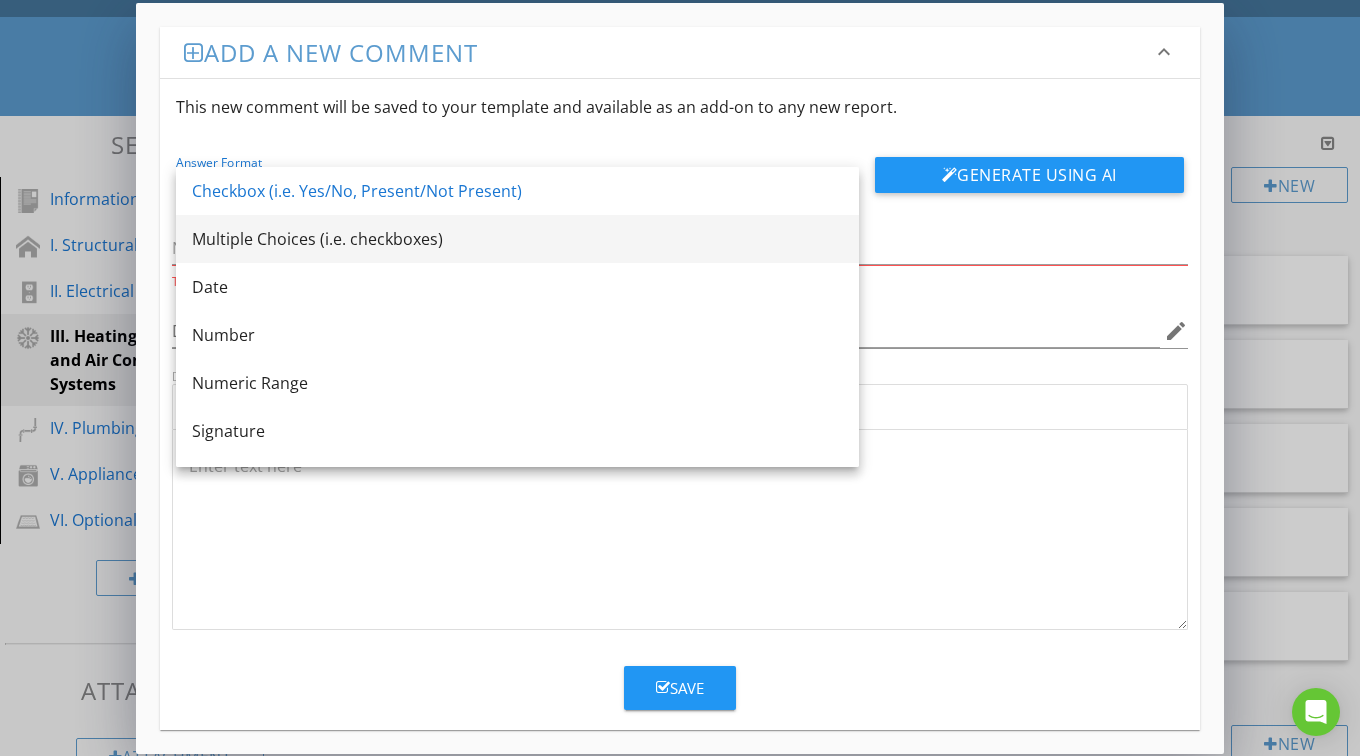 click on "Multiple Choices (i.e. checkboxes)" at bounding box center [517, 239] 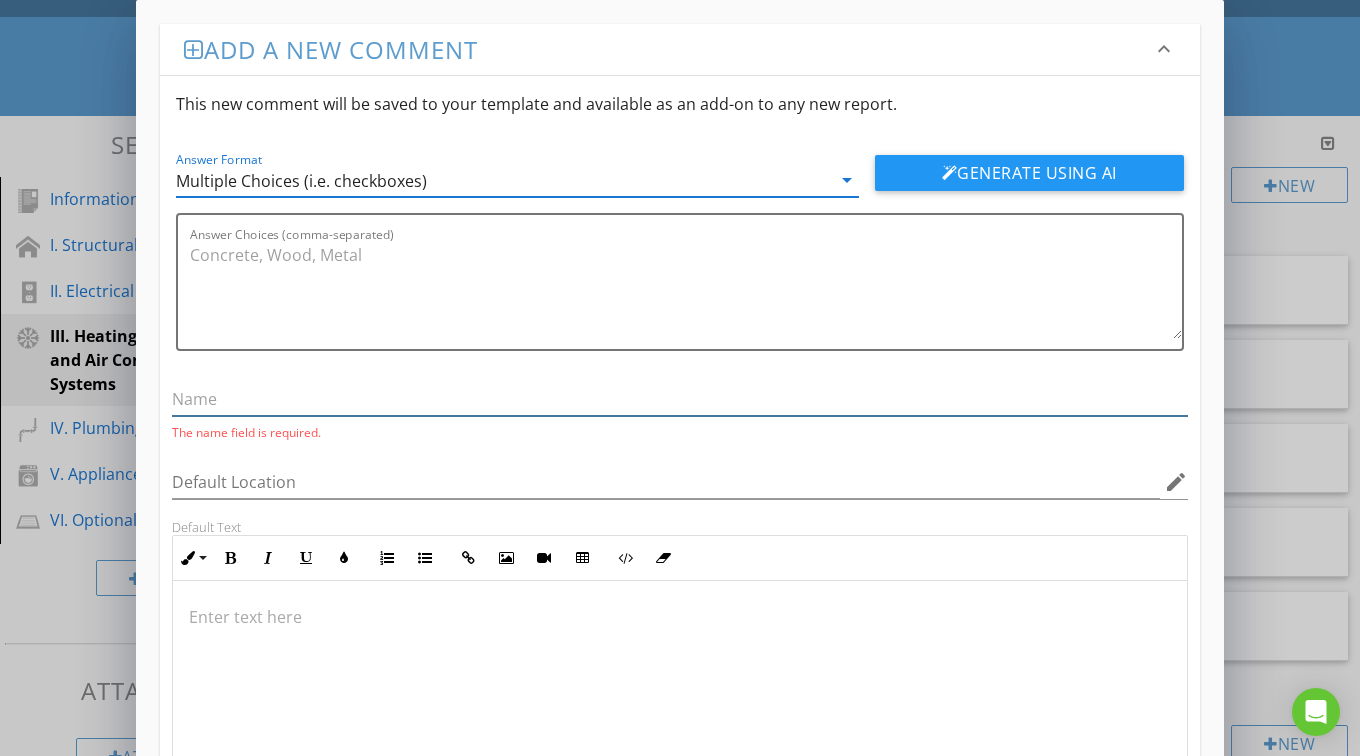 drag, startPoint x: 229, startPoint y: 386, endPoint x: 269, endPoint y: 376, distance: 41.231056 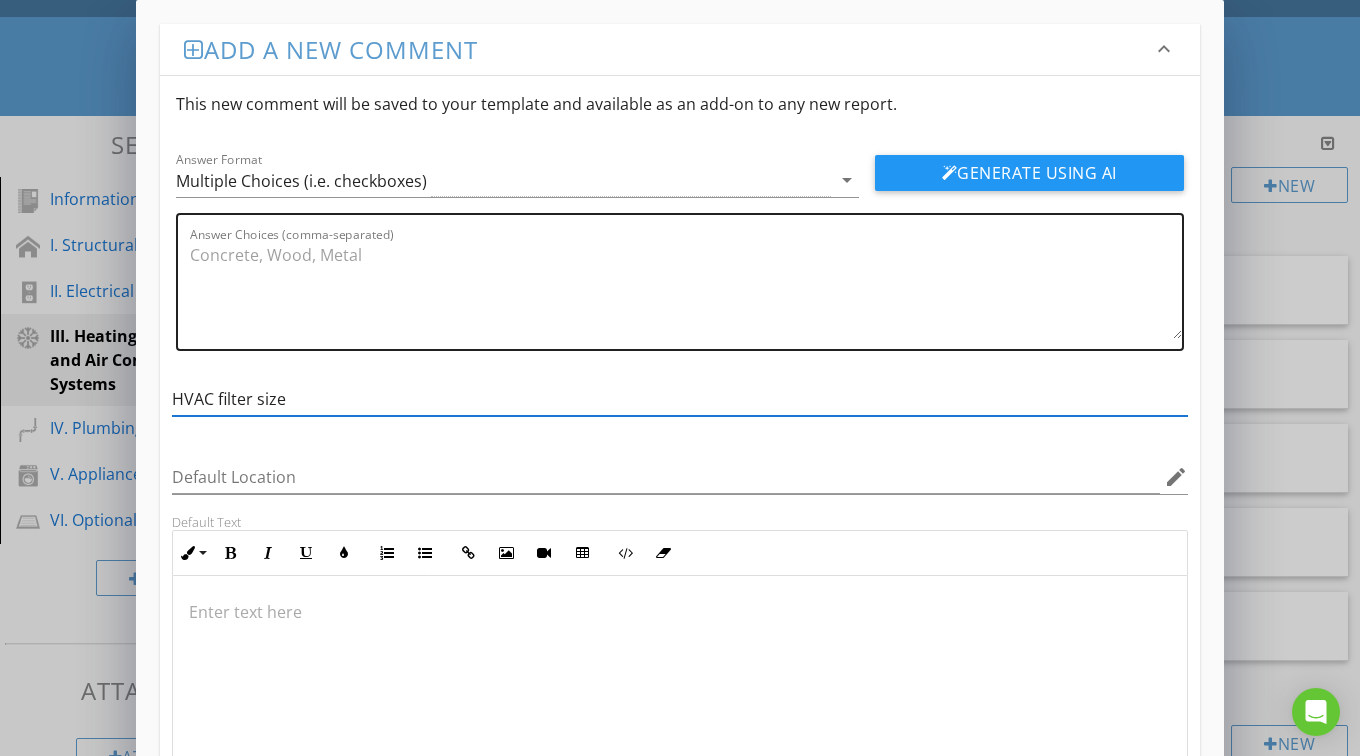 type on "HVAC filter size" 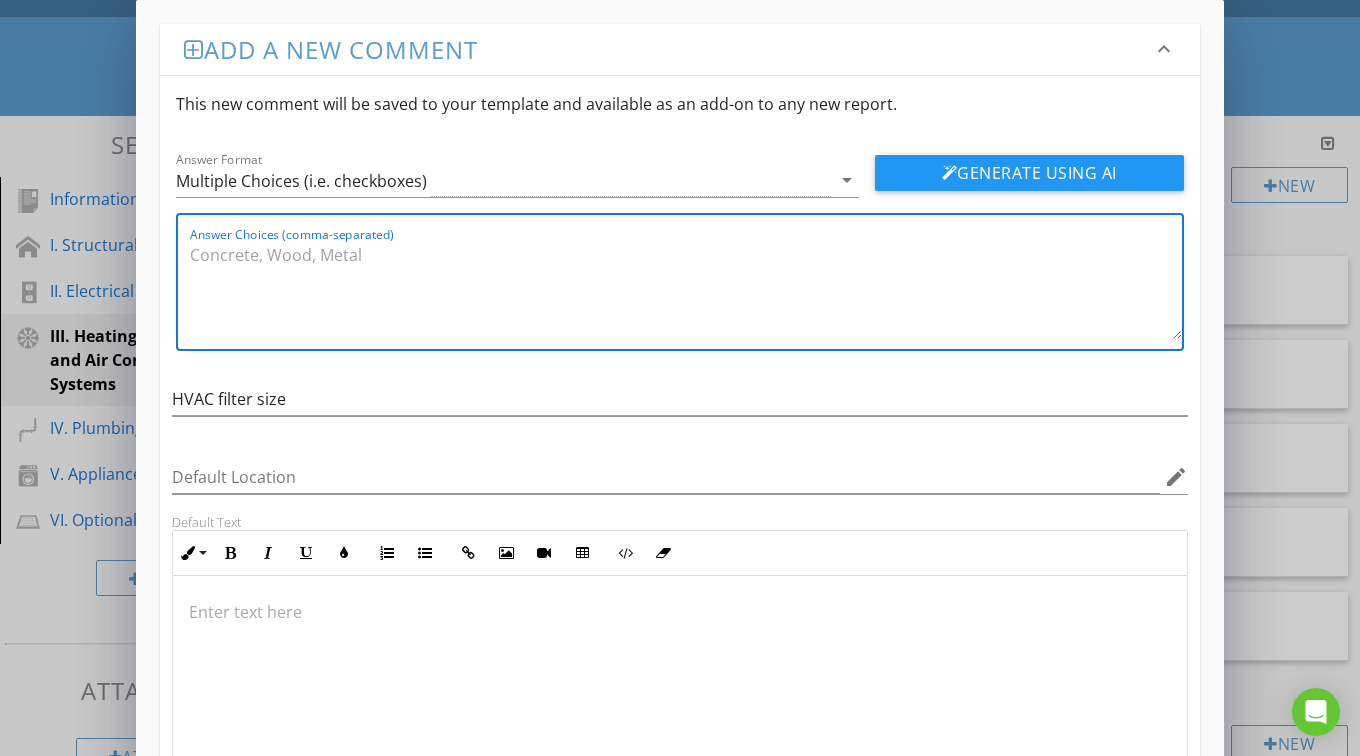 drag, startPoint x: 329, startPoint y: 269, endPoint x: 358, endPoint y: 241, distance: 40.311287 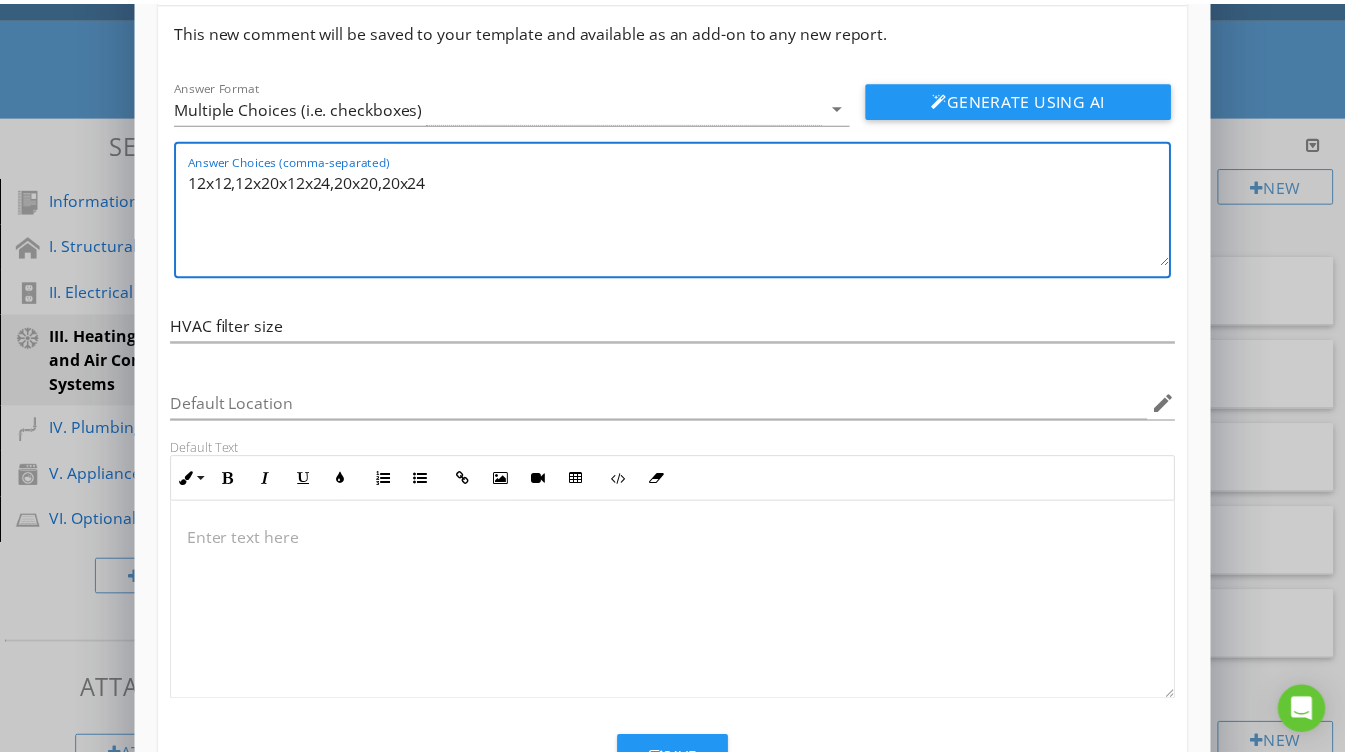 scroll, scrollTop: 156, scrollLeft: 0, axis: vertical 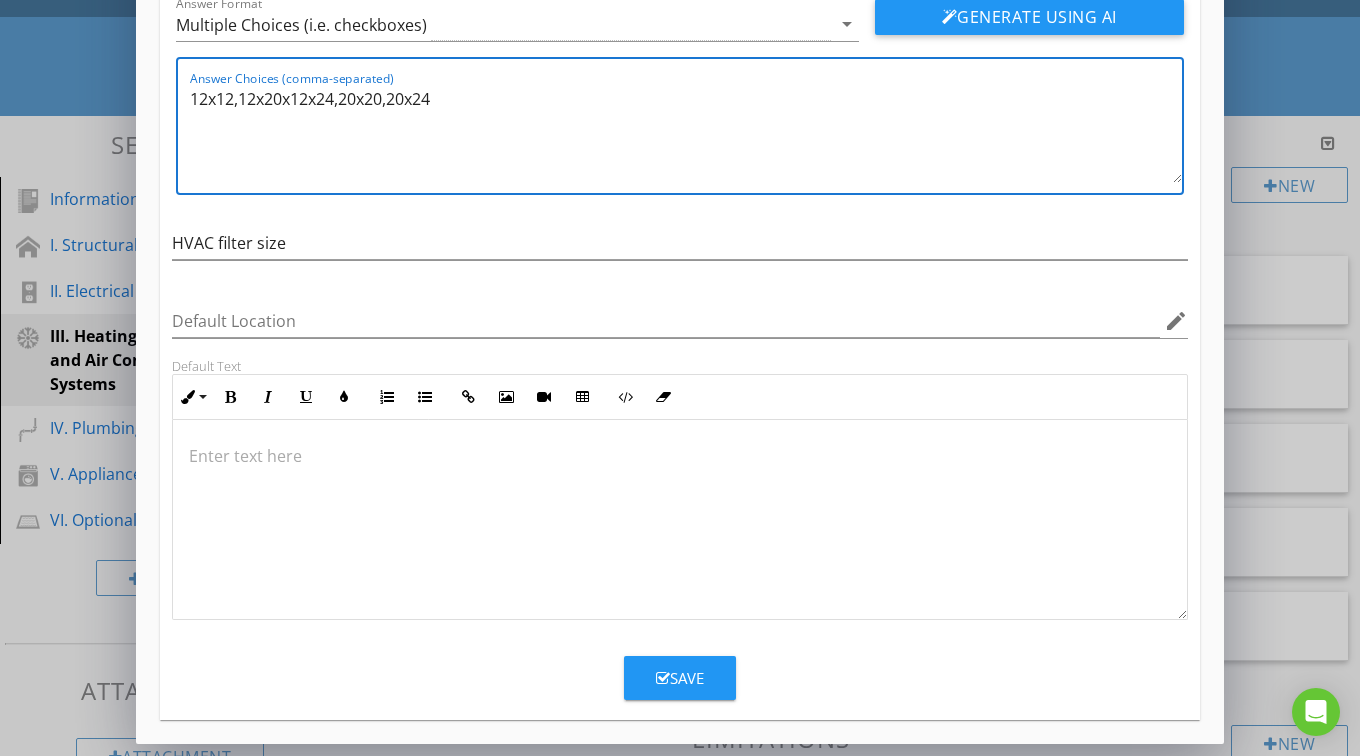 type on "12x12,12x20x12x24,20x20,20x24" 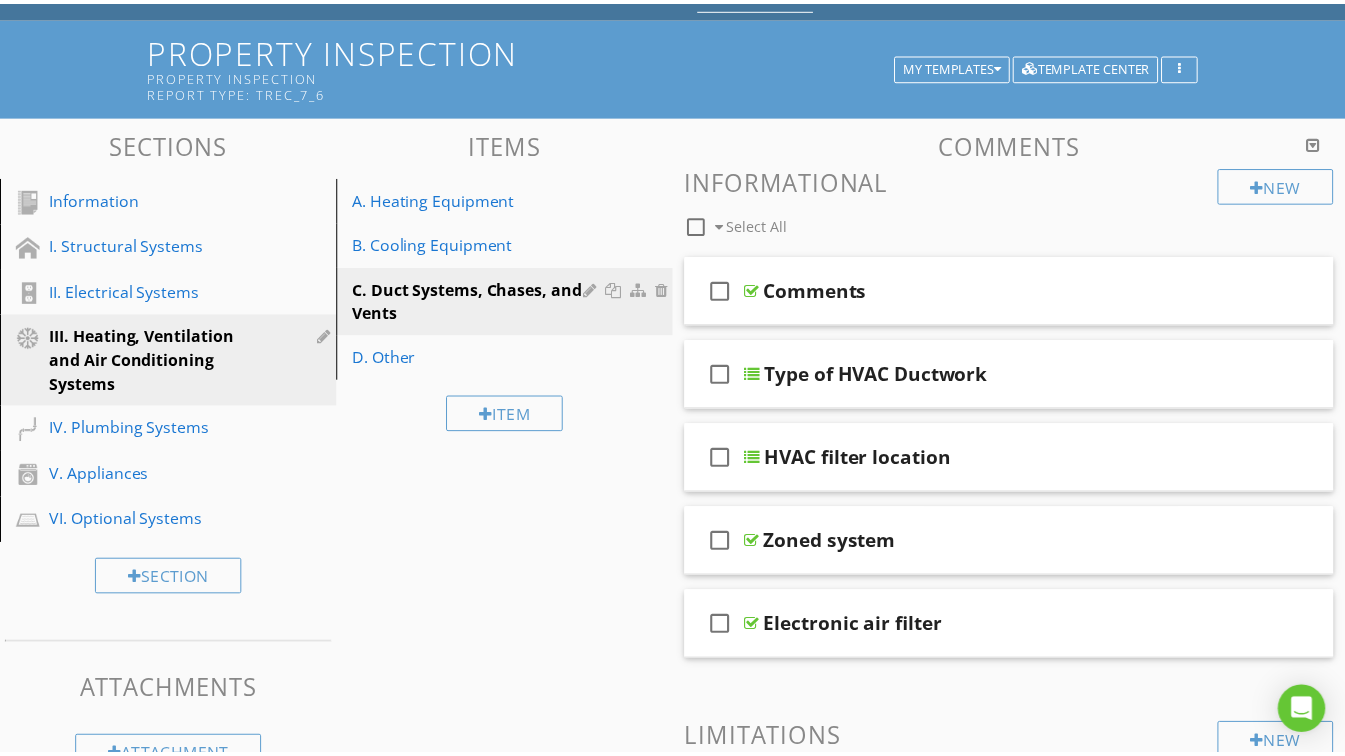 scroll, scrollTop: 59, scrollLeft: 0, axis: vertical 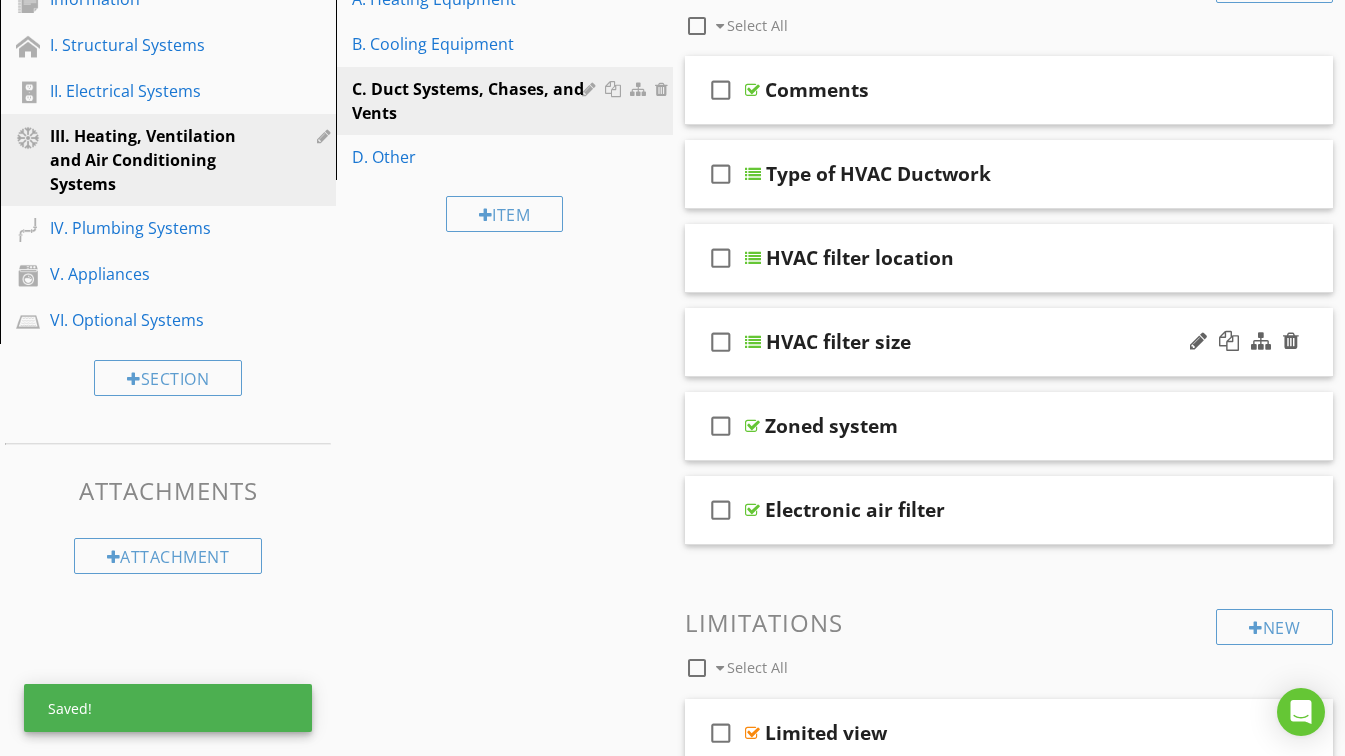 click on "HVAC filter size" at bounding box center (994, 342) 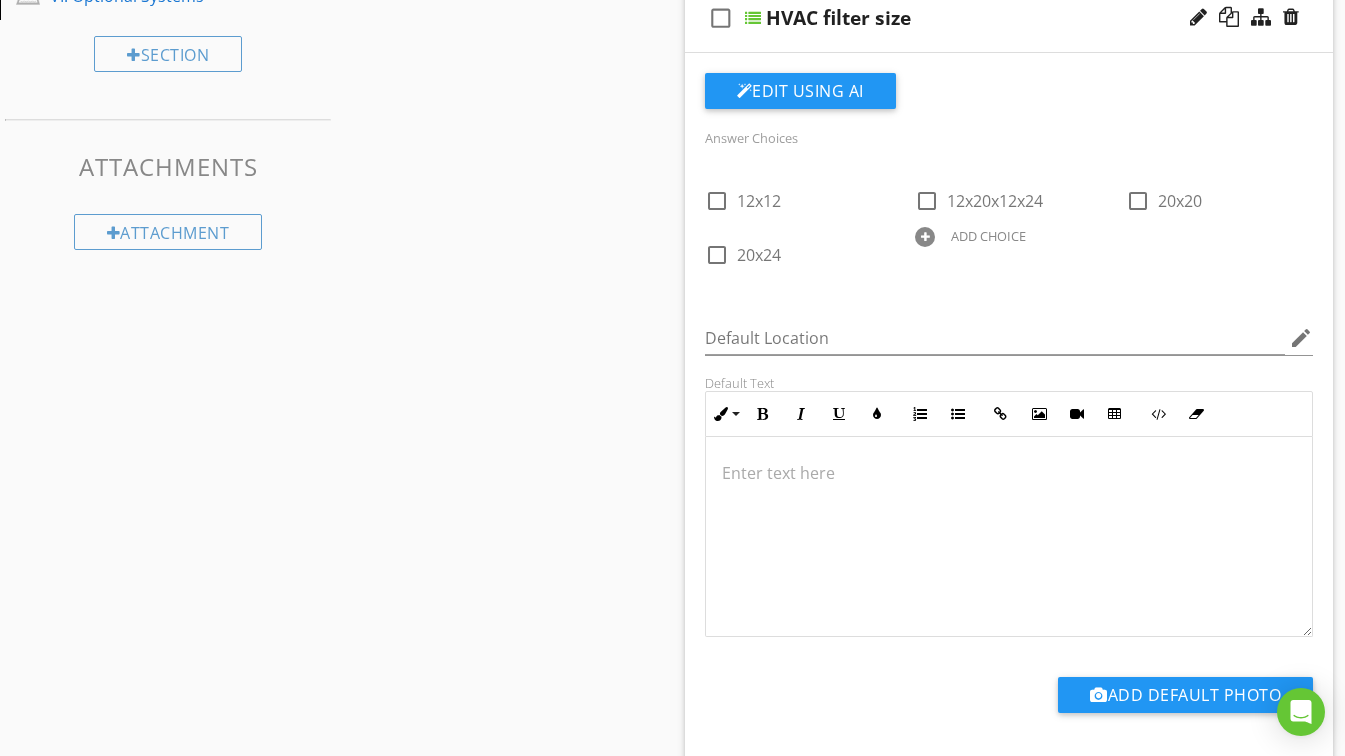 scroll, scrollTop: 500, scrollLeft: 0, axis: vertical 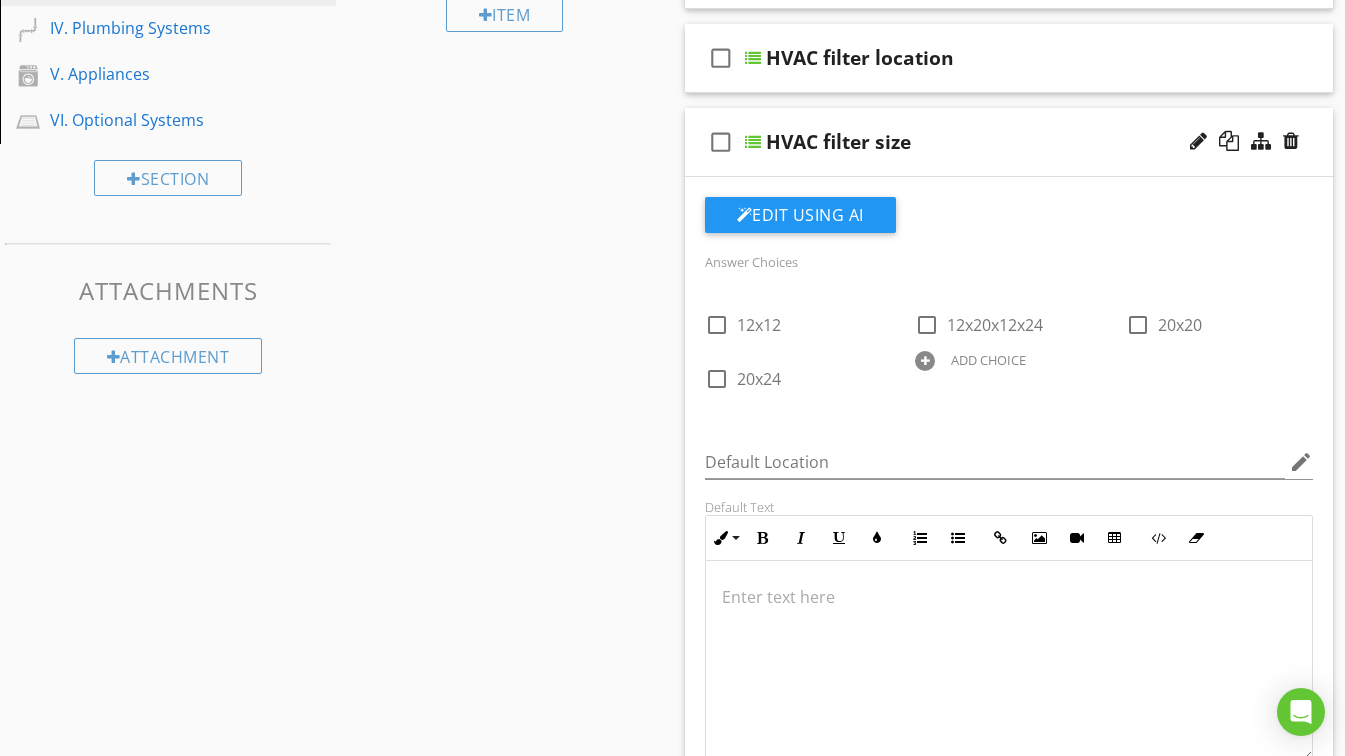 click on "HVAC filter size" at bounding box center [994, 142] 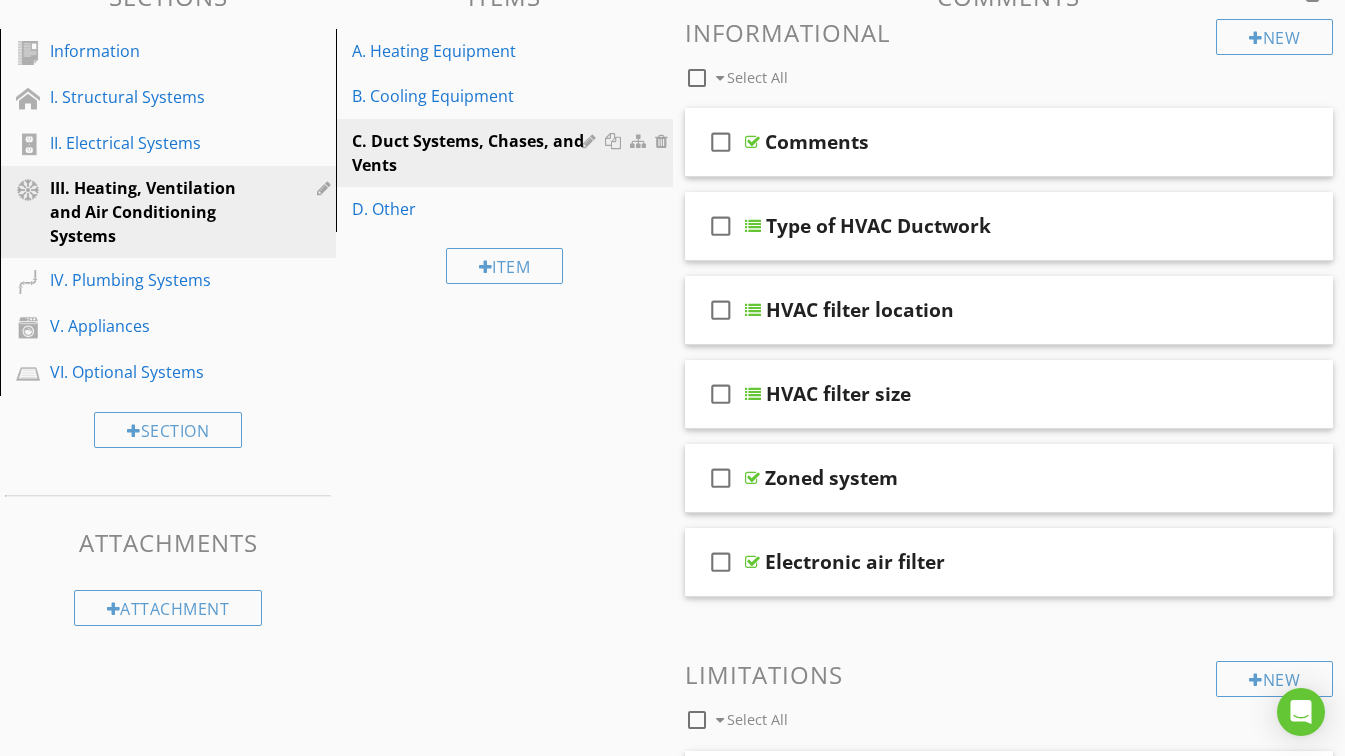 scroll, scrollTop: 100, scrollLeft: 0, axis: vertical 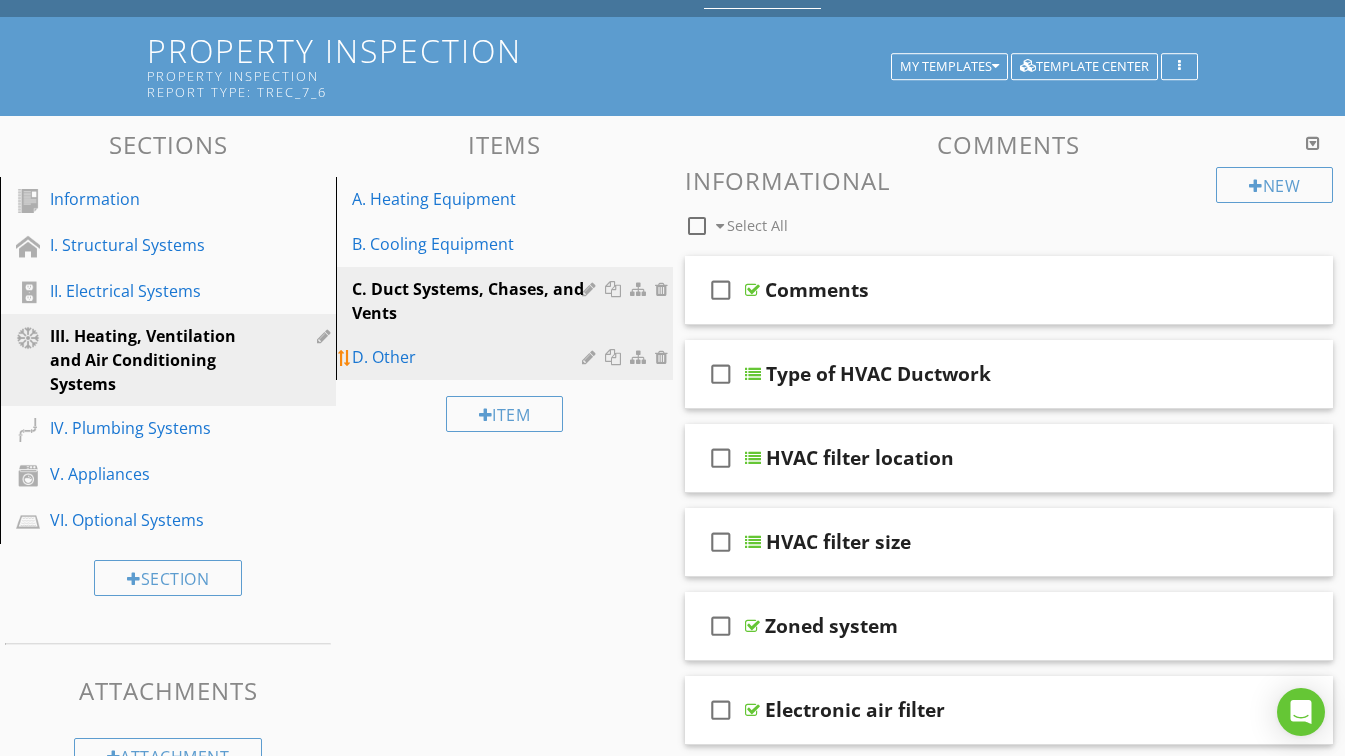click on "D. Other" at bounding box center (469, 357) 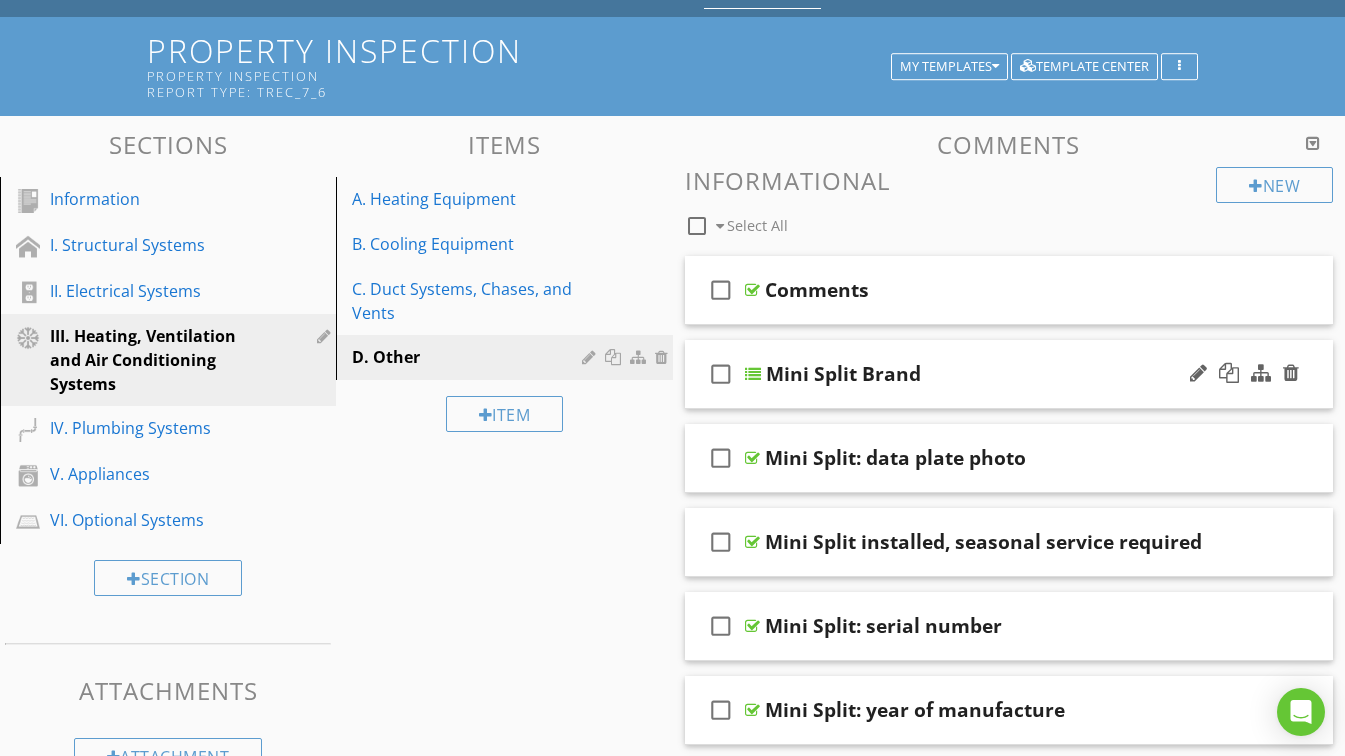 click on "Mini Split Brand" at bounding box center [994, 374] 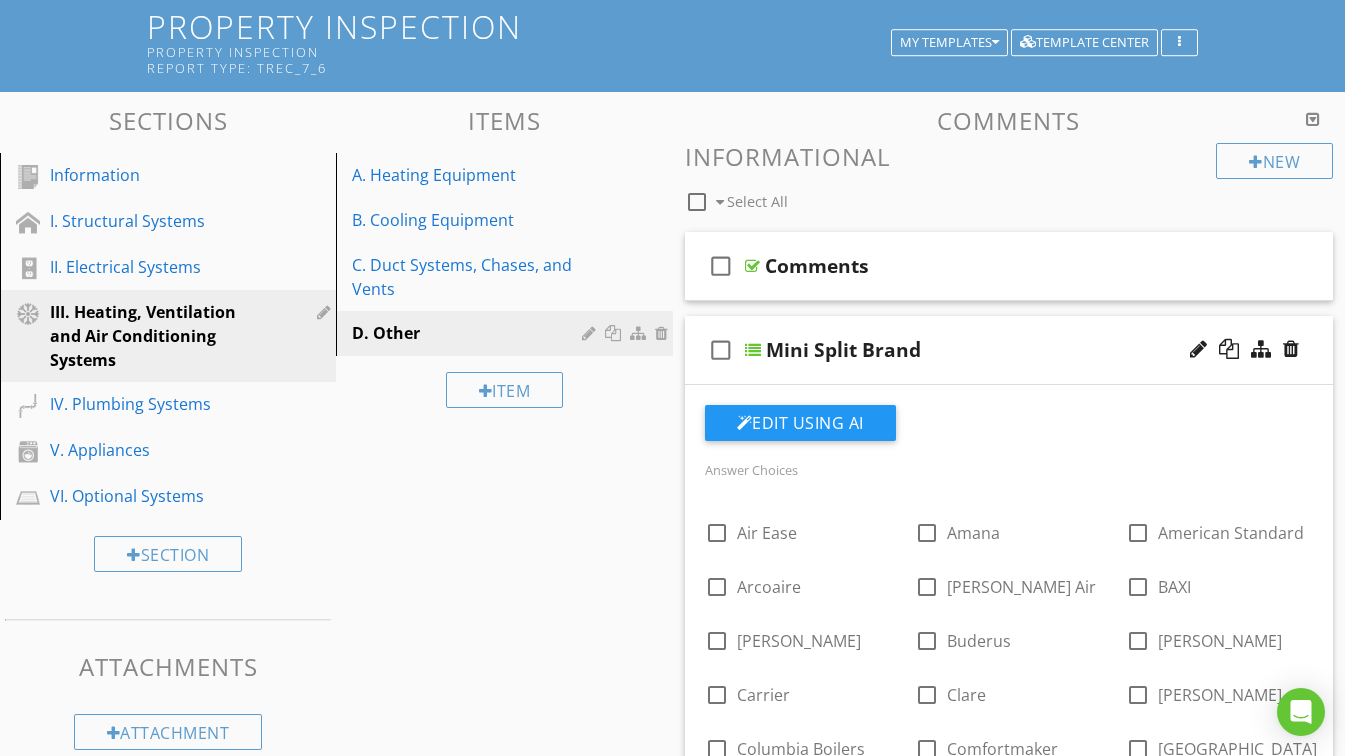 scroll, scrollTop: 200, scrollLeft: 0, axis: vertical 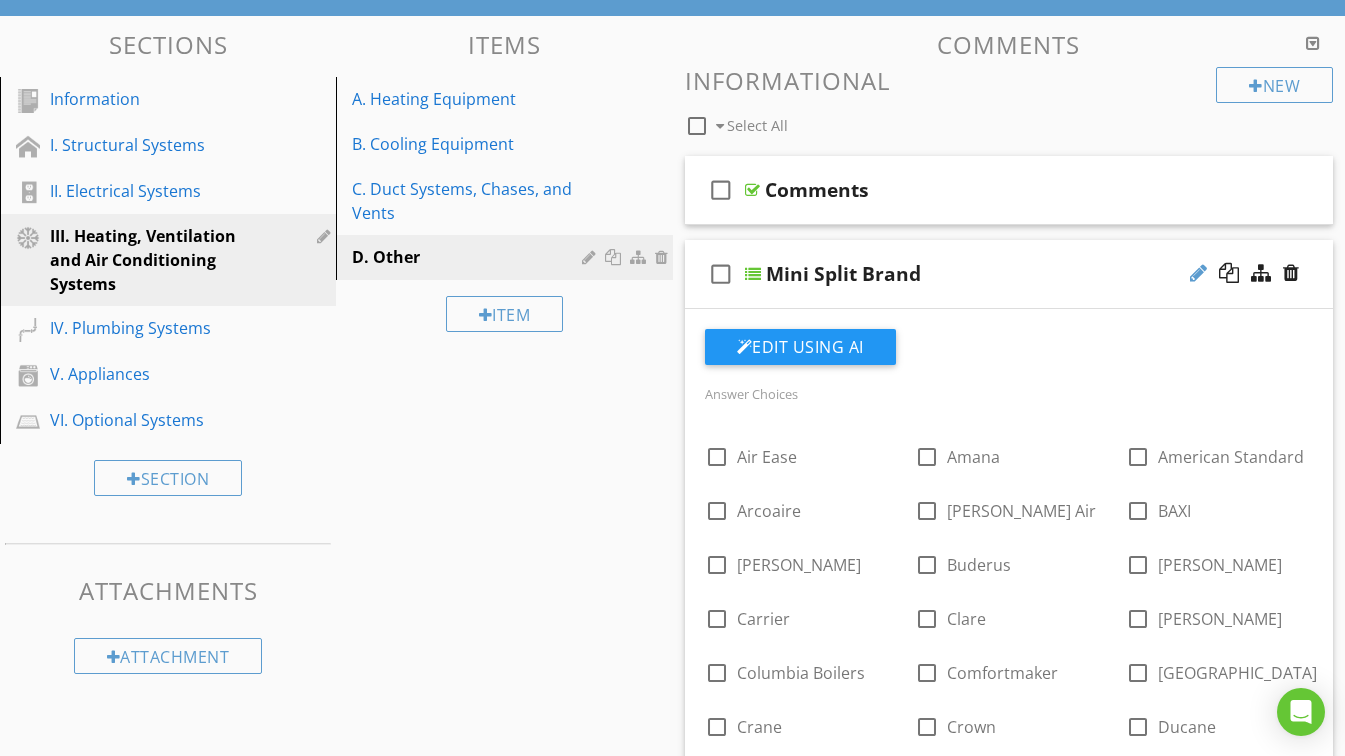 click at bounding box center [1198, 273] 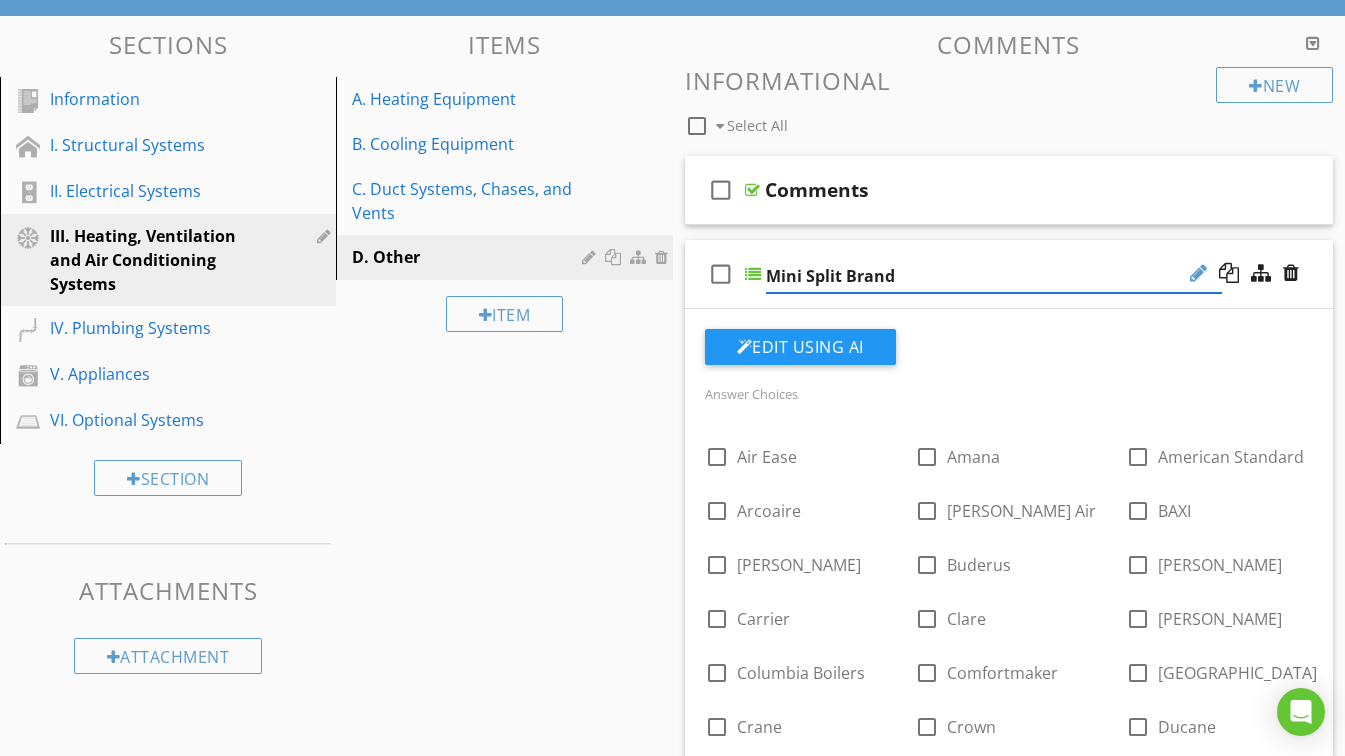 click at bounding box center (1198, 273) 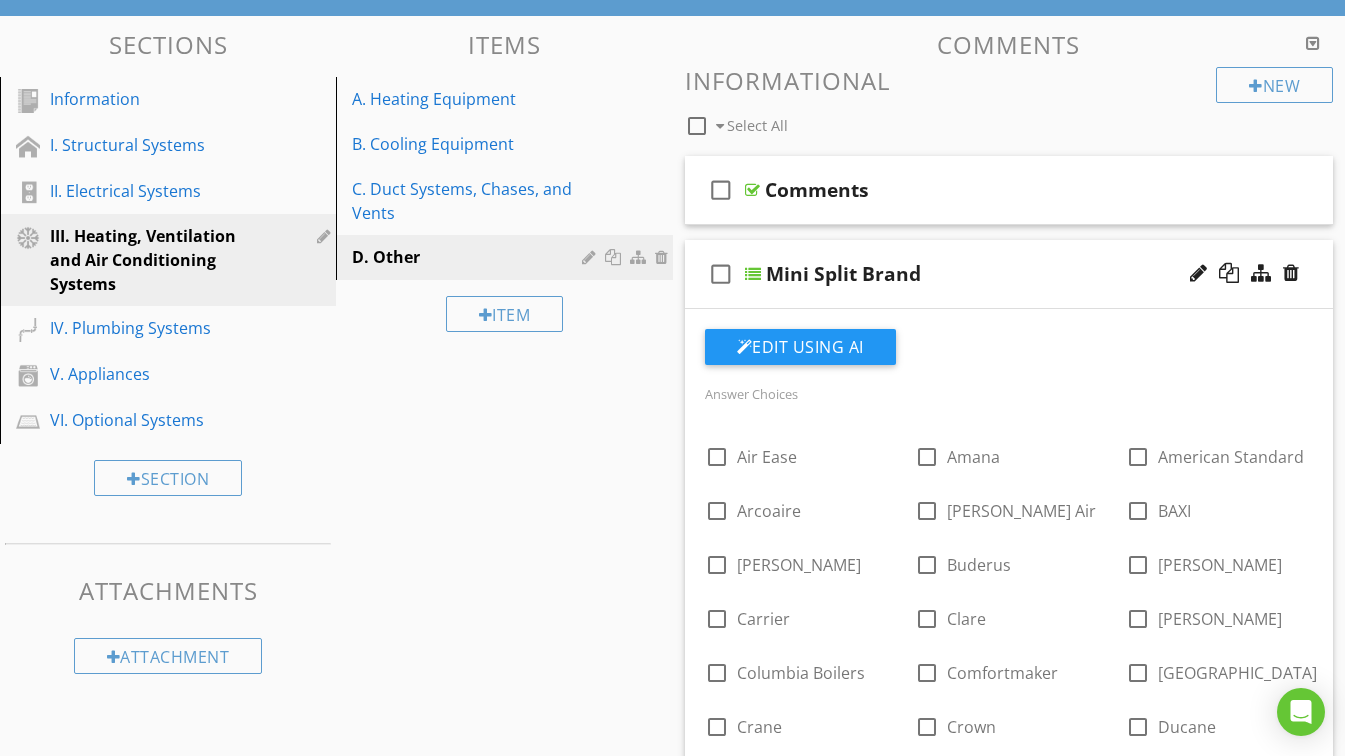 click on "check_box_outline_blank
Comments
check_box_outline_blank
Mini Split Brand
Edit Using AI
Answer Choices   check_box_outline_blank Air Ease   check_box_outline_blank Amana   check_box_outline_blank American Standard   check_box_outline_blank Arcoaire   check_box_outline_blank Armstrong Air   check_box_outline_blank BAXI   check_box_outline_blank Bryant   check_box_outline_blank Buderus   check_box_outline_blank Burnham   check_box_outline_blank Carrier   check_box_outline_blank Clare   check_box_outline_blank Coleman   check_box_outline_blank Columbia Boilers   check_box_outline_blank Comfortmaker   check_box_outline_blank Concord   check_box_outline_blank Crane   check_box_outline_blank Crown   check_box_outline_blank Ducane   check_box_outline_blank DMO Industries   check_box_outline_blank Dunkirk   check_box_outline_blank Heil   check_box_outline_blank Lennox   check_box_outline_blank   GE" at bounding box center (1009, 1259) 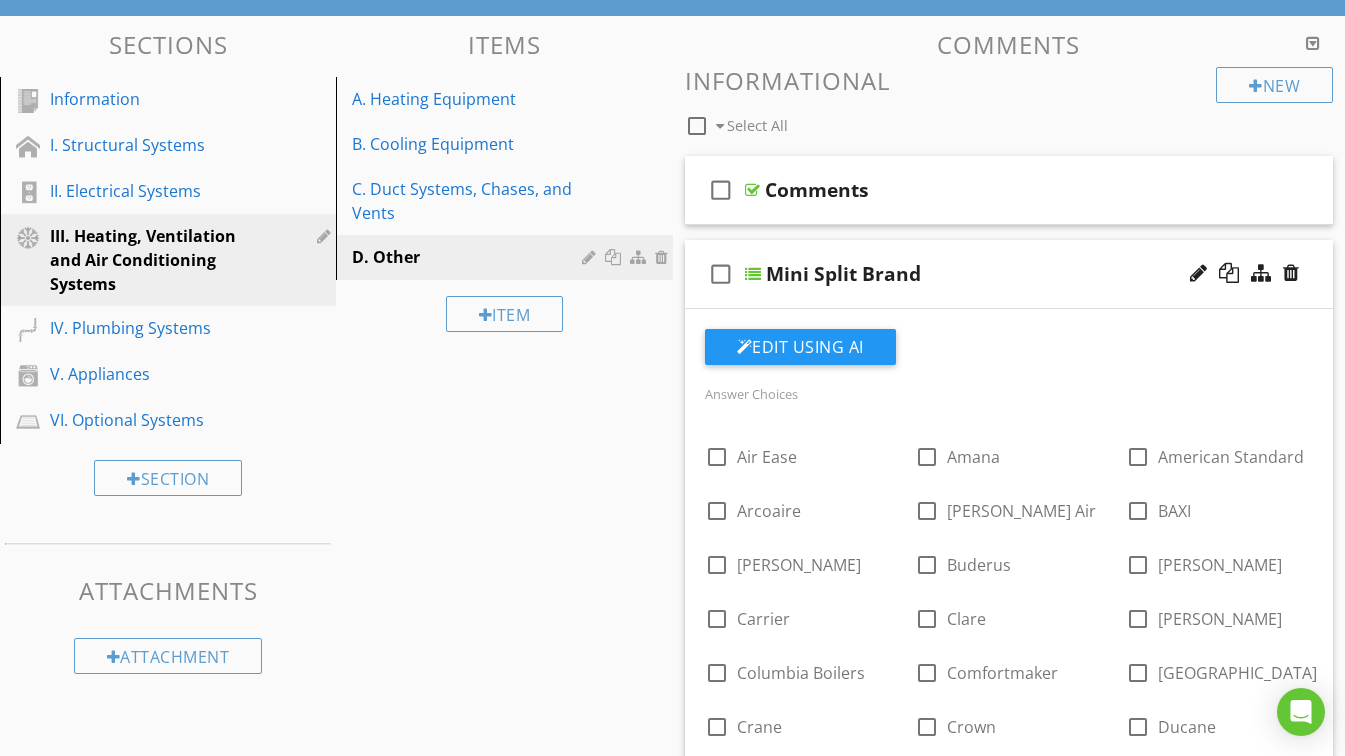 click on "Mini Split Brand" at bounding box center (994, 274) 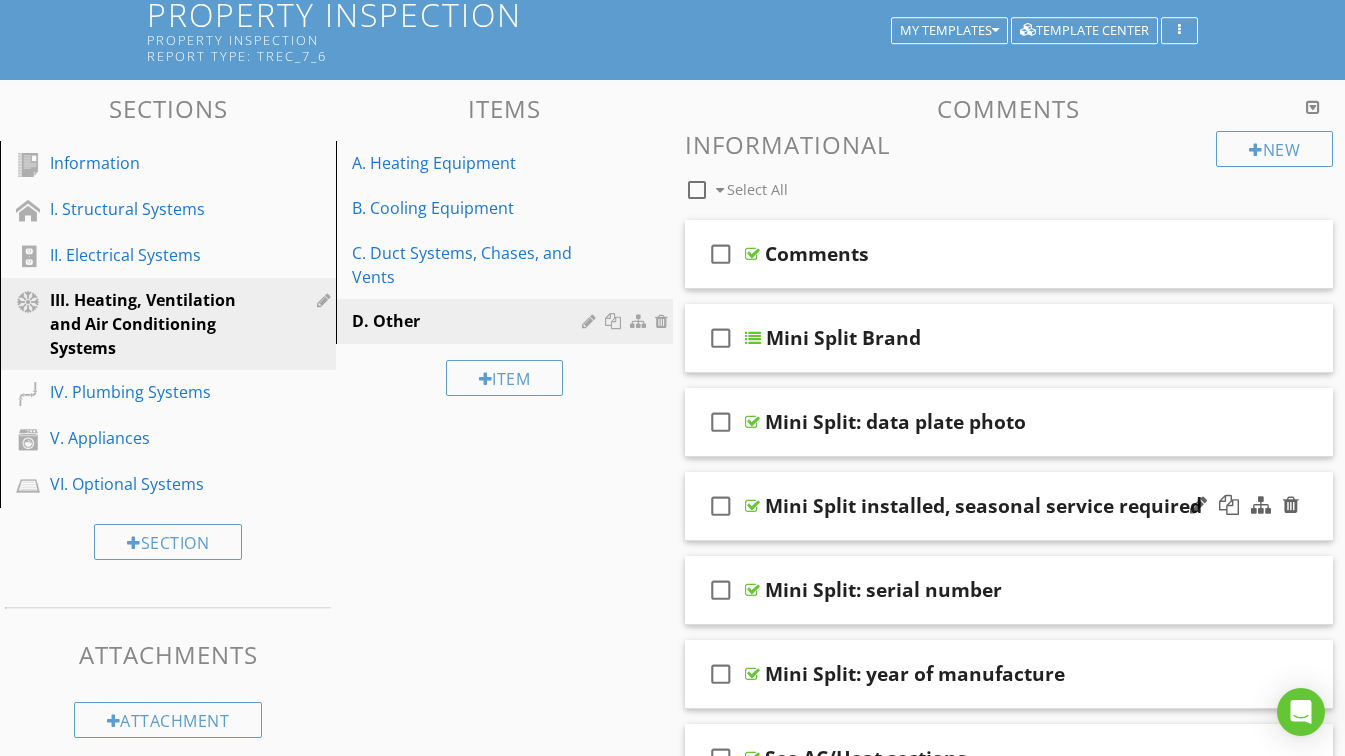 scroll, scrollTop: 100, scrollLeft: 0, axis: vertical 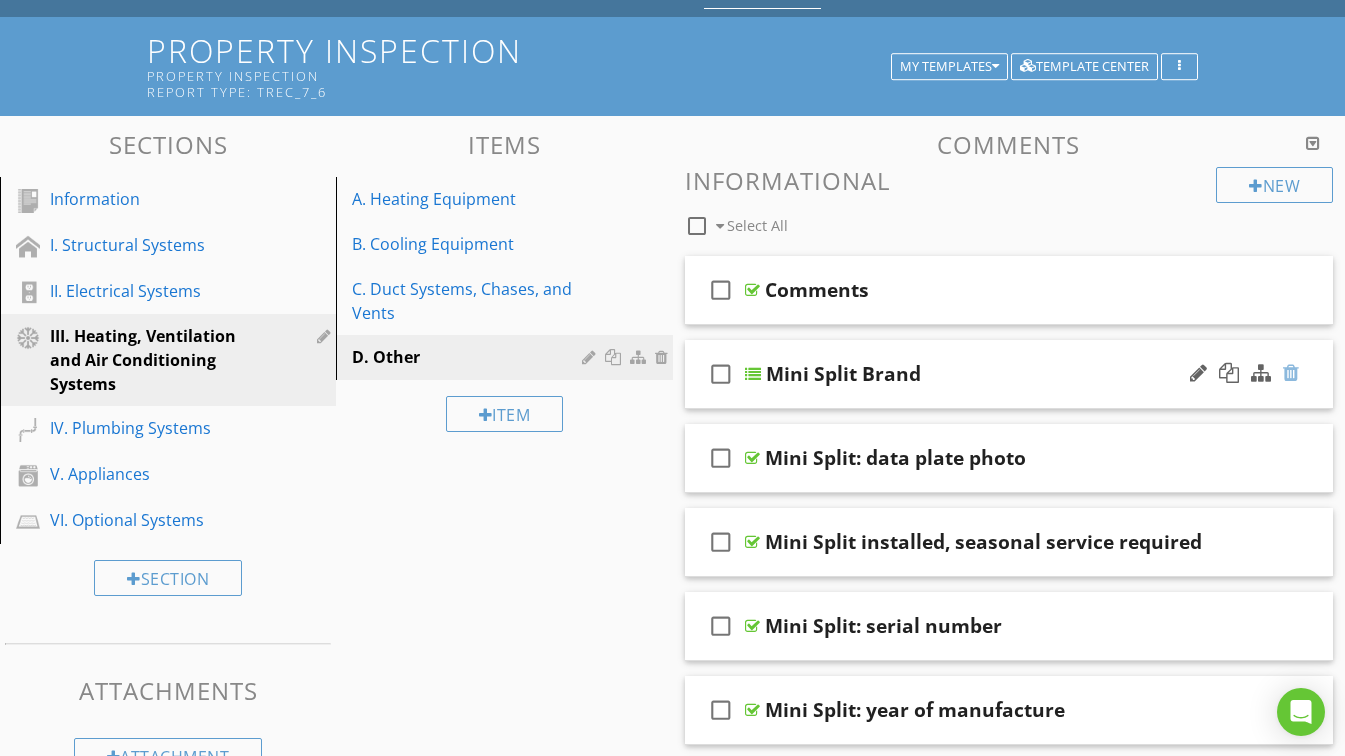 click at bounding box center [1291, 373] 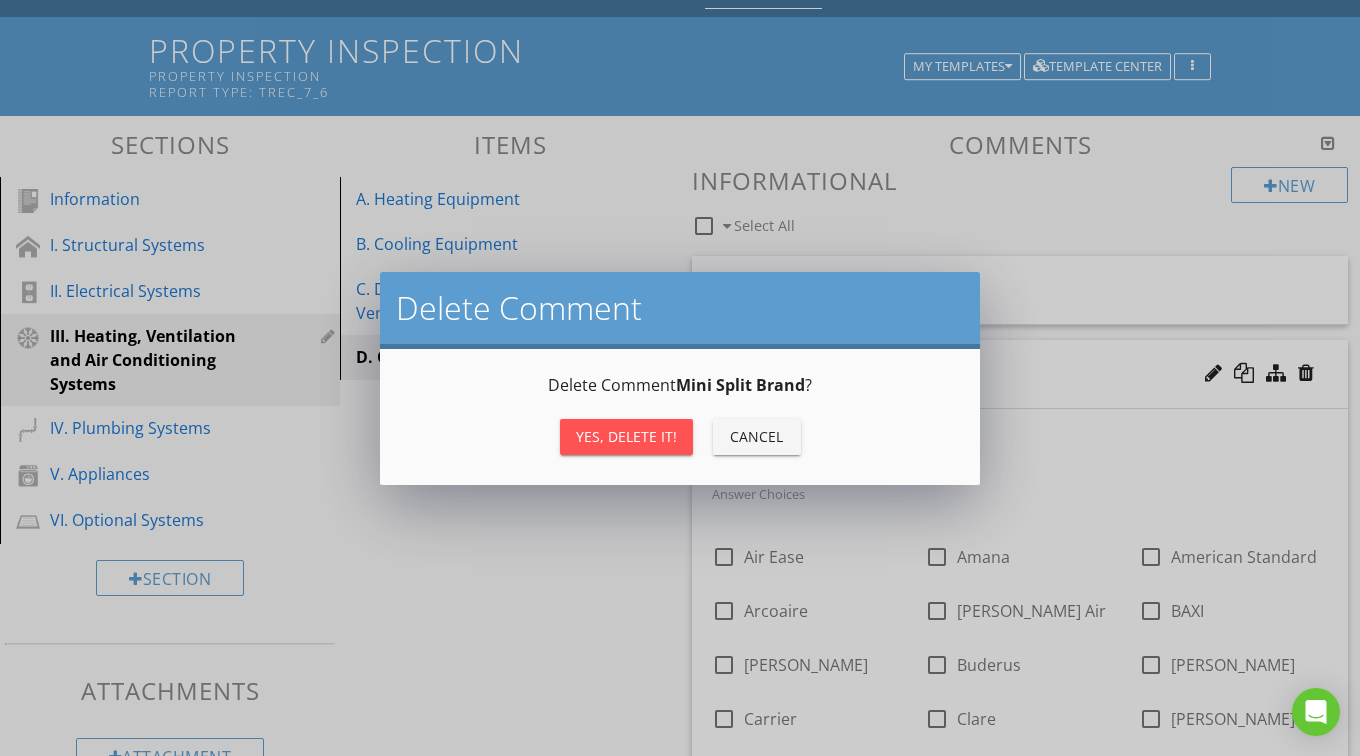 click on "Yes, Delete it!" at bounding box center [626, 436] 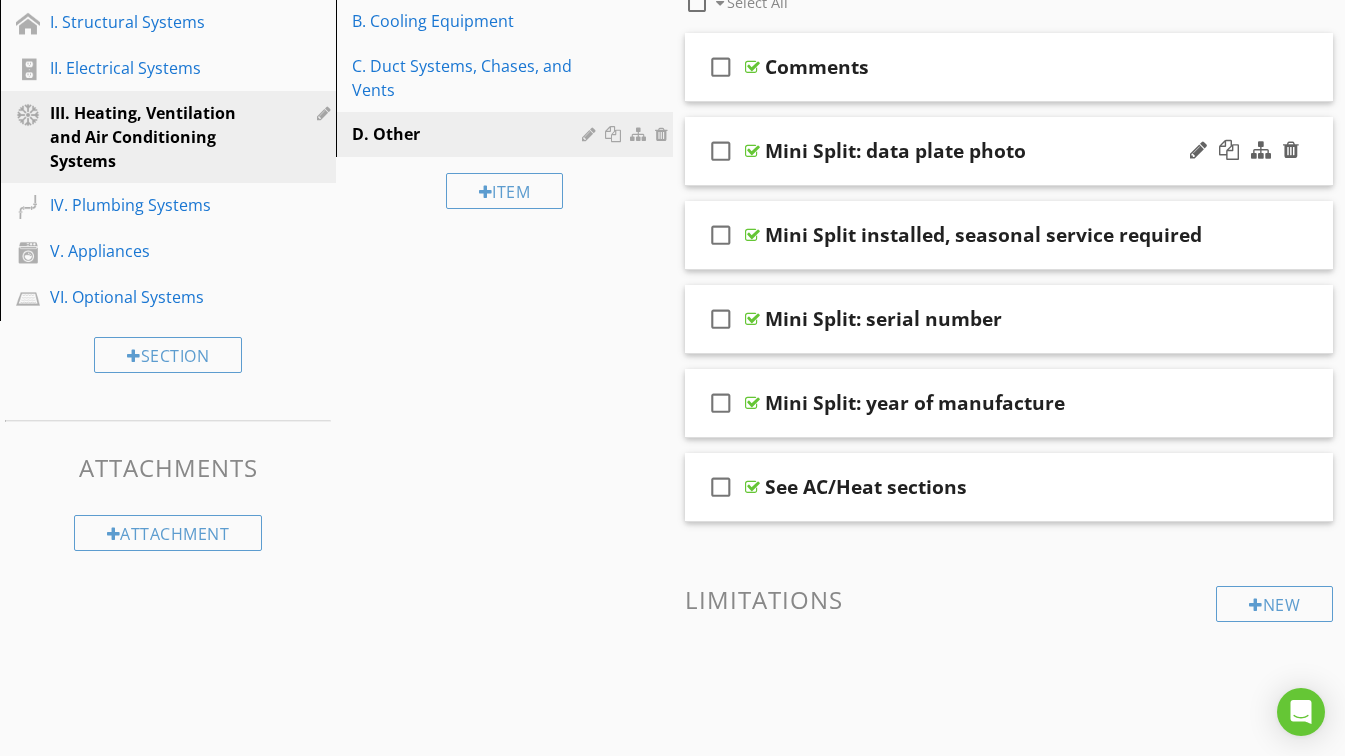 scroll, scrollTop: 300, scrollLeft: 0, axis: vertical 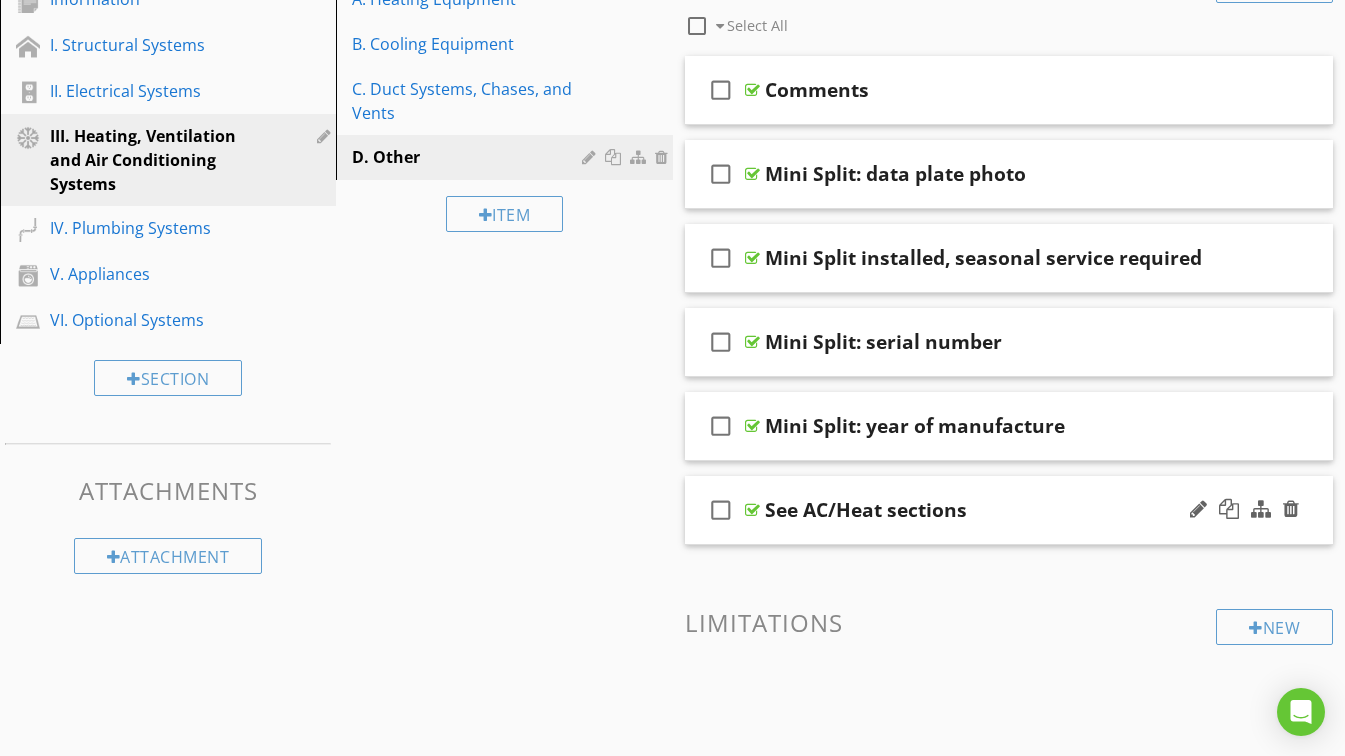 click on "See AC/Heat sections" at bounding box center [993, 510] 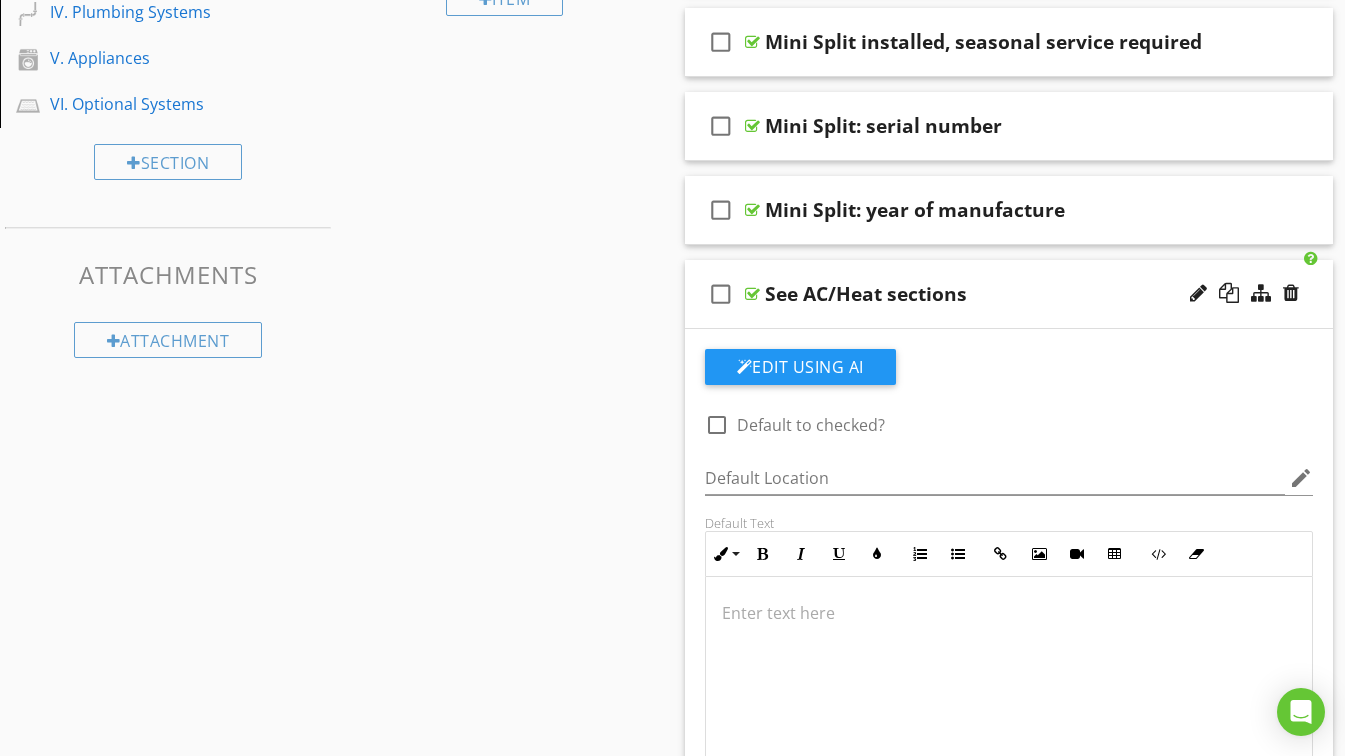 scroll, scrollTop: 300, scrollLeft: 0, axis: vertical 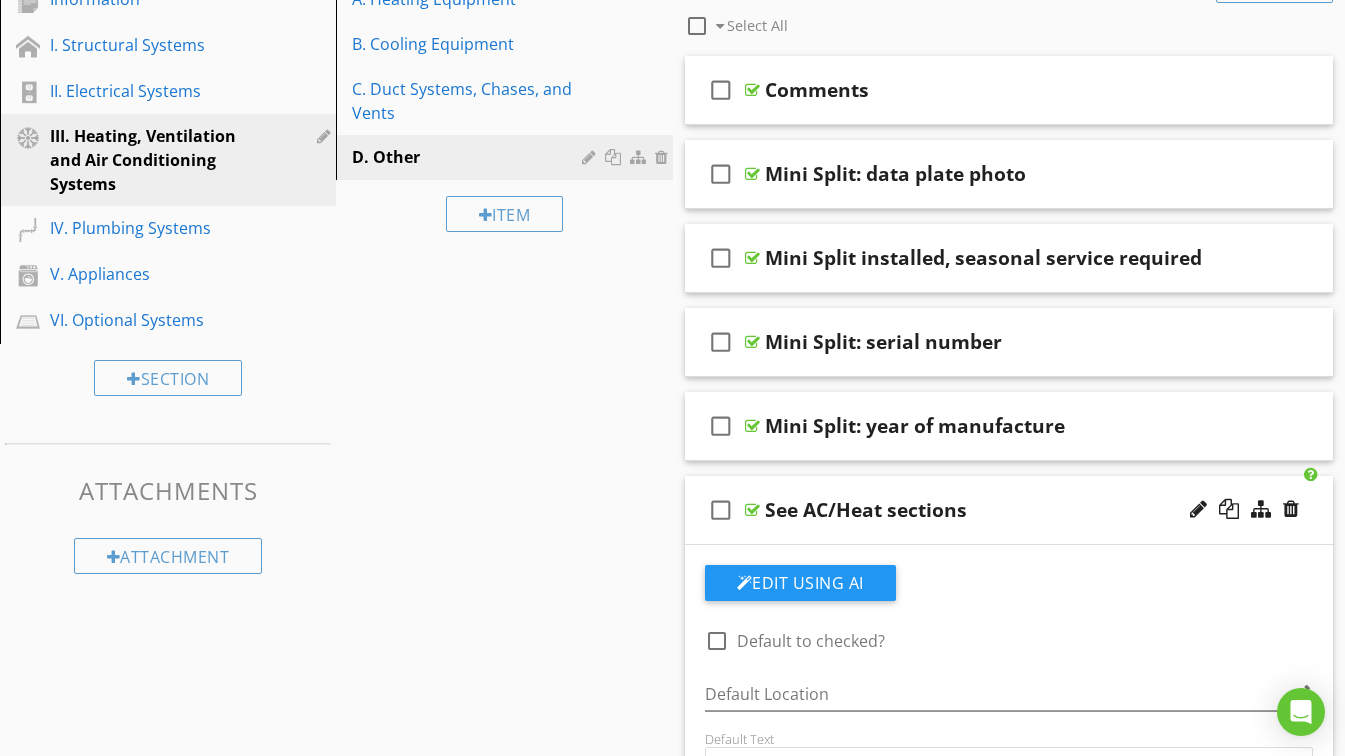 click on "See AC/Heat sections" at bounding box center (993, 510) 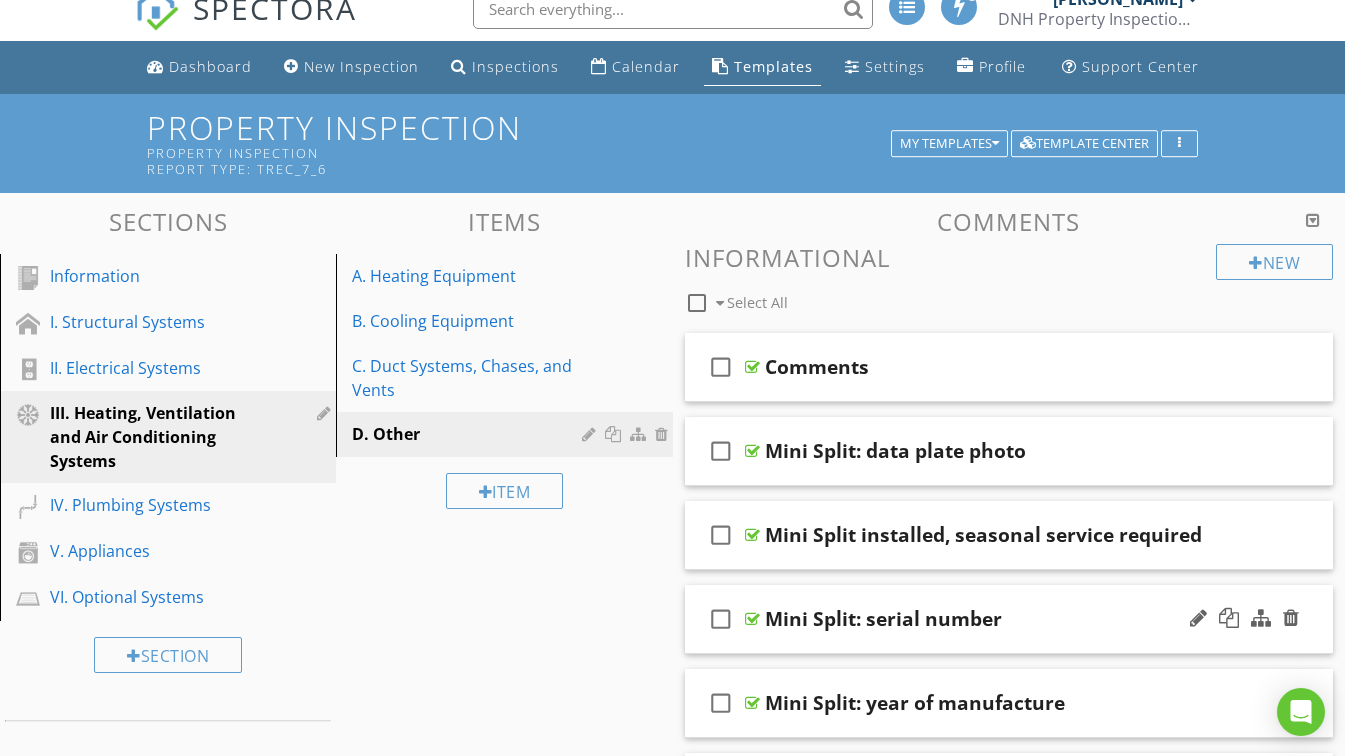 scroll, scrollTop: 0, scrollLeft: 0, axis: both 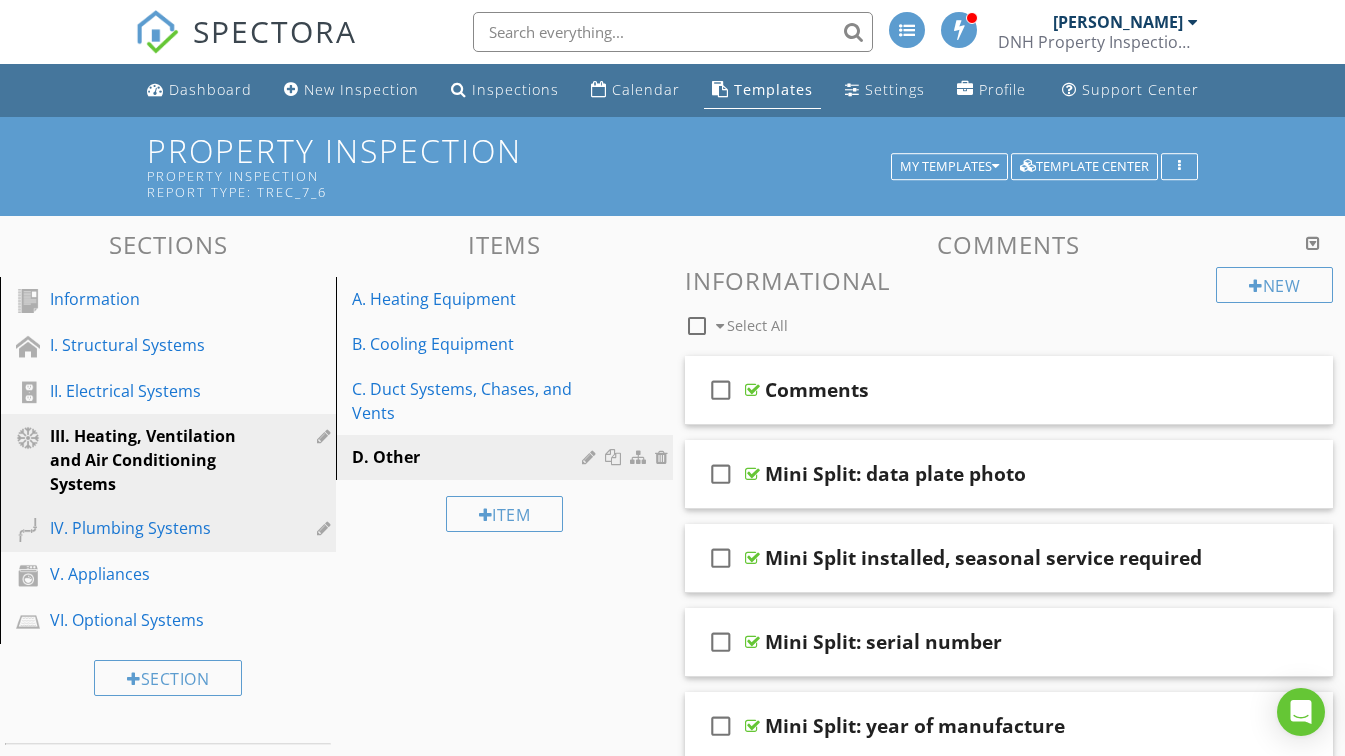 click on "IV. Plumbing Systems" at bounding box center [183, 529] 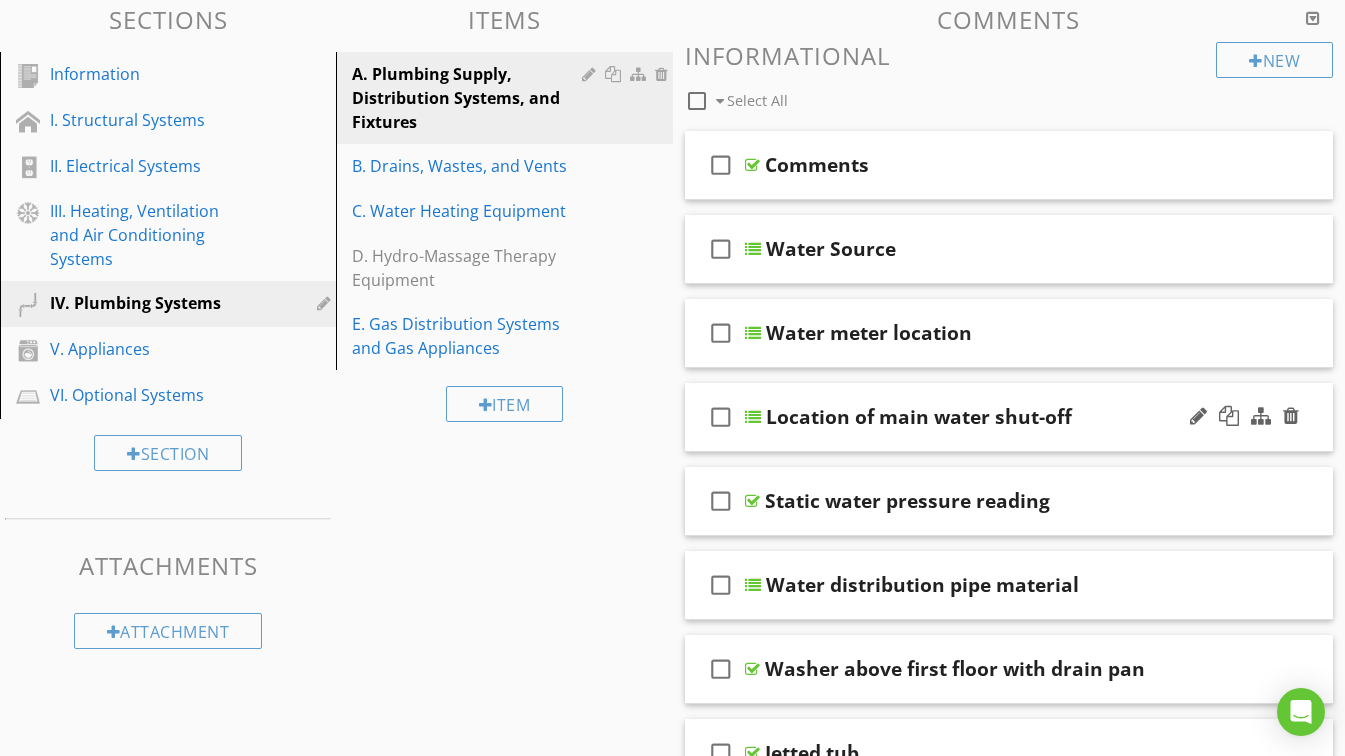 scroll, scrollTop: 300, scrollLeft: 0, axis: vertical 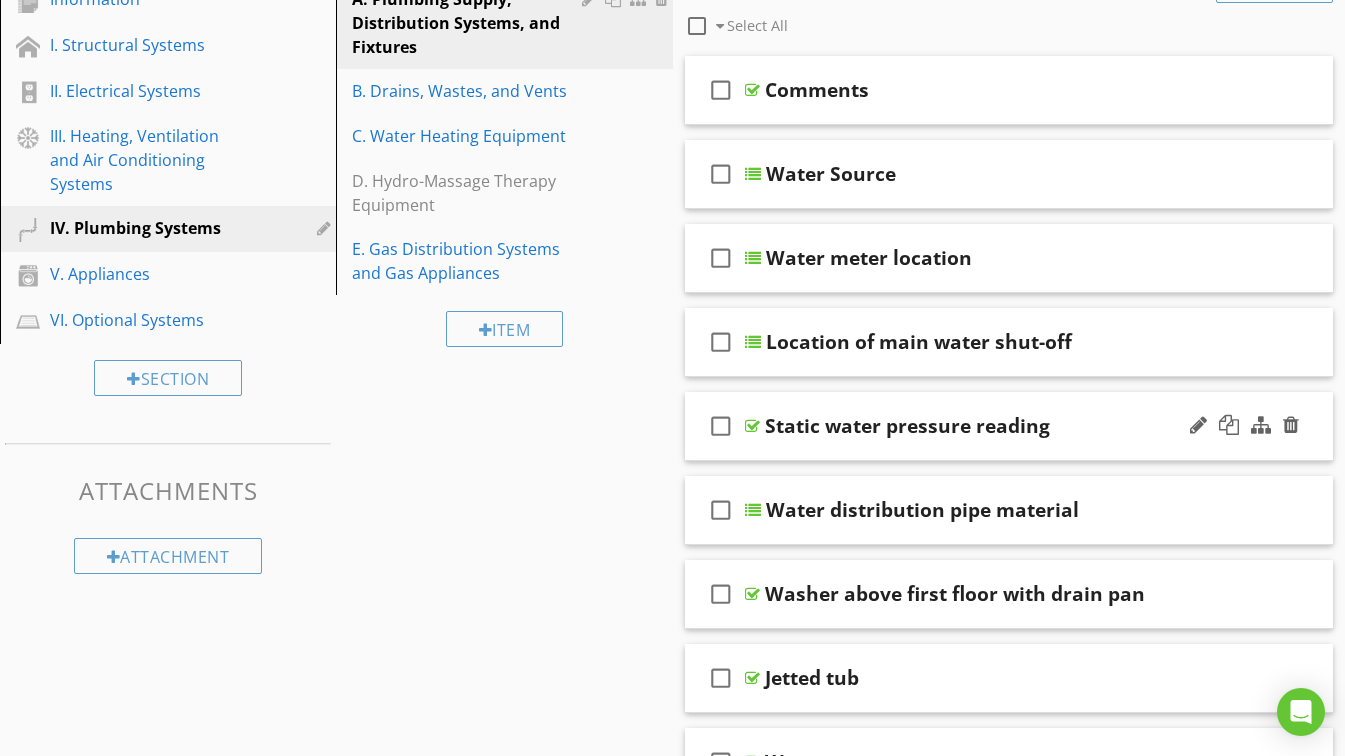 click on "Static water pressure reading" at bounding box center (993, 426) 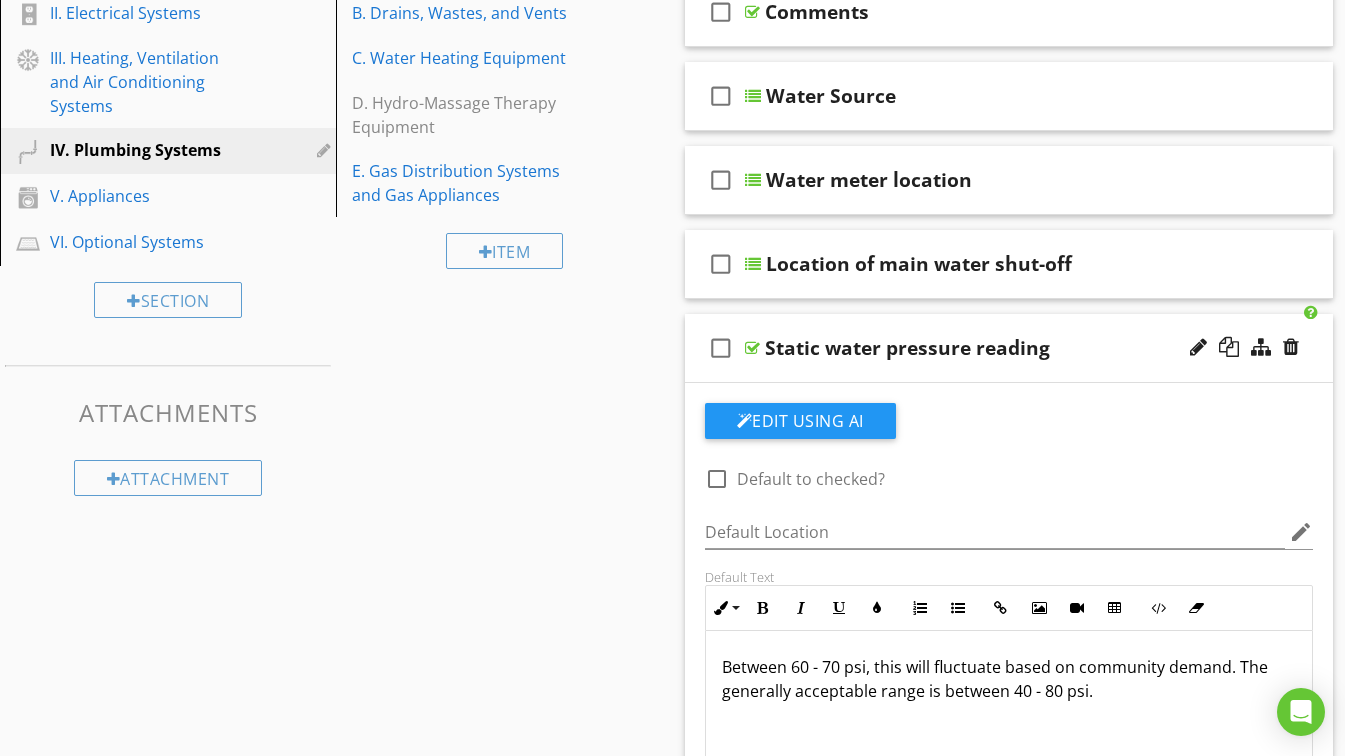scroll, scrollTop: 500, scrollLeft: 0, axis: vertical 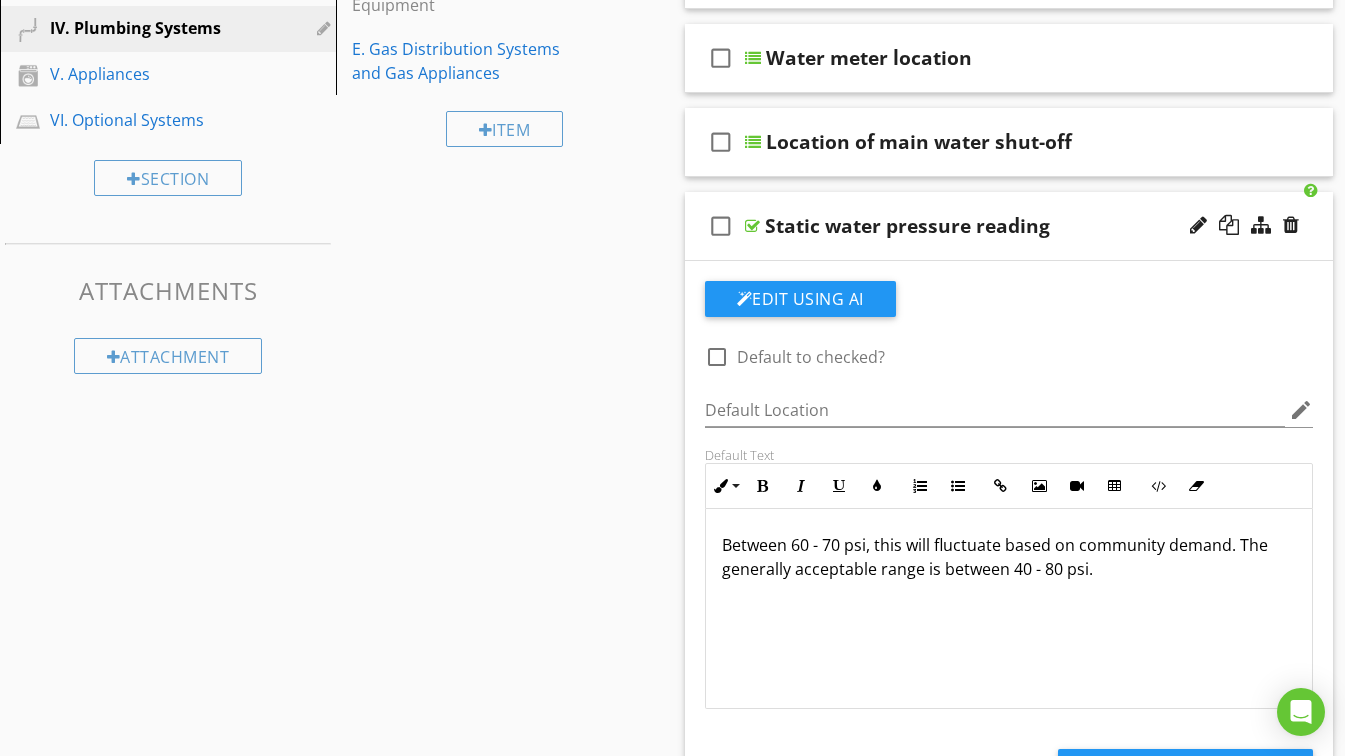 click on "Static water pressure reading" at bounding box center [993, 226] 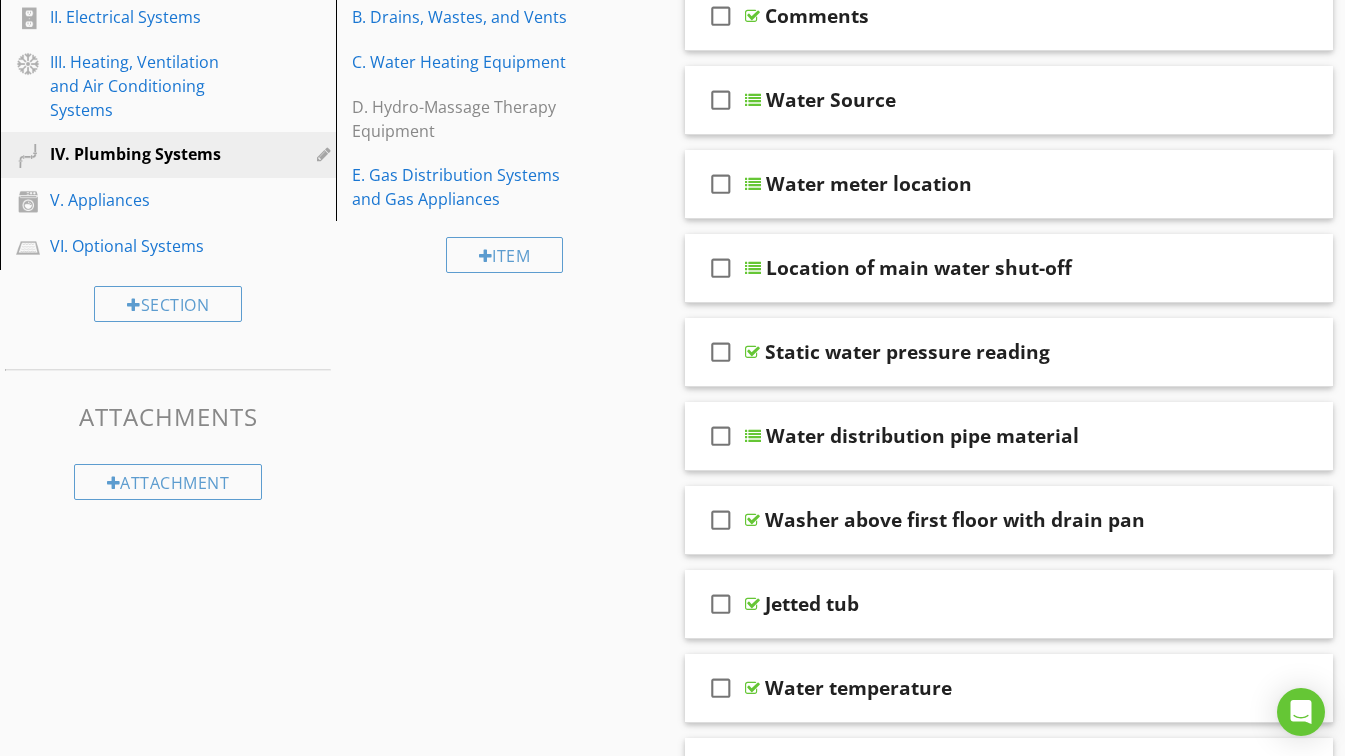 scroll, scrollTop: 300, scrollLeft: 0, axis: vertical 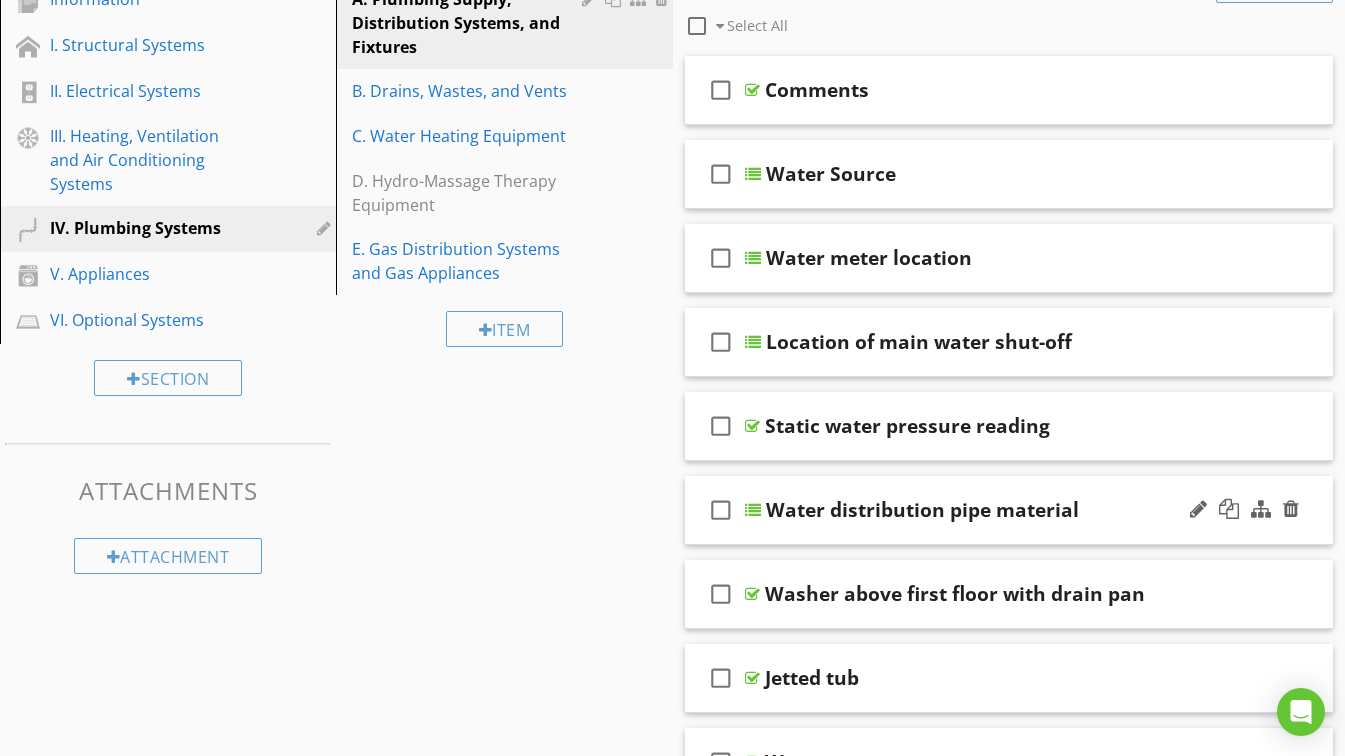 type 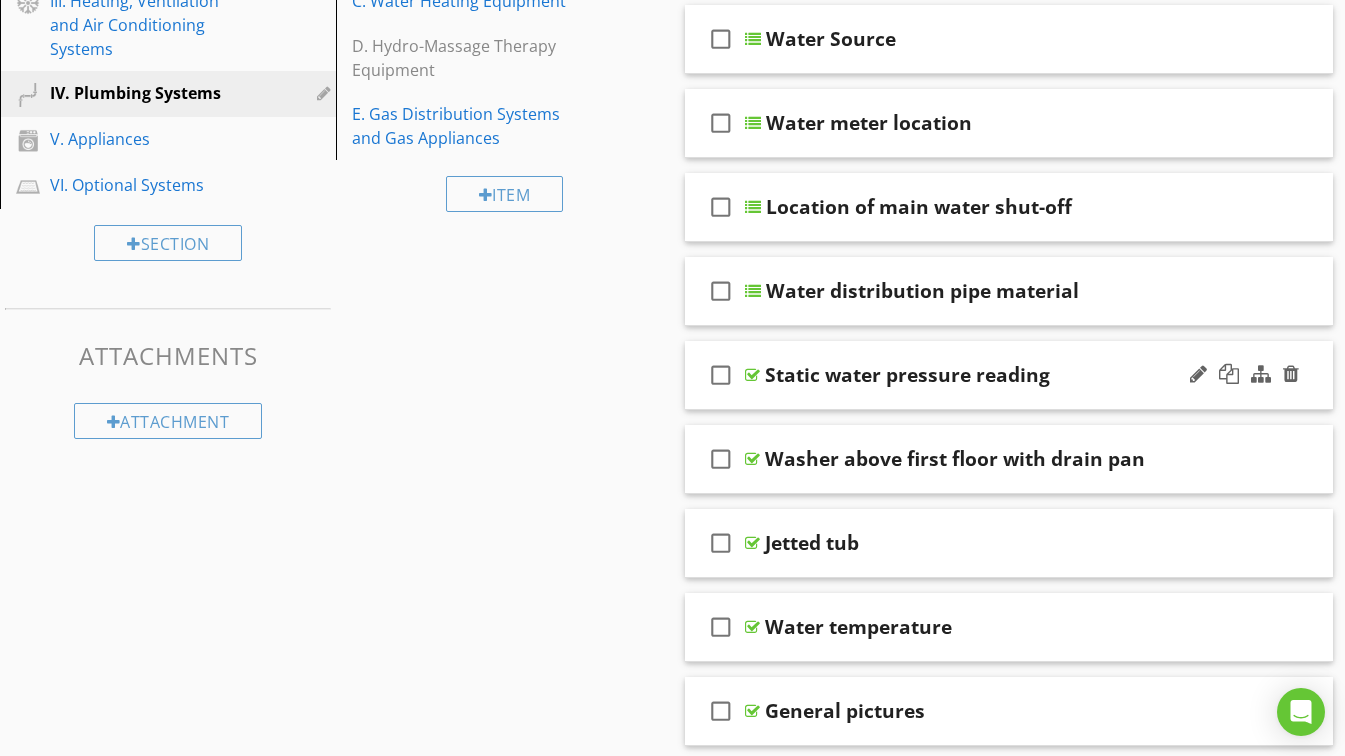 scroll, scrollTop: 500, scrollLeft: 0, axis: vertical 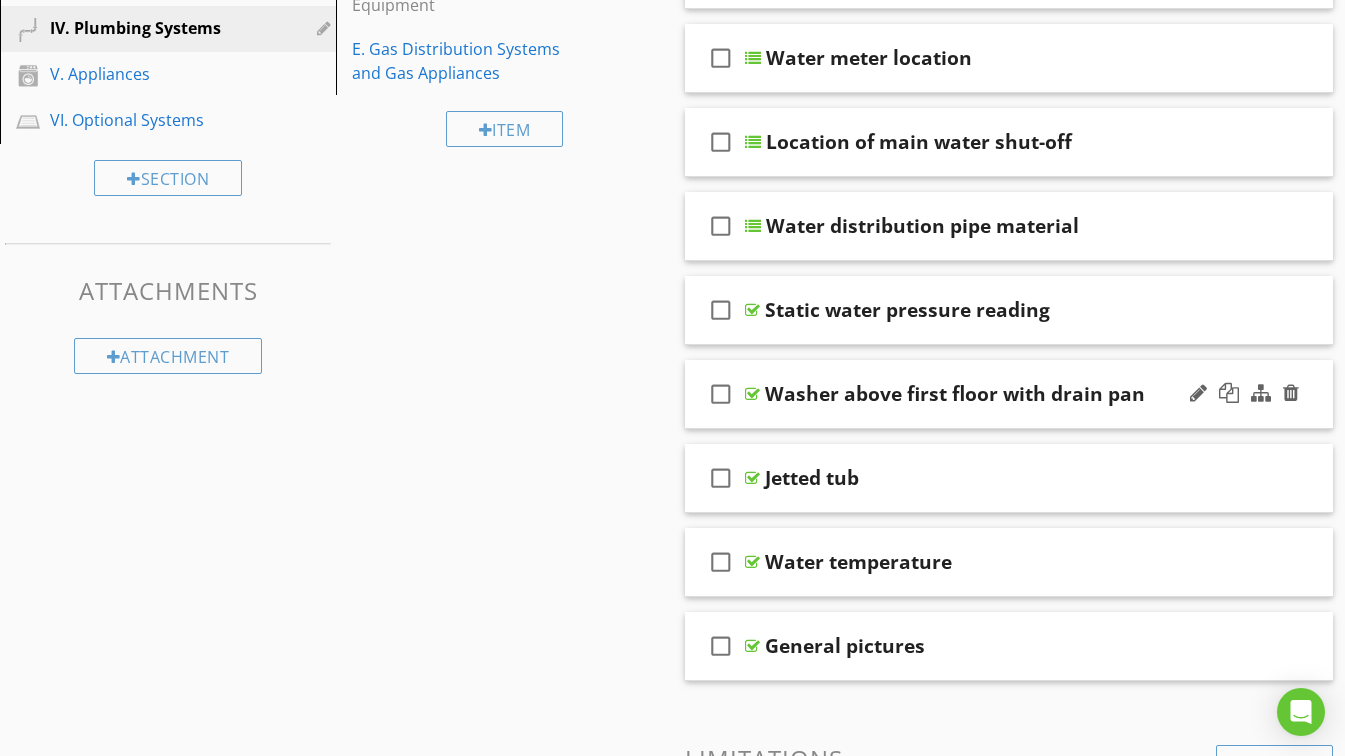 click on "Washer above first floor with drain pan" at bounding box center [993, 394] 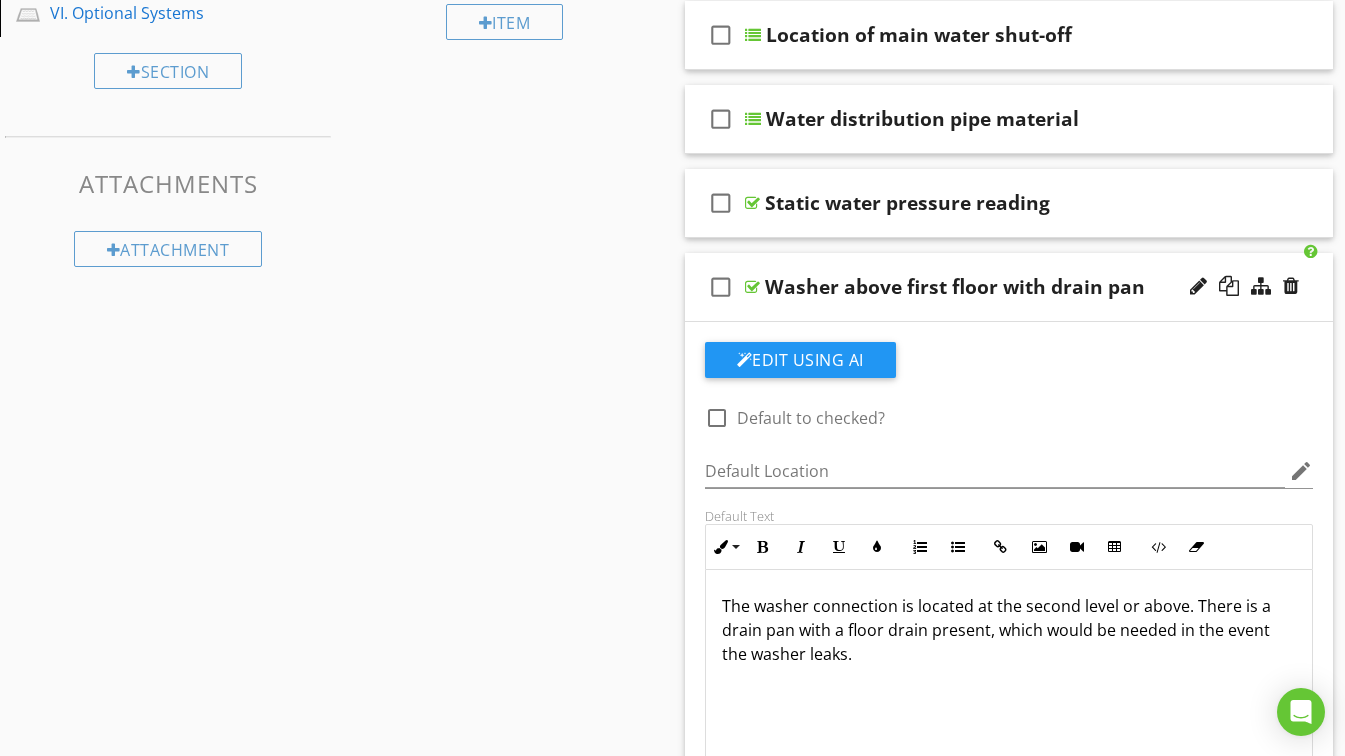 scroll, scrollTop: 800, scrollLeft: 0, axis: vertical 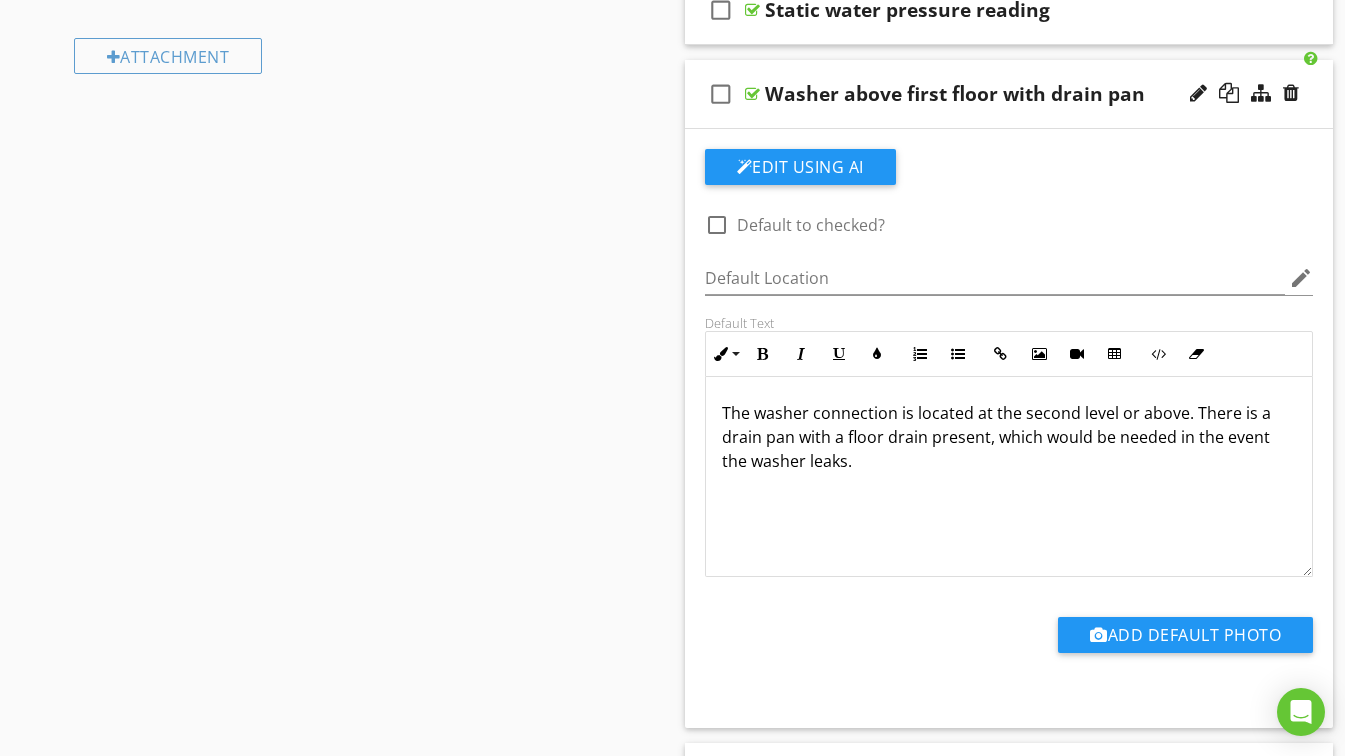 click on "Washer above first floor with drain pan" at bounding box center [993, 94] 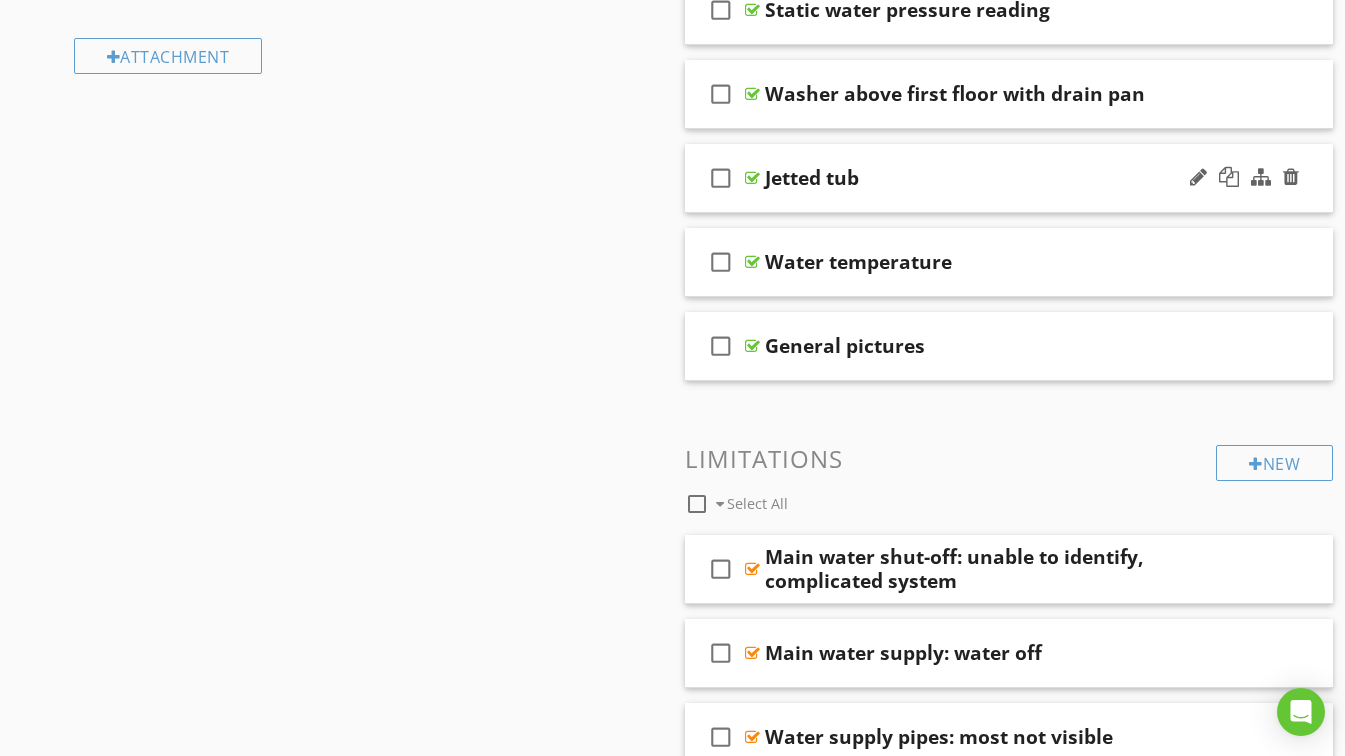 click on "Jetted tub" at bounding box center [993, 178] 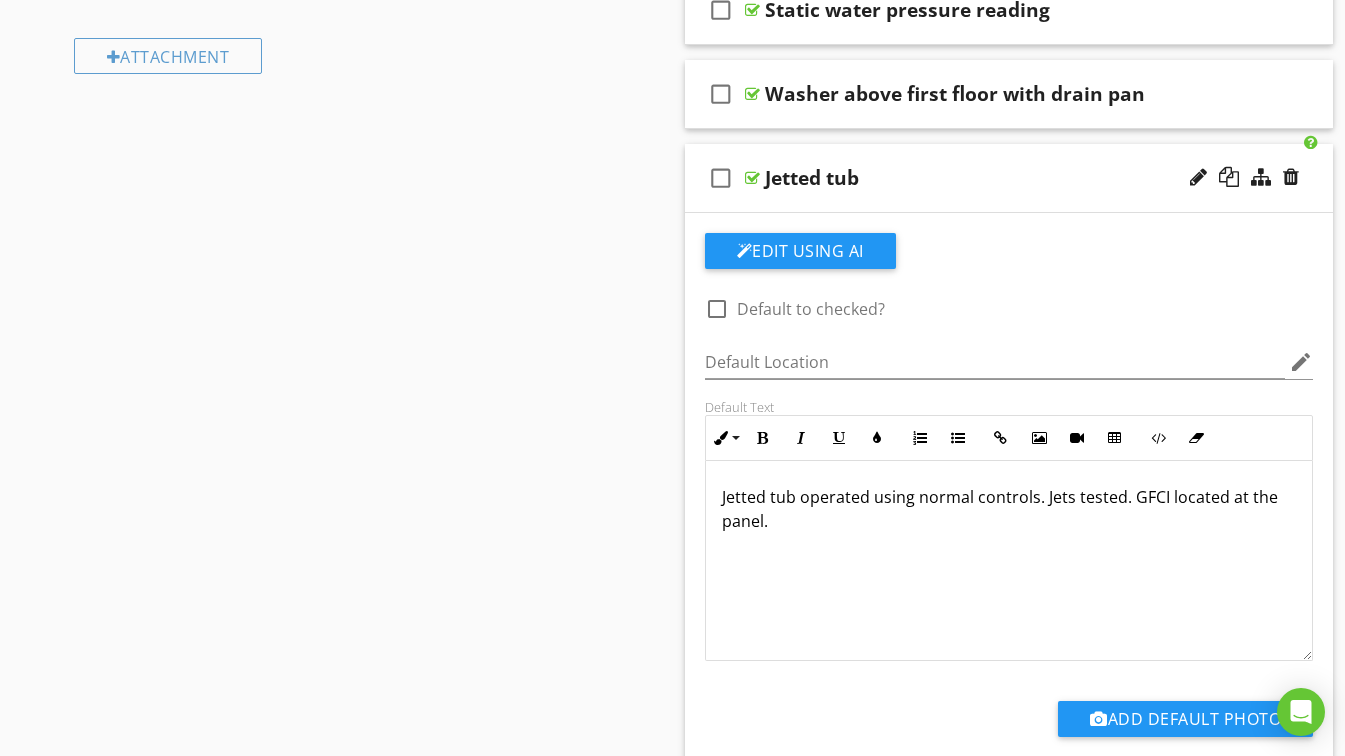 click on "Jetted tub" at bounding box center [993, 178] 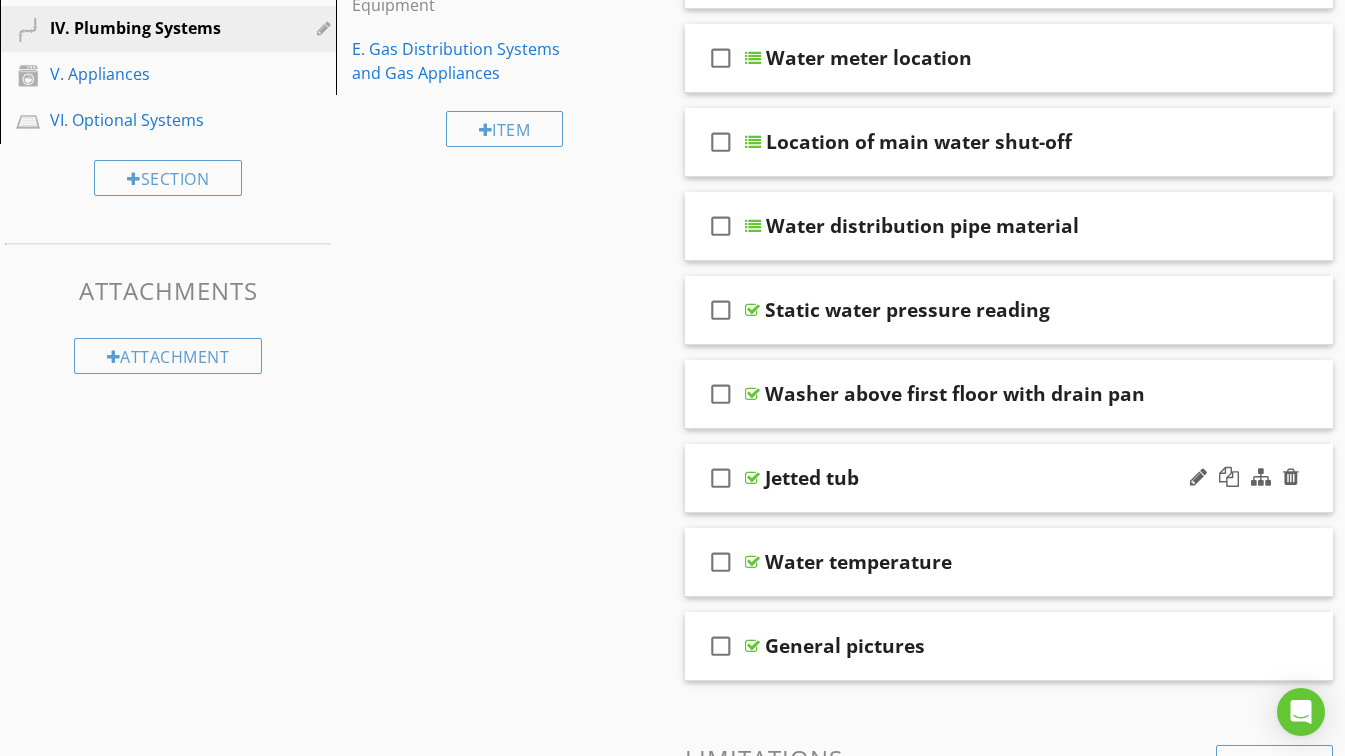 scroll, scrollTop: 600, scrollLeft: 0, axis: vertical 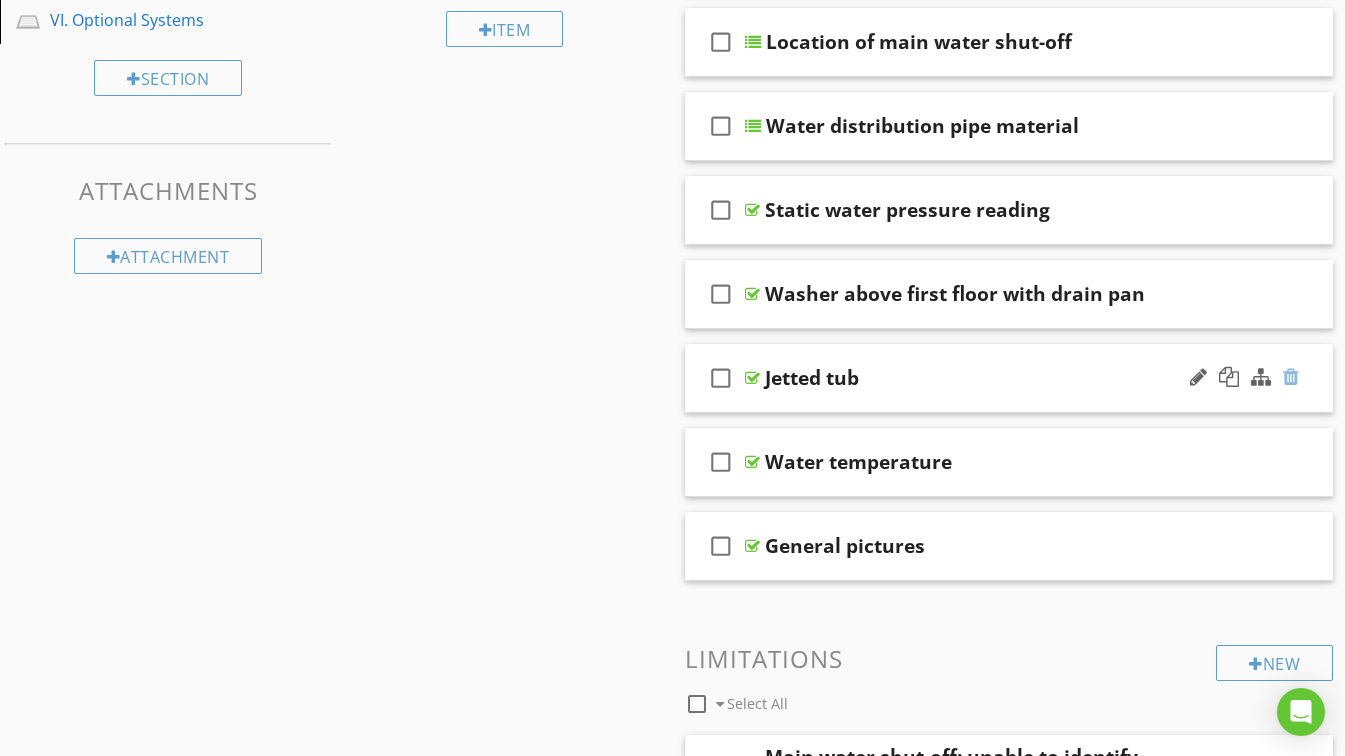 click at bounding box center (1291, 377) 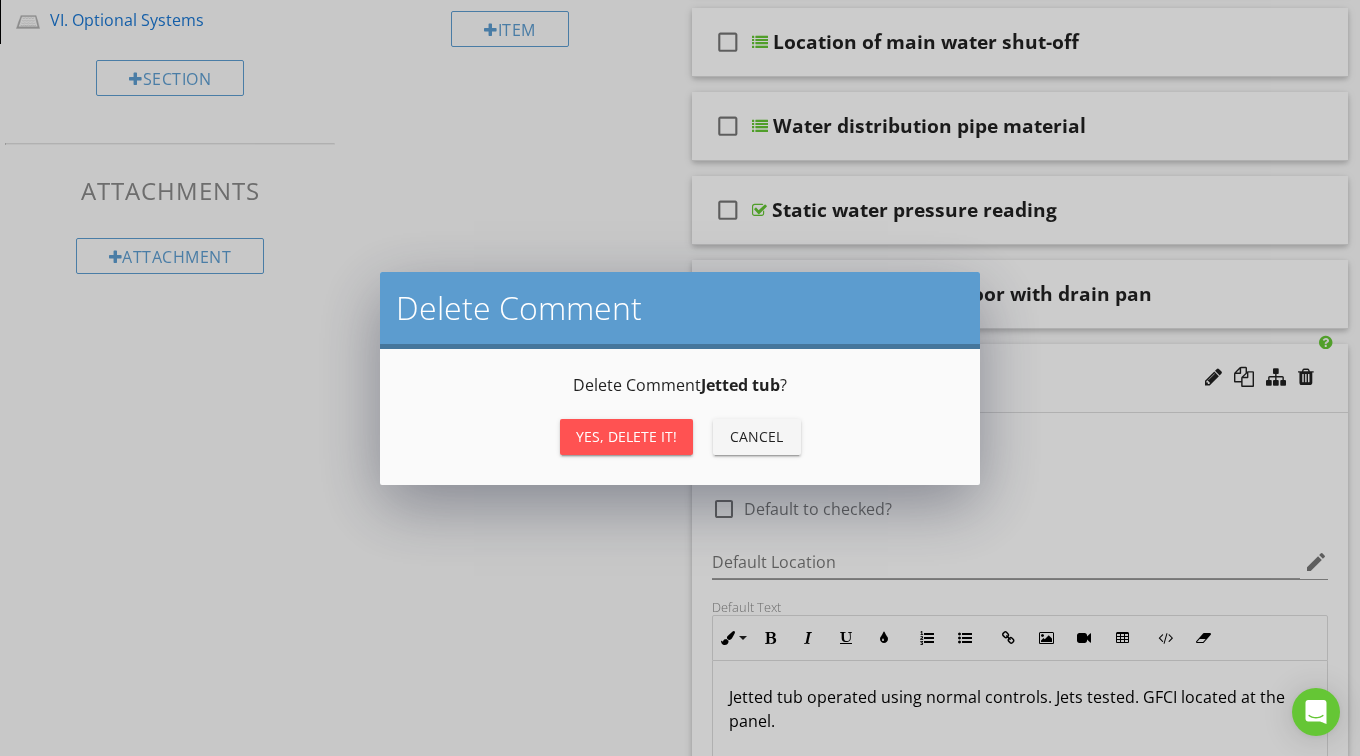 click on "Yes, Delete it!" at bounding box center (626, 436) 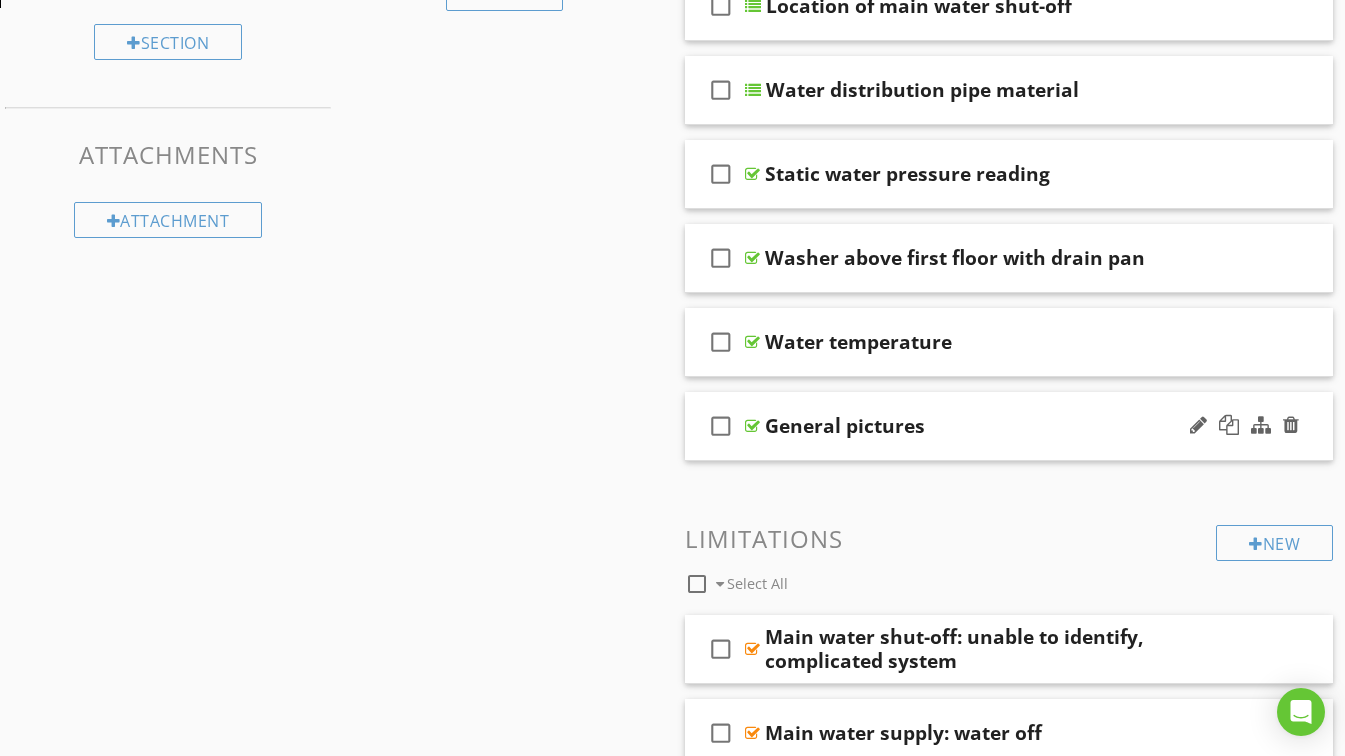 scroll, scrollTop: 600, scrollLeft: 0, axis: vertical 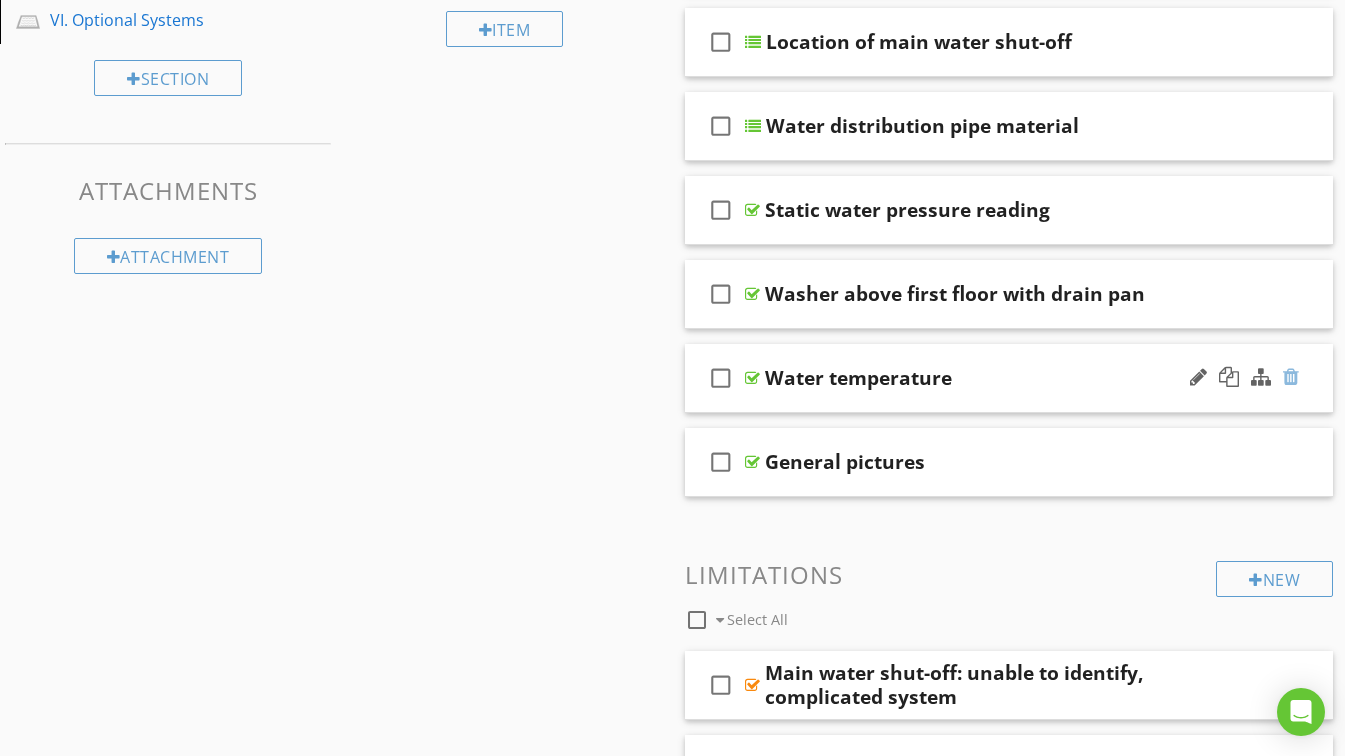 click at bounding box center (1291, 377) 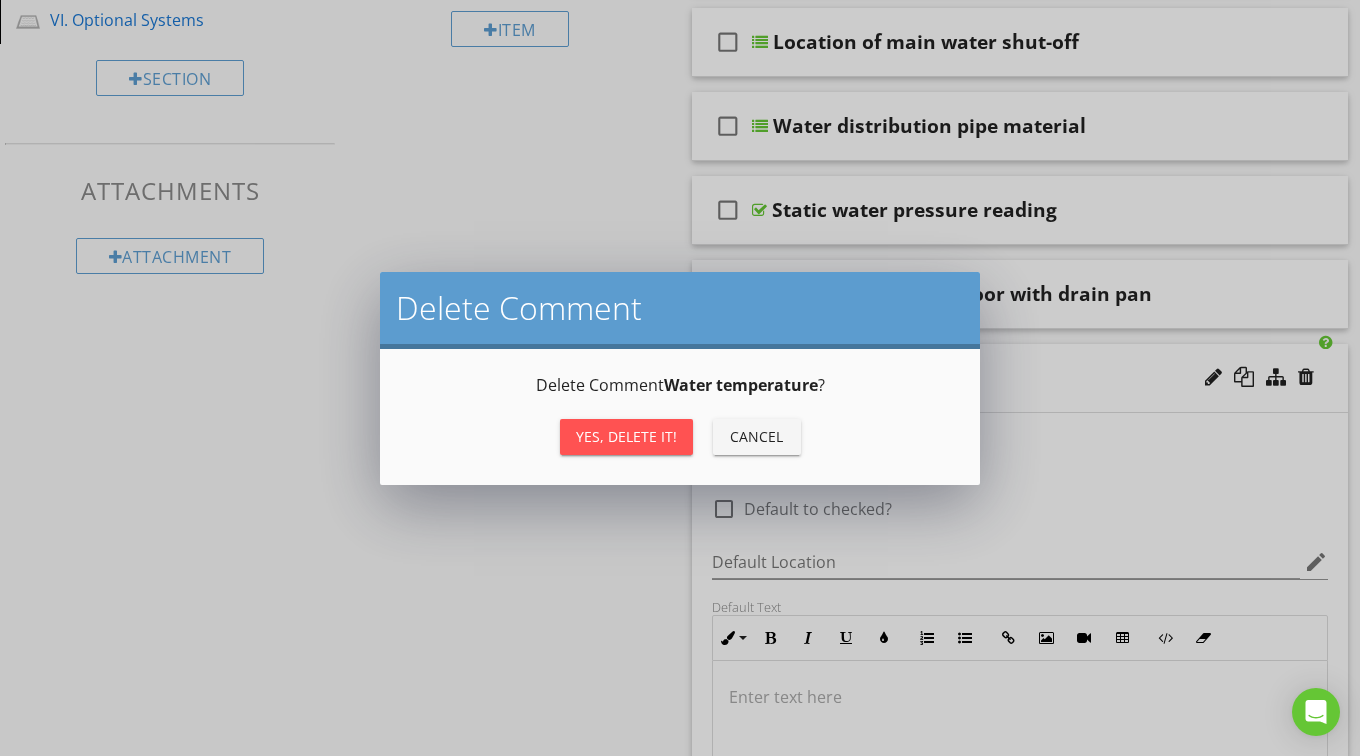 click on "Yes, Delete it!" at bounding box center (626, 436) 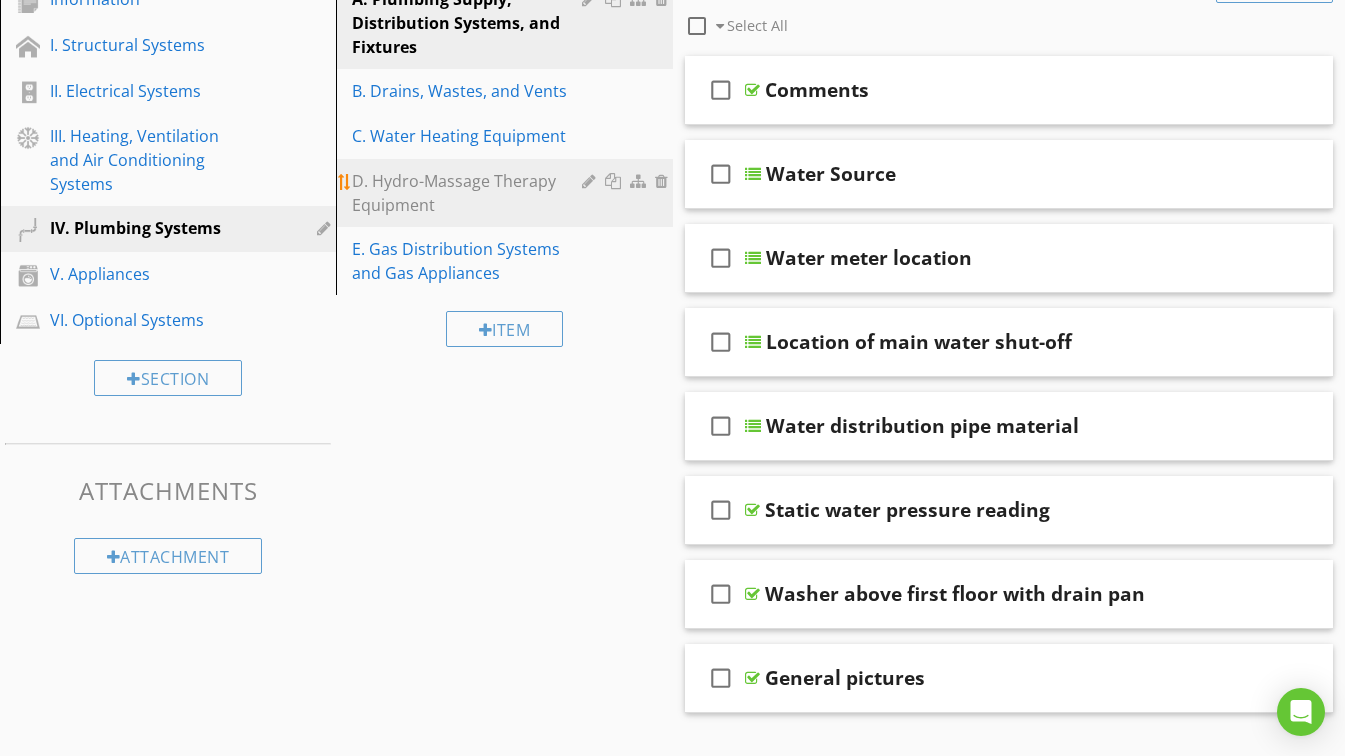 scroll, scrollTop: 100, scrollLeft: 0, axis: vertical 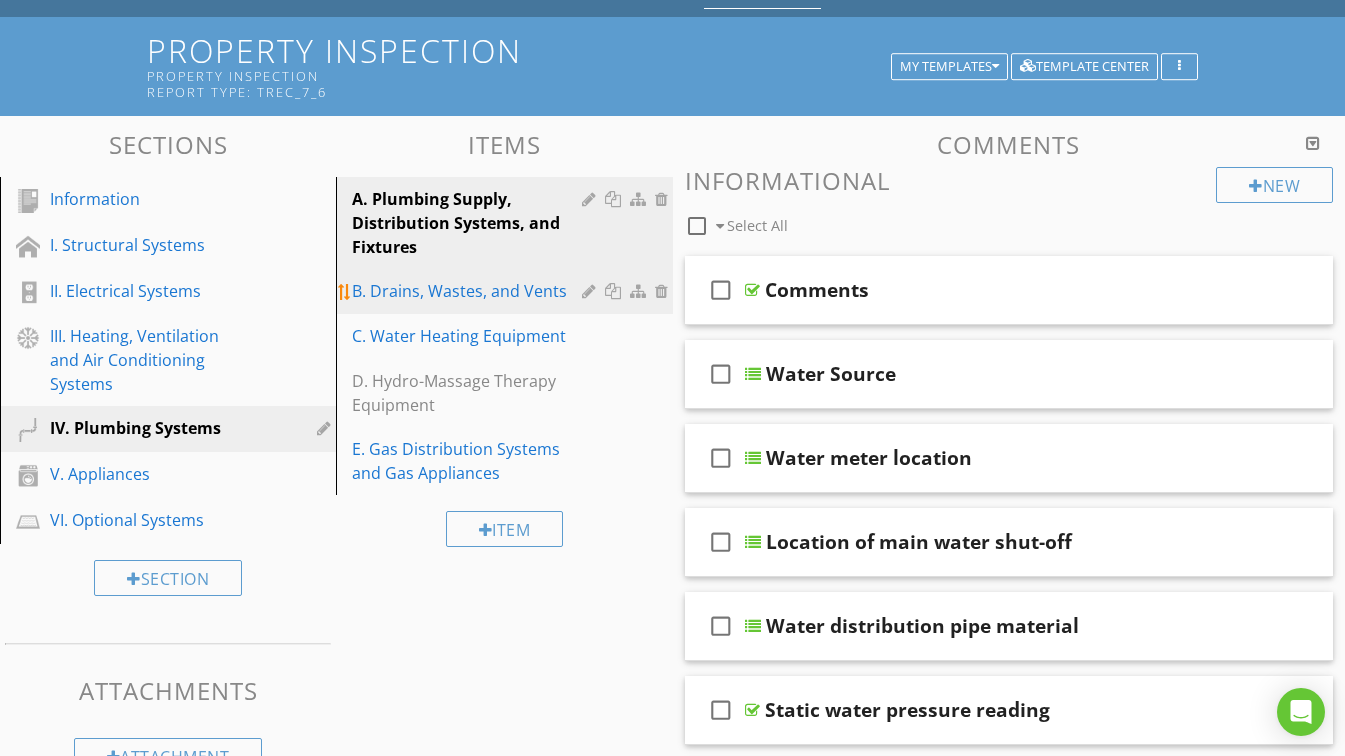 click on "B. Drains, Wastes, and Vents" at bounding box center [469, 291] 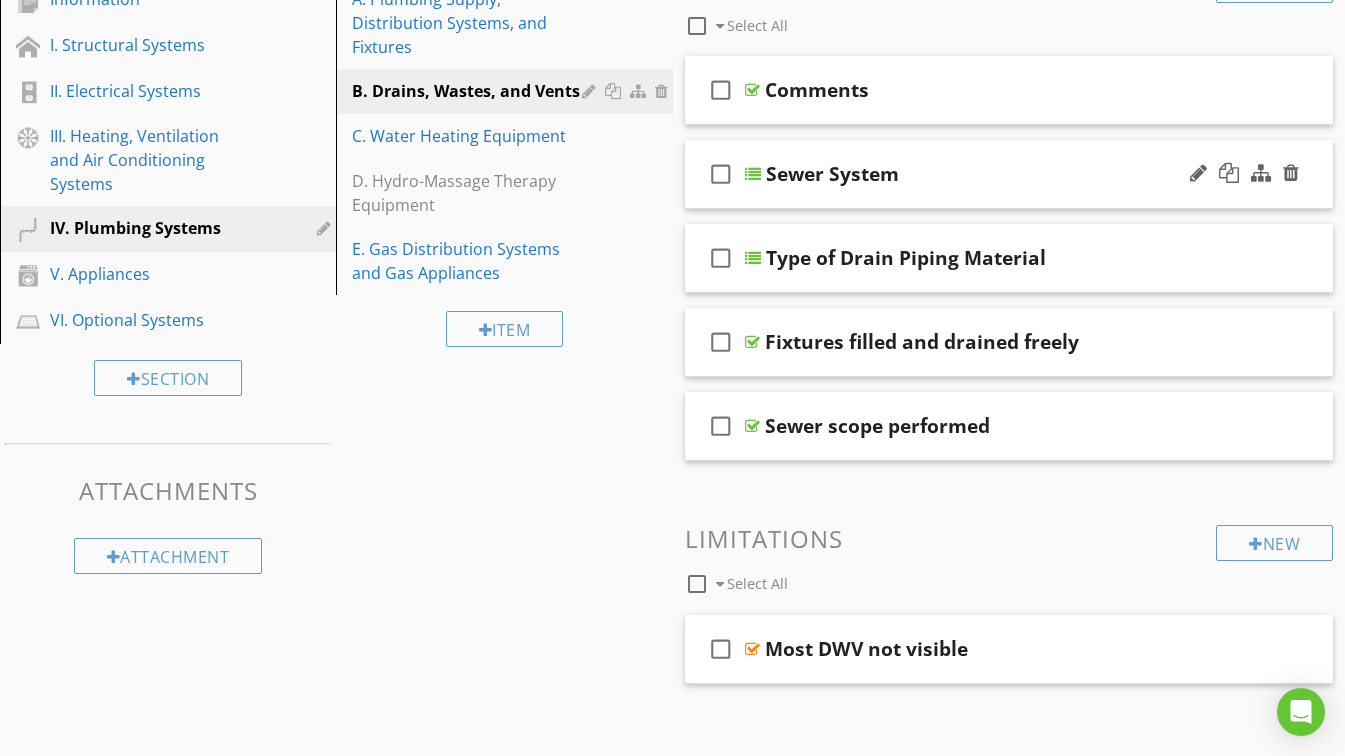 scroll, scrollTop: 0, scrollLeft: 0, axis: both 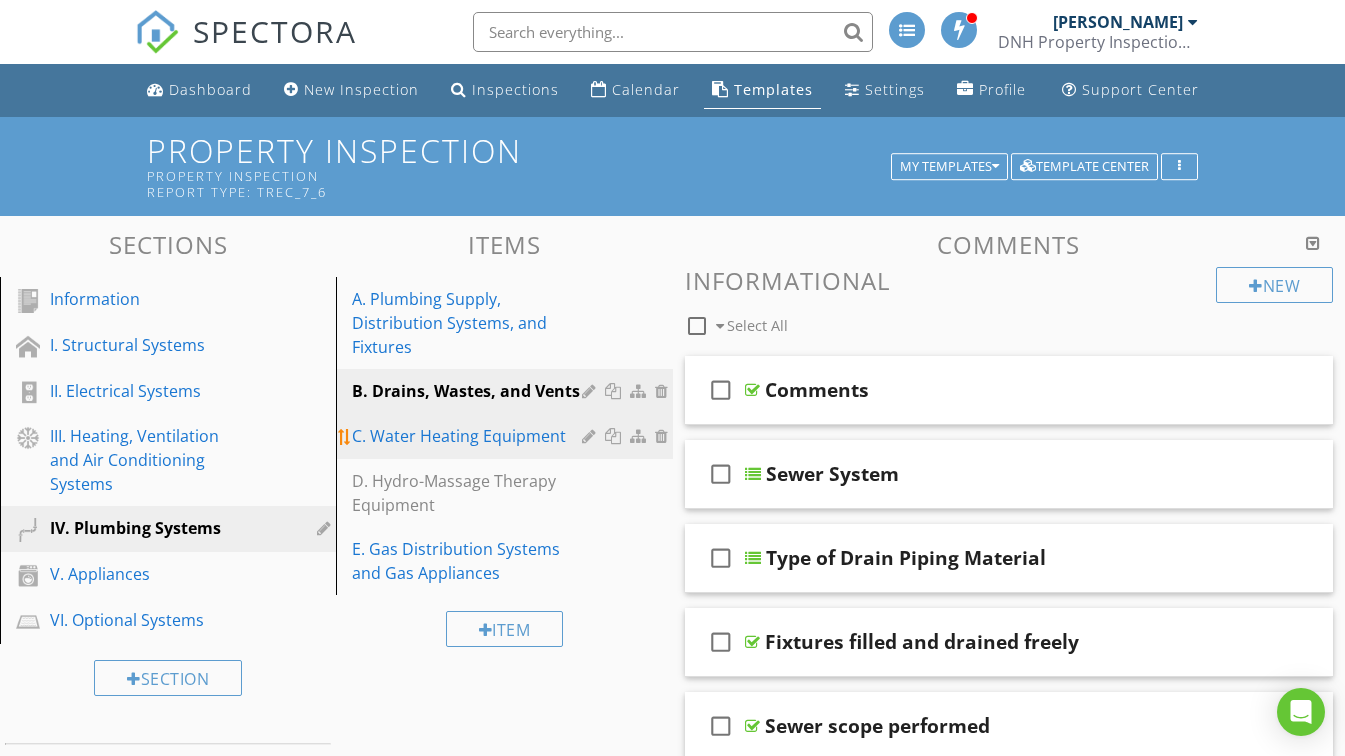click on "C. Water Heating Equipment" at bounding box center (469, 436) 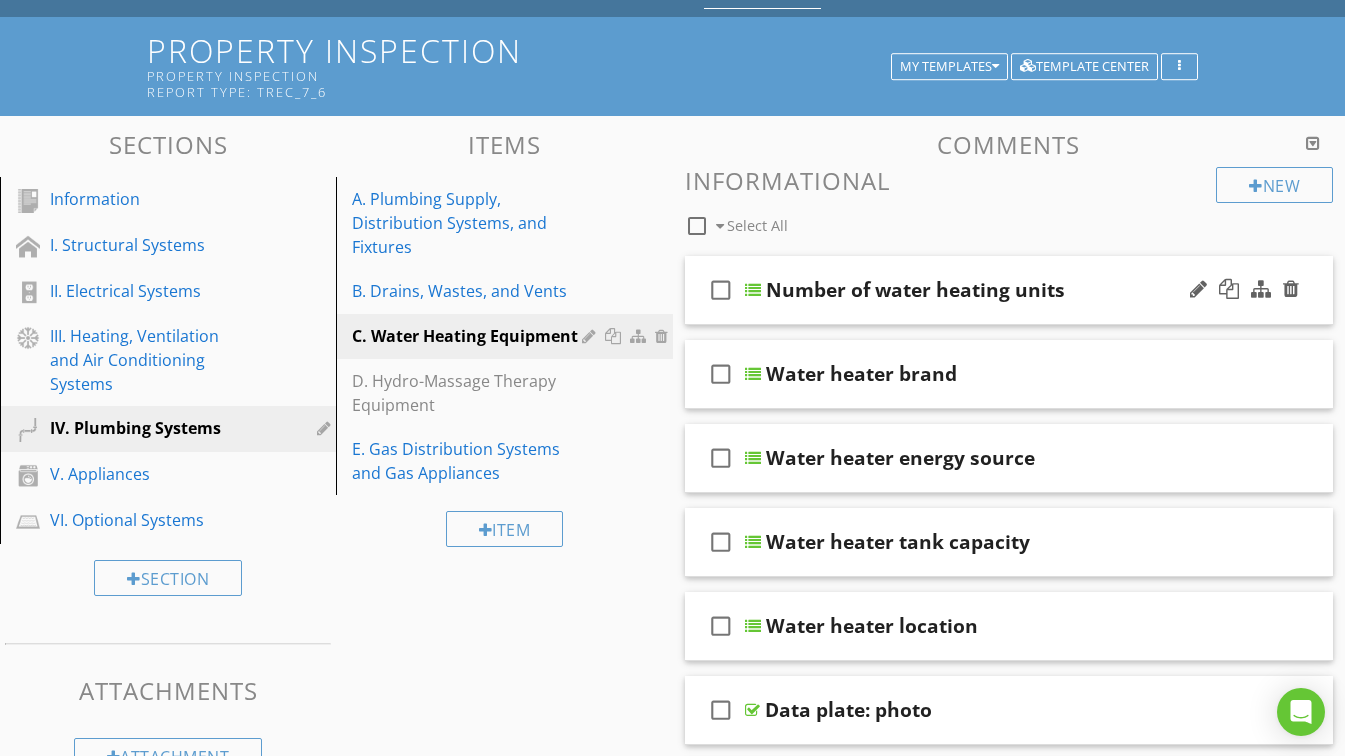 scroll, scrollTop: 200, scrollLeft: 0, axis: vertical 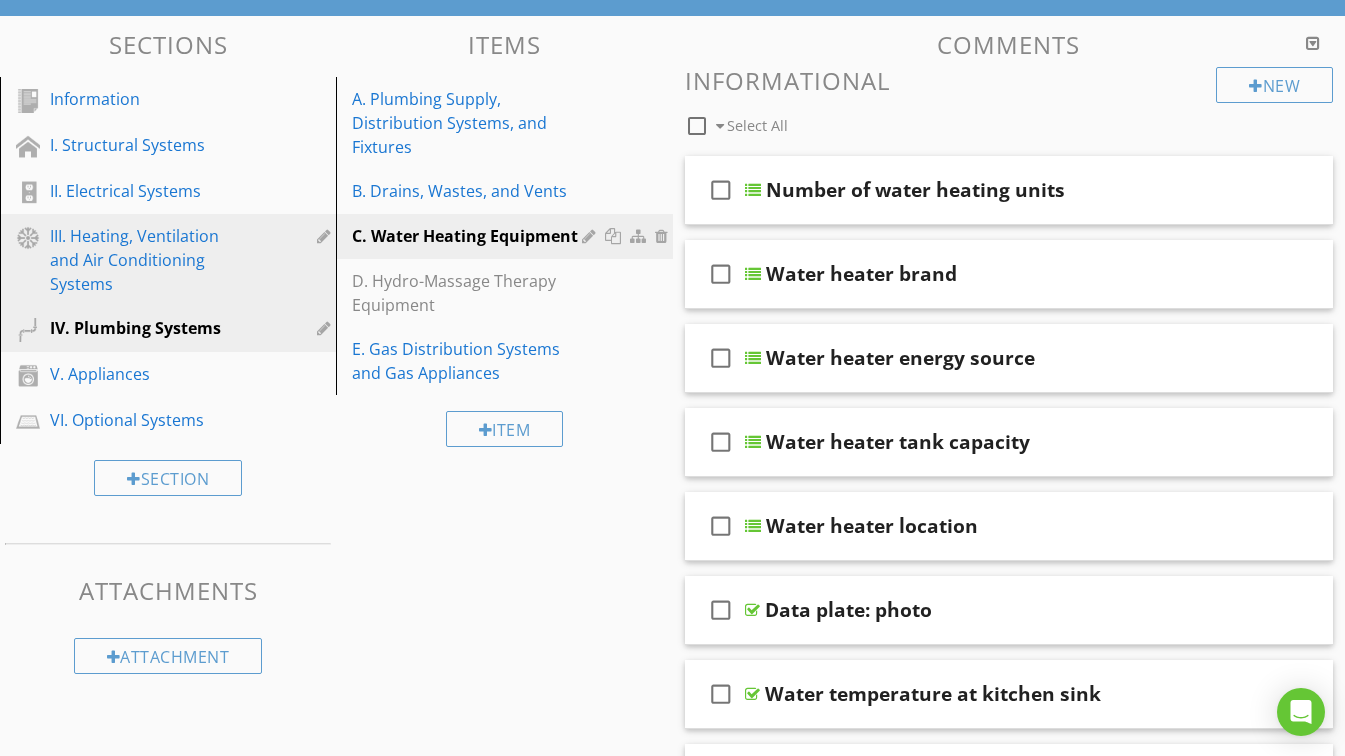 click on "III. Heating, Ventilation and Air Conditioning Systems" at bounding box center (145, 260) 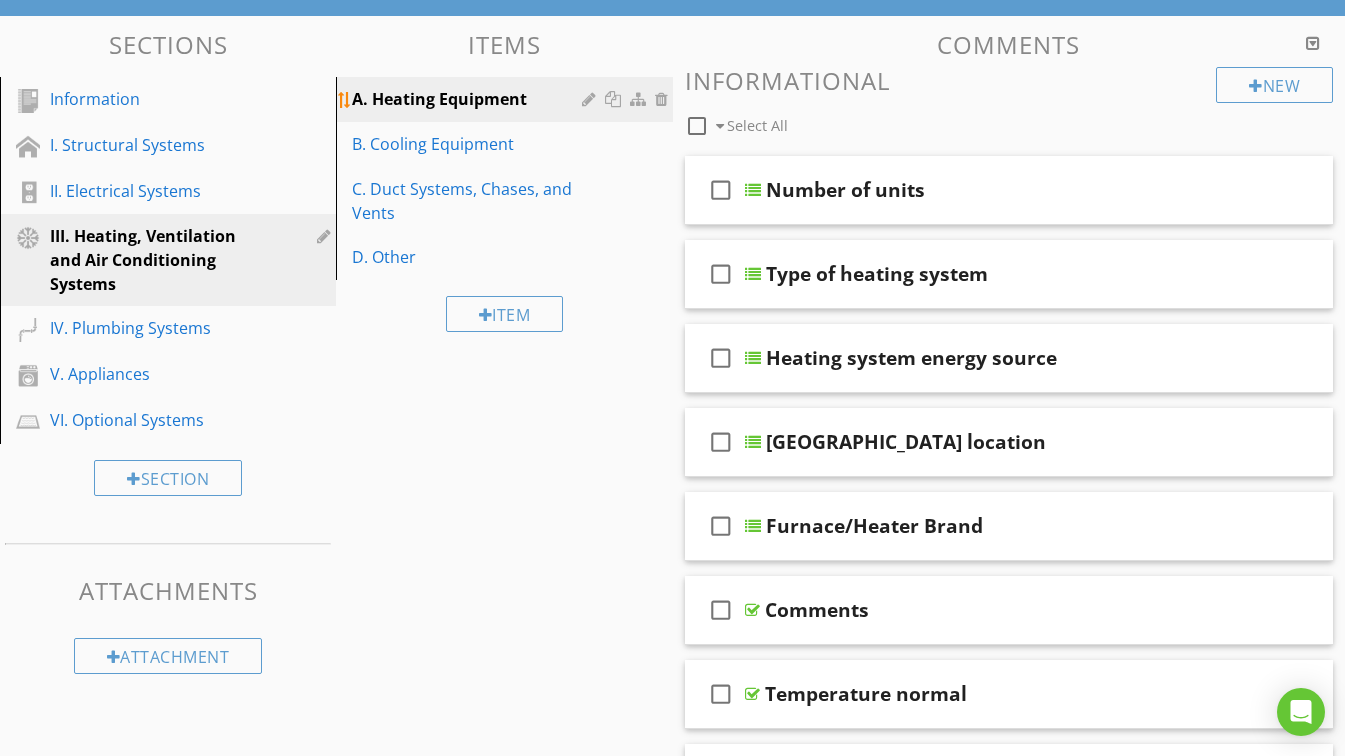 click on "A. Heating Equipment" at bounding box center (469, 99) 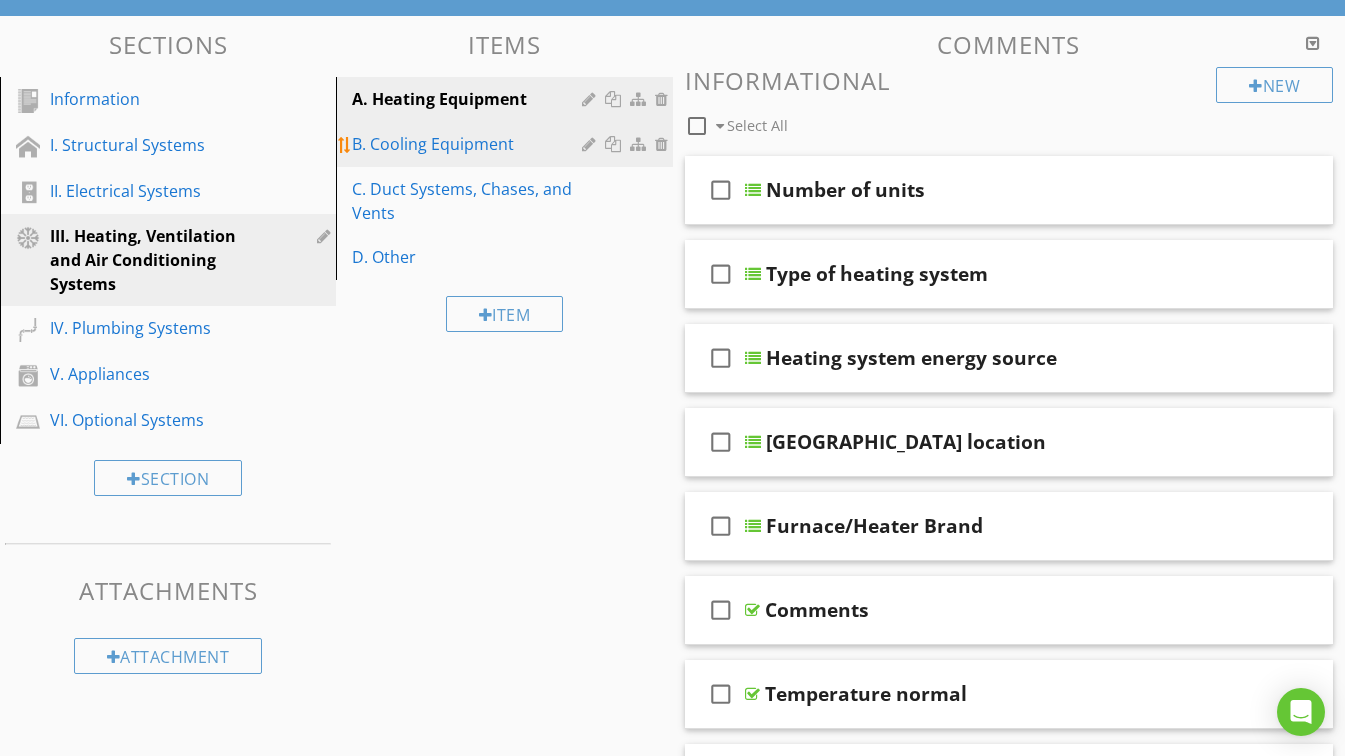click on "B. Cooling Equipment" at bounding box center (469, 144) 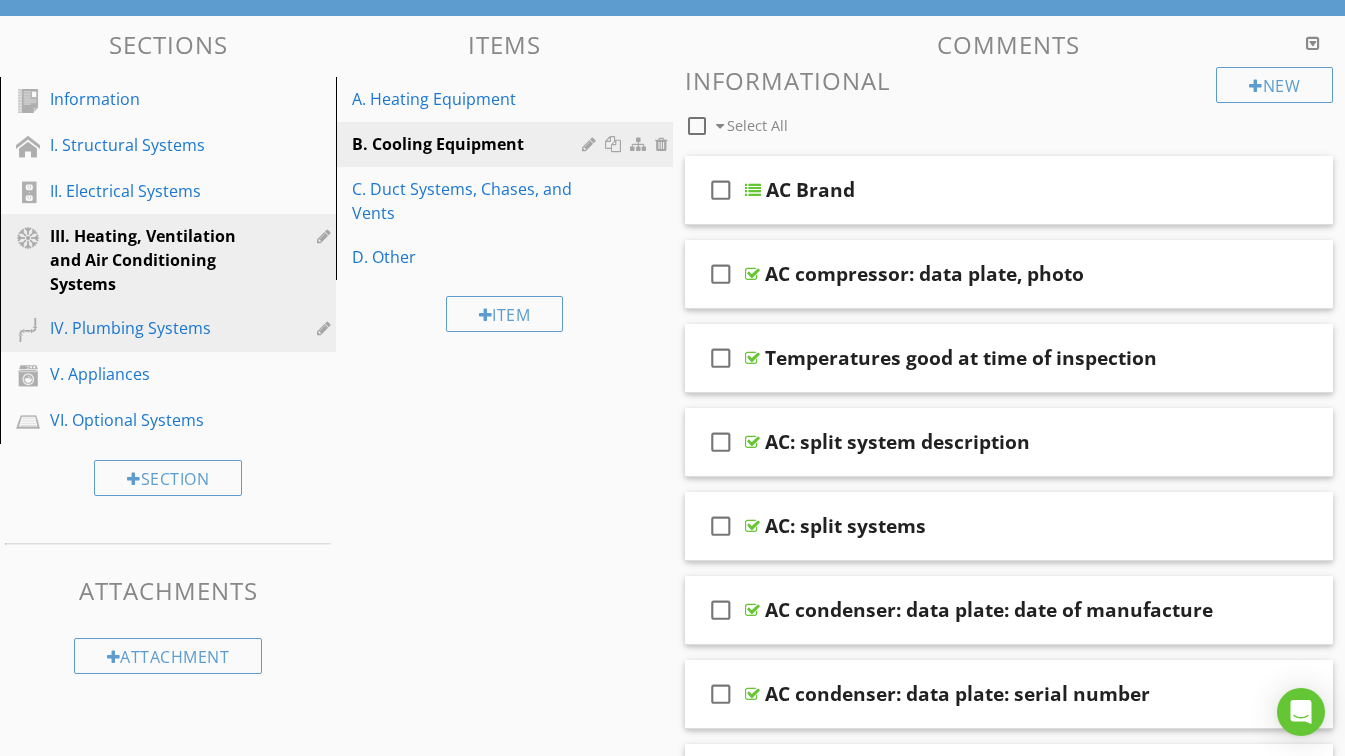 click on "IV. Plumbing Systems" at bounding box center (145, 328) 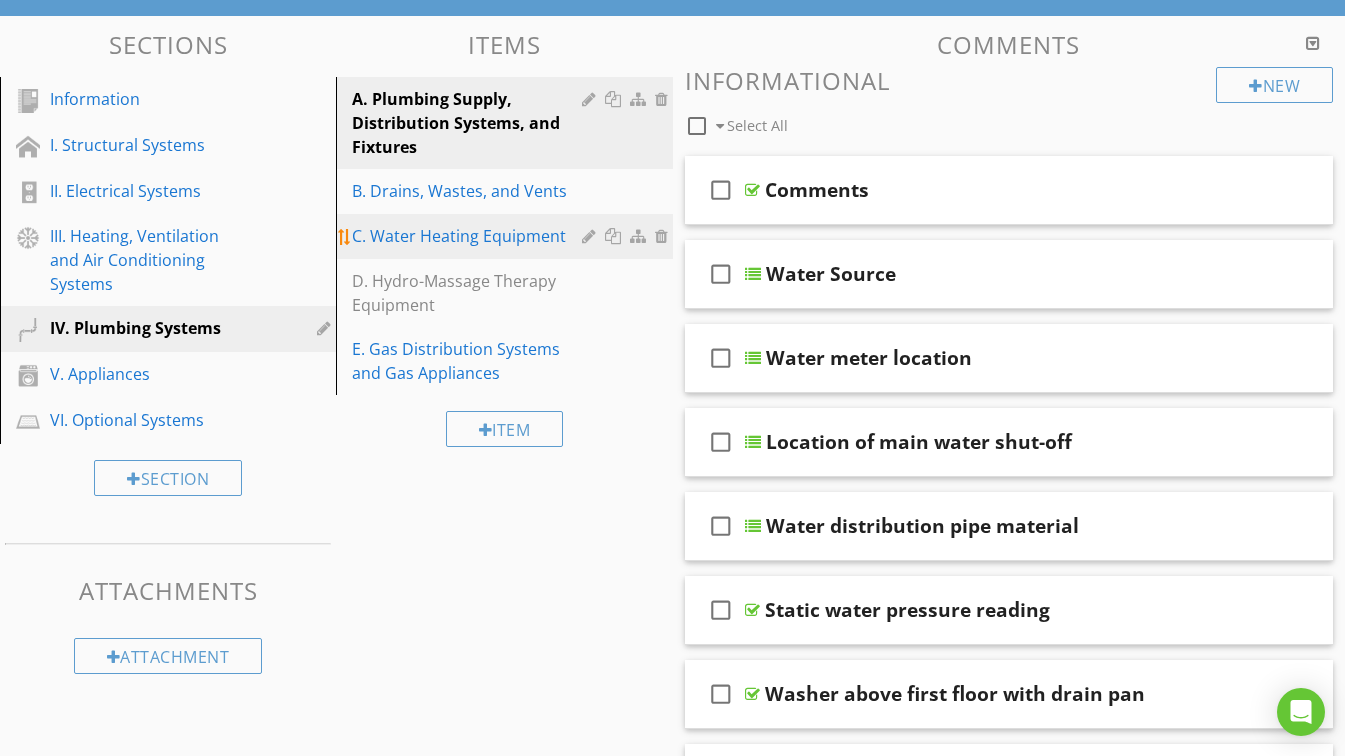 click on "C. Water Heating Equipment" at bounding box center (469, 236) 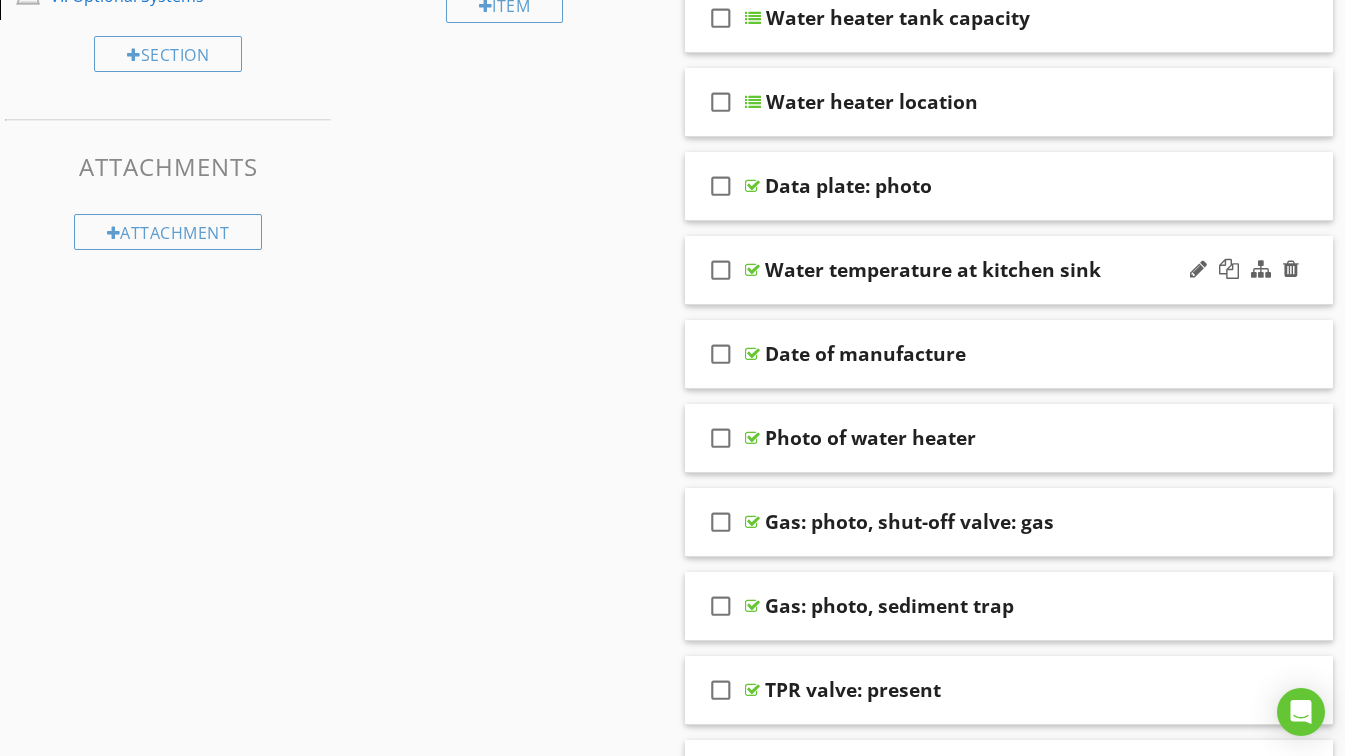 scroll, scrollTop: 600, scrollLeft: 0, axis: vertical 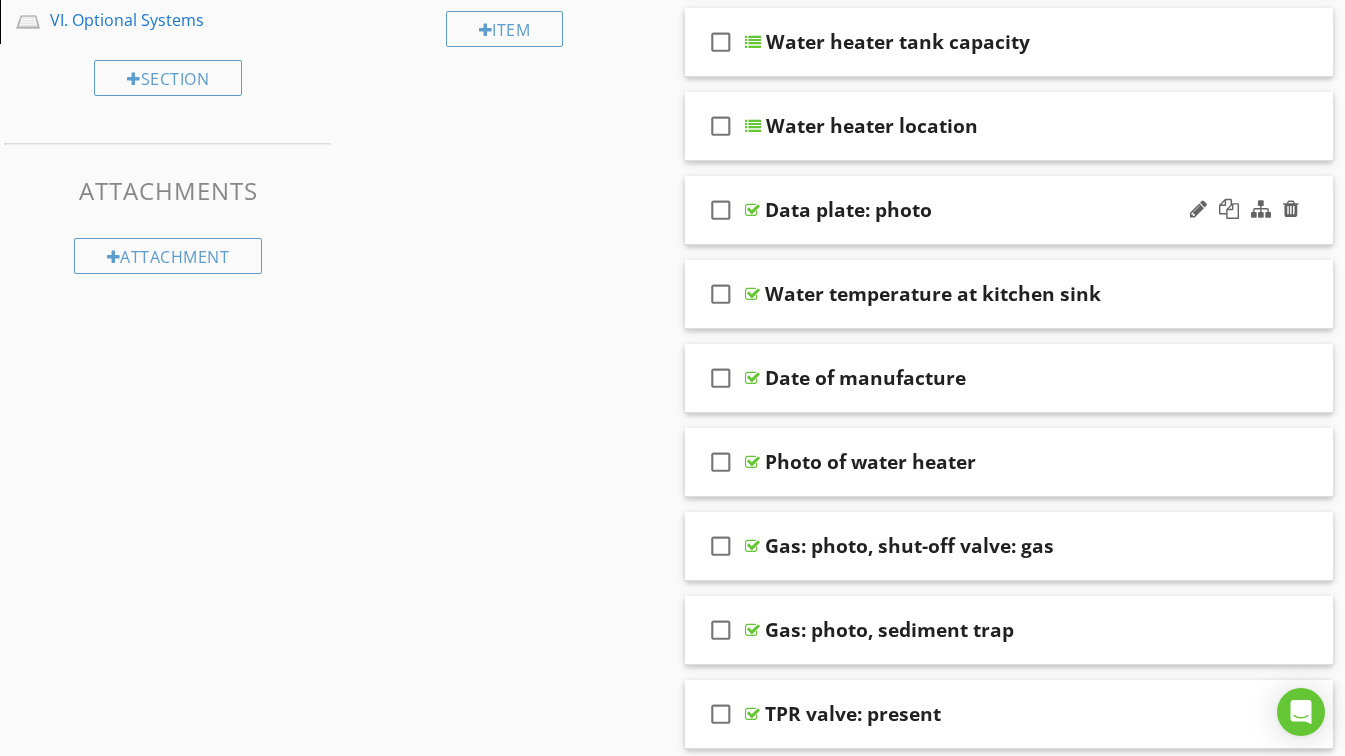 click on "Data plate: photo" at bounding box center (993, 210) 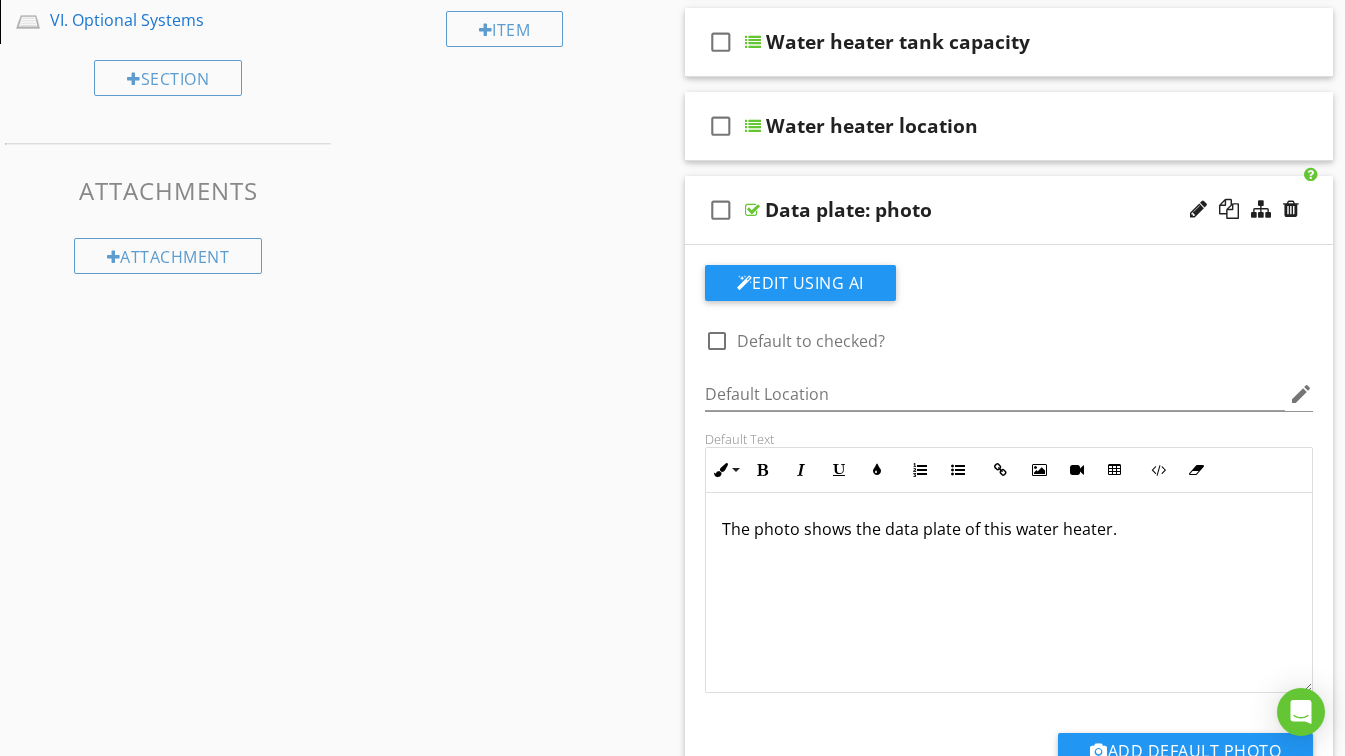 click on "The photo shows the data plate of this water heater." at bounding box center (1009, 593) 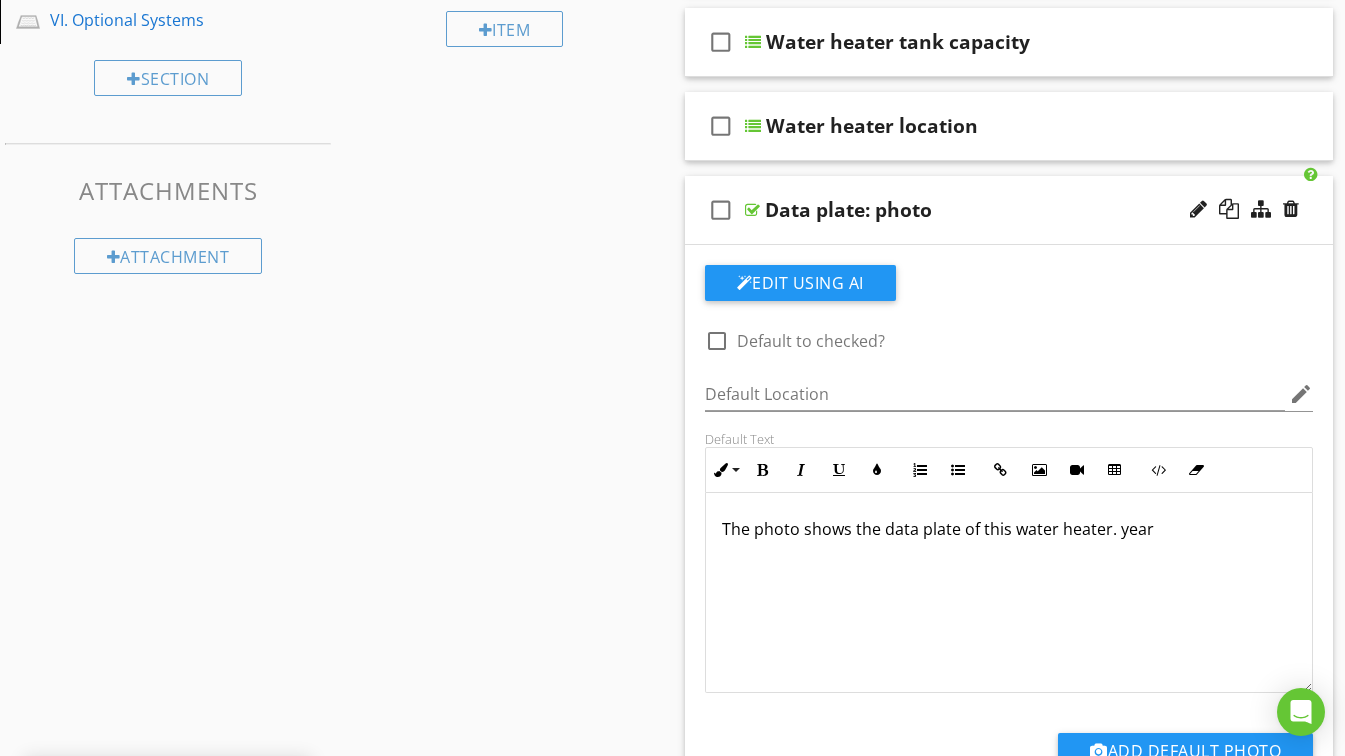 click on "The photo shows the data plate of this water heater. year" at bounding box center [1009, 529] 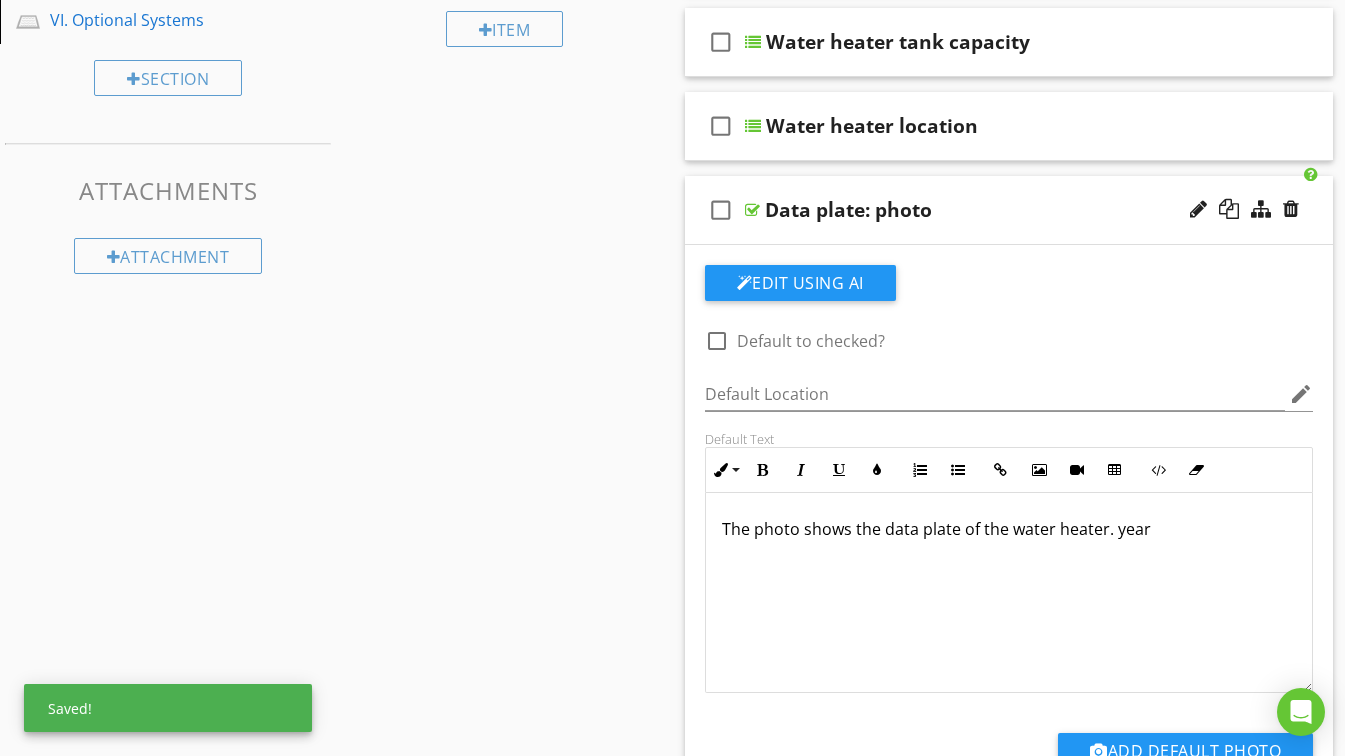 click on "The photo shows the data plate of the water heater. year" at bounding box center [1009, 529] 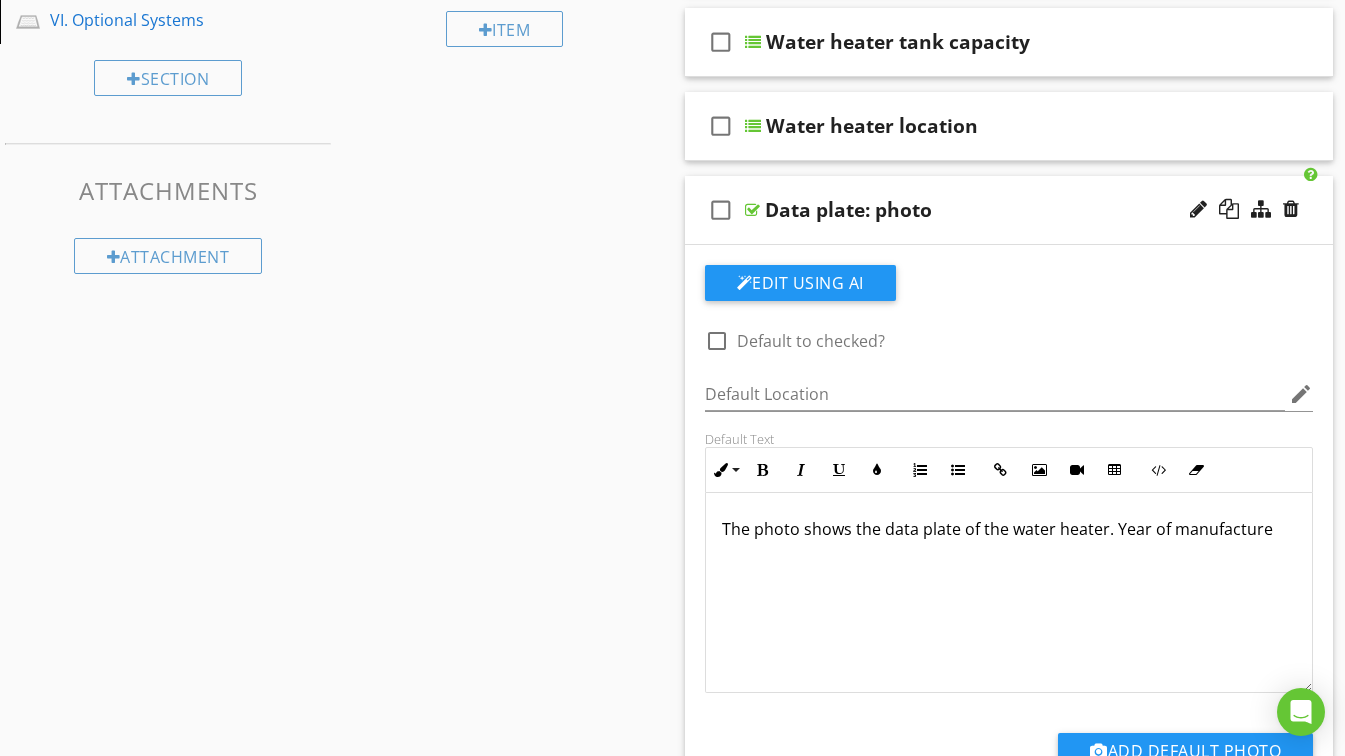 click on "Comments
New
Informational   check_box_outline_blank     Select All       check_box_outline_blank
Number of water heating units
check_box_outline_blank
Water heater brand
check_box_outline_blank
Water heater energy source
check_box_outline_blank
Water heater tank capacity
check_box_outline_blank
Water heater location
check_box_outline_blank
Data plate: photo
Edit Using AI
check_box_outline_blank Default to checked?             Default Location edit       Default Text   Inline Style XLarge Large Normal Small Light Small/Light Bold Italic Underline Colors Ordered List Unordered List Insert Link Insert Image Insert Video Insert Table Code View Clear Formatting Enter text here" at bounding box center [1009, 6288] 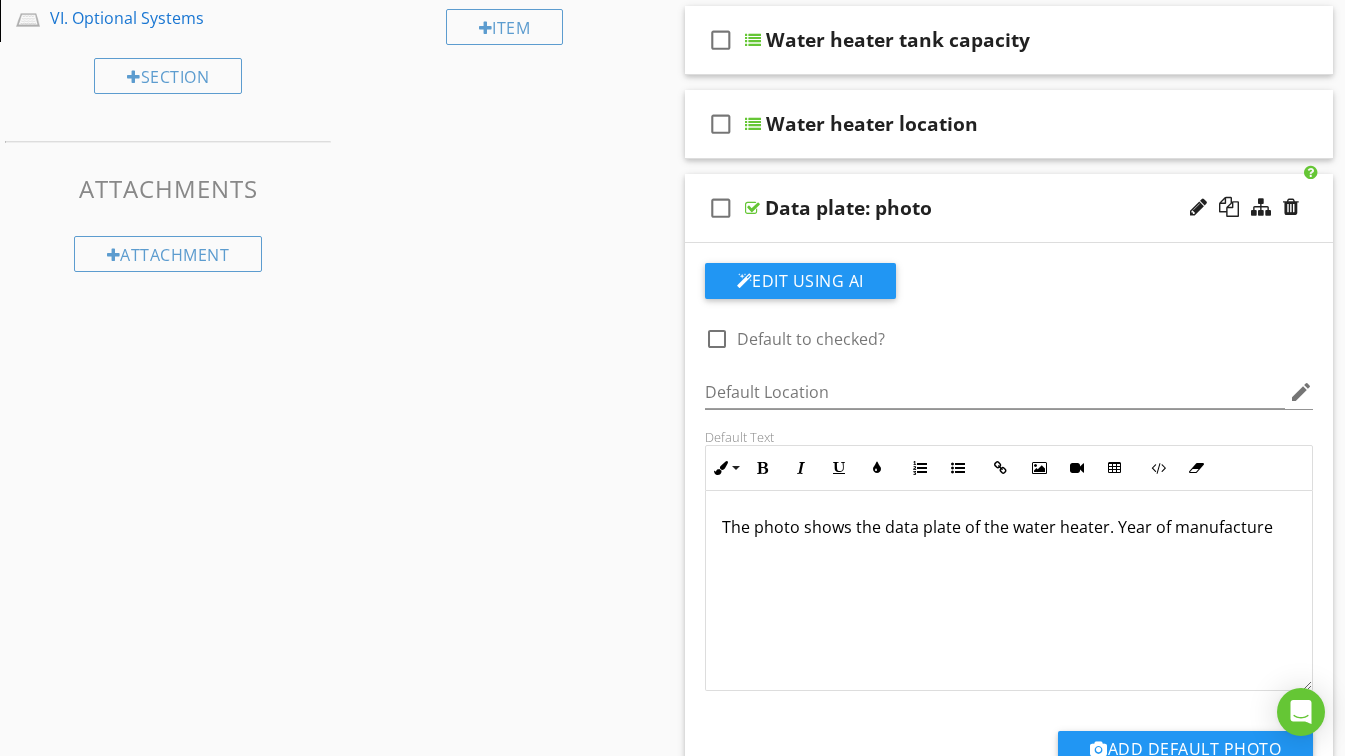 scroll, scrollTop: 600, scrollLeft: 0, axis: vertical 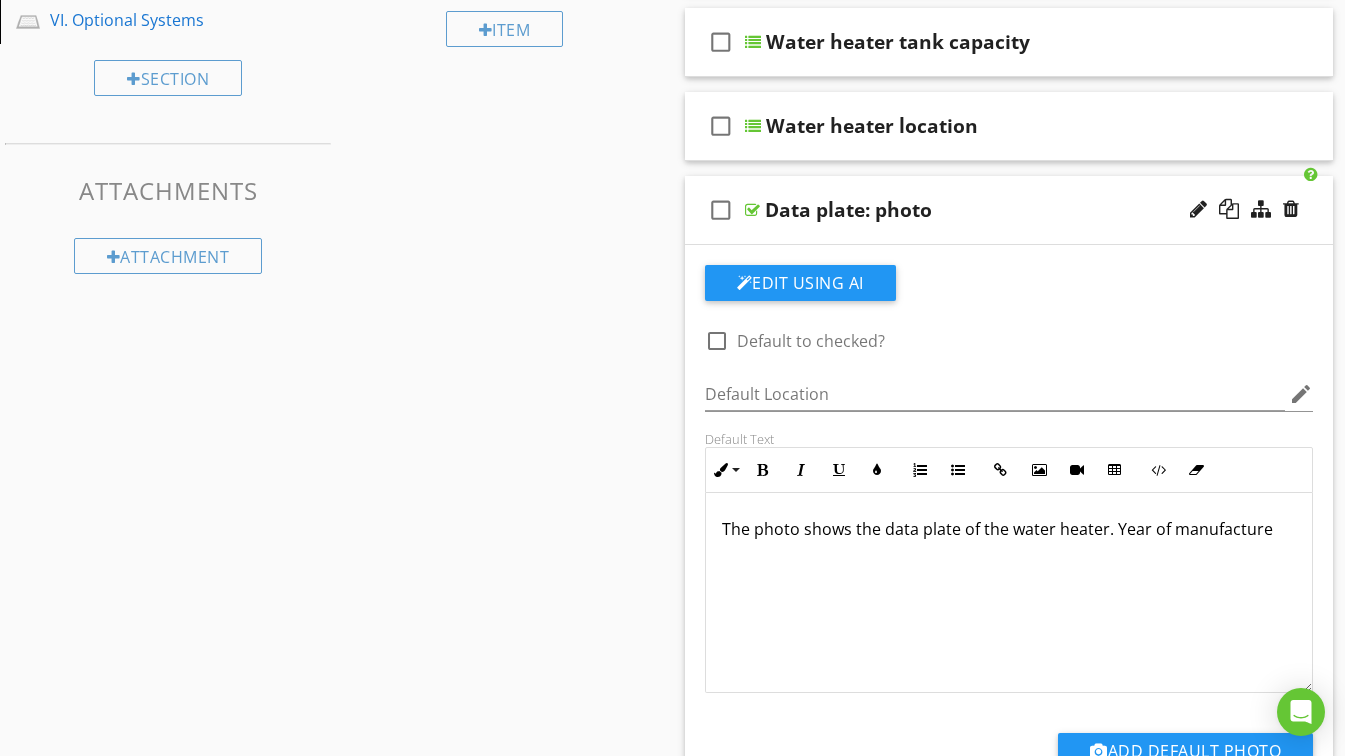 click on "Data plate: photo" at bounding box center (993, 210) 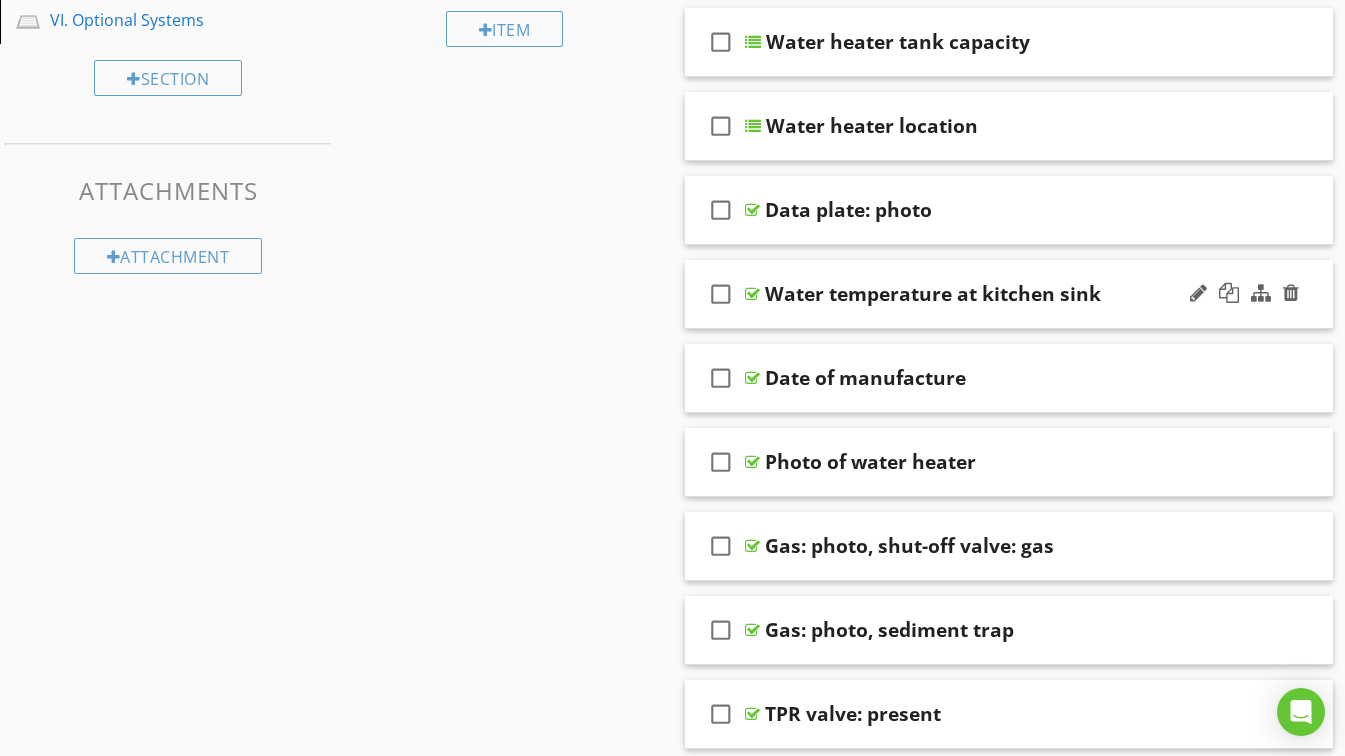 click on "Water temperature at kitchen sink" at bounding box center [993, 294] 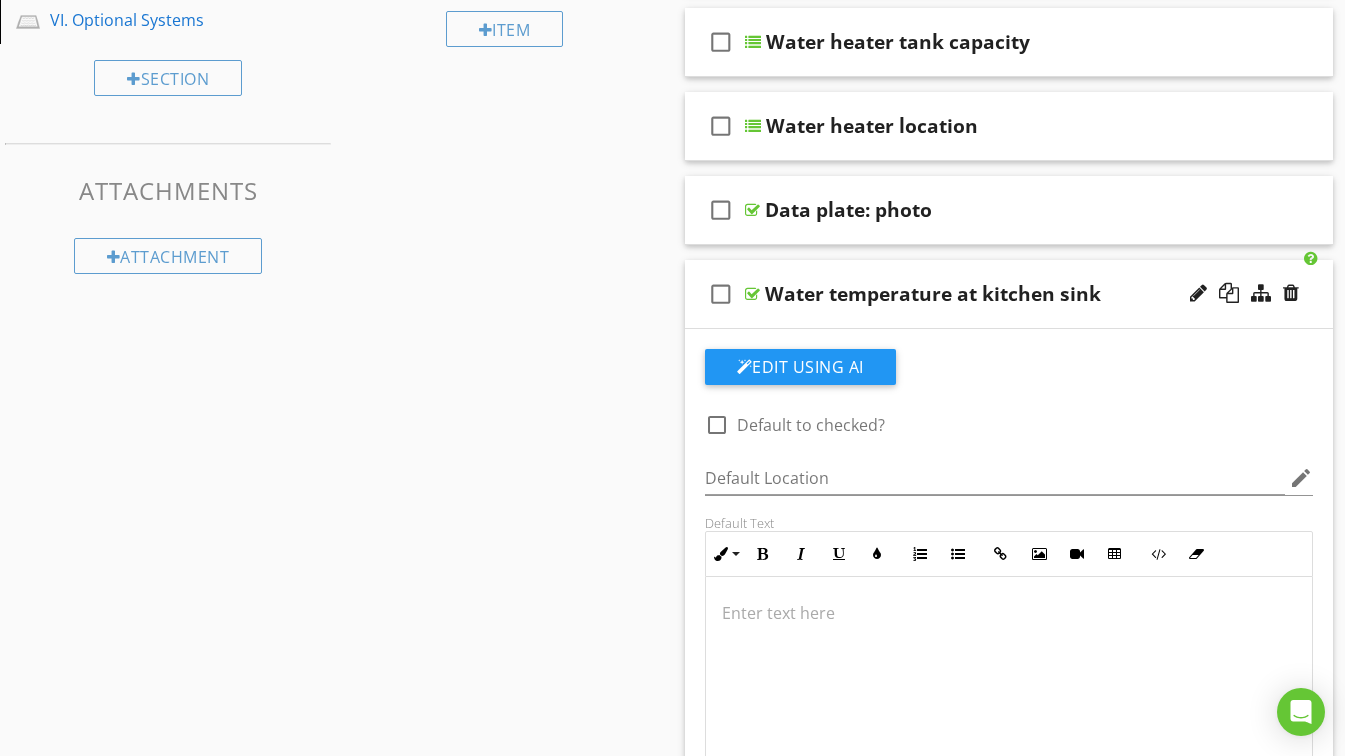 click at bounding box center [1009, 677] 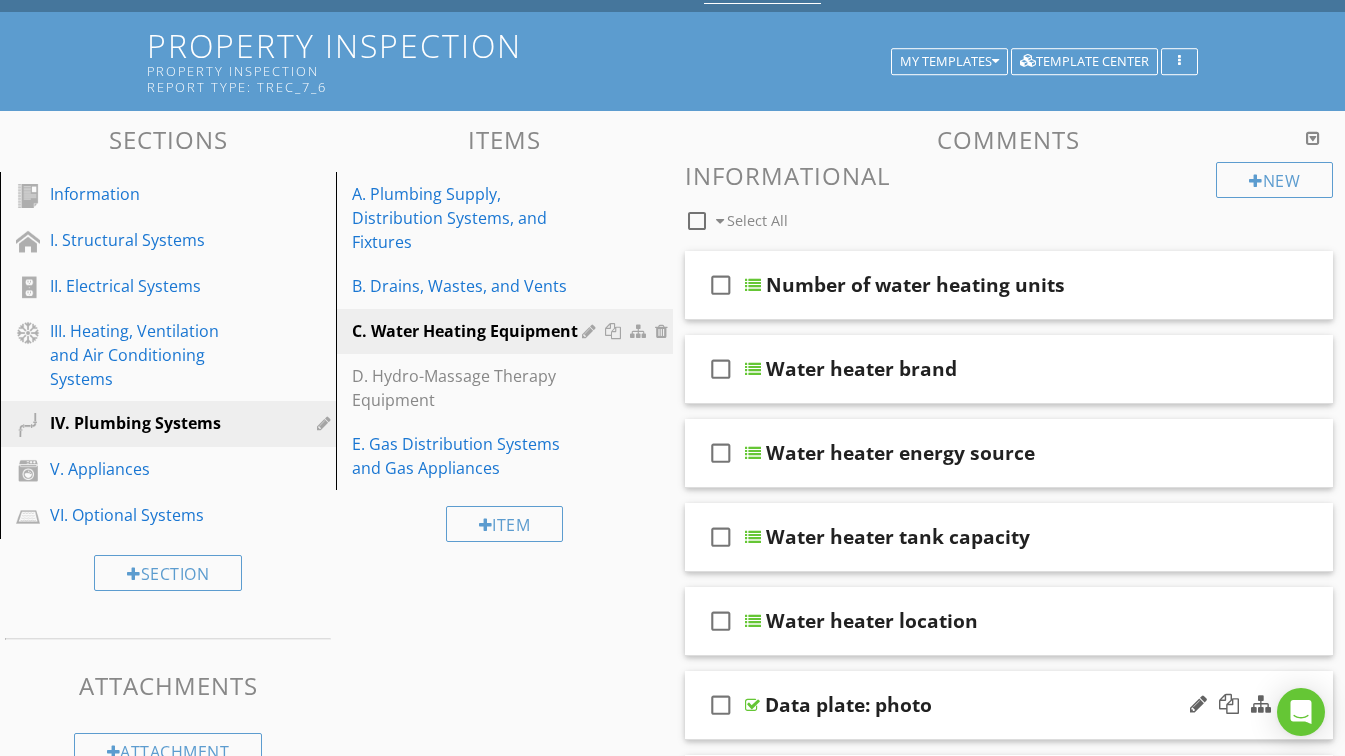 scroll, scrollTop: 100, scrollLeft: 0, axis: vertical 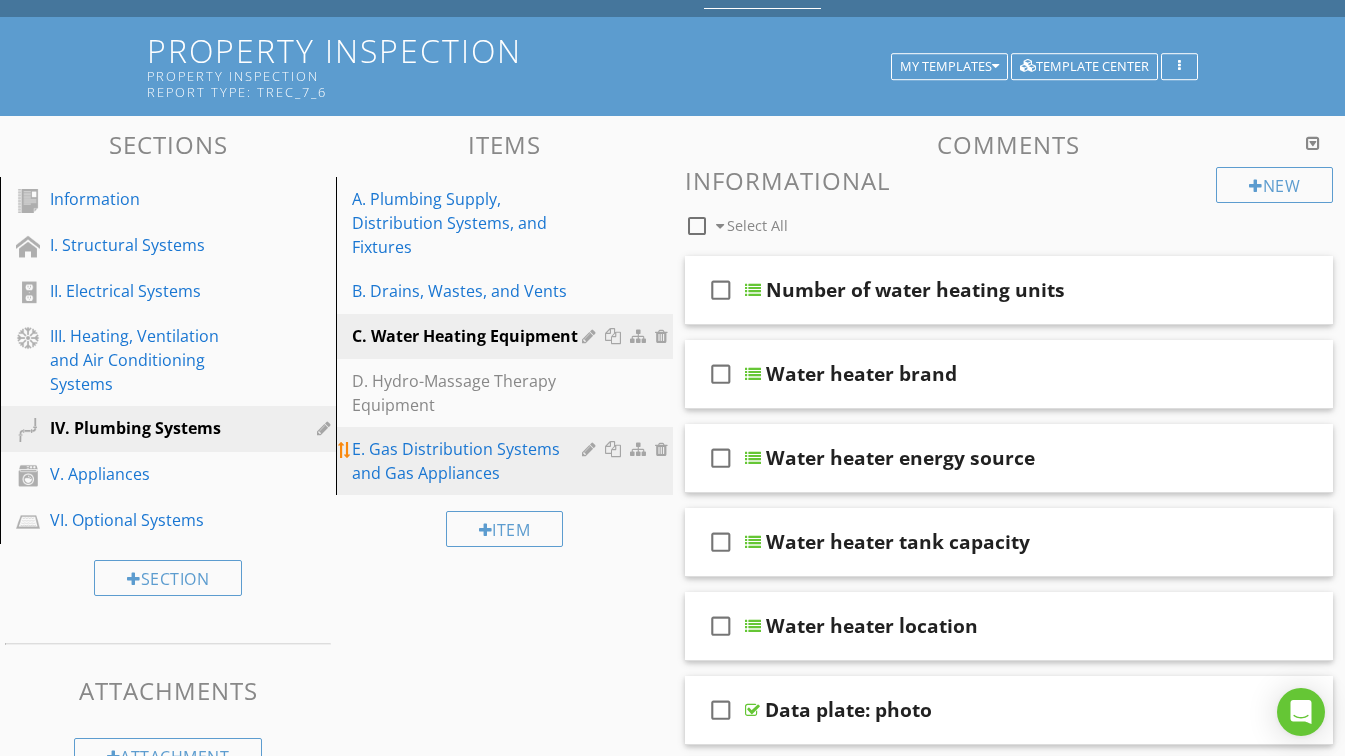 click on "E. Gas Distribution Systems and Gas Appliances" at bounding box center (469, 461) 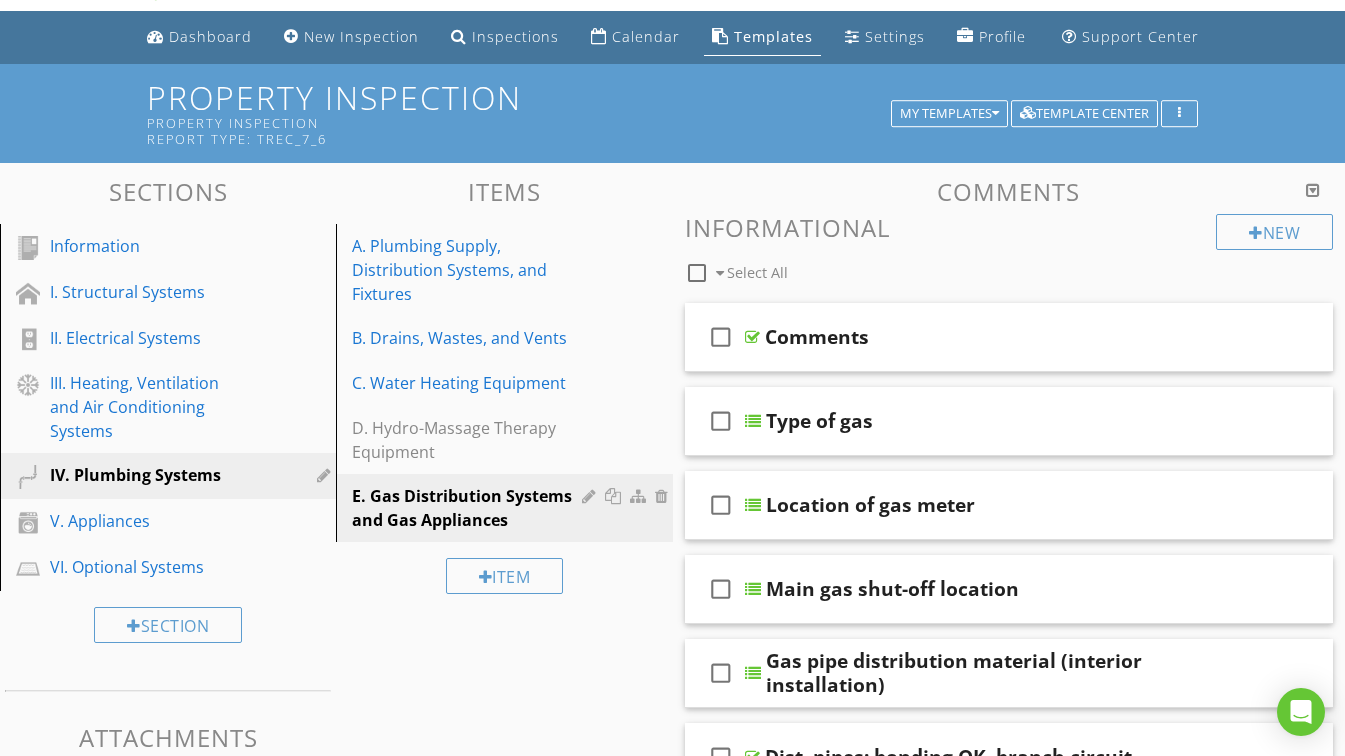 scroll, scrollTop: 0, scrollLeft: 0, axis: both 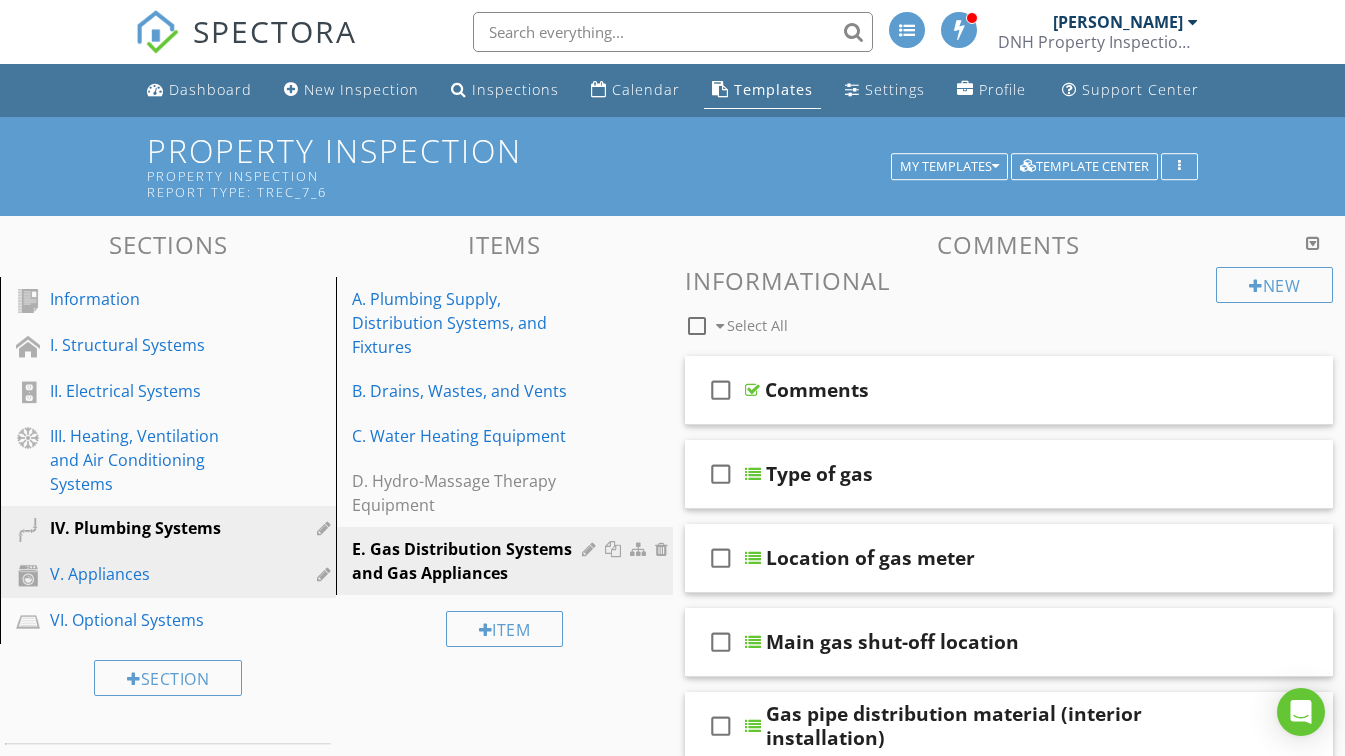 click on "V. Appliances" at bounding box center (145, 574) 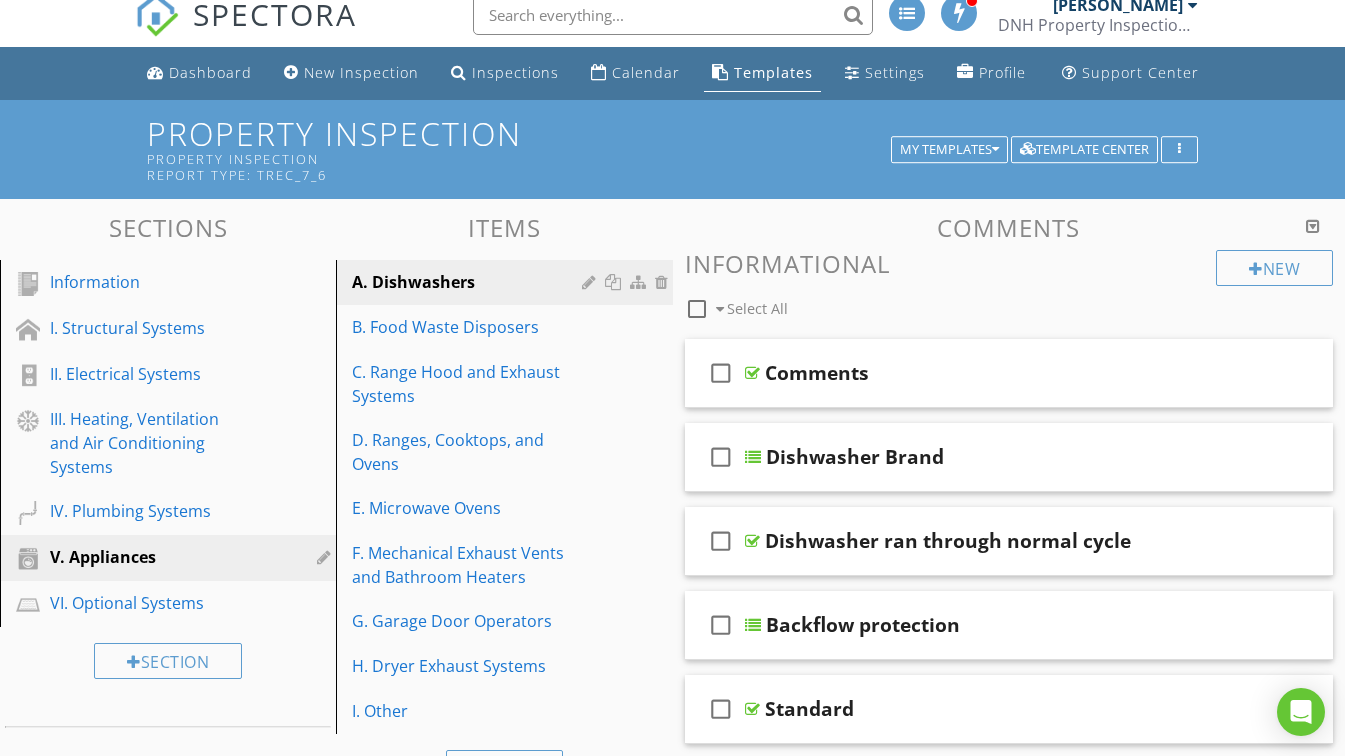 scroll, scrollTop: 200, scrollLeft: 0, axis: vertical 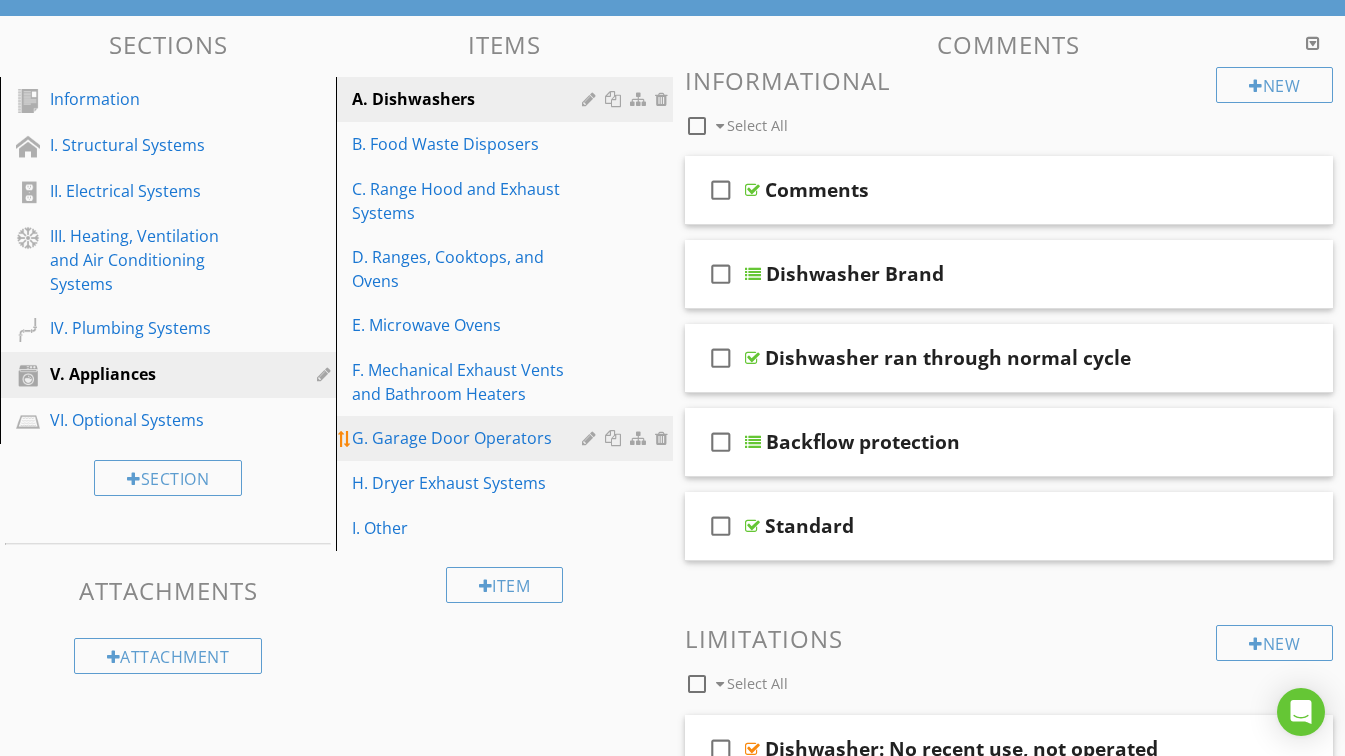click on "G. Garage Door Operators" at bounding box center (469, 438) 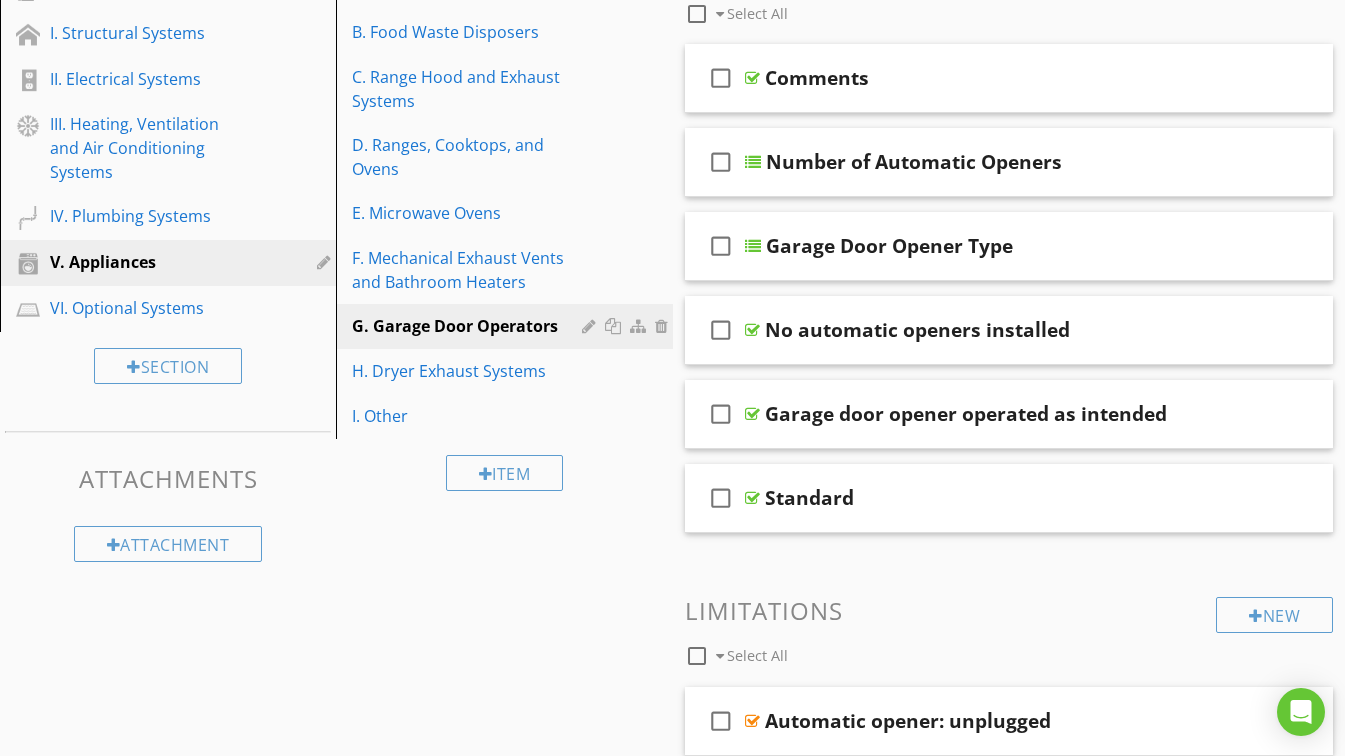 scroll, scrollTop: 200, scrollLeft: 0, axis: vertical 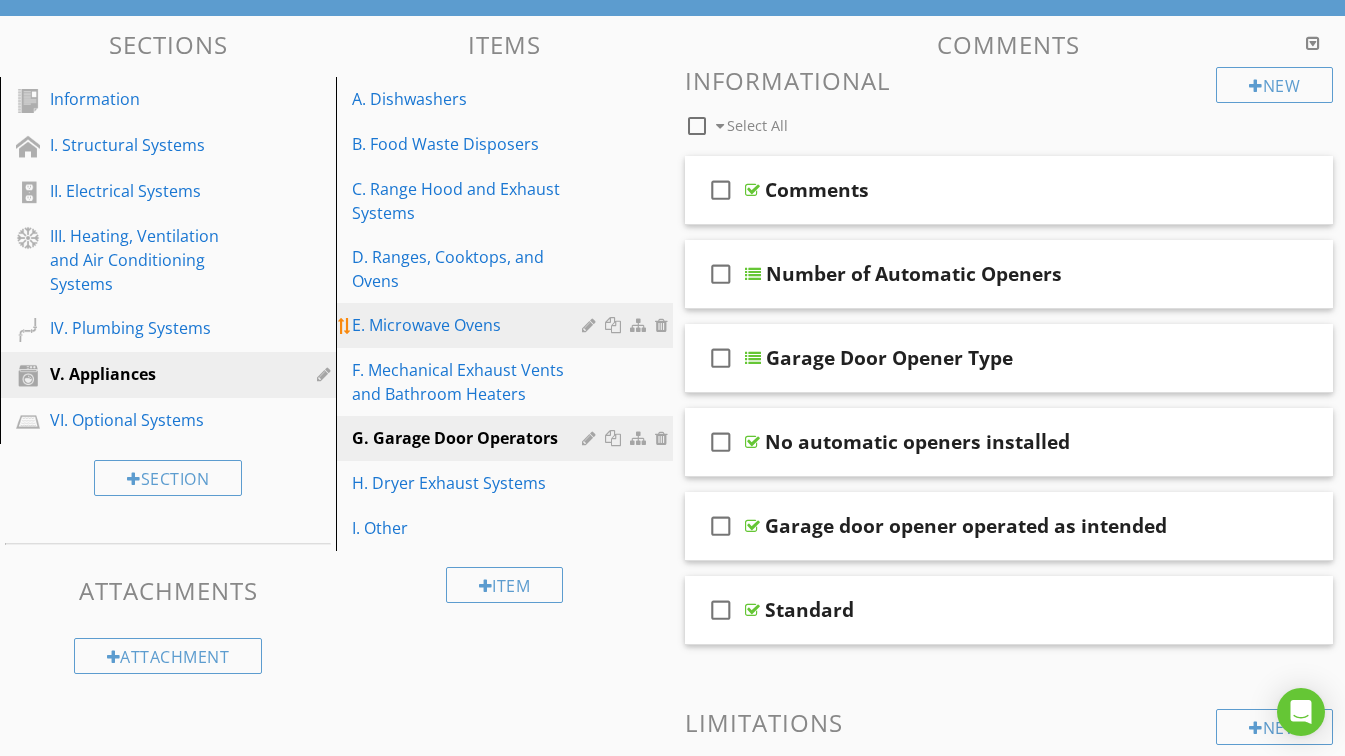 click on "E. Microwave Ovens" at bounding box center [469, 325] 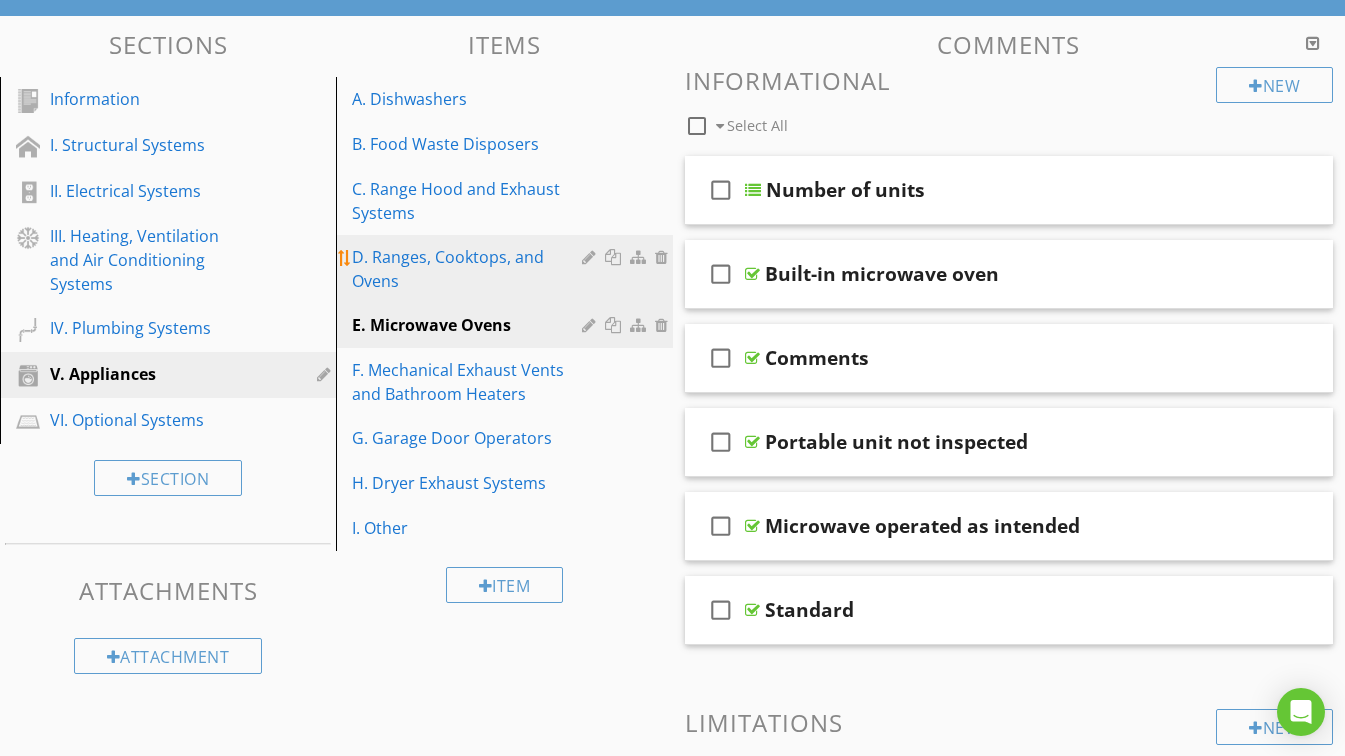 click on "D. Ranges, Cooktops, and Ovens" at bounding box center [469, 269] 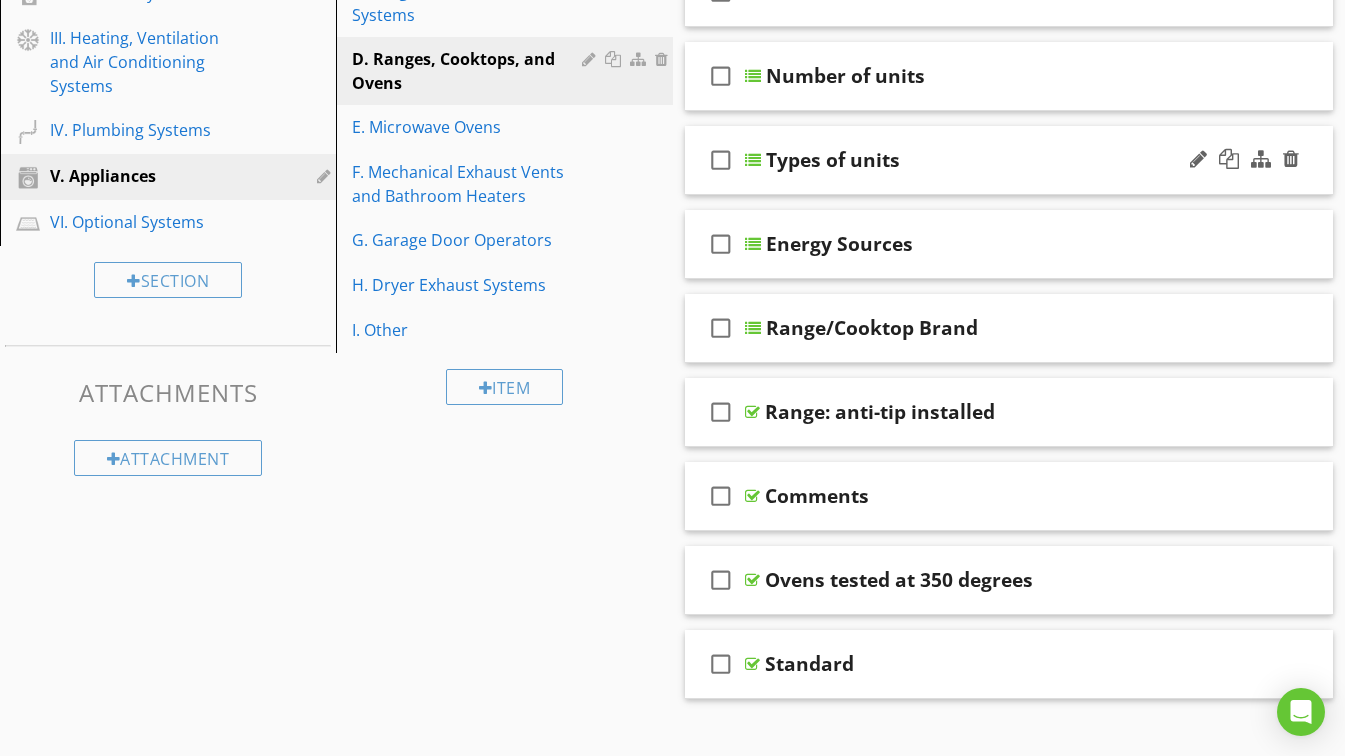 scroll, scrollTop: 200, scrollLeft: 0, axis: vertical 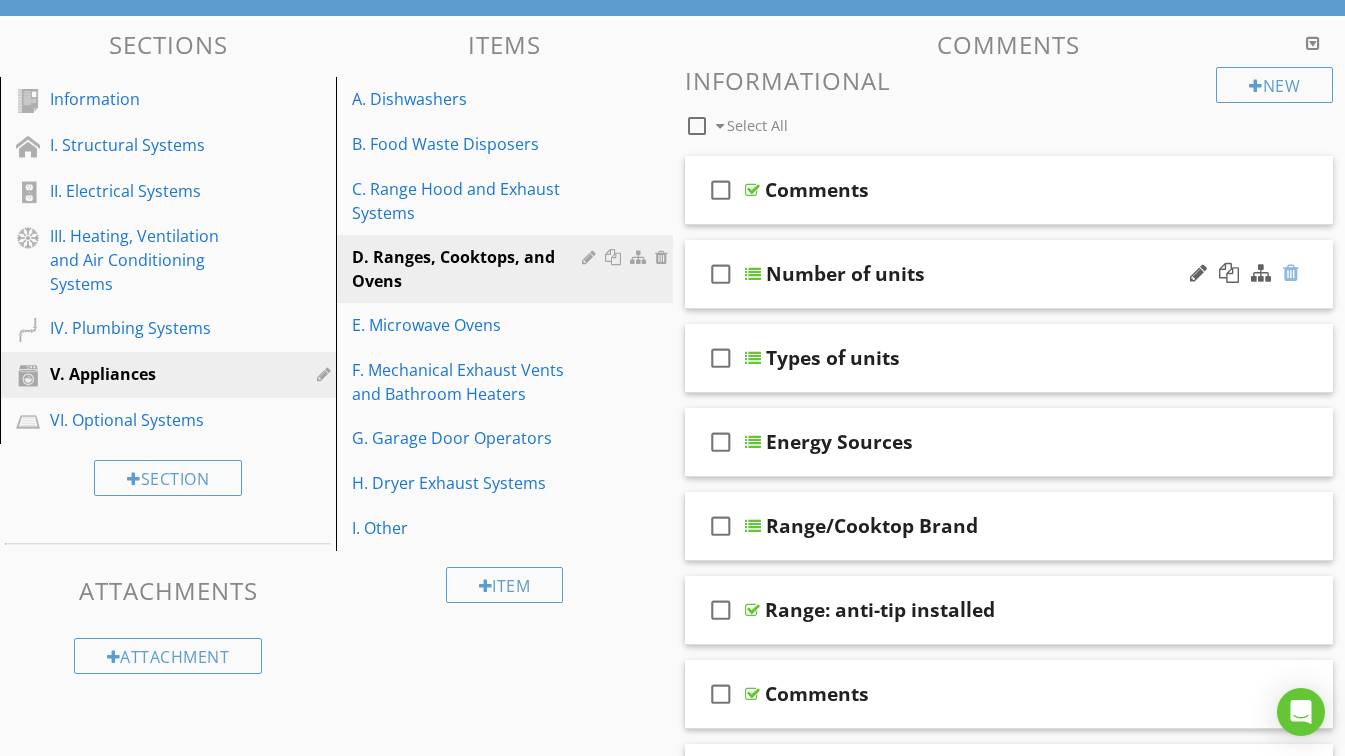 click at bounding box center [1291, 273] 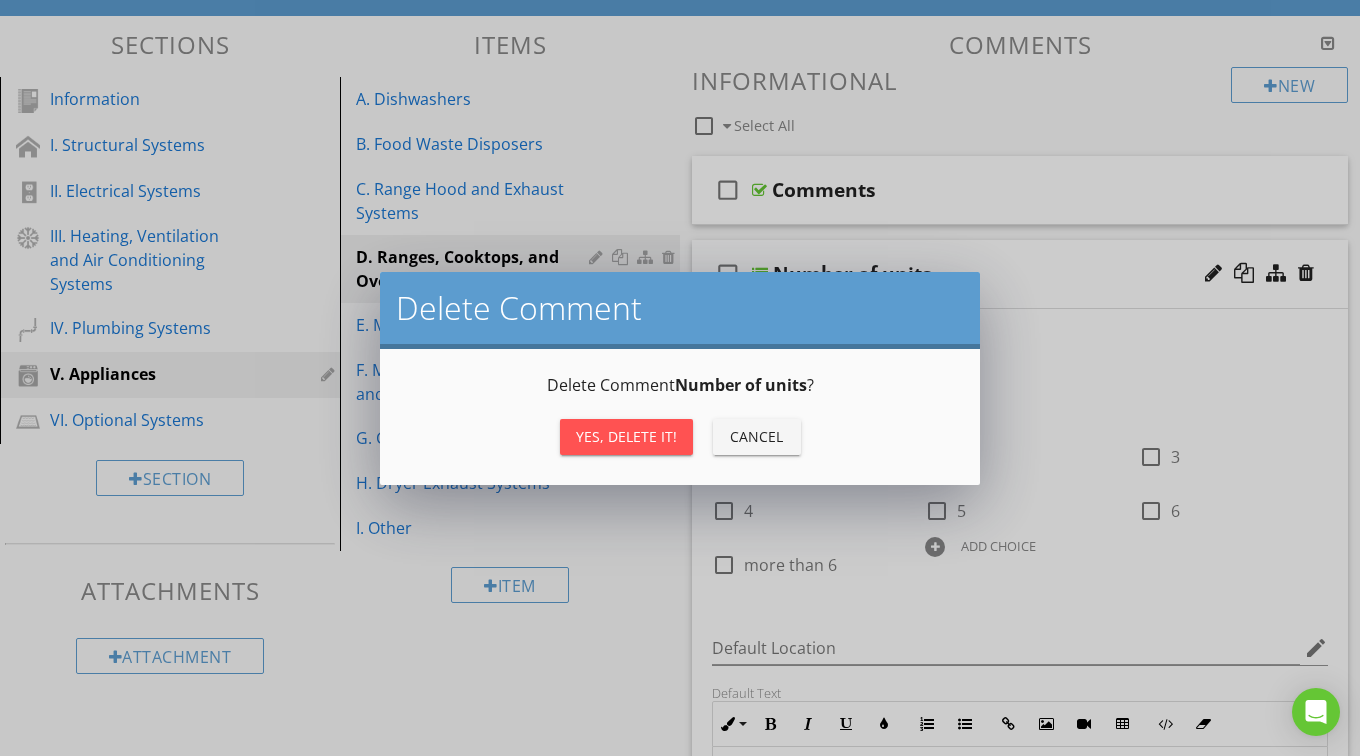 click on "Yes, Delete it!" at bounding box center [626, 436] 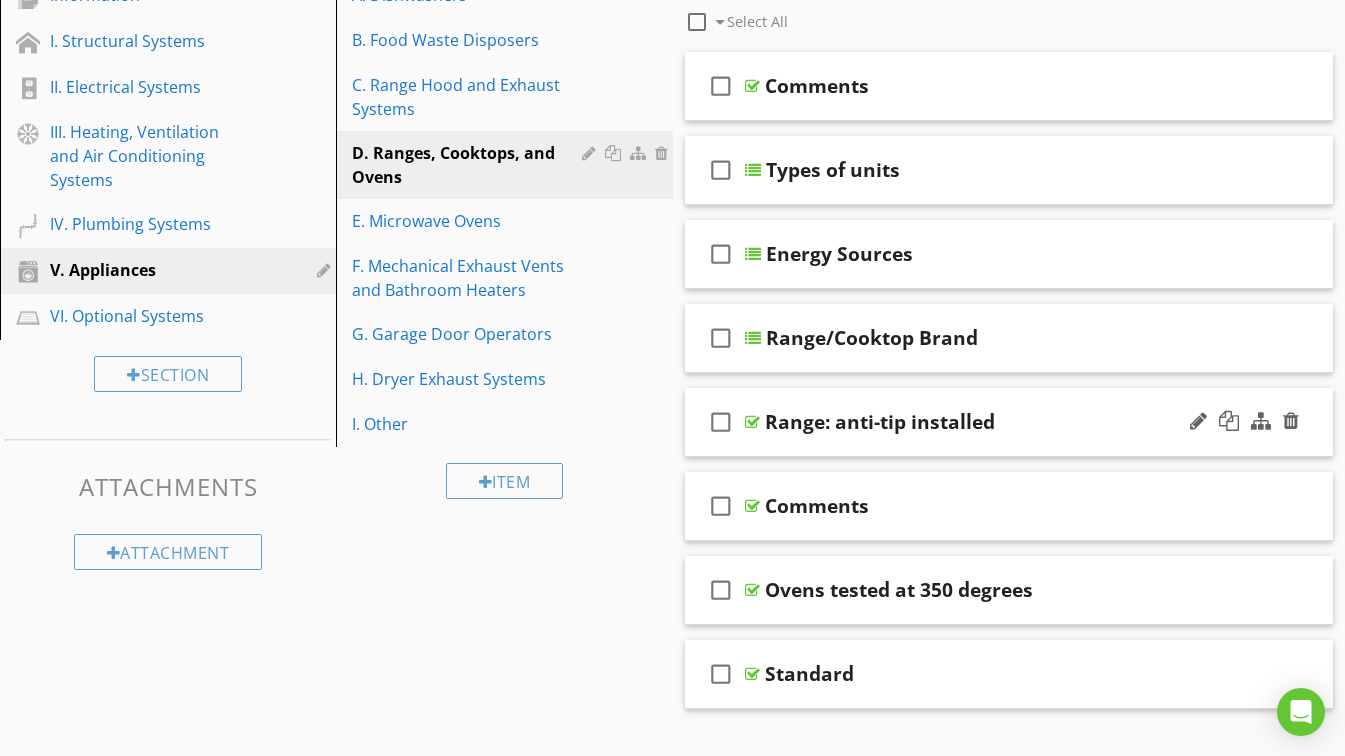 scroll, scrollTop: 300, scrollLeft: 0, axis: vertical 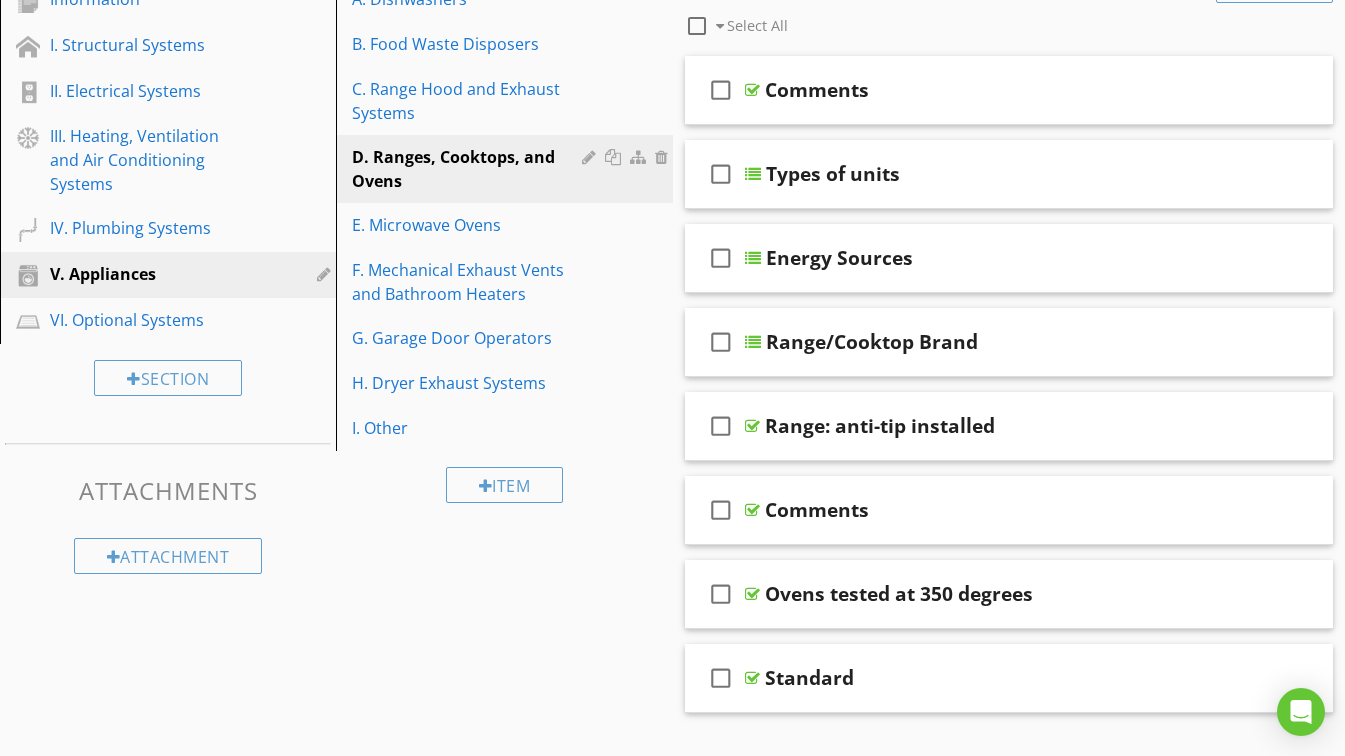 click on "Comments" at bounding box center [993, 510] 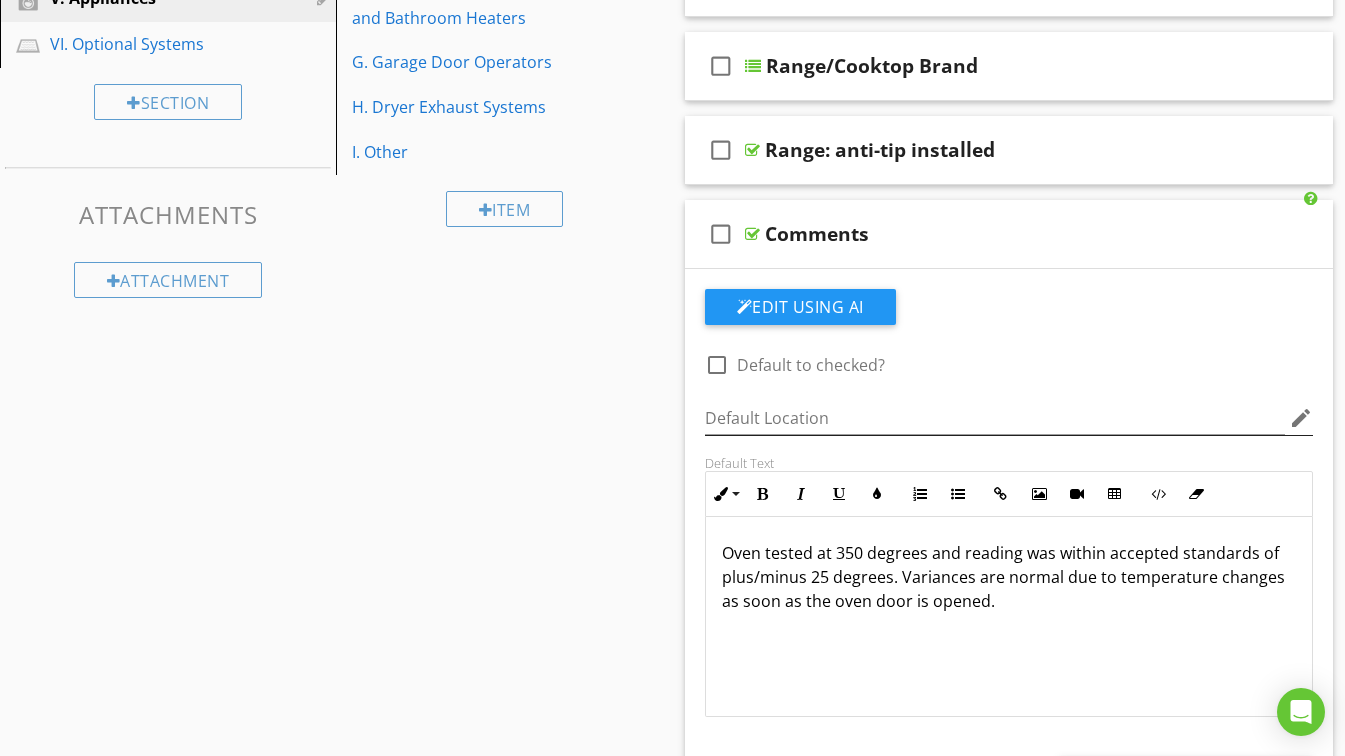 scroll, scrollTop: 600, scrollLeft: 0, axis: vertical 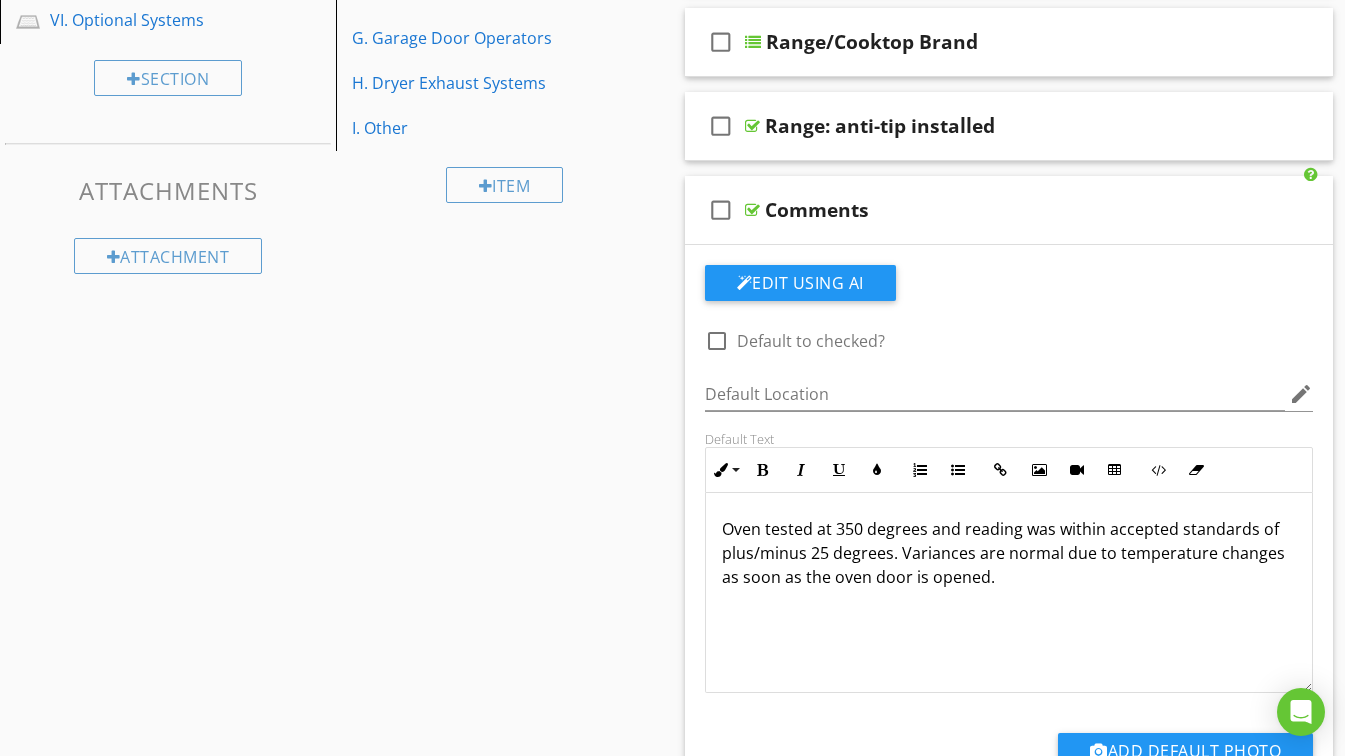 click on "Comments" at bounding box center [993, 210] 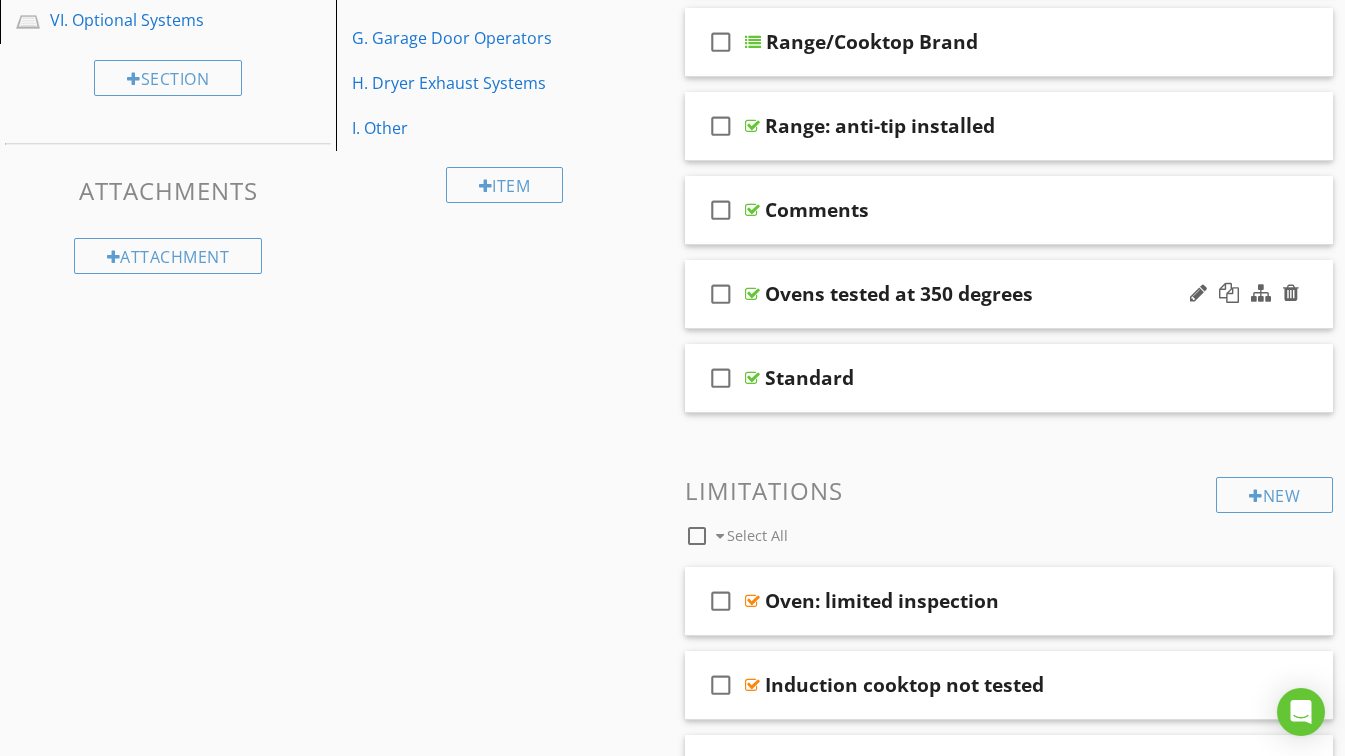 click on "Ovens tested at 350 degrees" at bounding box center [993, 294] 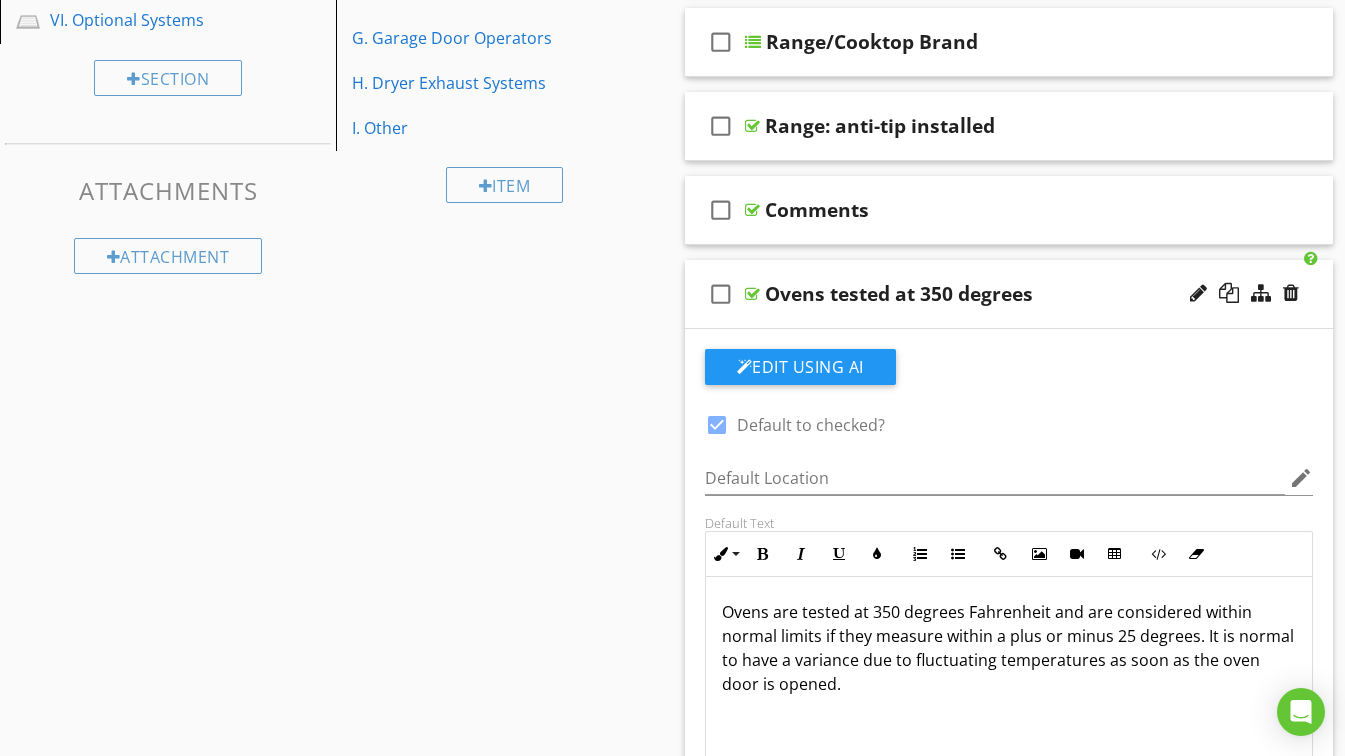scroll, scrollTop: 0, scrollLeft: 0, axis: both 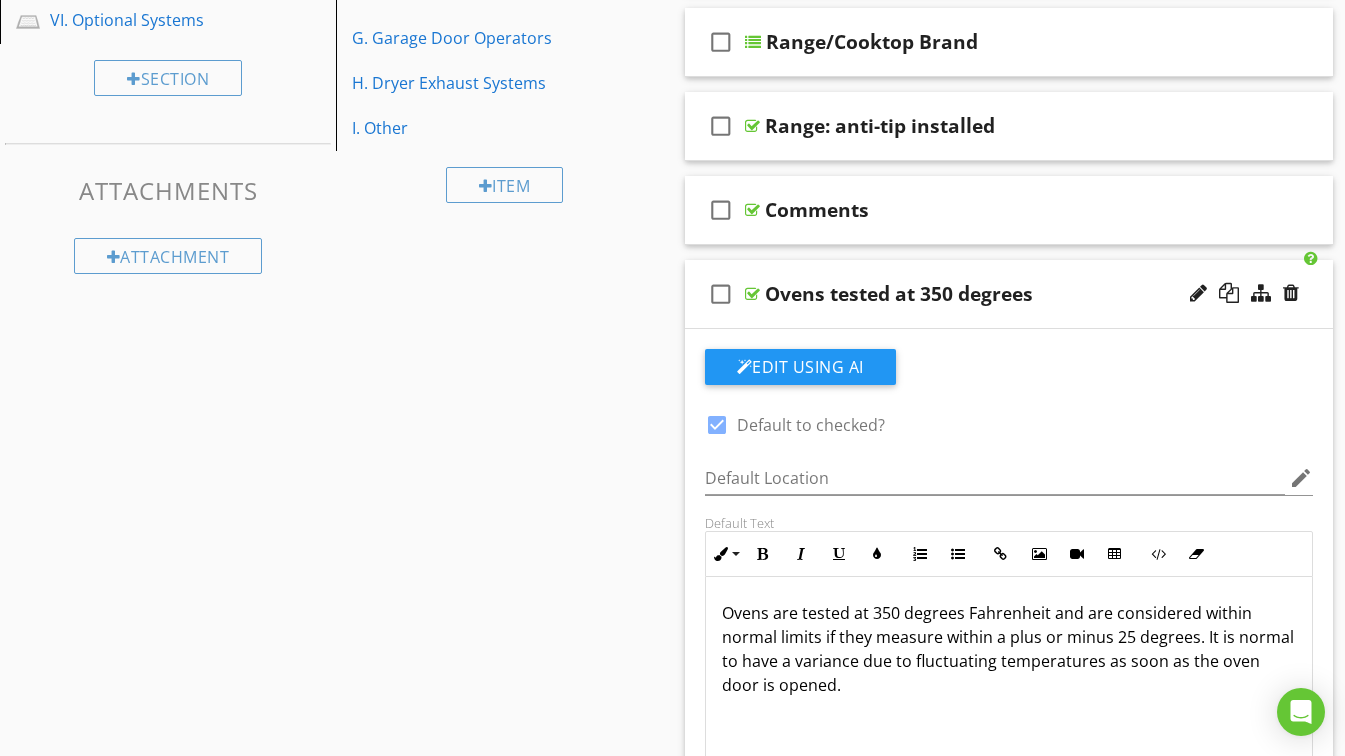 click on "Ovens tested at 350 degrees" at bounding box center (993, 294) 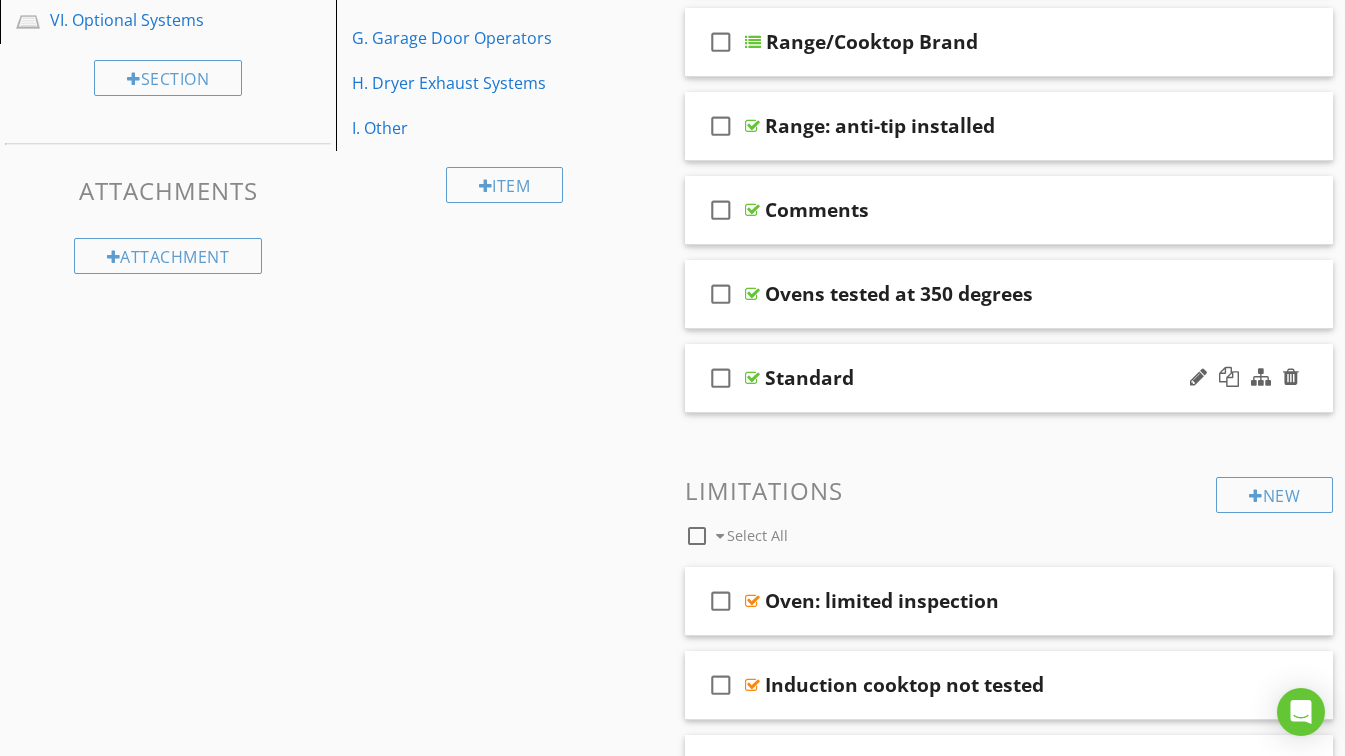 click on "Standard" at bounding box center (993, 378) 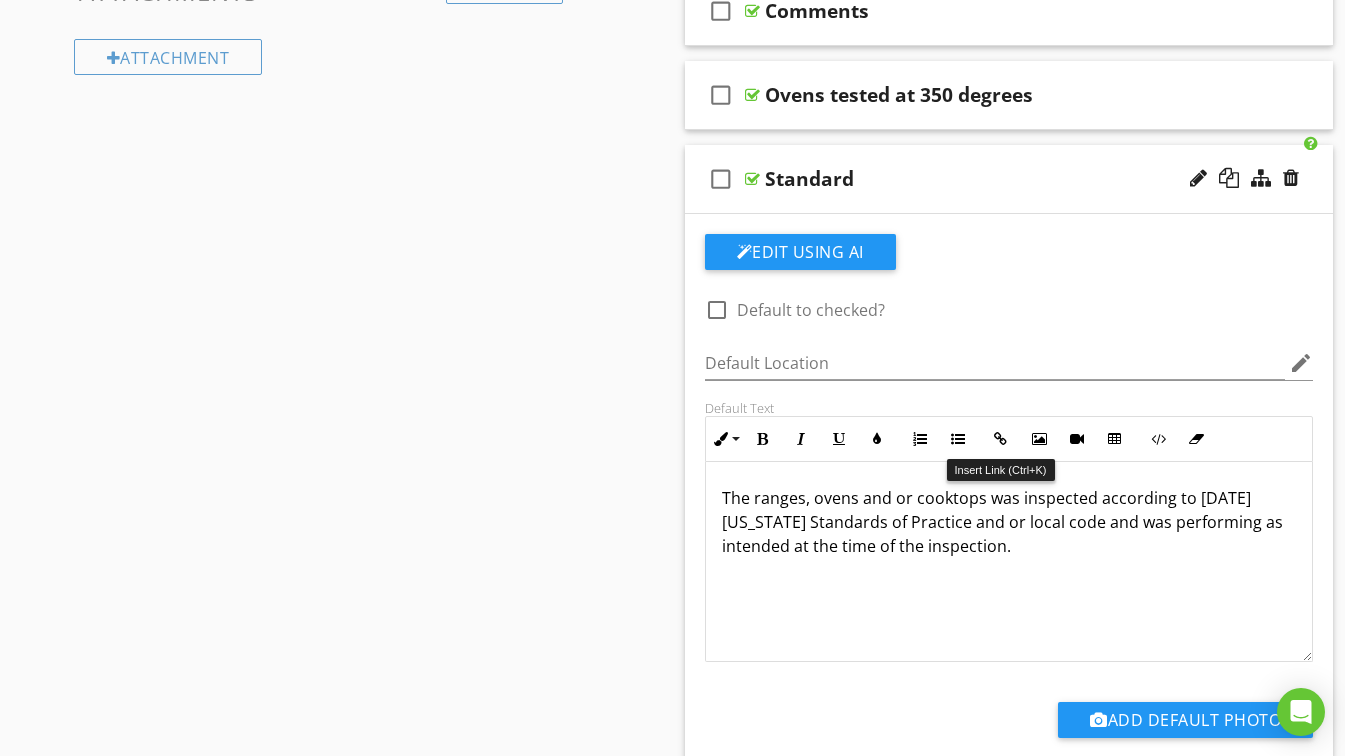 scroll, scrollTop: 800, scrollLeft: 0, axis: vertical 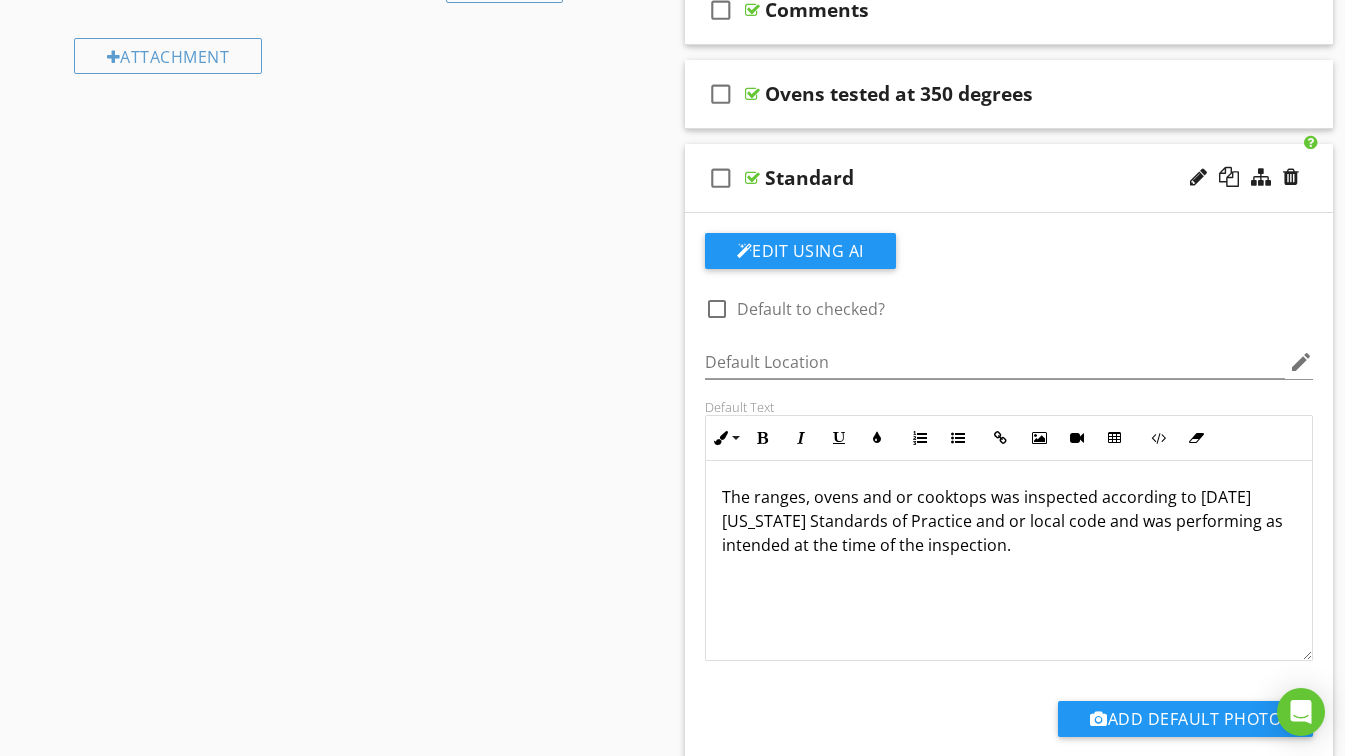 click on "Standard" at bounding box center [993, 178] 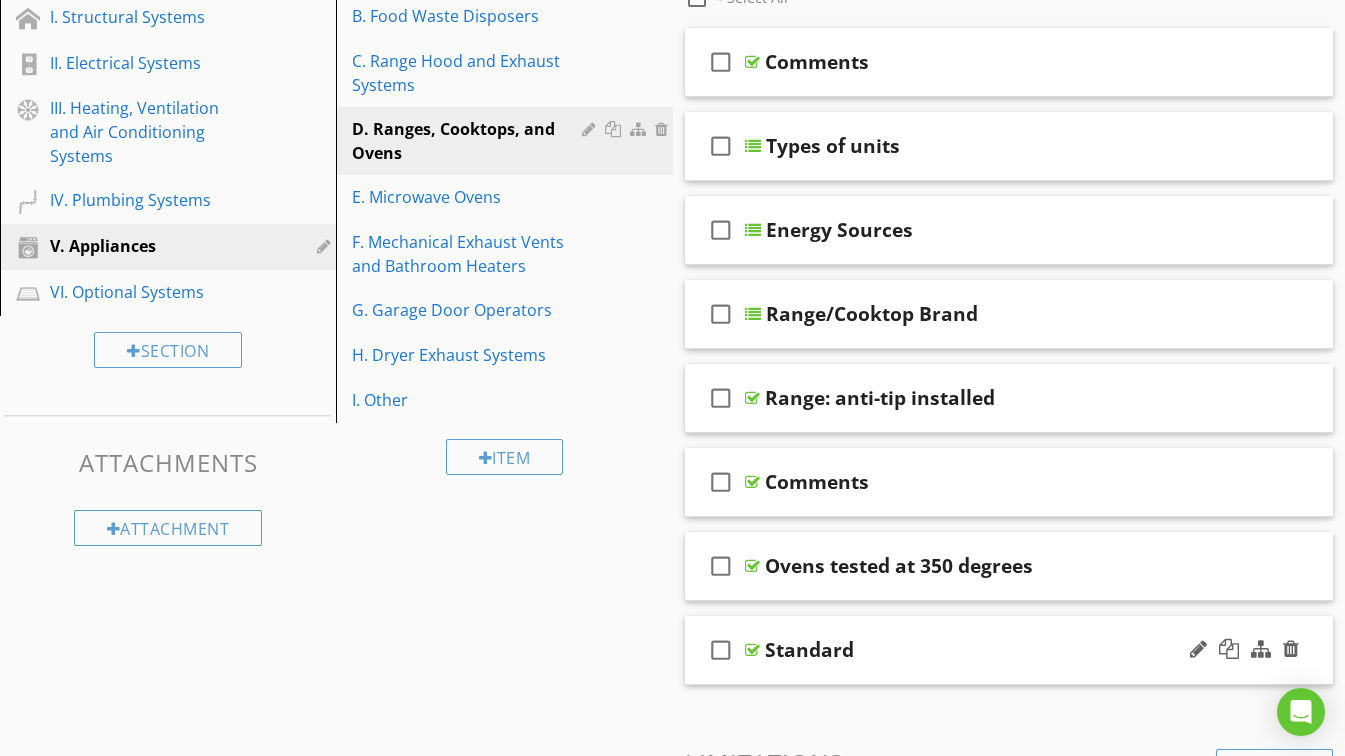scroll, scrollTop: 200, scrollLeft: 0, axis: vertical 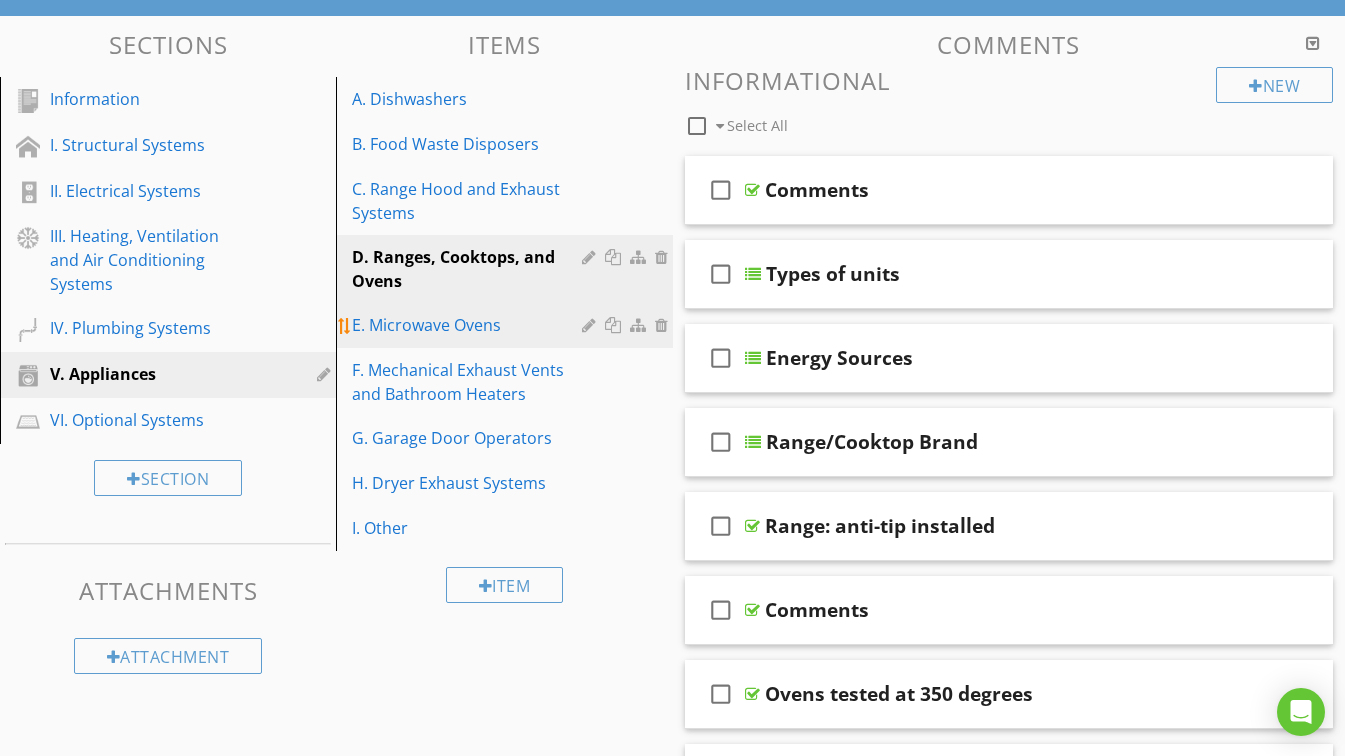 click on "E. Microwave Ovens" at bounding box center [469, 325] 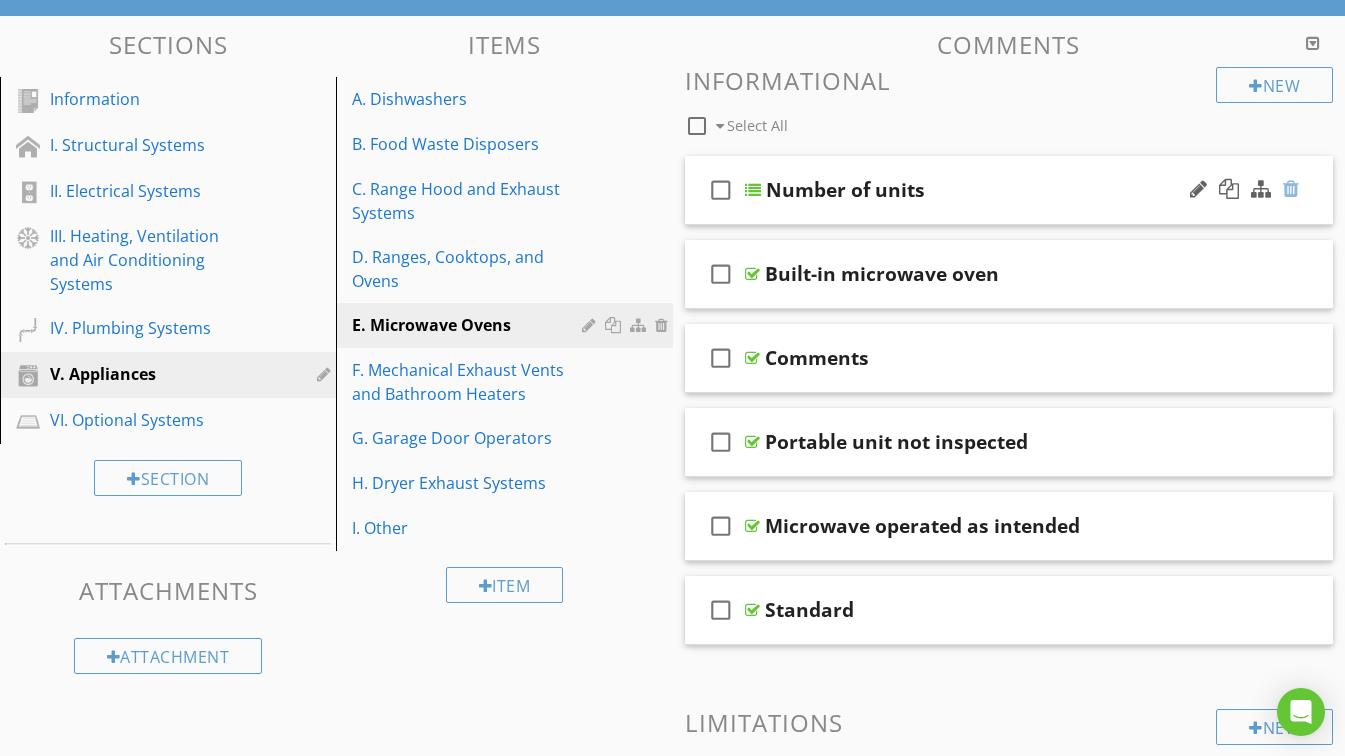 click at bounding box center [1291, 189] 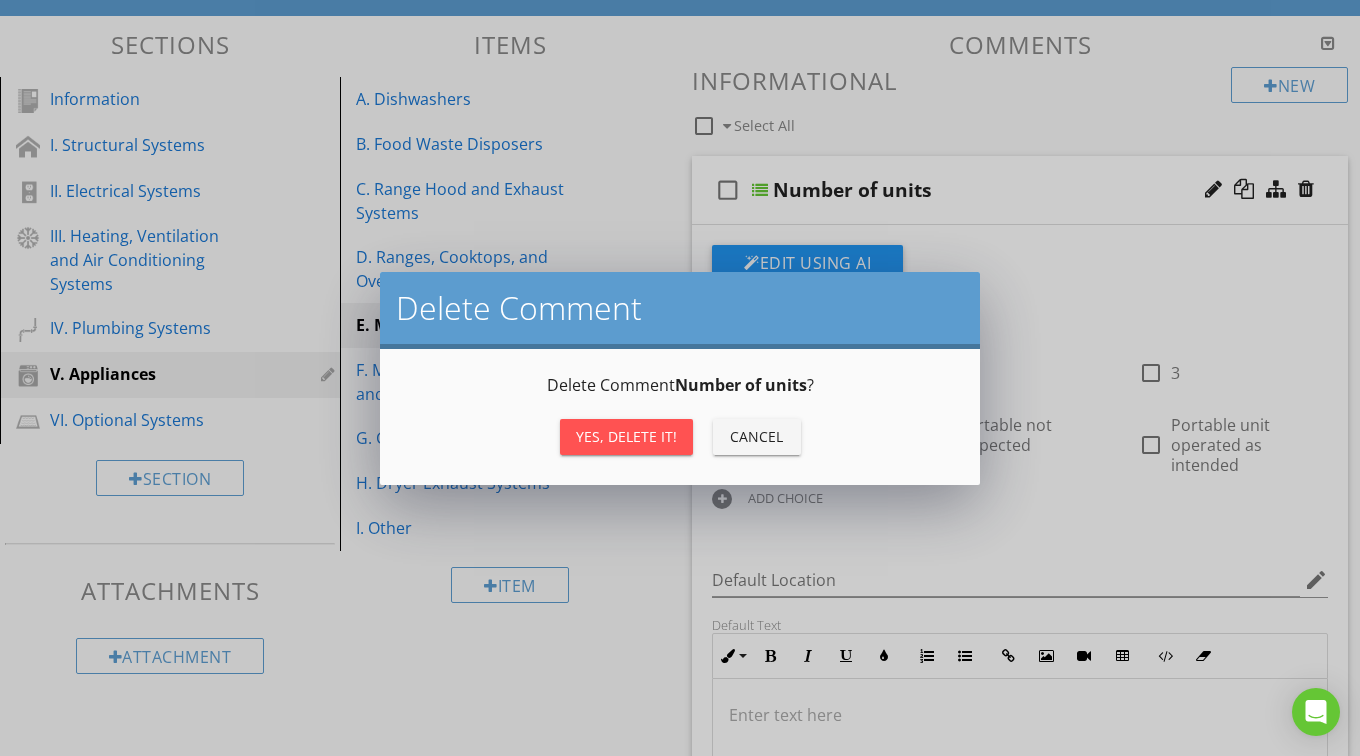 click on "Yes, Delete it!" at bounding box center [626, 436] 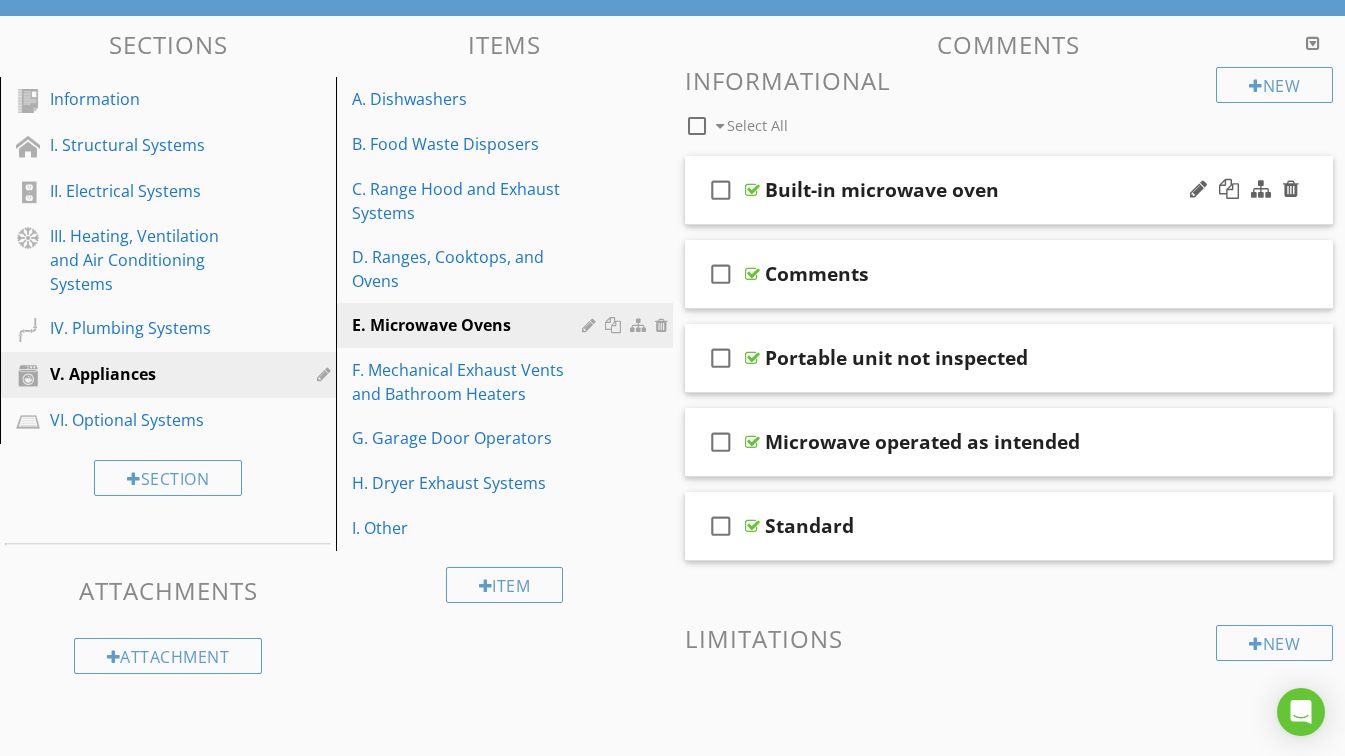 click on "Built-in microwave oven" at bounding box center (993, 190) 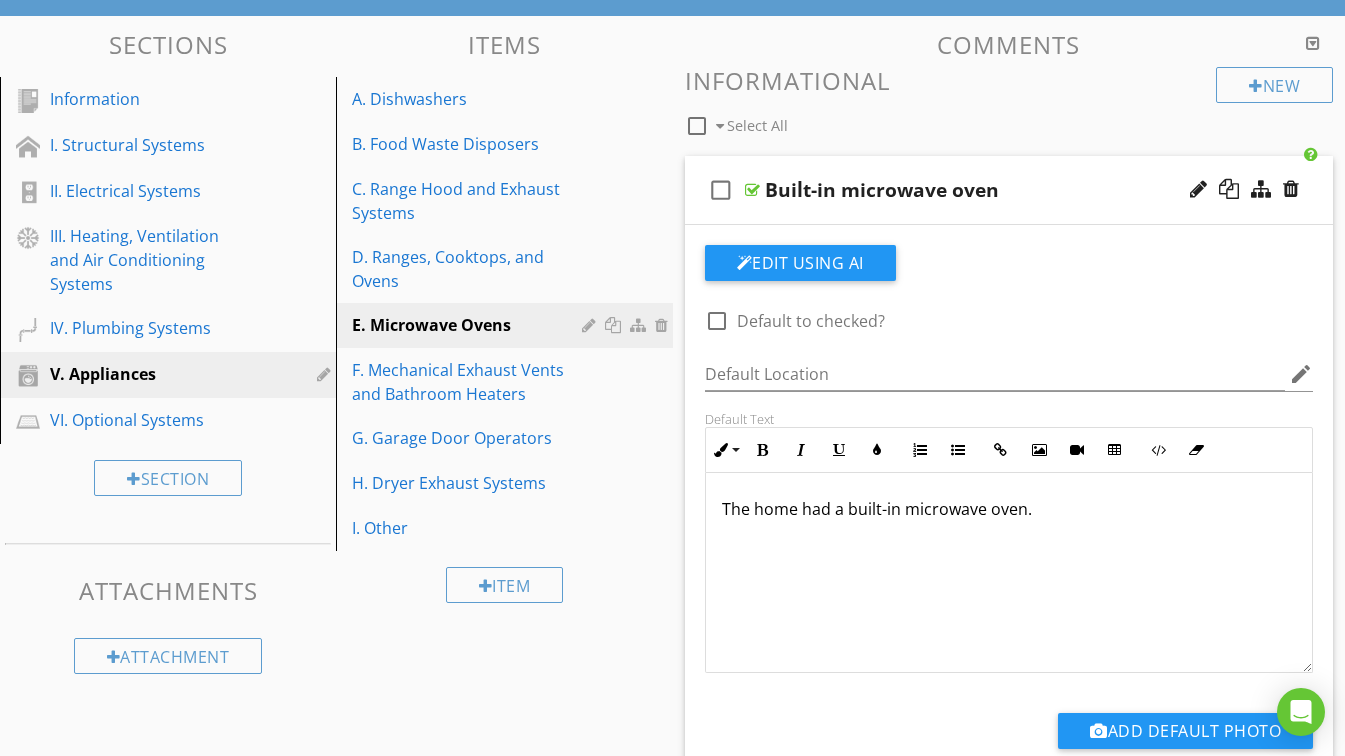 click on "Built-in microwave oven" at bounding box center [993, 190] 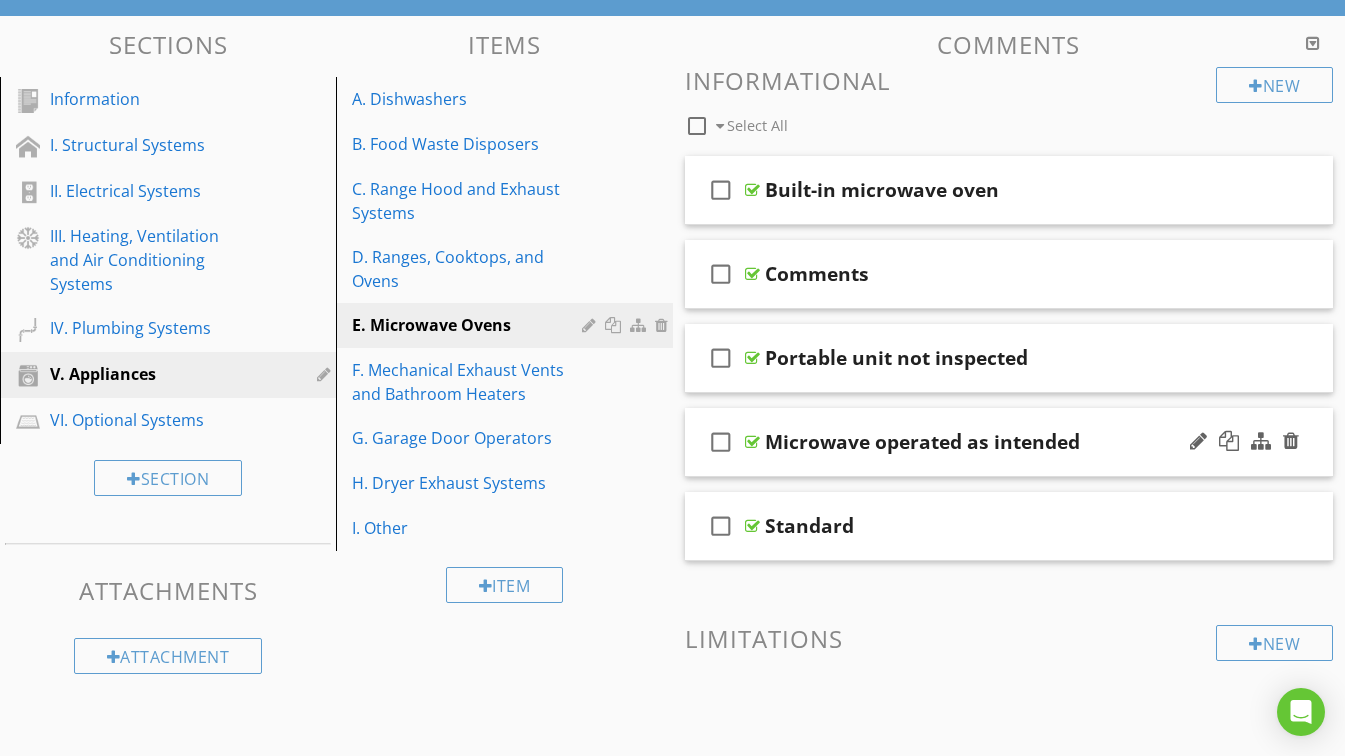 click on "Microwave operated as intended" at bounding box center [993, 442] 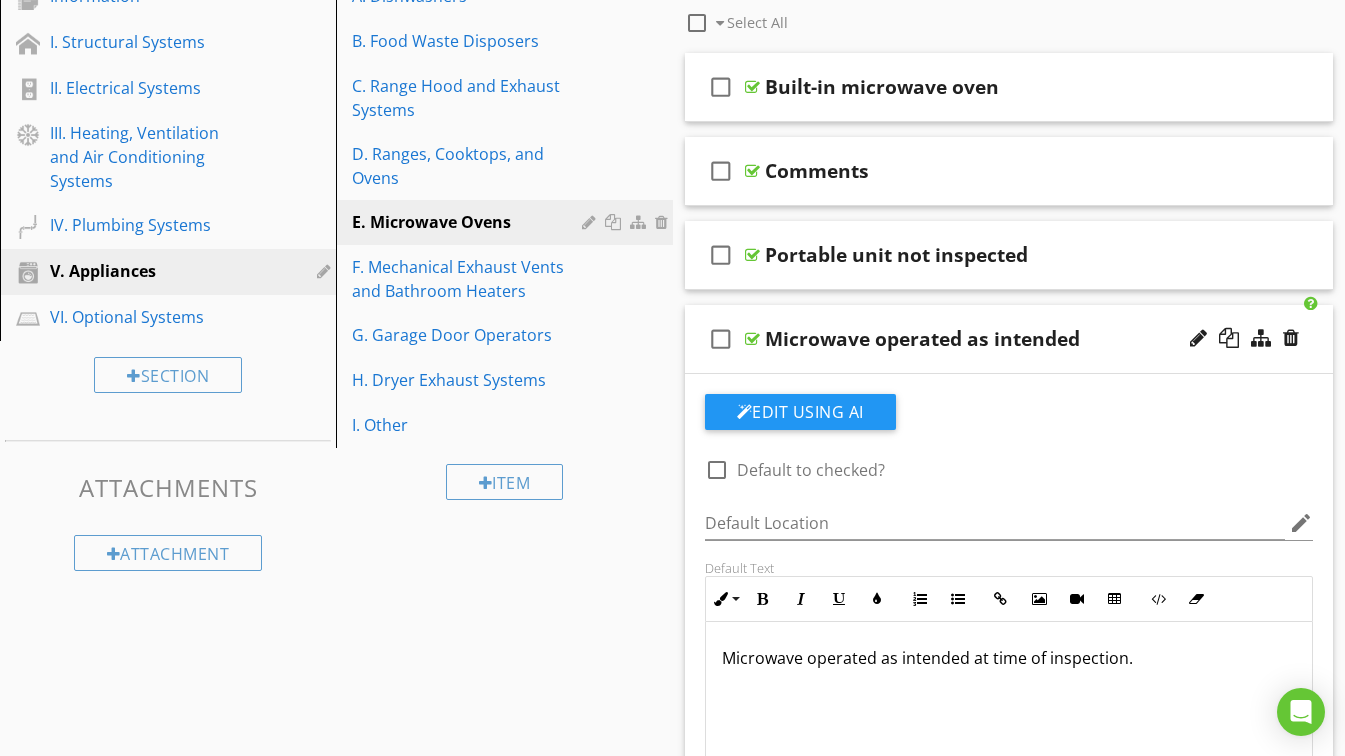 scroll, scrollTop: 500, scrollLeft: 0, axis: vertical 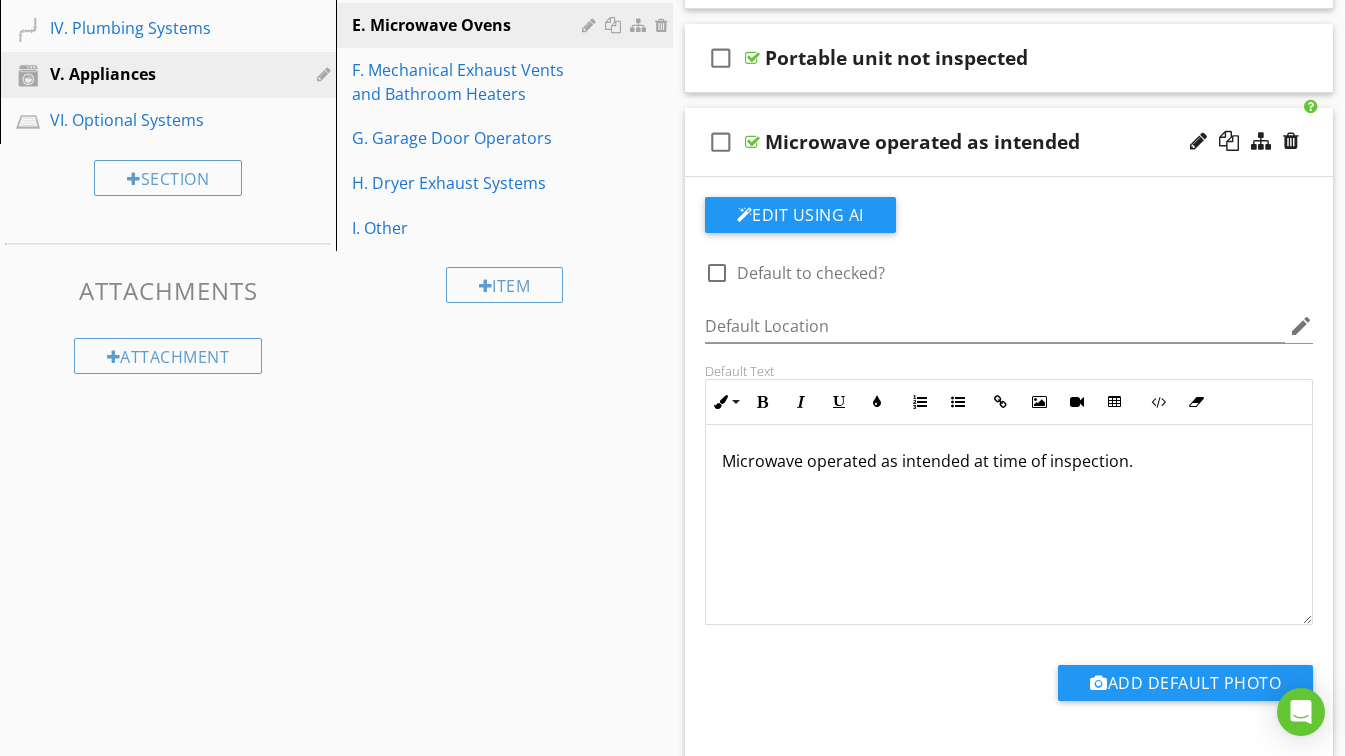 click on "Microwave operated as intended" at bounding box center [993, 142] 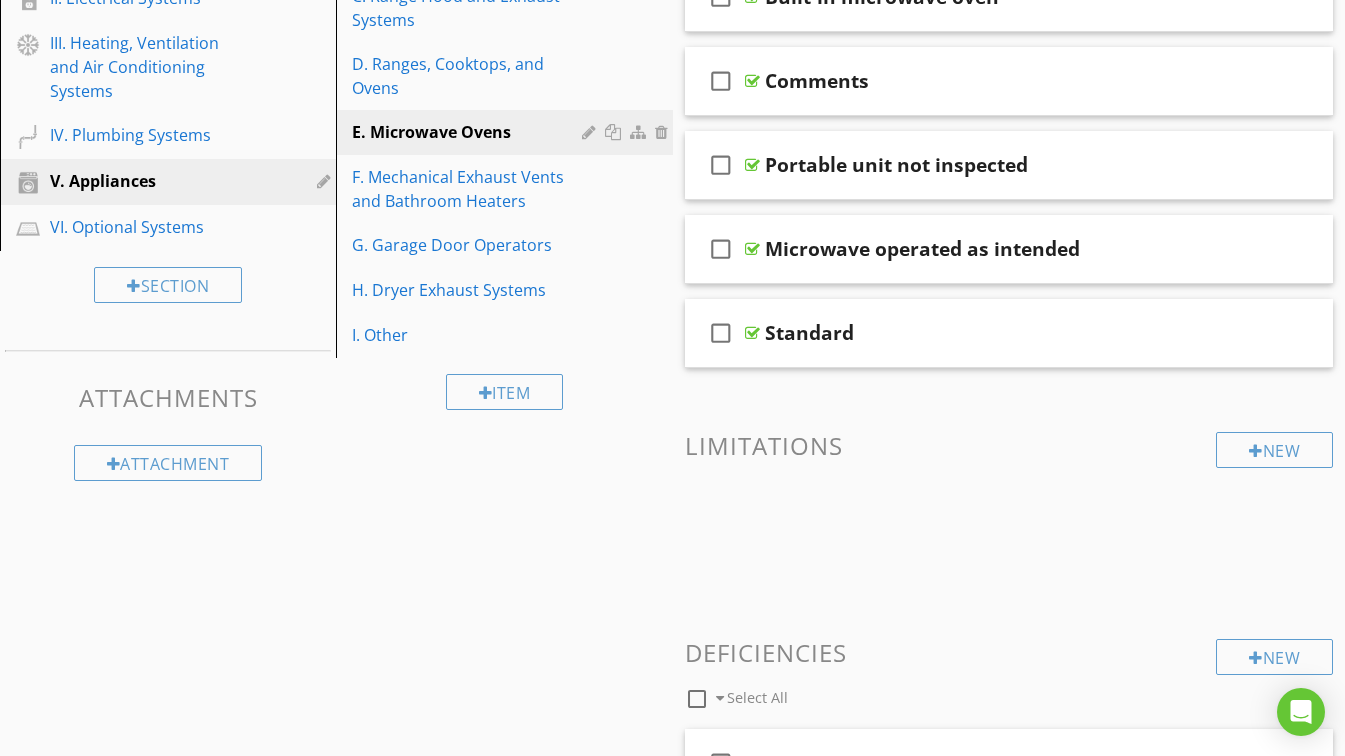 scroll, scrollTop: 300, scrollLeft: 0, axis: vertical 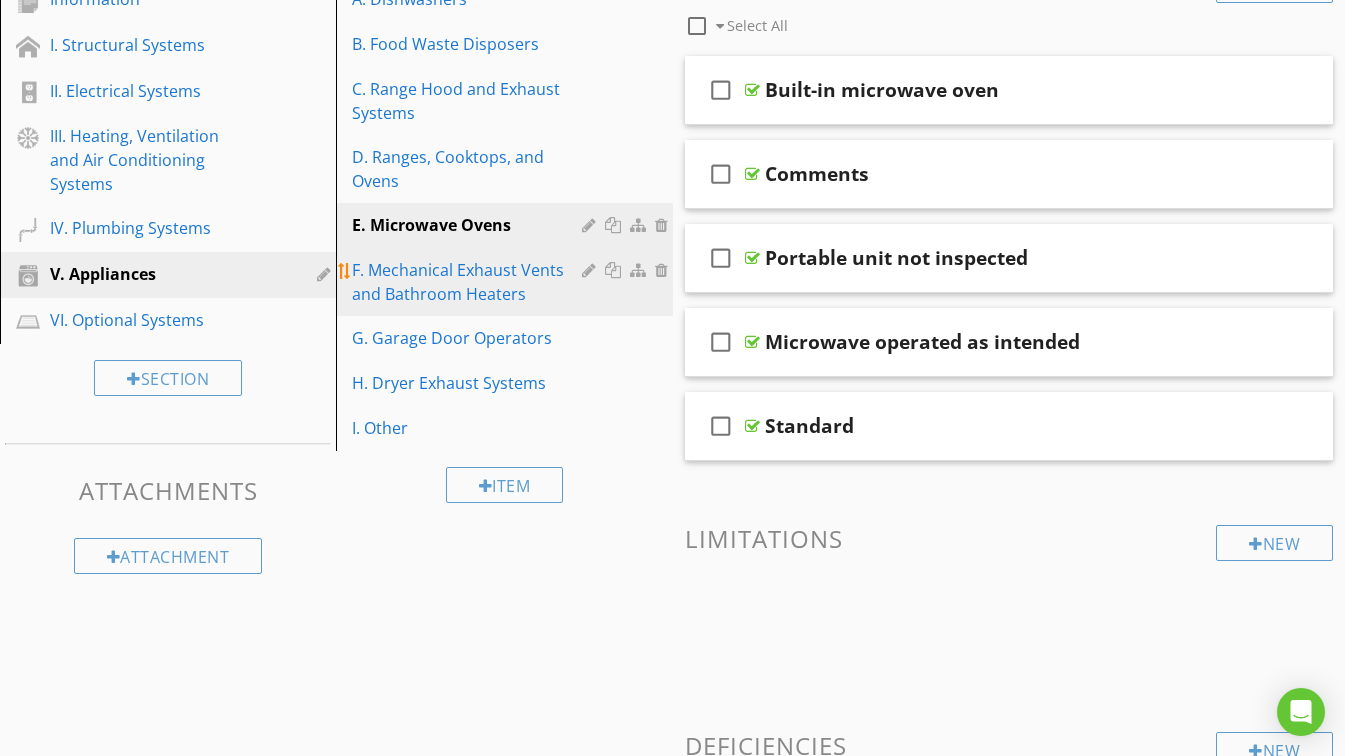 click on "F. Mechanical Exhaust Vents and Bathroom Heaters" at bounding box center [469, 282] 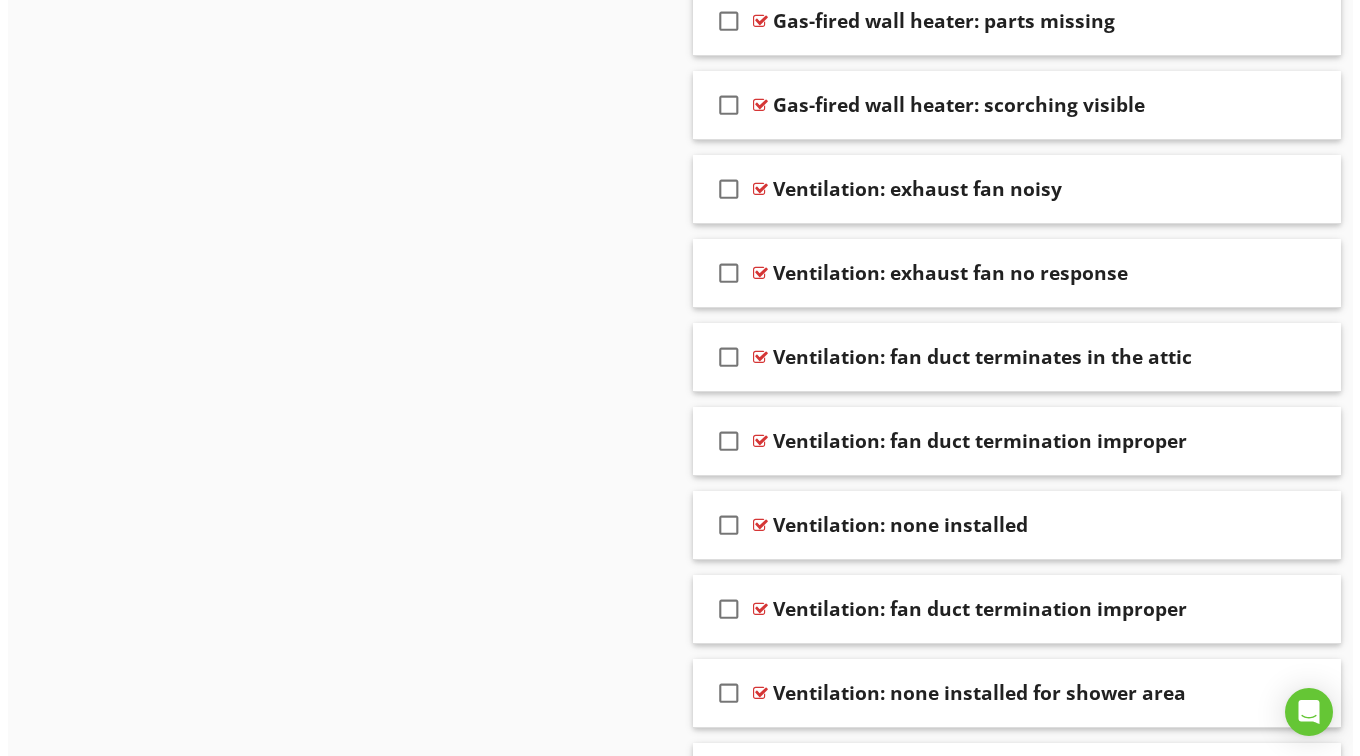 scroll, scrollTop: 749, scrollLeft: 0, axis: vertical 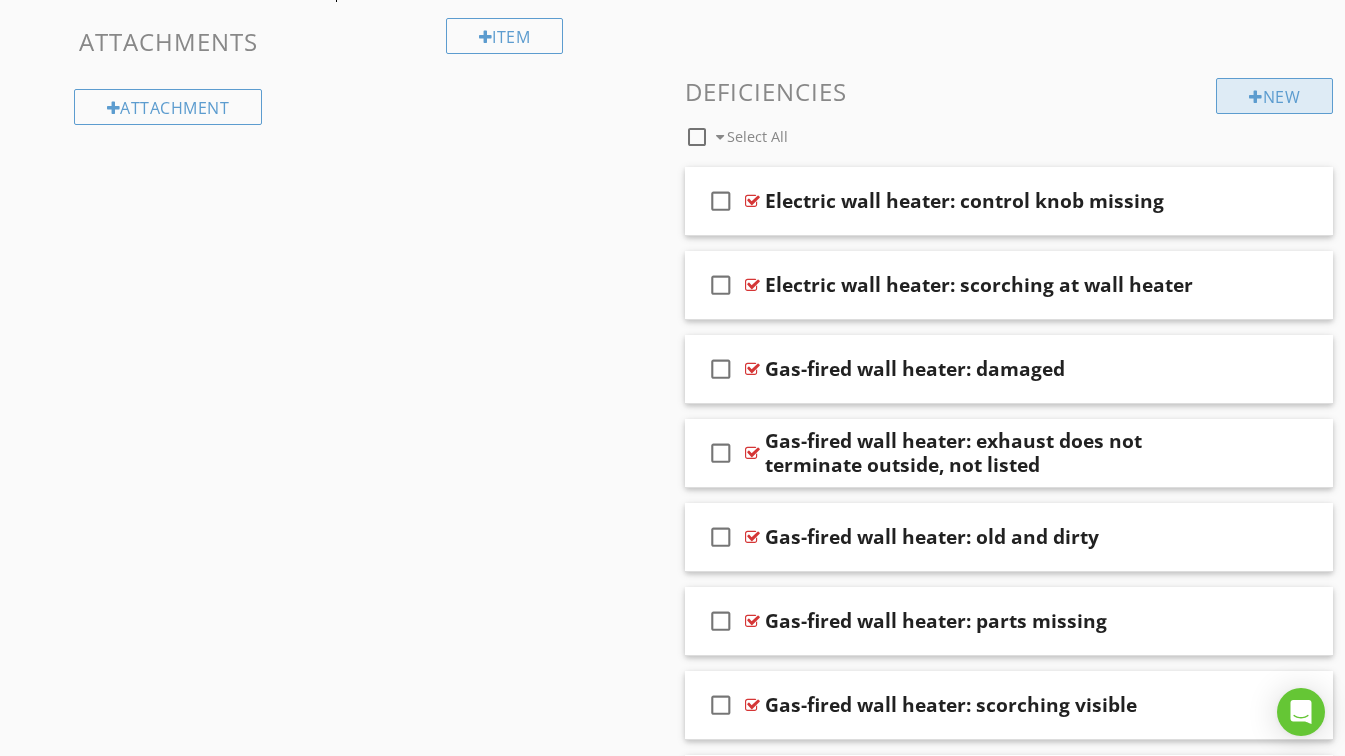 click at bounding box center (1256, 97) 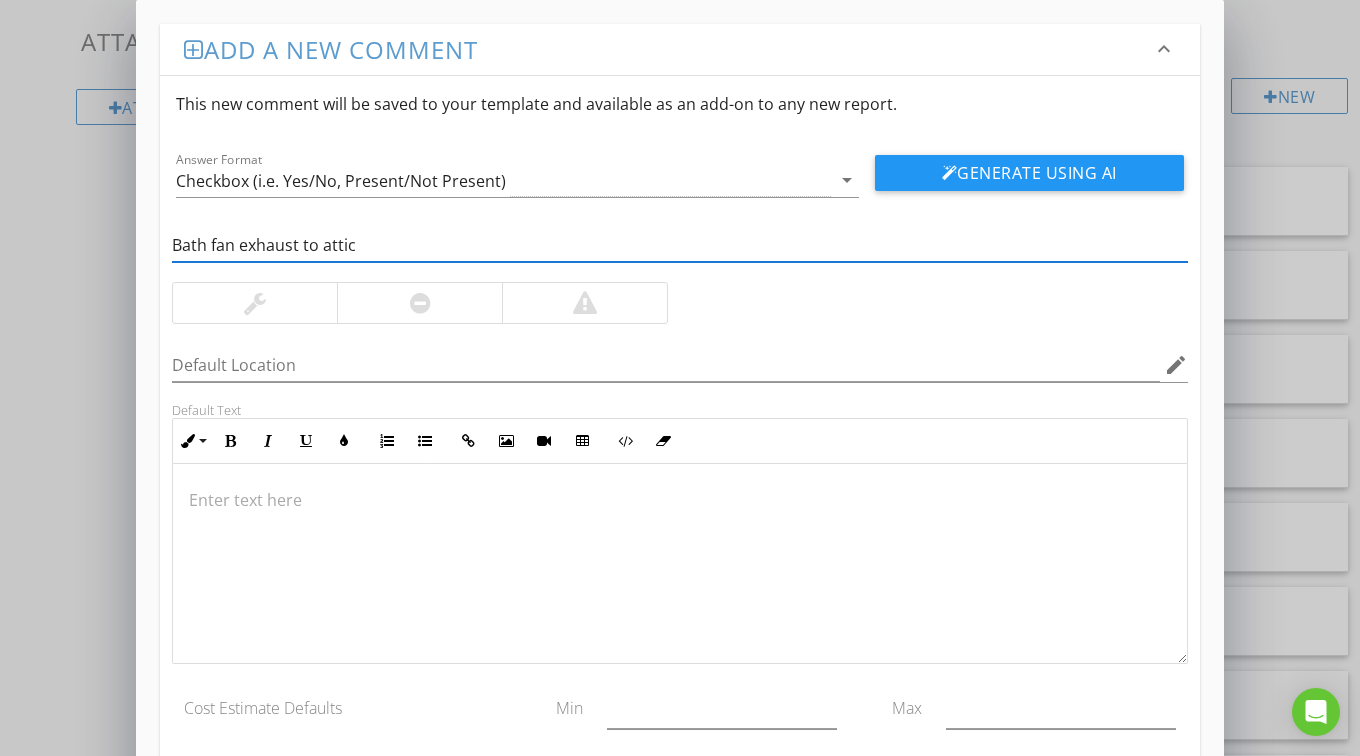 type on "Bath fan exhaust to attic" 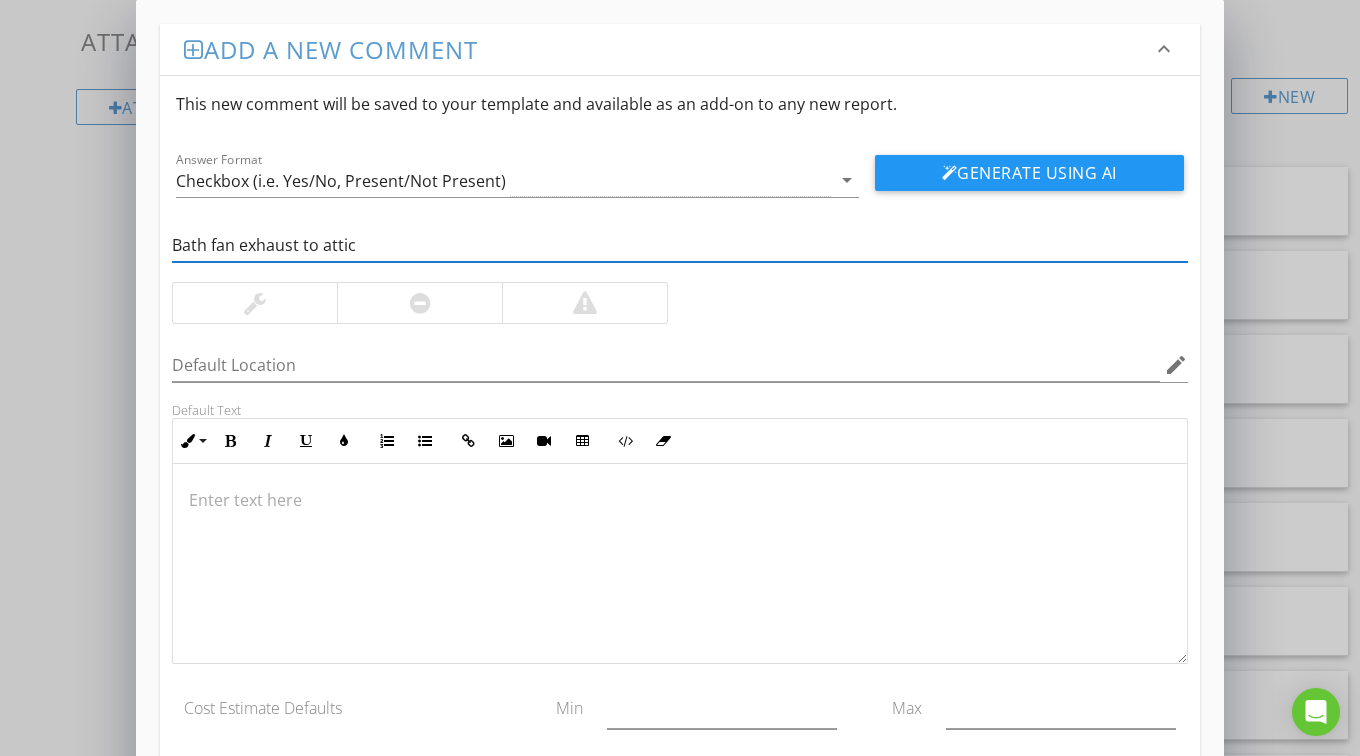 click at bounding box center (680, 500) 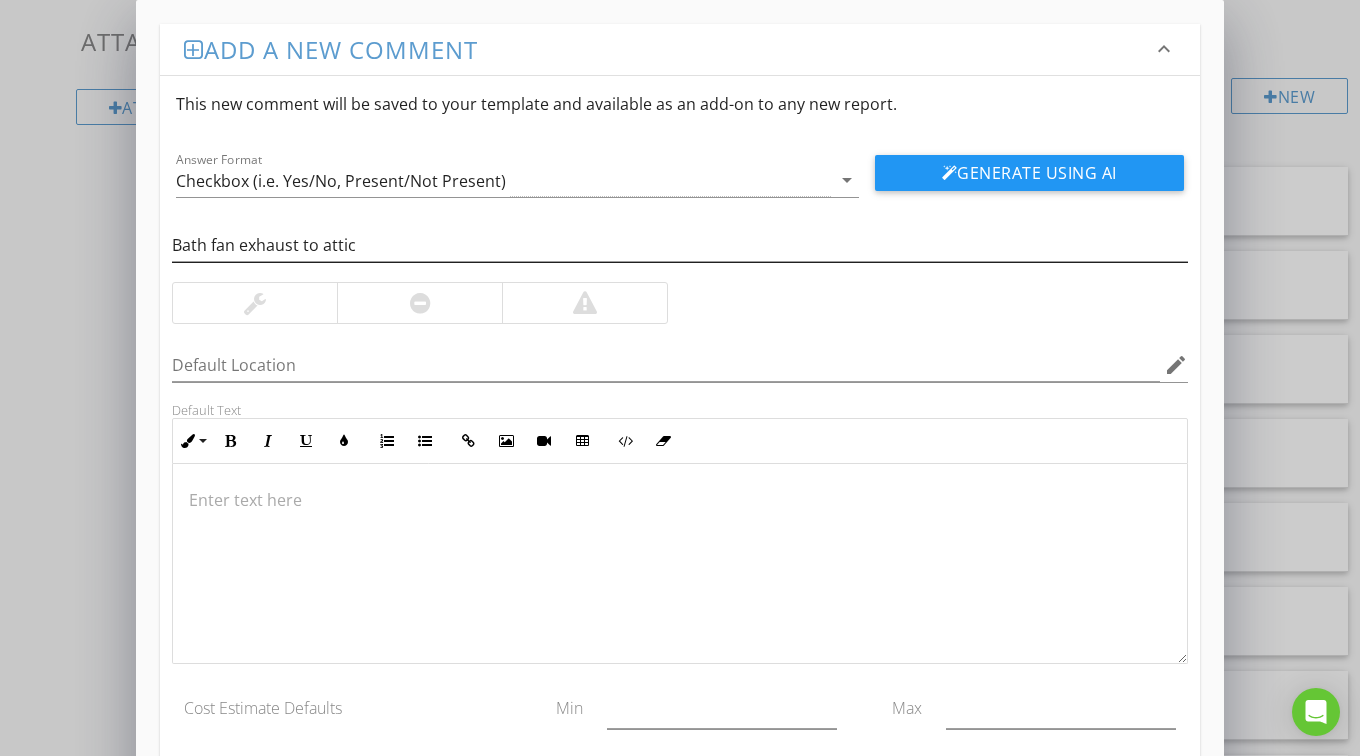 type 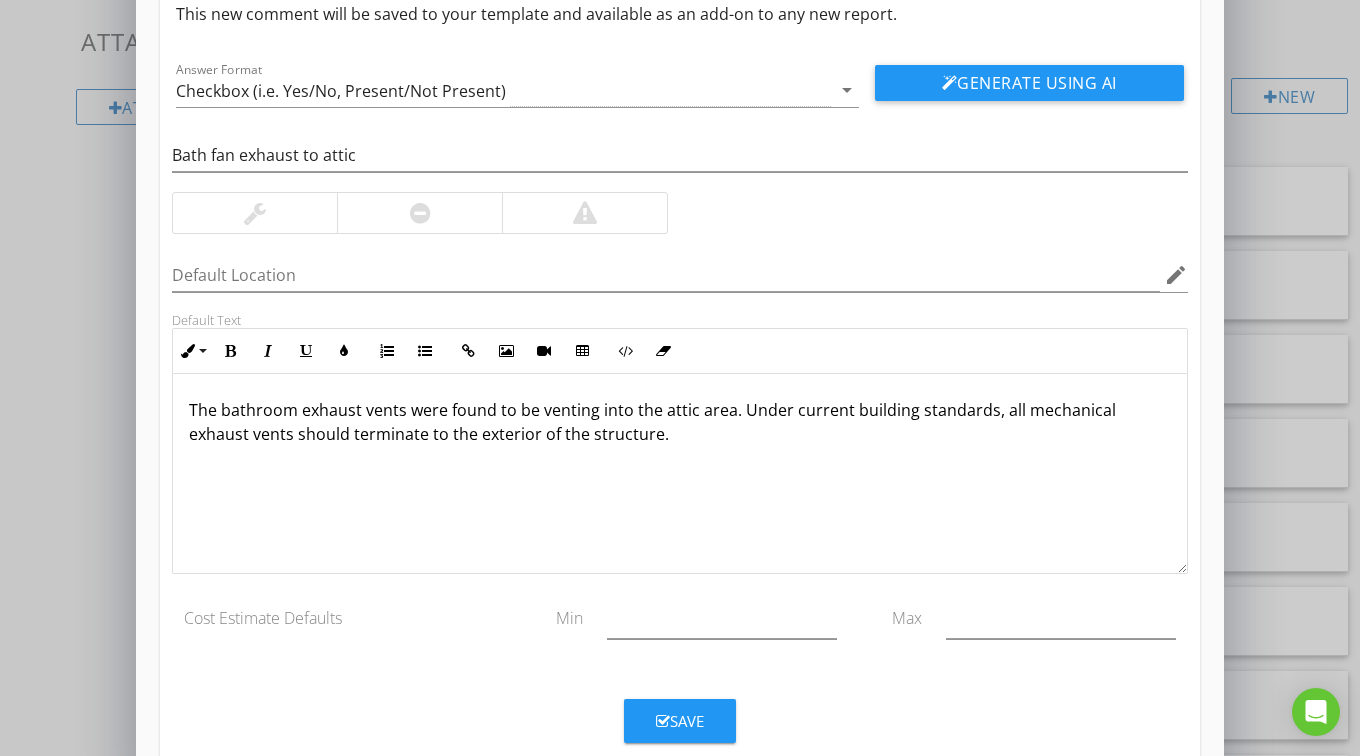 scroll, scrollTop: 133, scrollLeft: 0, axis: vertical 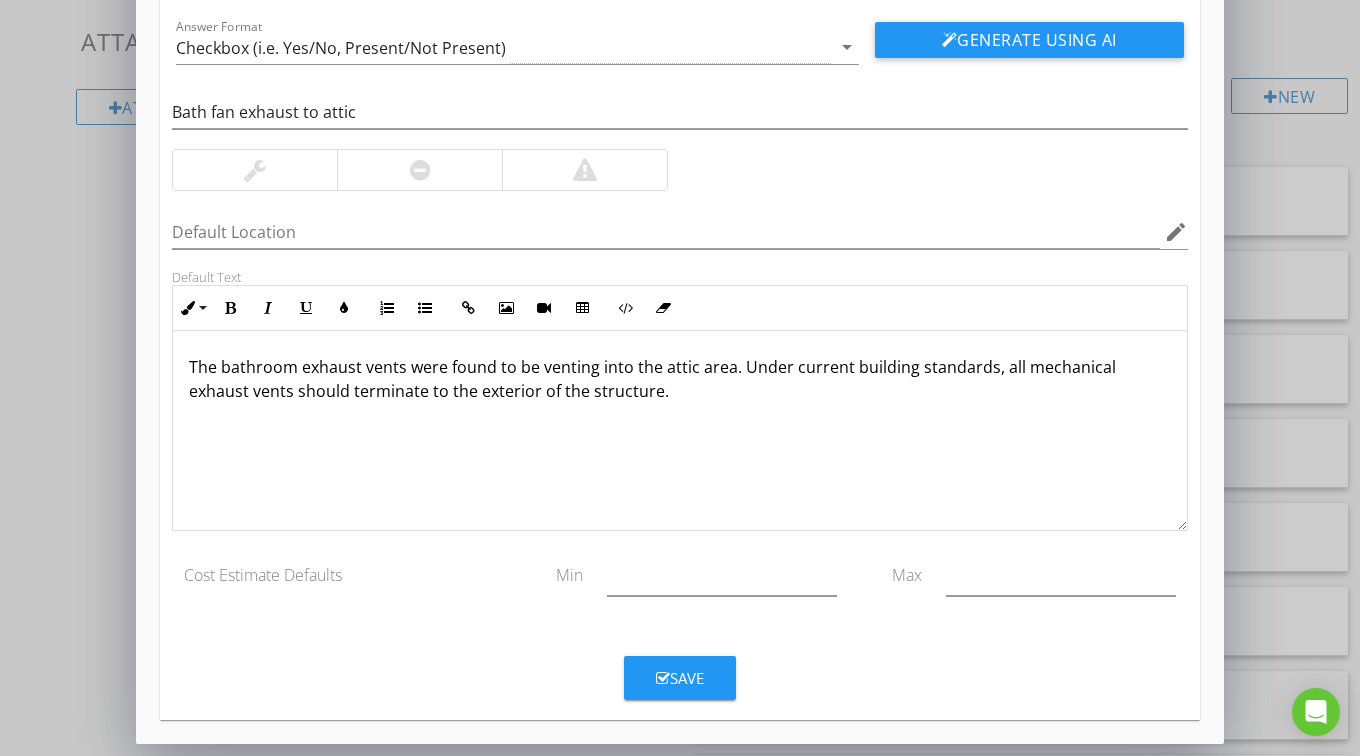 click on "Save" at bounding box center (680, 678) 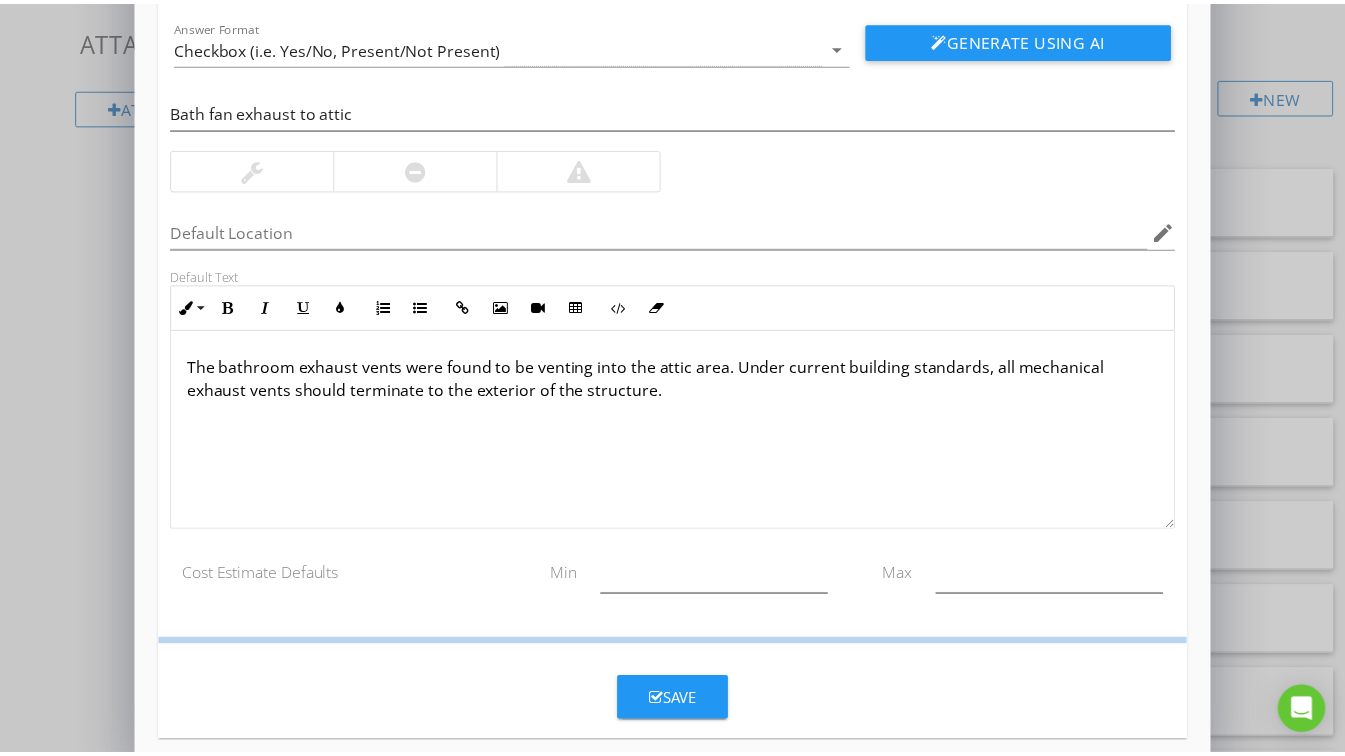 scroll, scrollTop: 36, scrollLeft: 0, axis: vertical 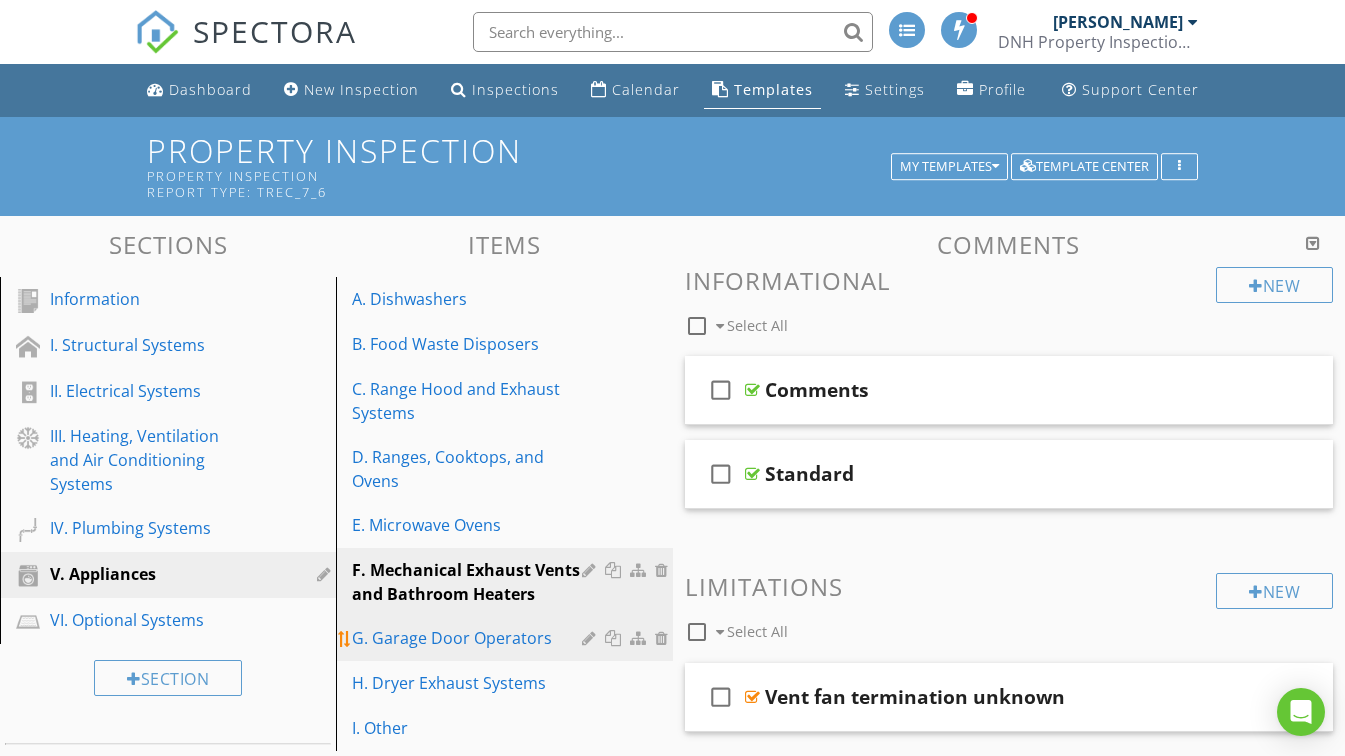 click on "G. Garage Door Operators" at bounding box center [469, 638] 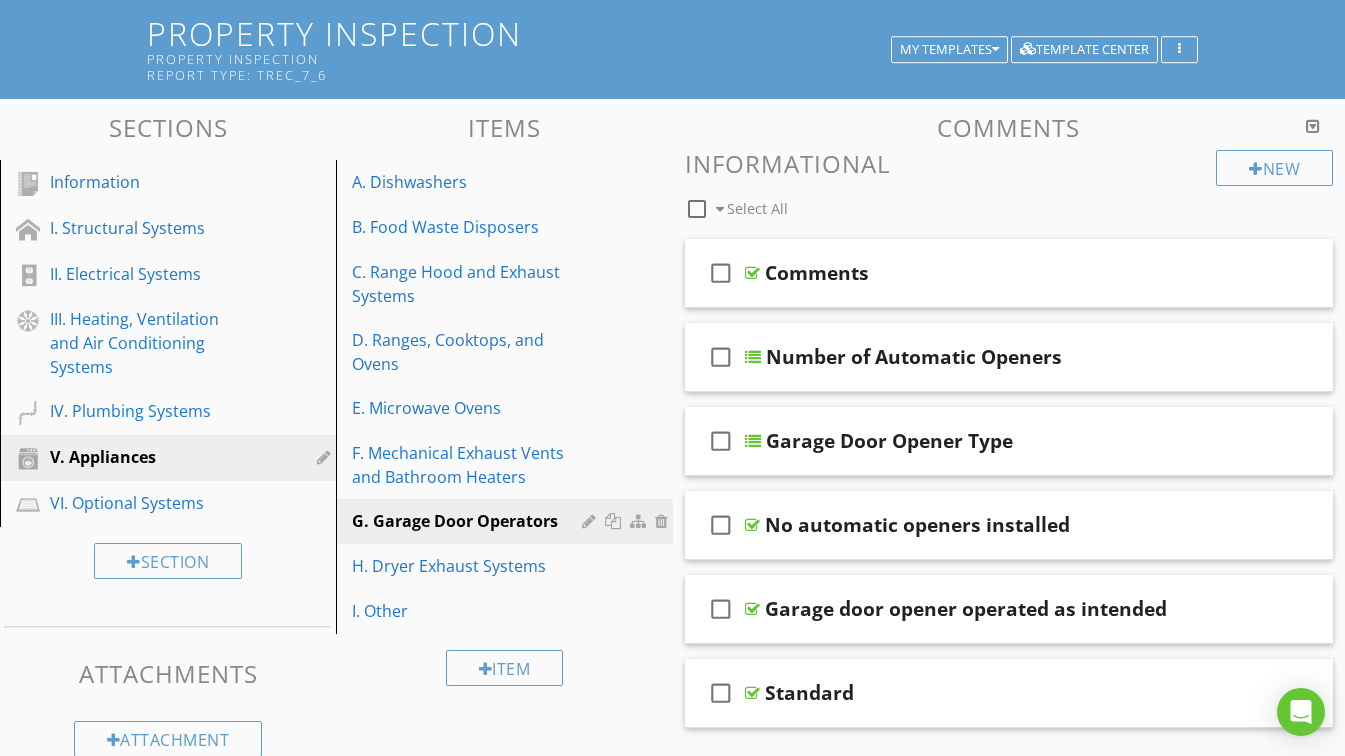 scroll, scrollTop: 200, scrollLeft: 0, axis: vertical 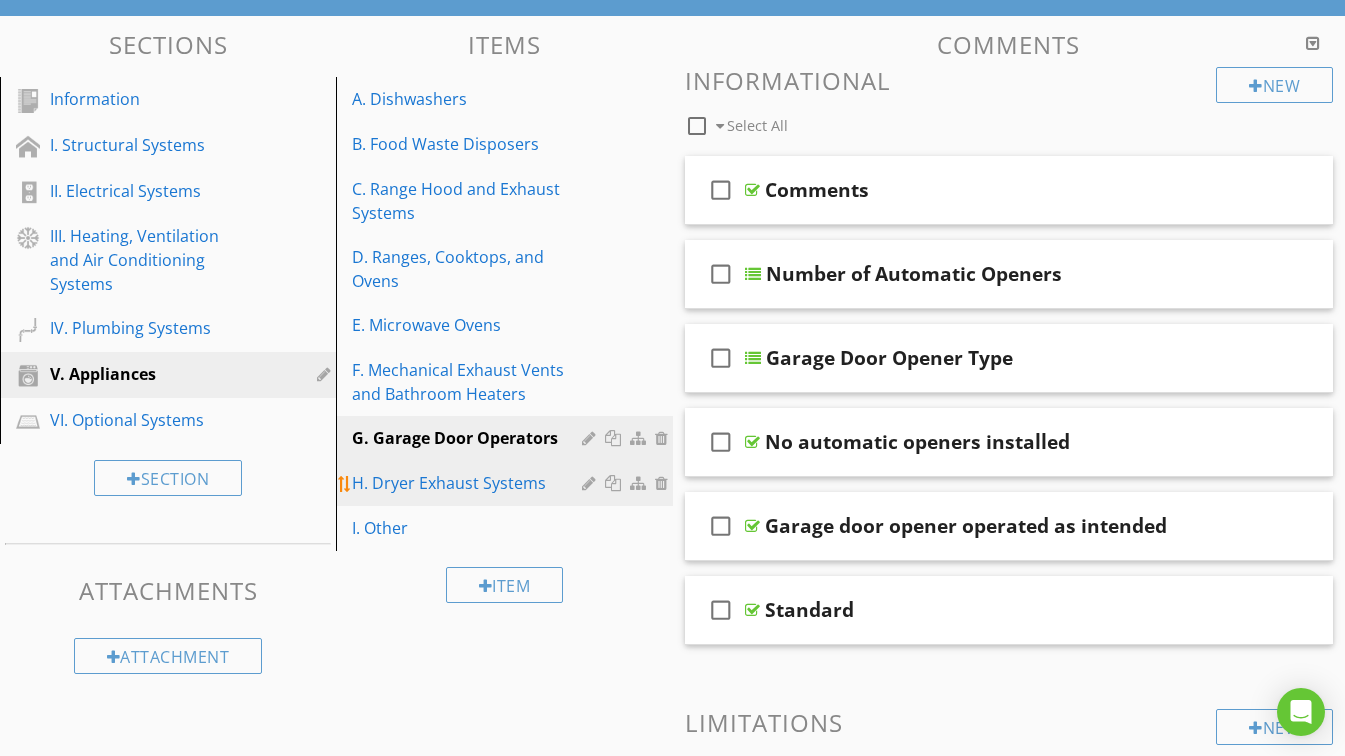 click on "H. Dryer Exhaust Systems" at bounding box center [469, 483] 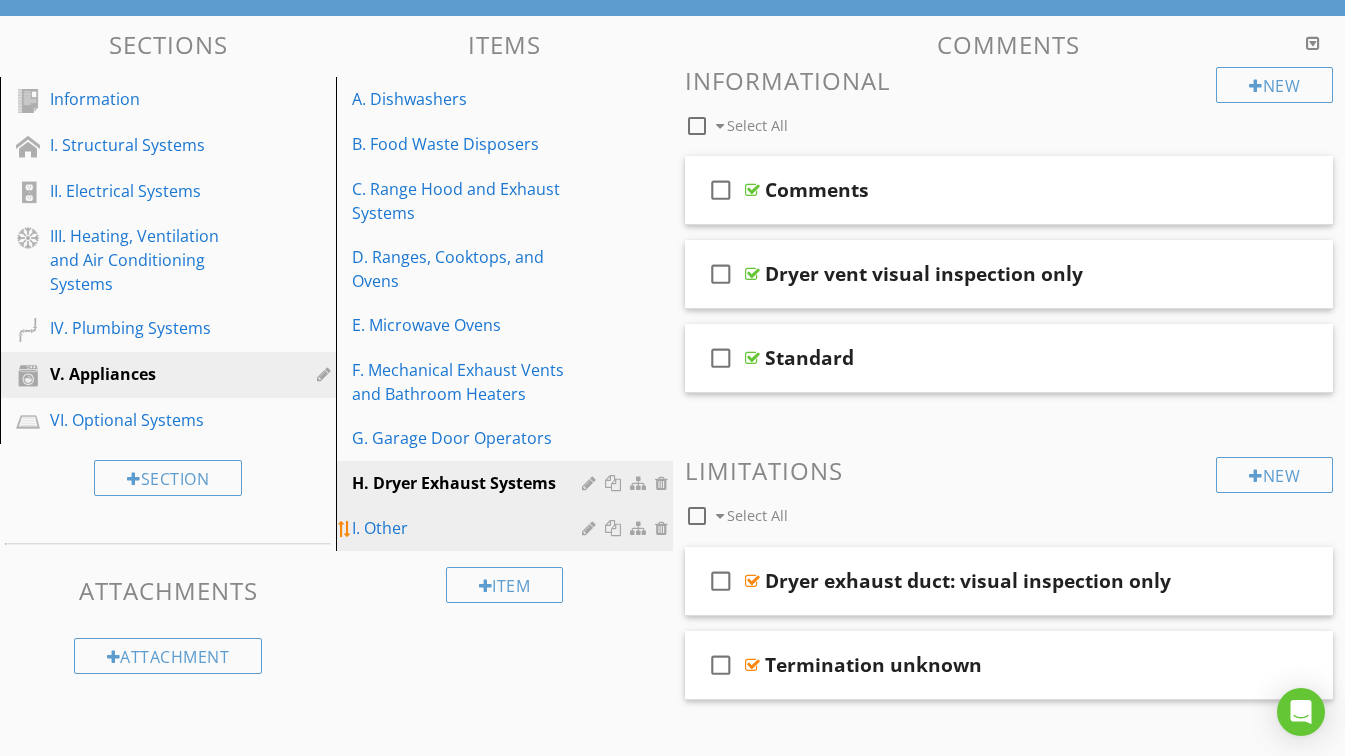 click on "I. Other" at bounding box center [469, 528] 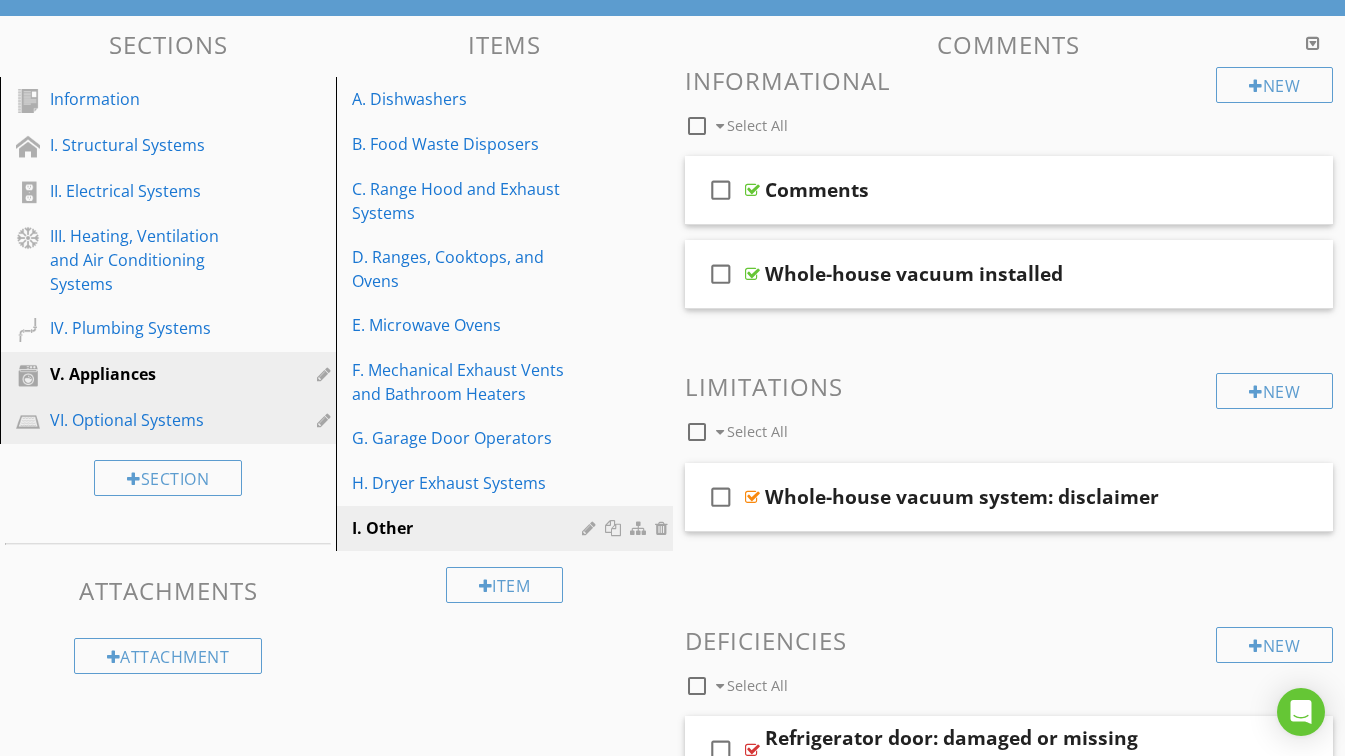 click on "VI. Optional Systems" at bounding box center (145, 420) 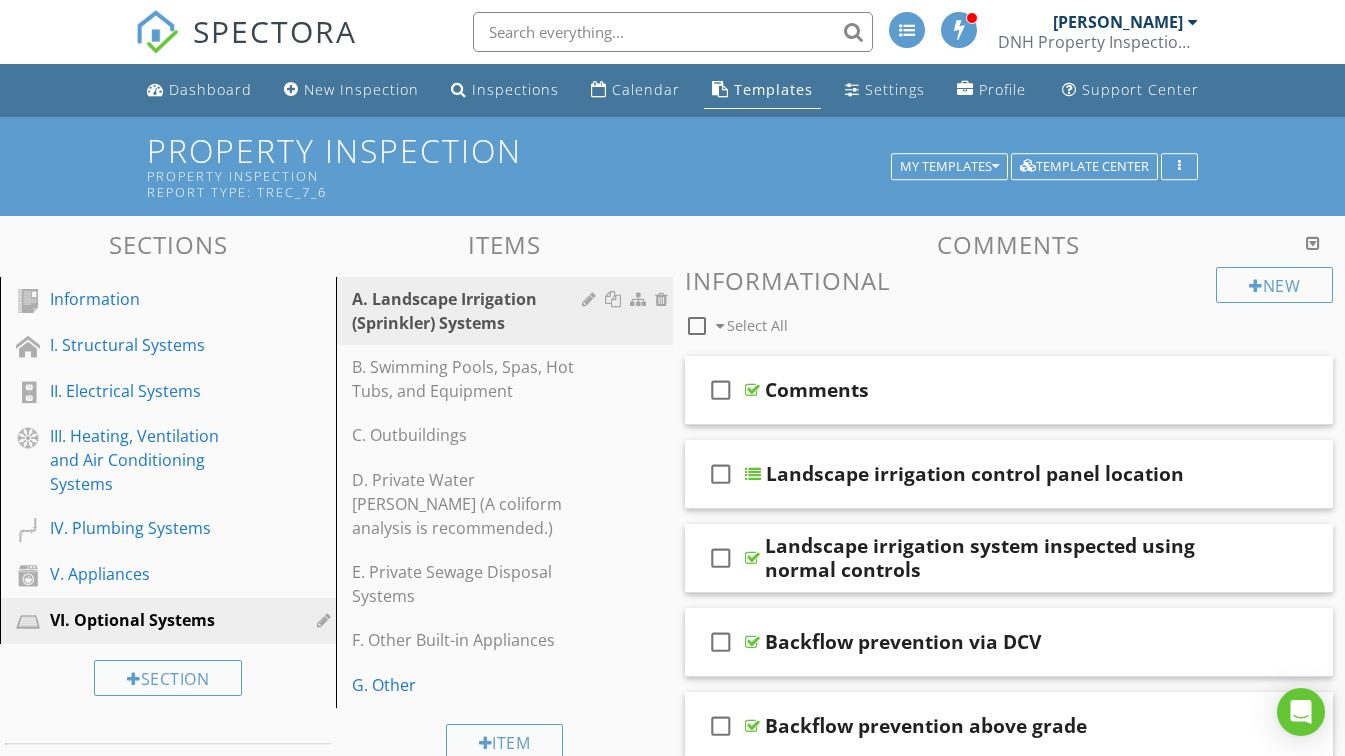 scroll, scrollTop: 200, scrollLeft: 0, axis: vertical 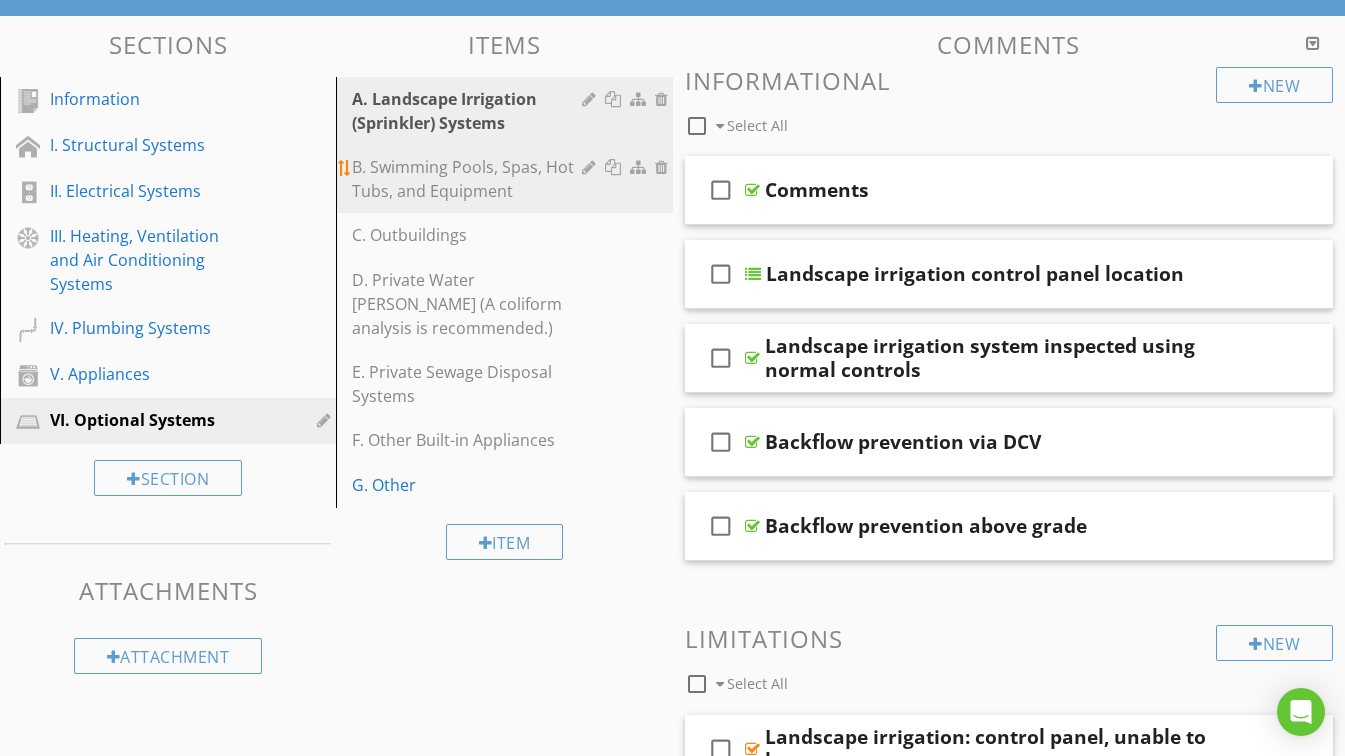 click on "B. Swimming Pools, Spas, Hot Tubs, and Equipment" at bounding box center [469, 179] 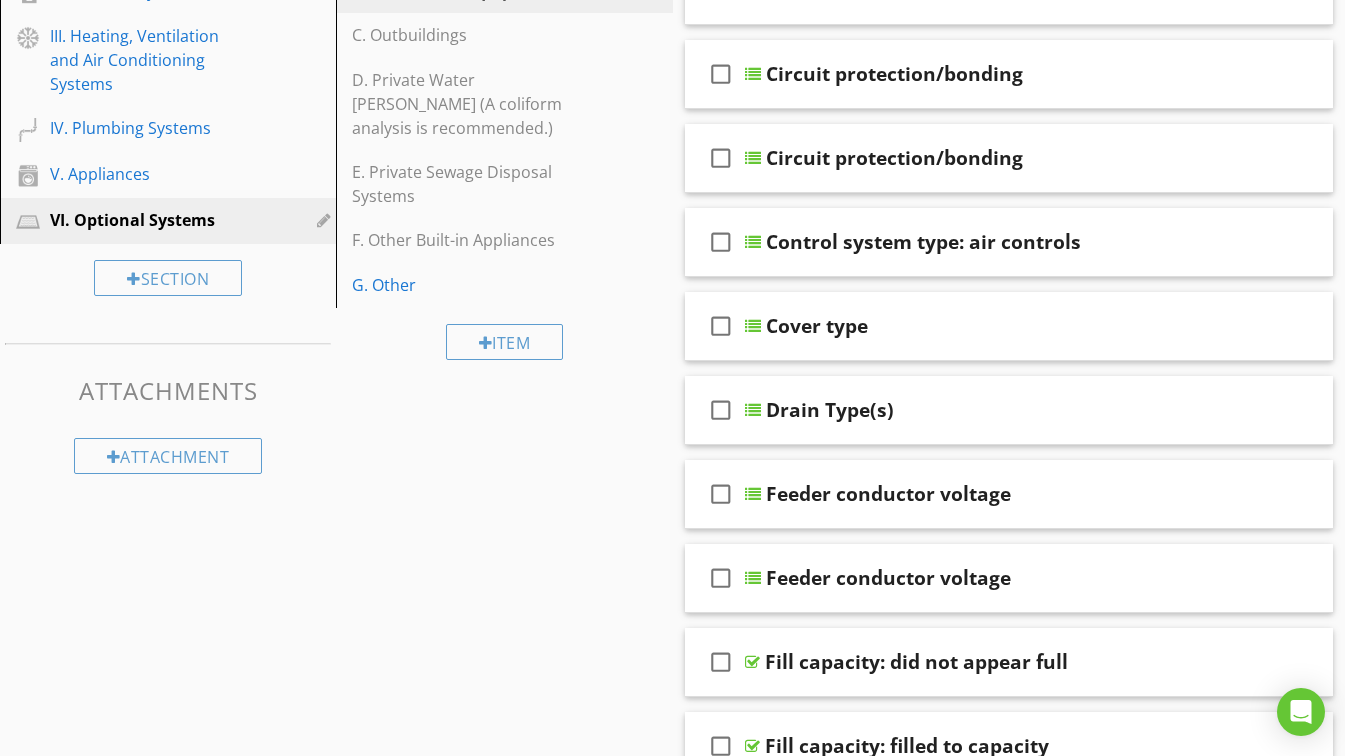 scroll, scrollTop: 0, scrollLeft: 0, axis: both 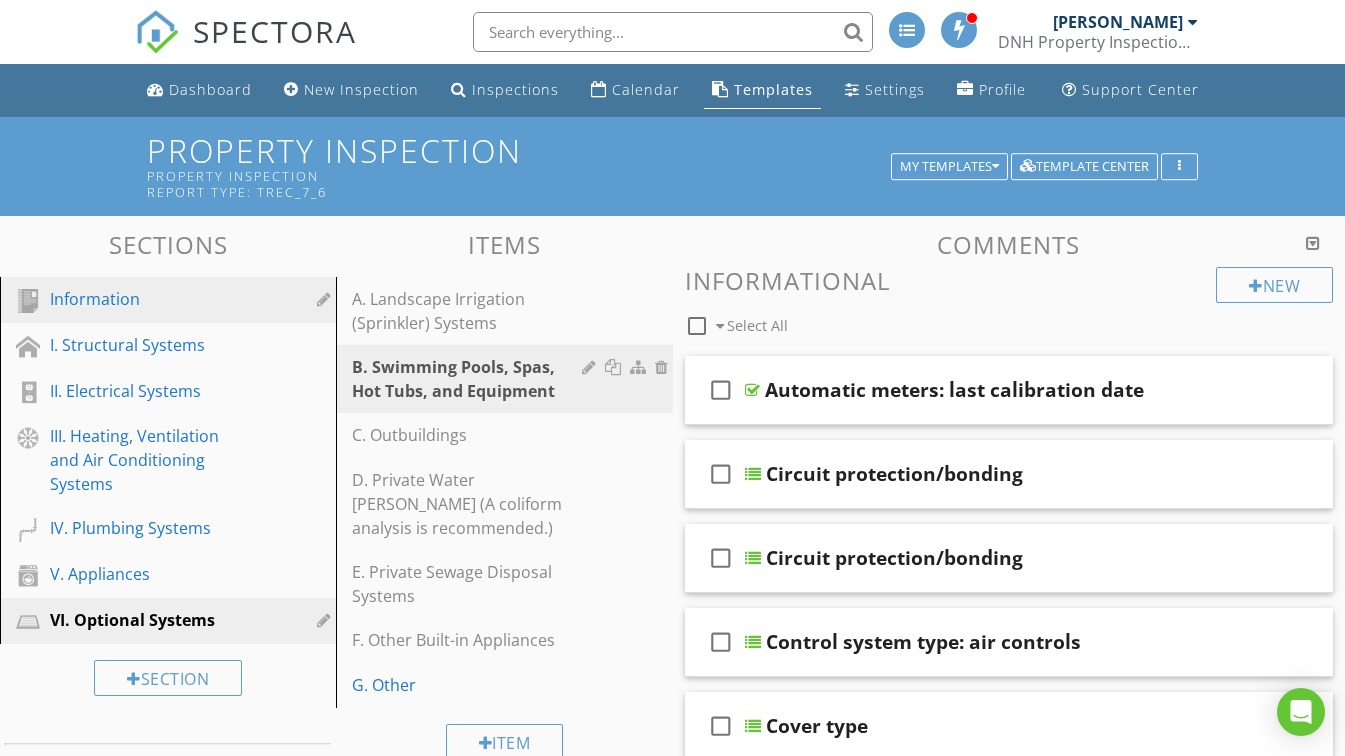 click on "Information" at bounding box center [145, 299] 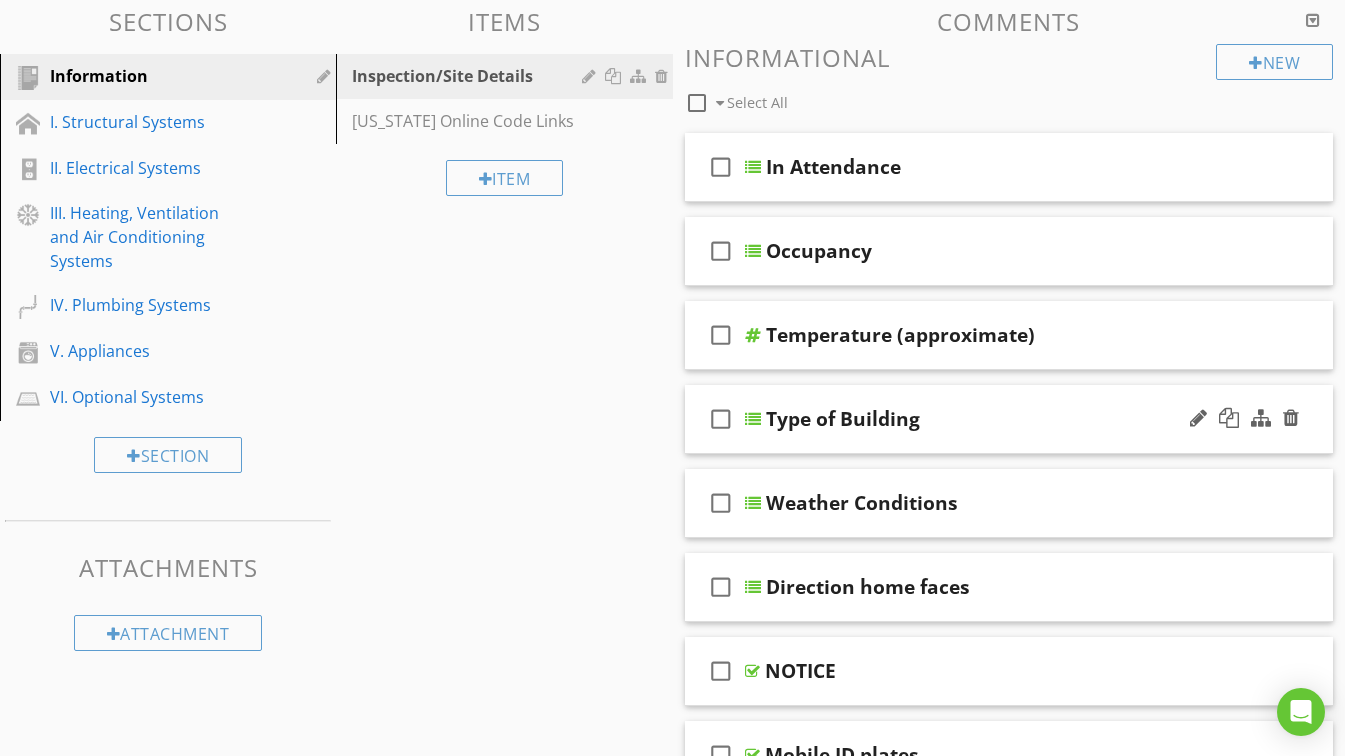 scroll, scrollTop: 200, scrollLeft: 0, axis: vertical 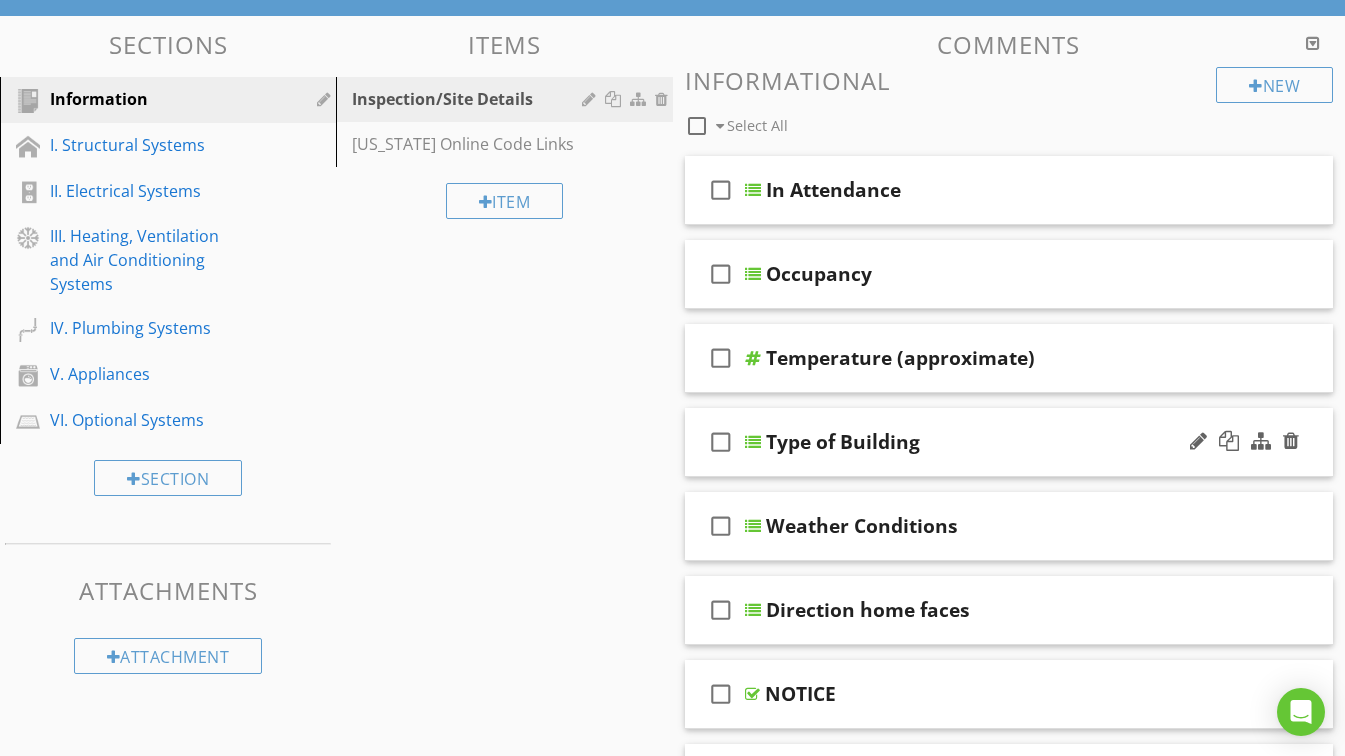 type 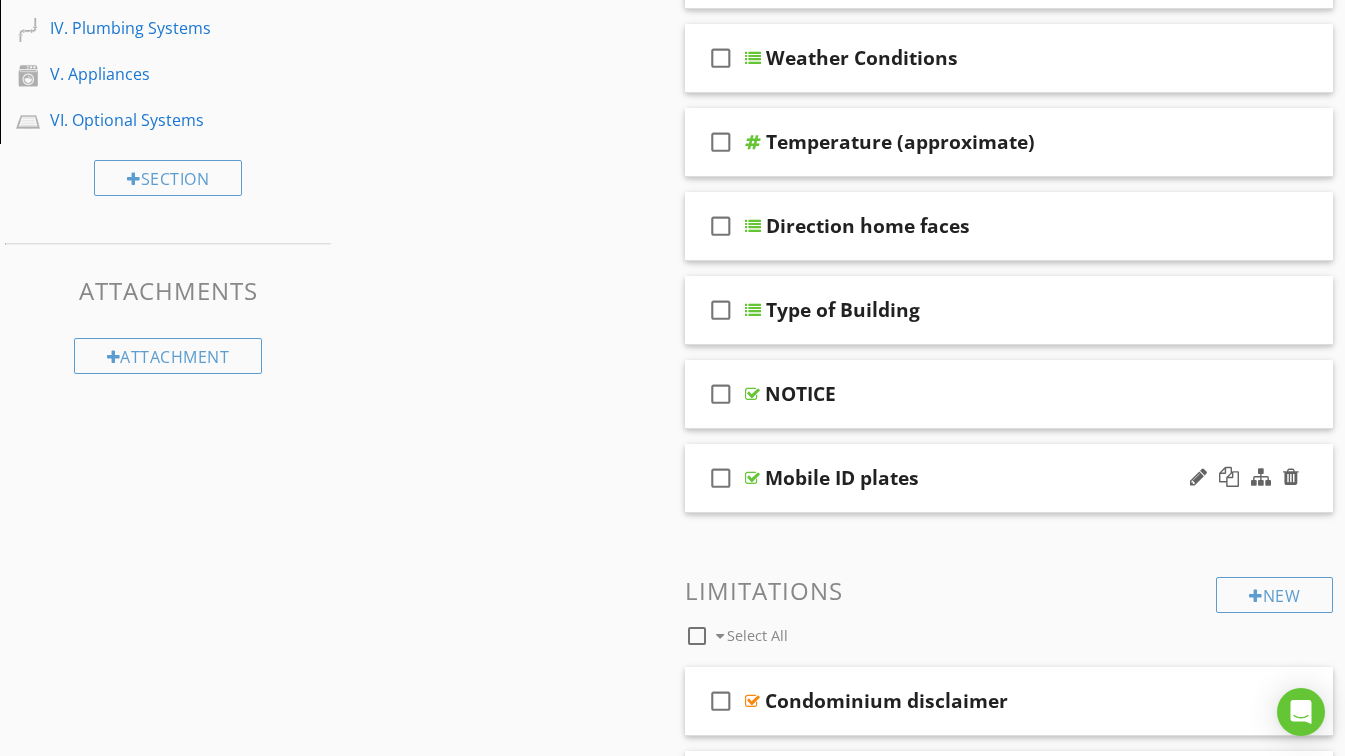 scroll, scrollTop: 800, scrollLeft: 0, axis: vertical 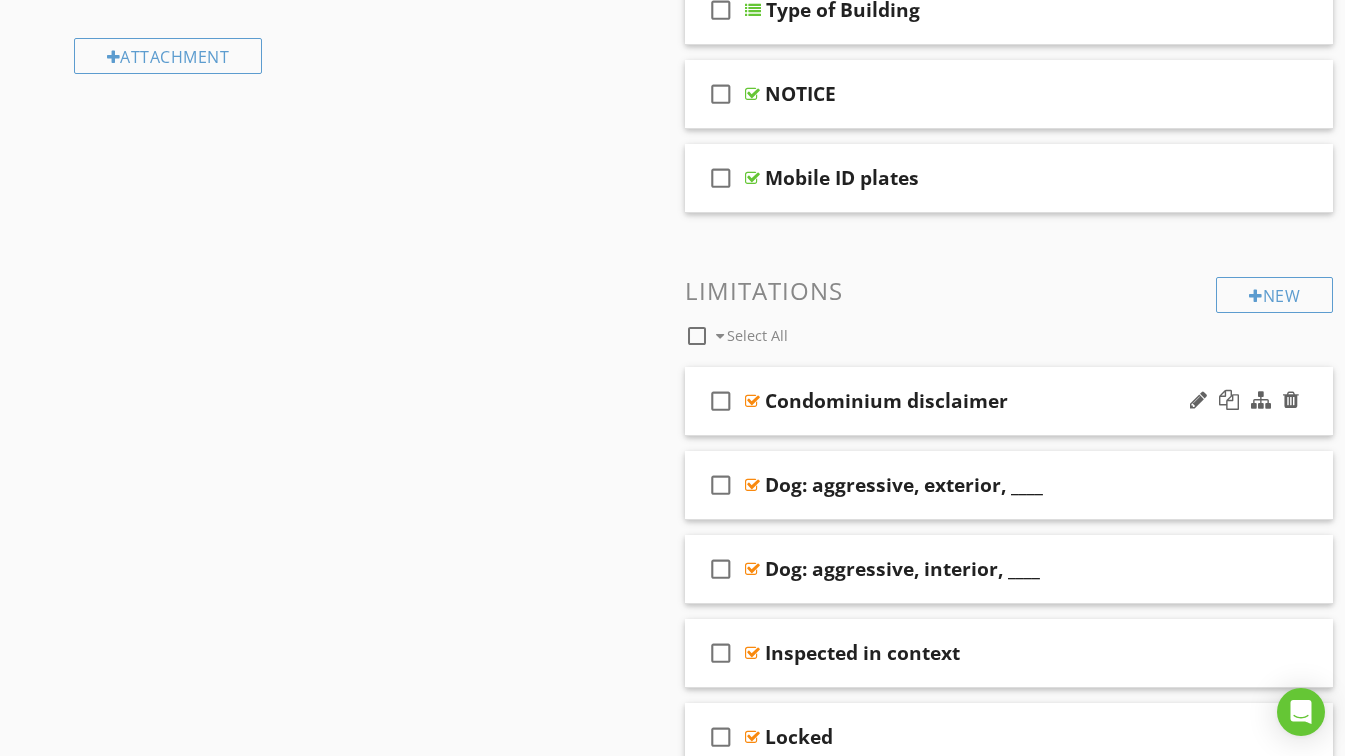 click on "check_box_outline_blank
Condominium disclaimer" at bounding box center (1009, 401) 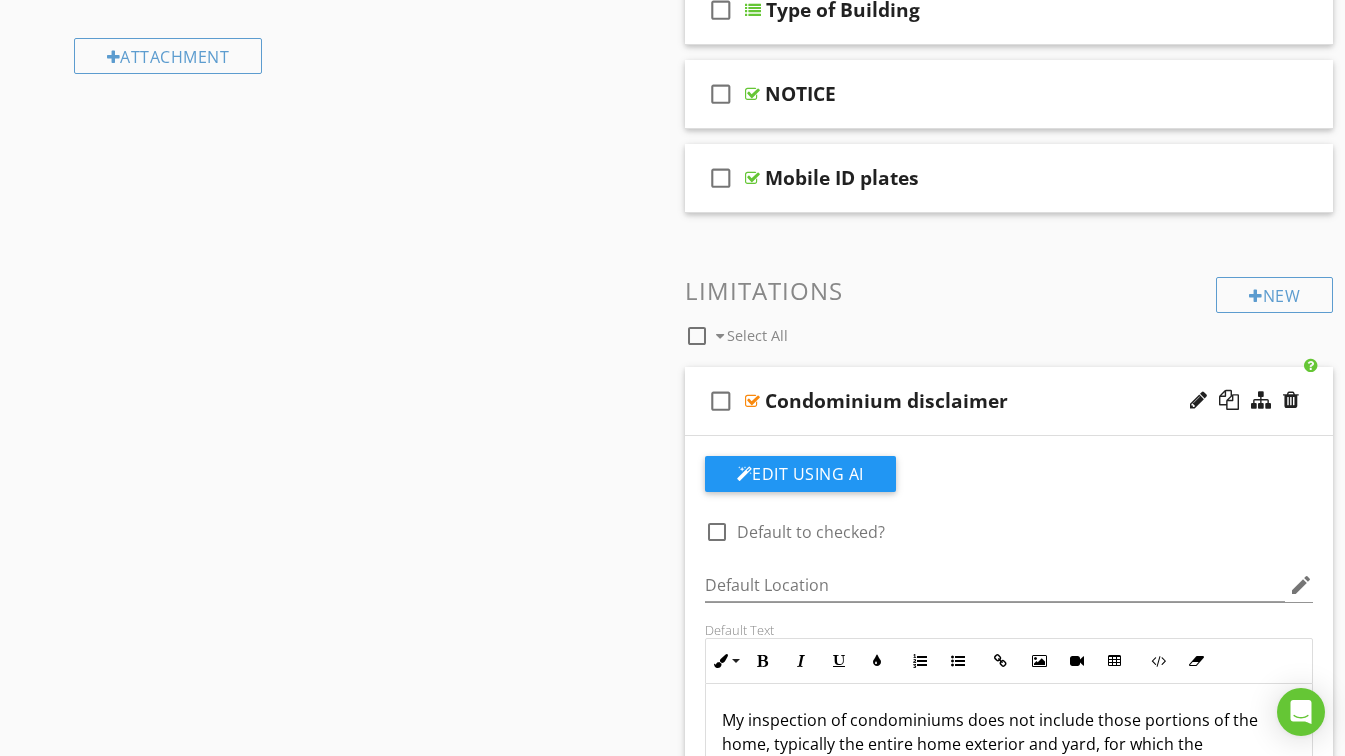 scroll, scrollTop: 1100, scrollLeft: 0, axis: vertical 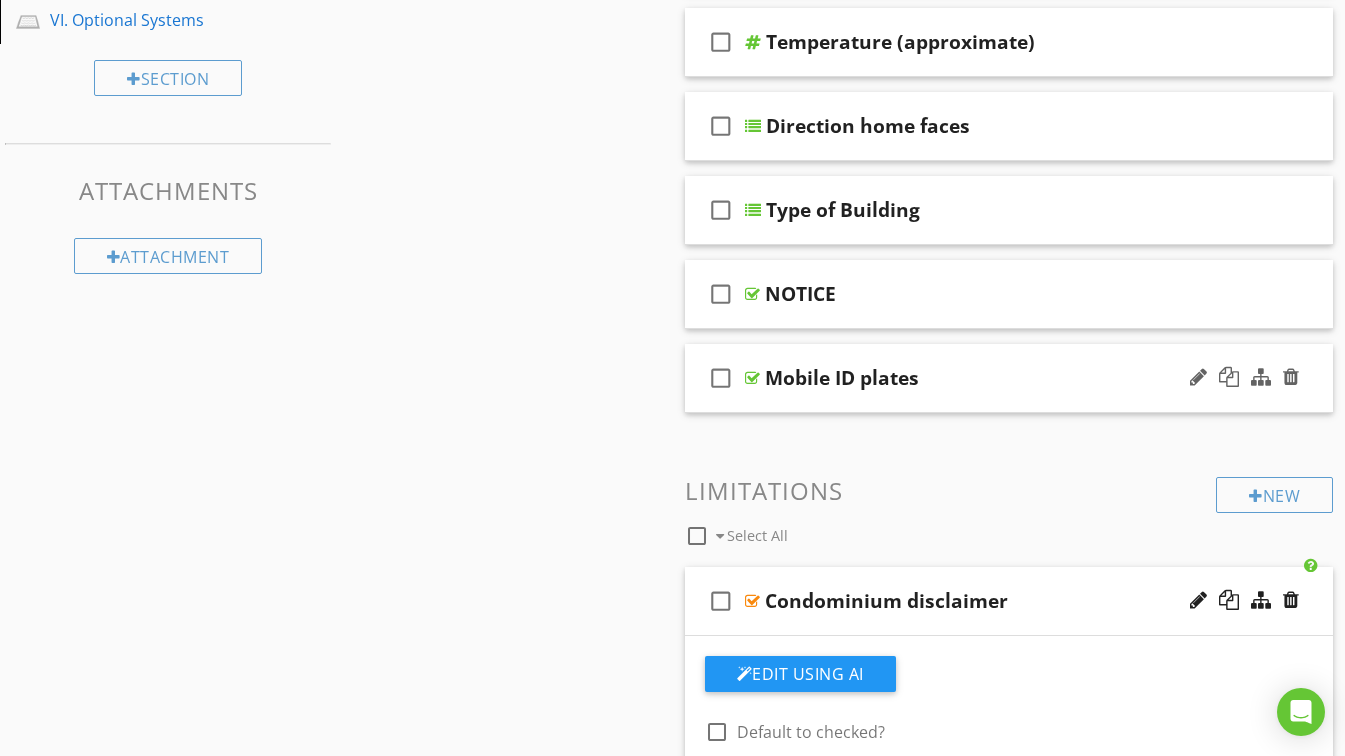 click on "Mobile ID plates" at bounding box center (993, 378) 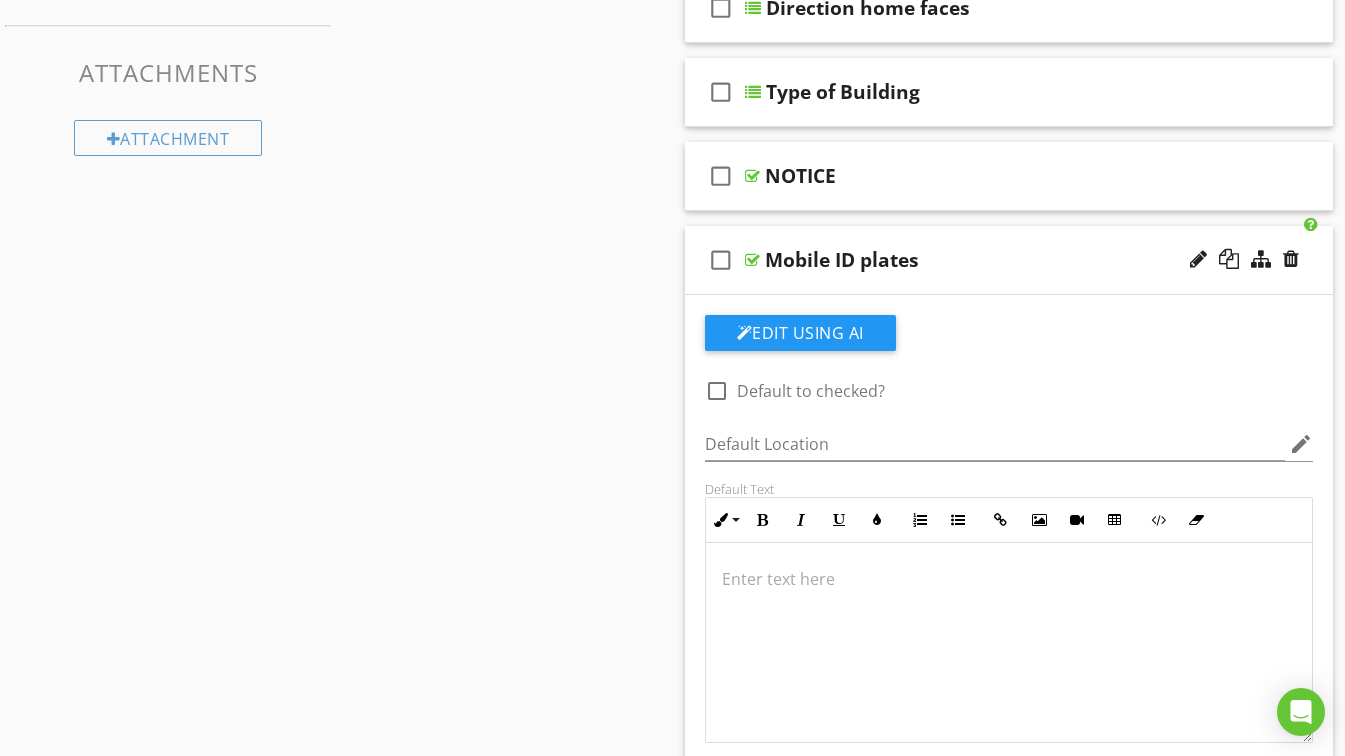 scroll, scrollTop: 900, scrollLeft: 0, axis: vertical 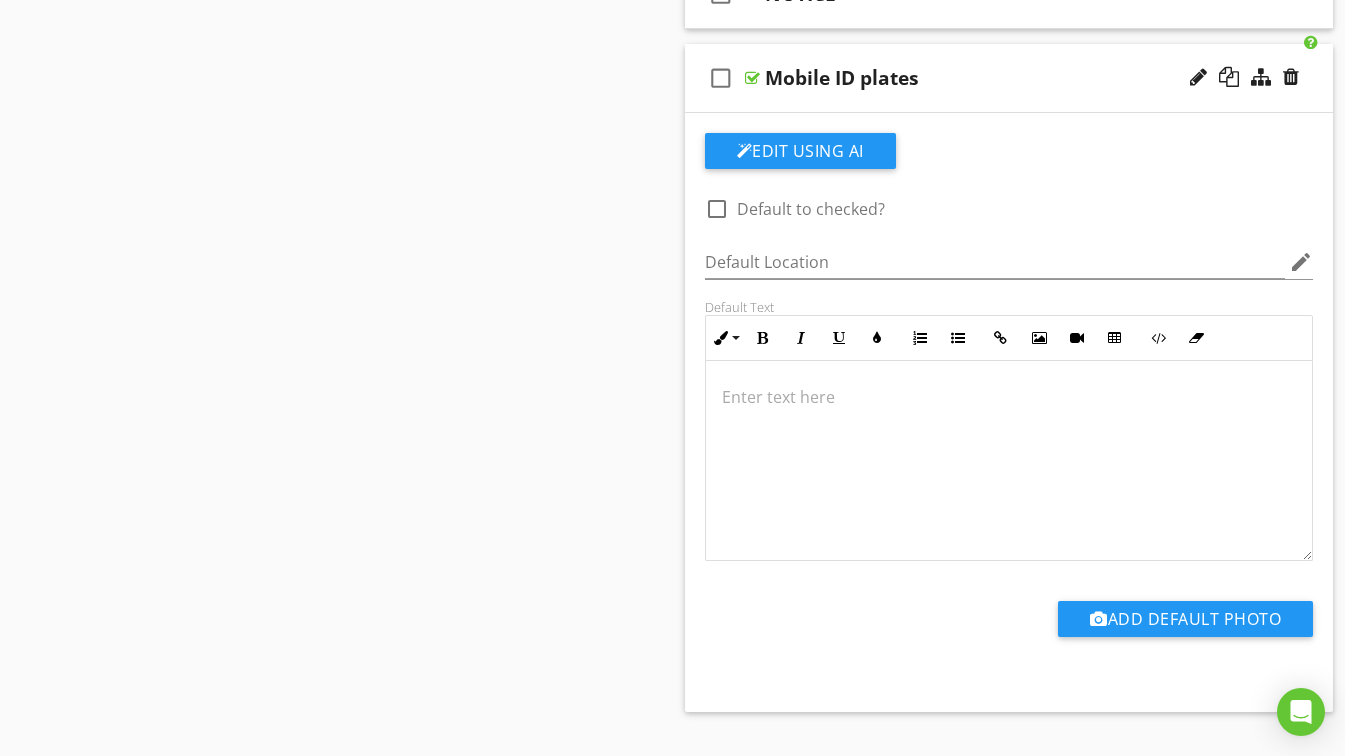click on "Mobile ID plates" at bounding box center (993, 78) 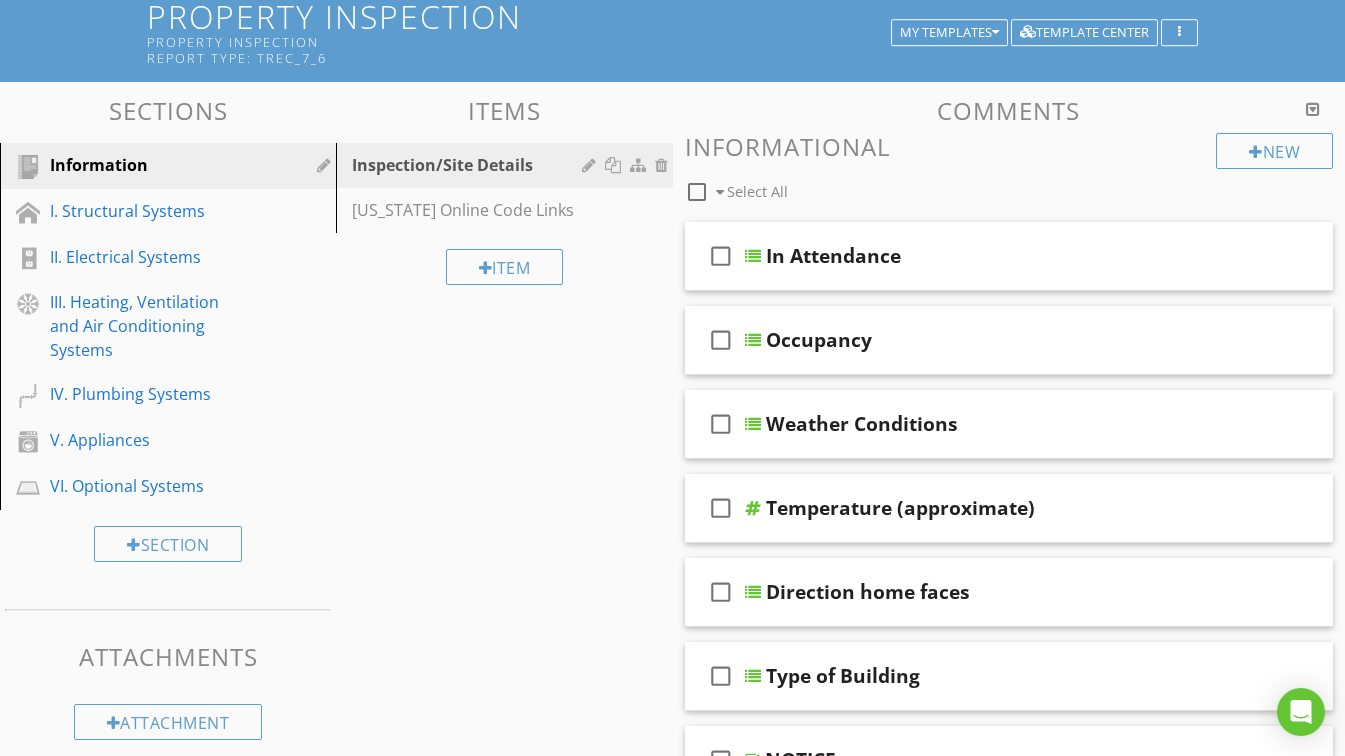 scroll, scrollTop: 0, scrollLeft: 0, axis: both 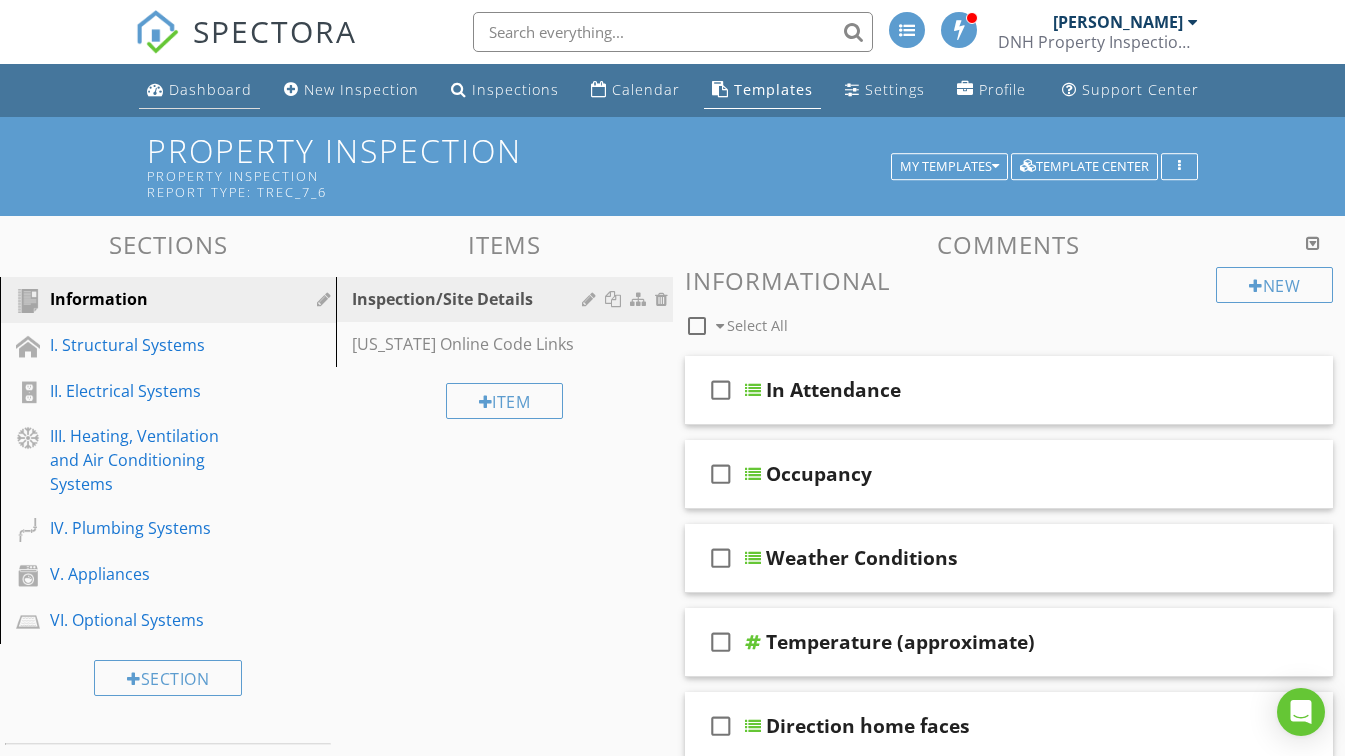 click on "Dashboard" at bounding box center (210, 89) 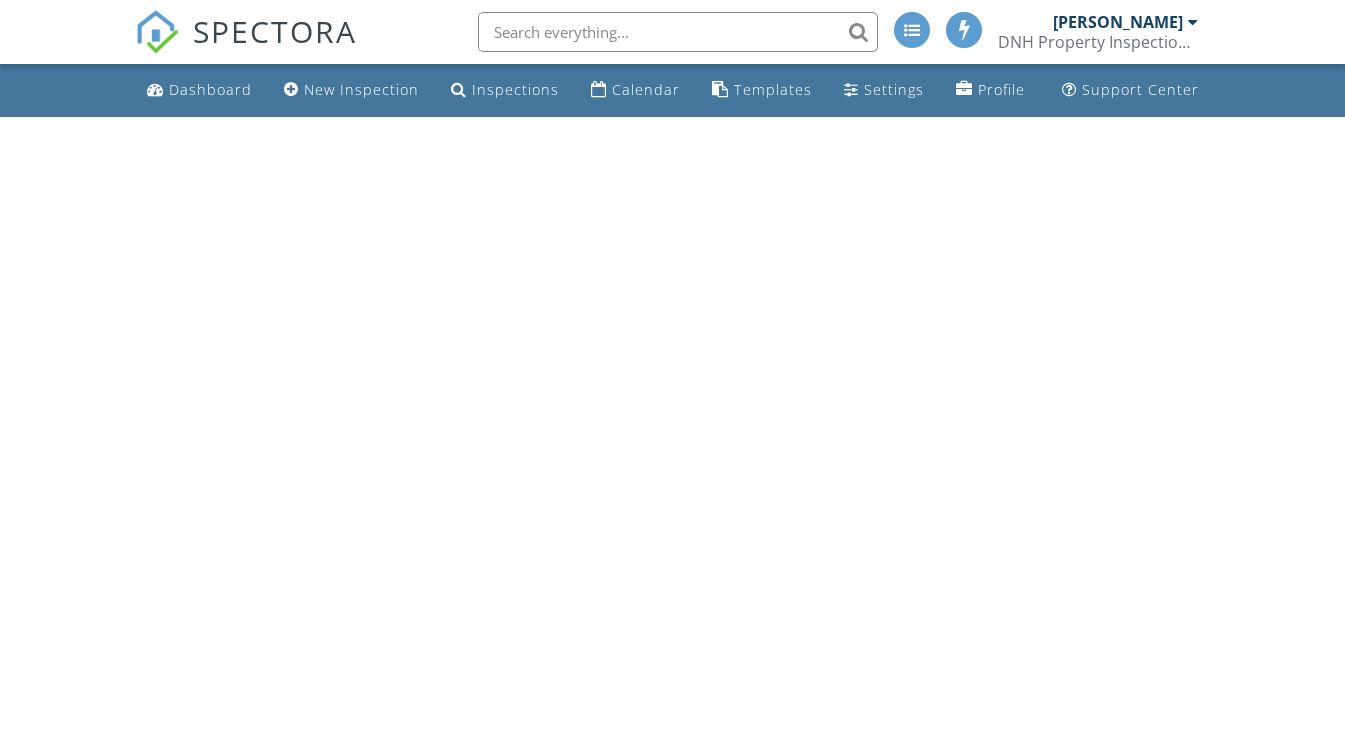 scroll, scrollTop: 0, scrollLeft: 0, axis: both 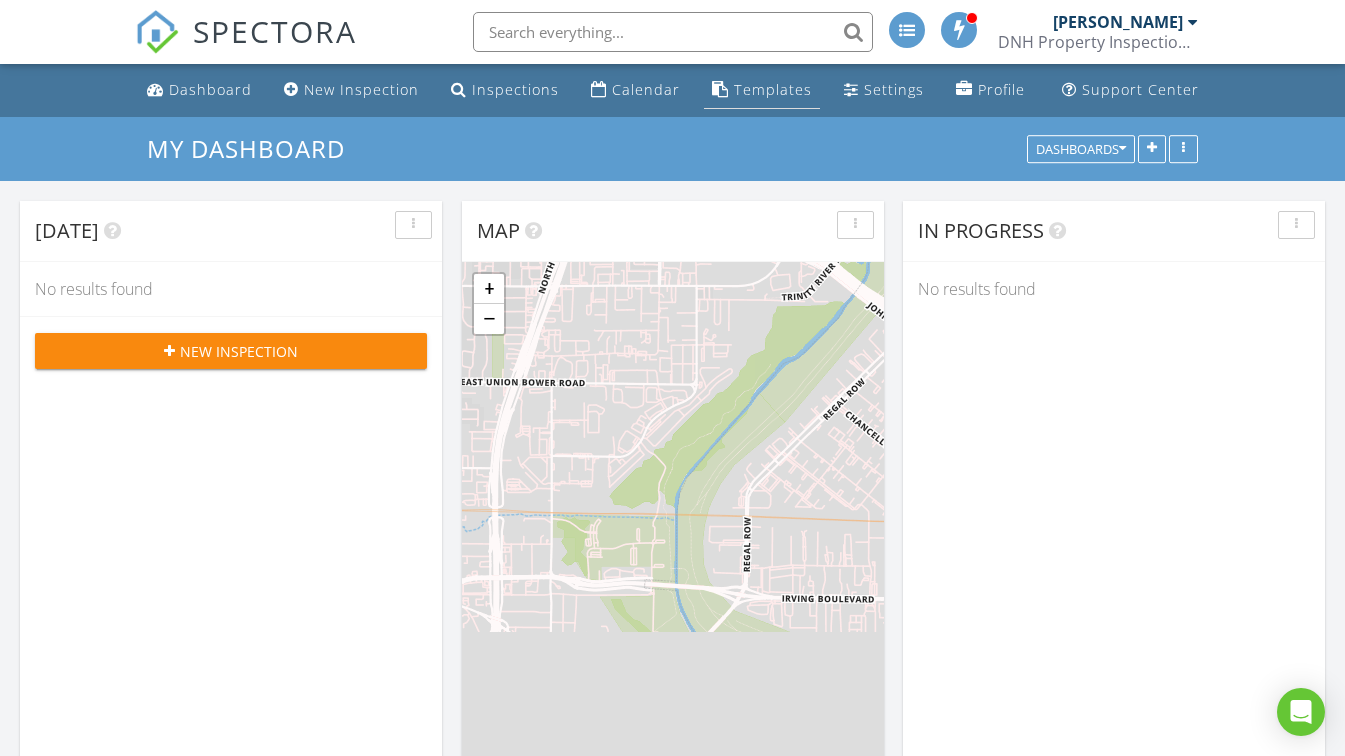 click on "Templates" at bounding box center [773, 89] 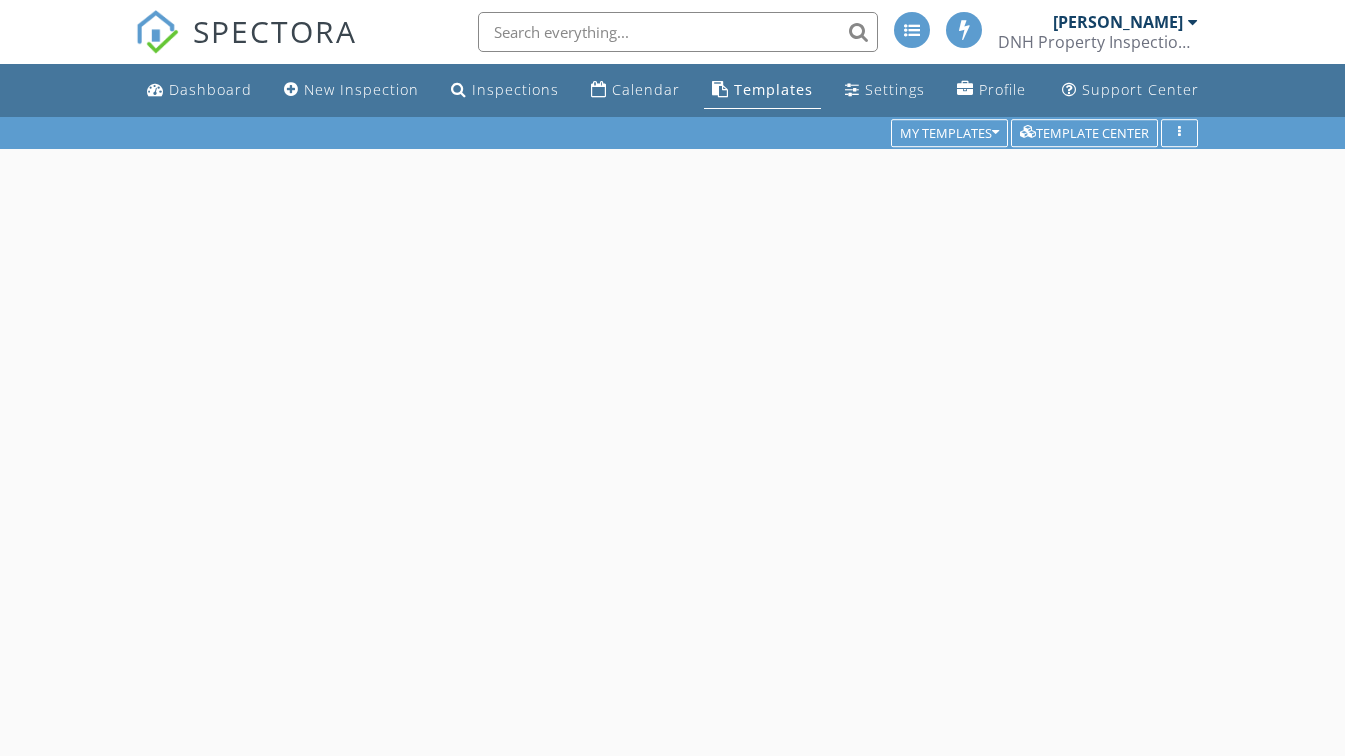 scroll, scrollTop: 0, scrollLeft: 0, axis: both 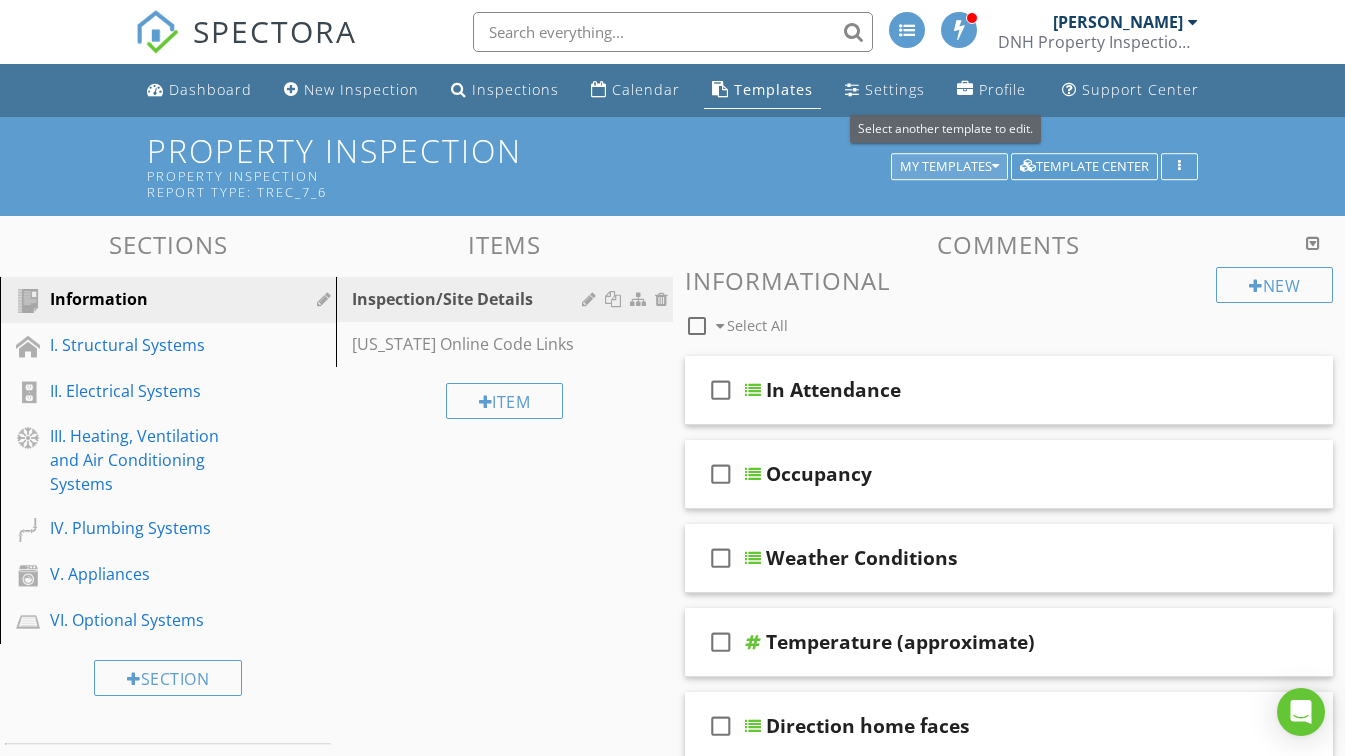 click on "My Templates" at bounding box center (949, 167) 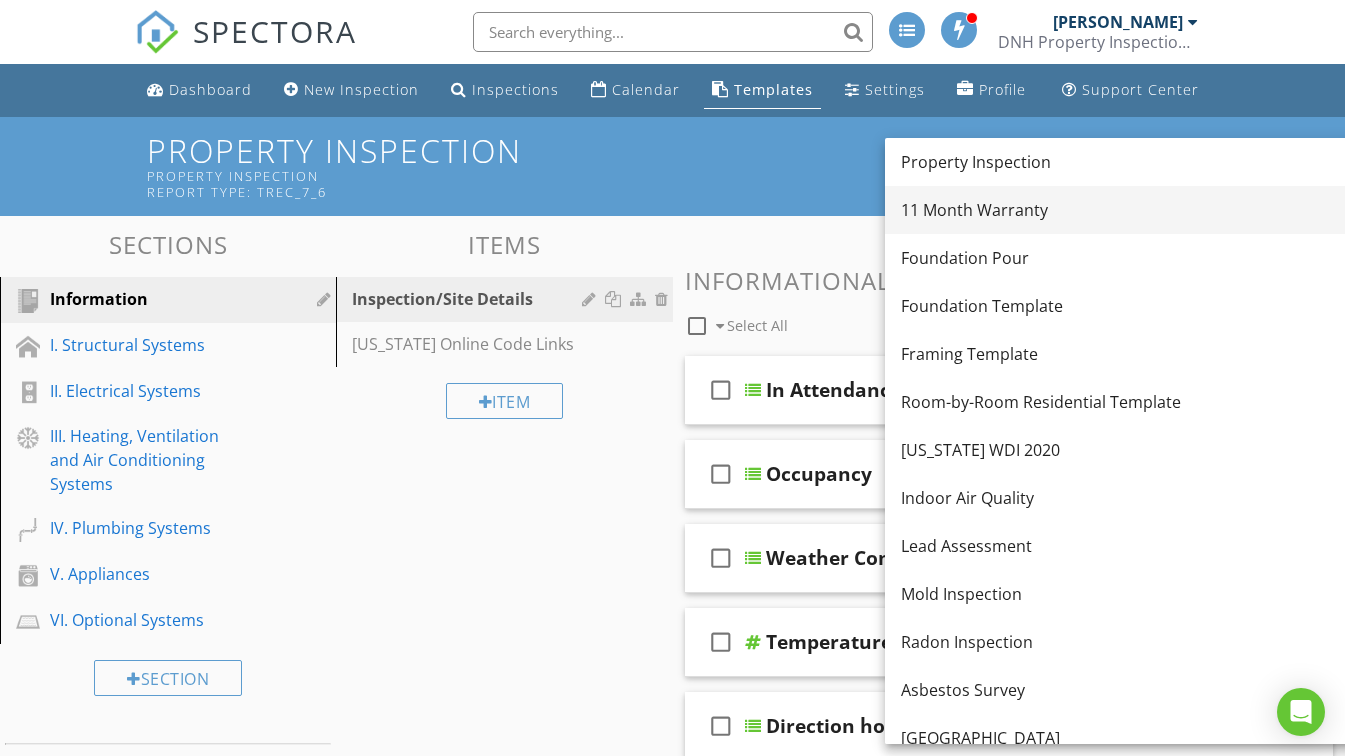 click on "11 Month Warranty" at bounding box center [1161, 210] 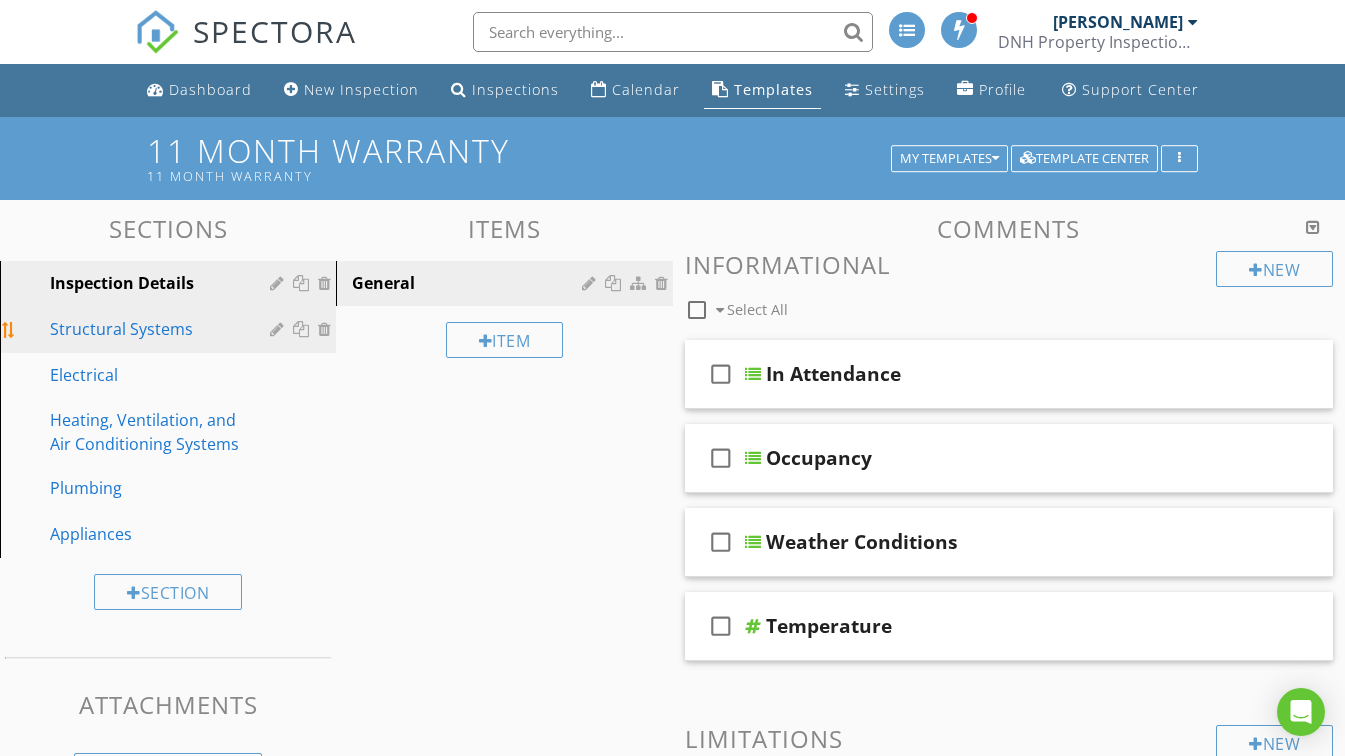 click on "Structural Systems" at bounding box center (145, 329) 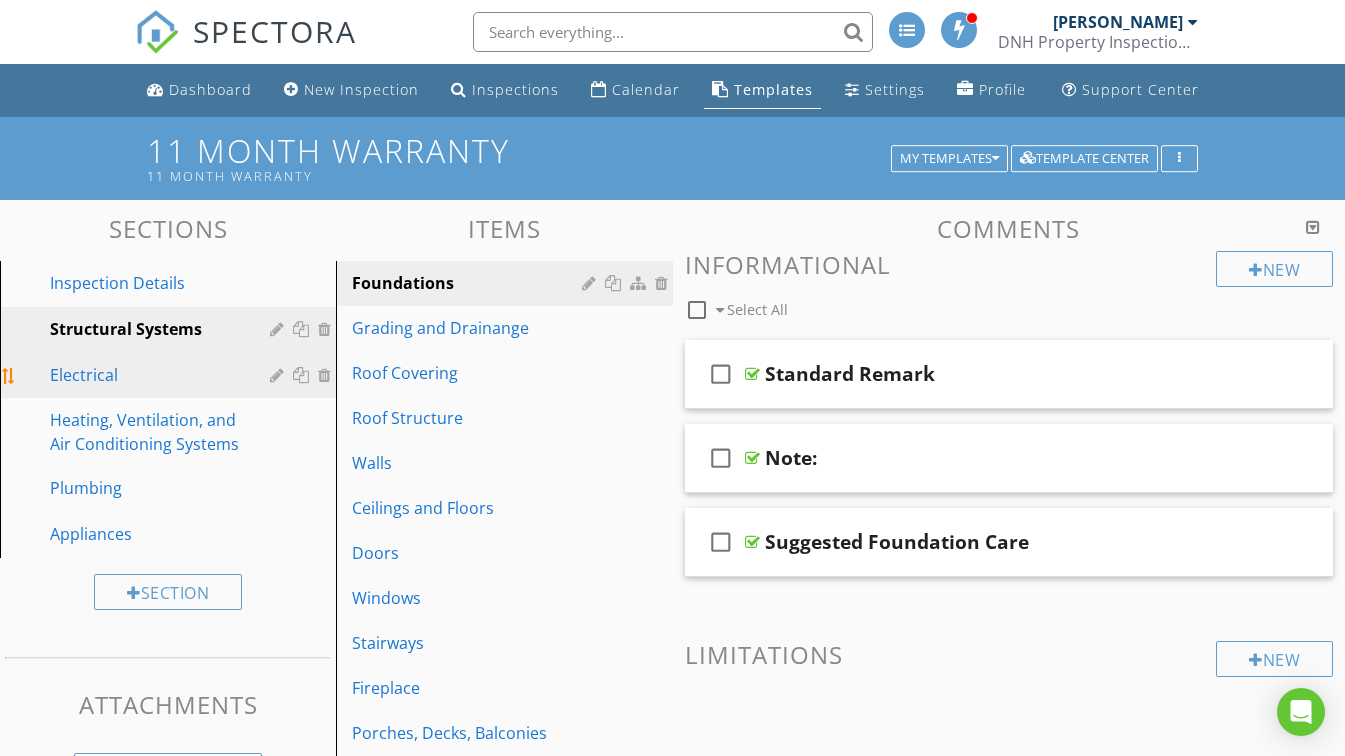 click on "Electrical" at bounding box center (145, 375) 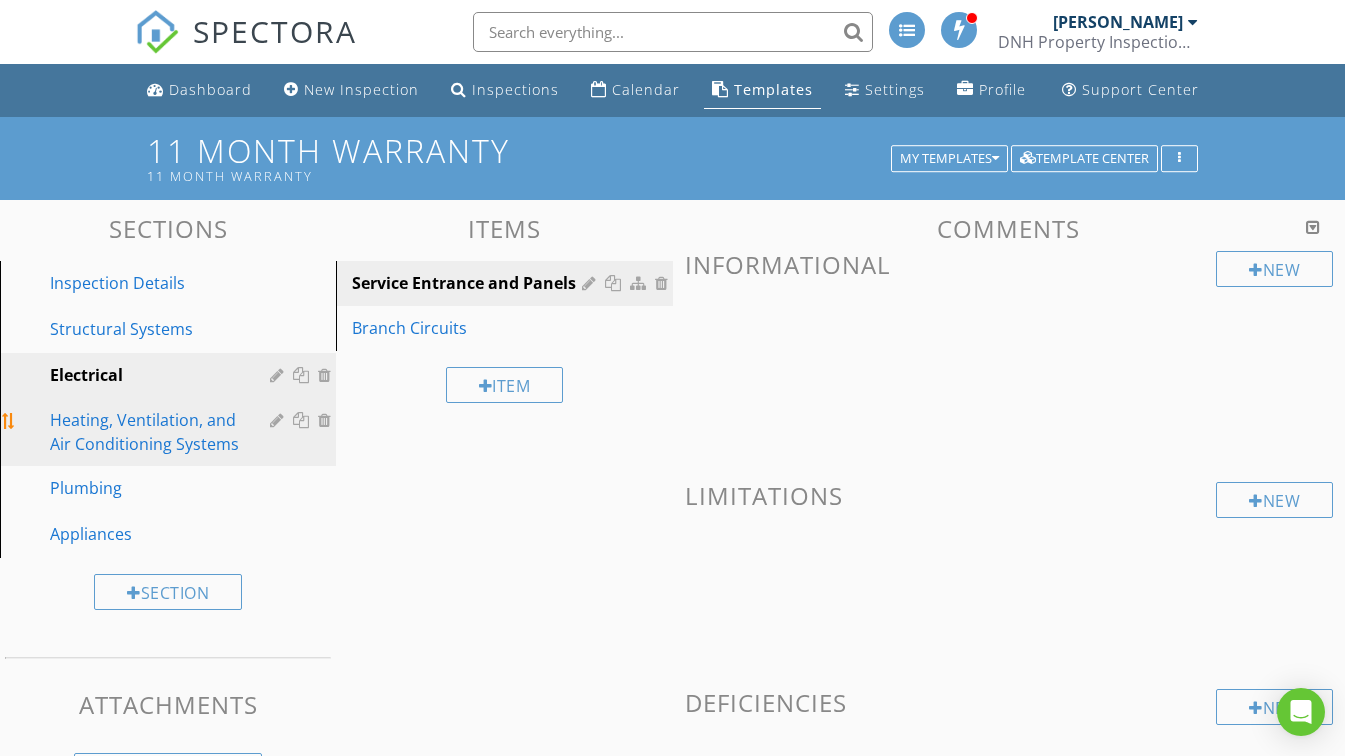 click on "Heating, Ventilation, and Air Conditioning Systems" at bounding box center [145, 432] 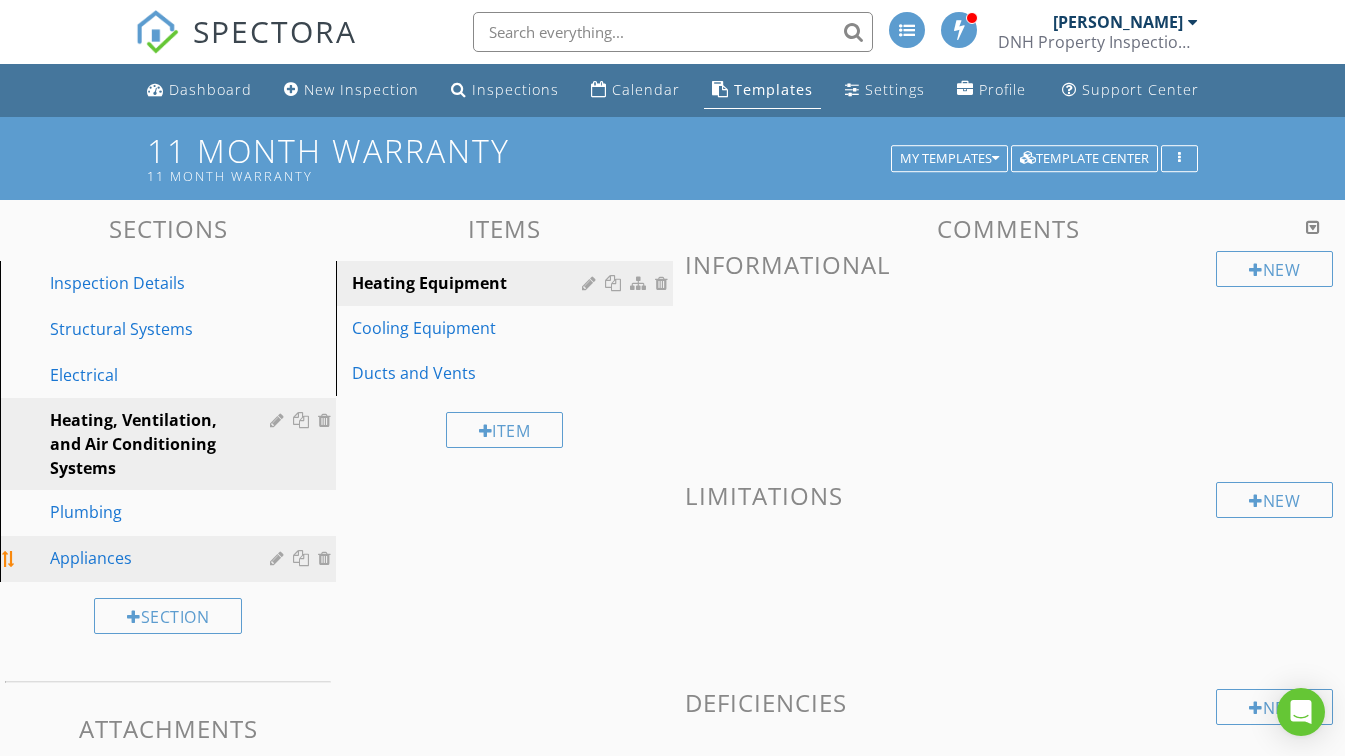 click on "Plumbing" at bounding box center (145, 512) 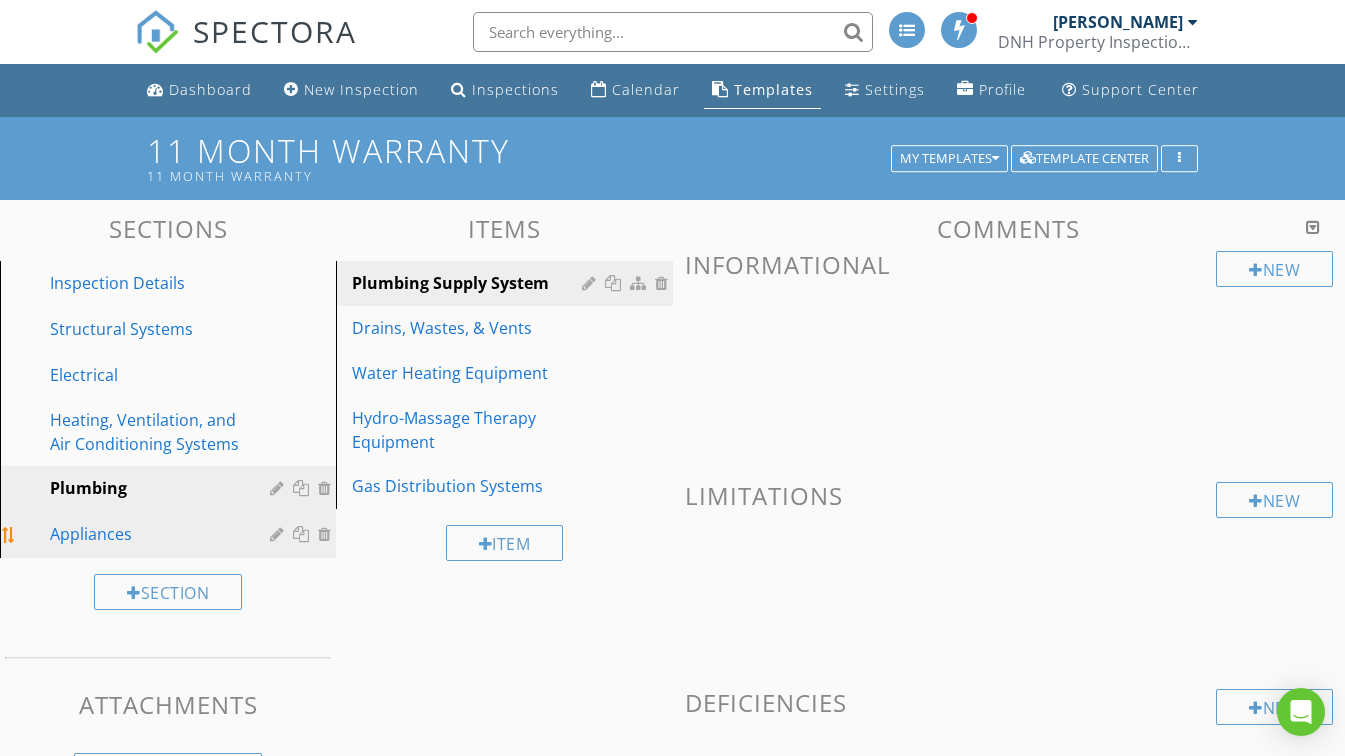 click on "Appliances" at bounding box center (145, 534) 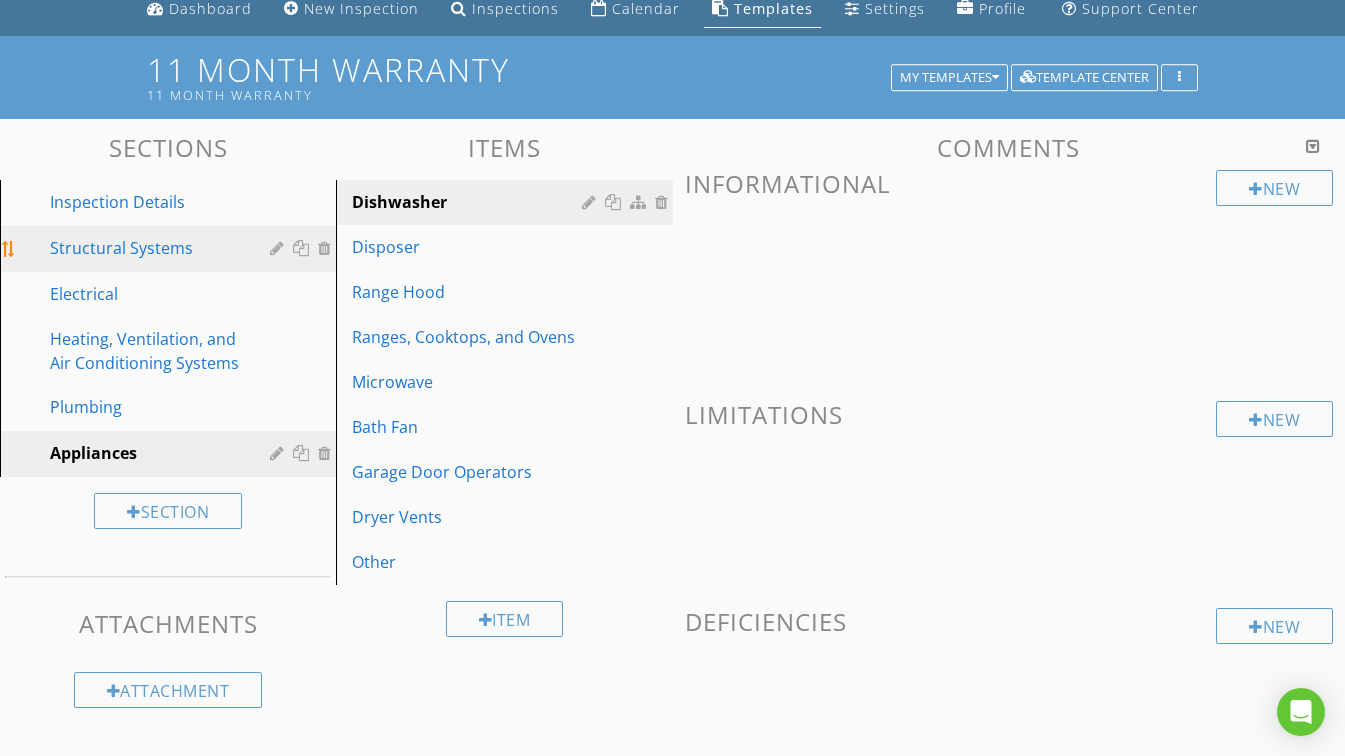 scroll, scrollTop: 60, scrollLeft: 0, axis: vertical 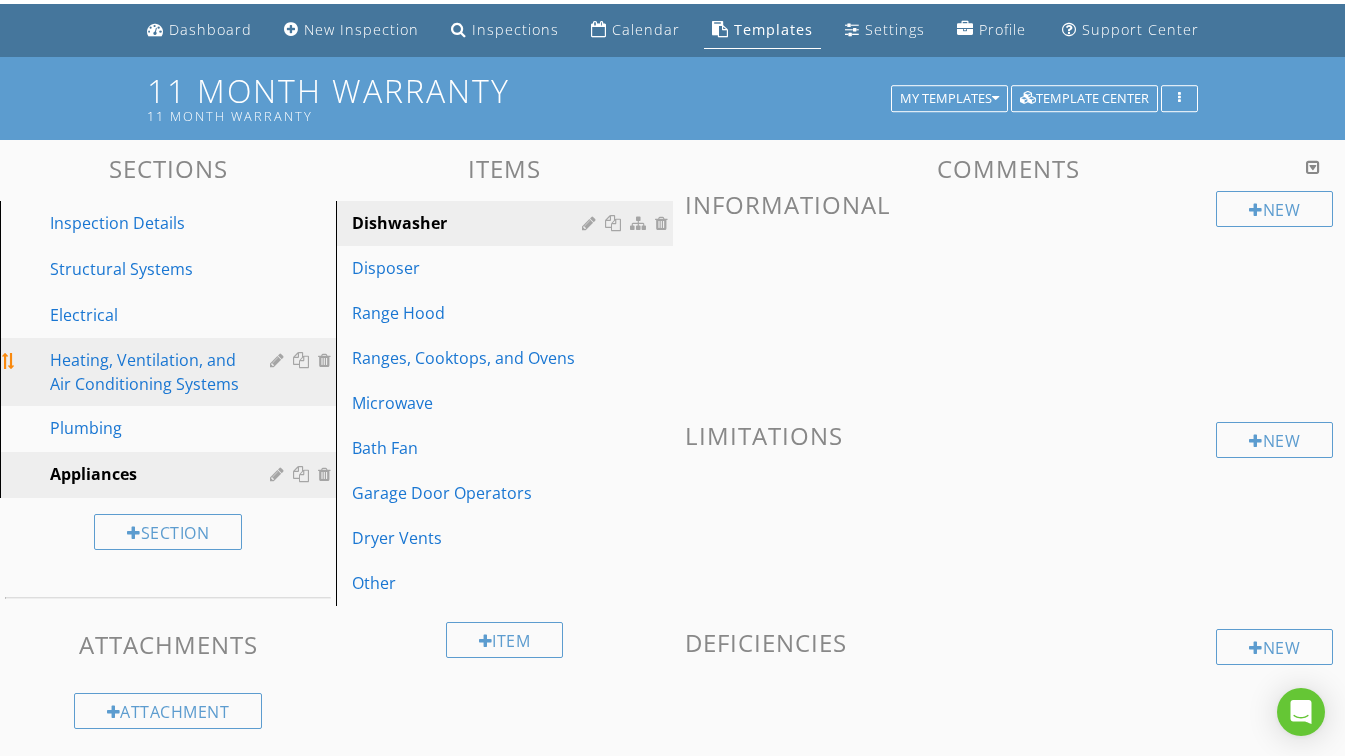 click on "Heating, Ventilation, and Air Conditioning Systems" at bounding box center [145, 372] 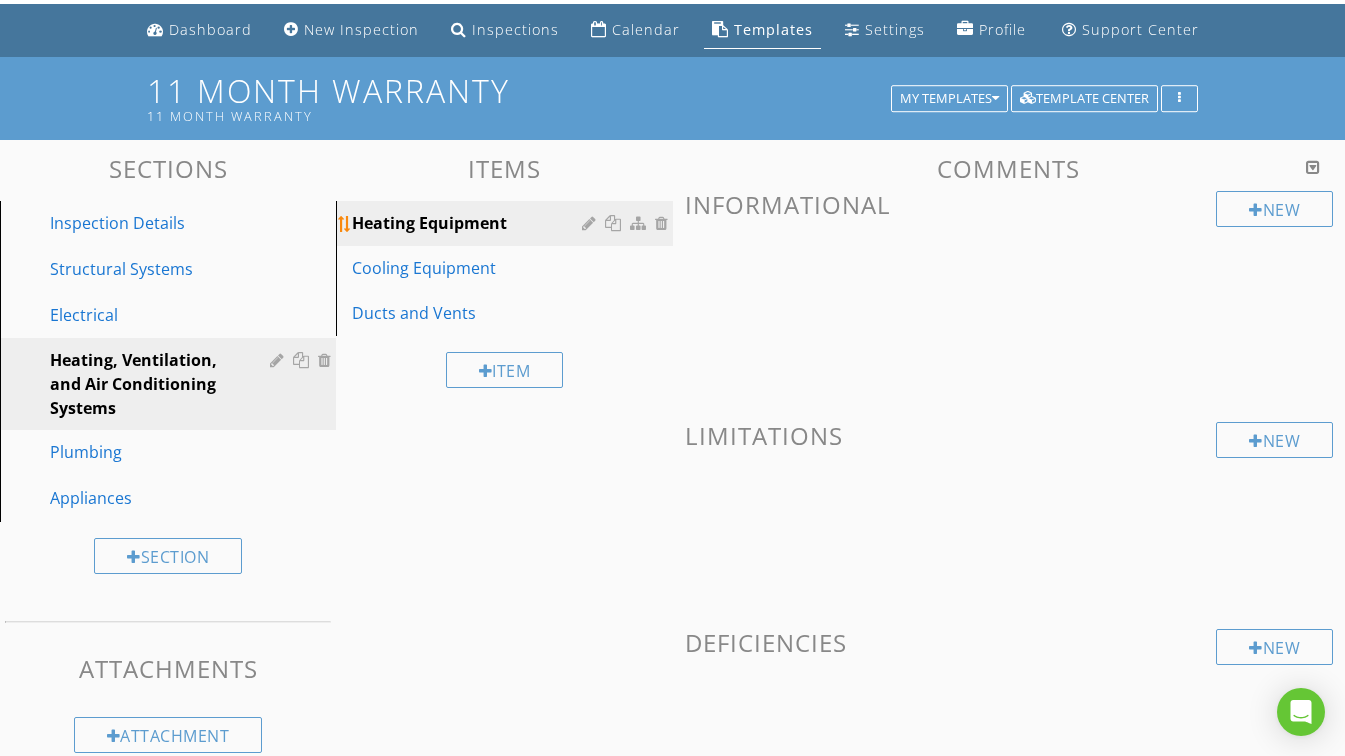 click on "Heating Equipment" at bounding box center [469, 223] 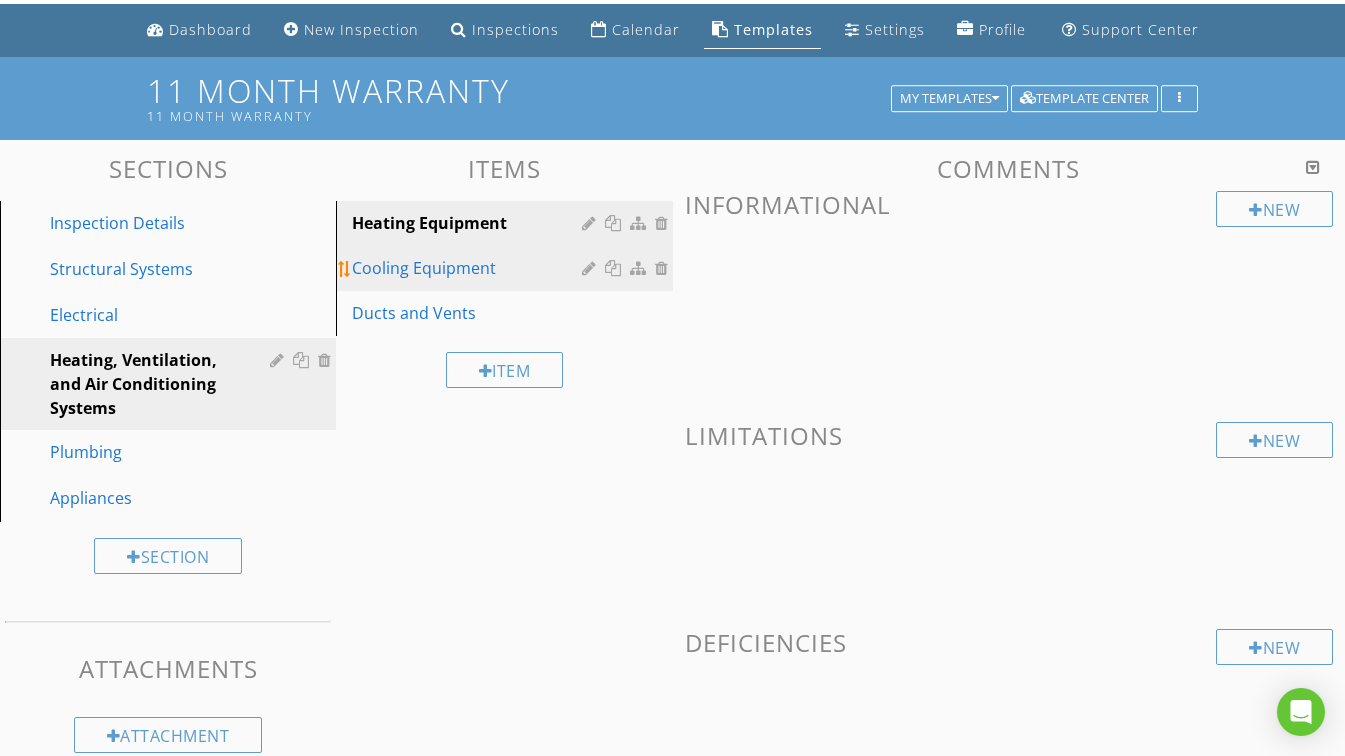 click on "Cooling Equipment" at bounding box center [469, 268] 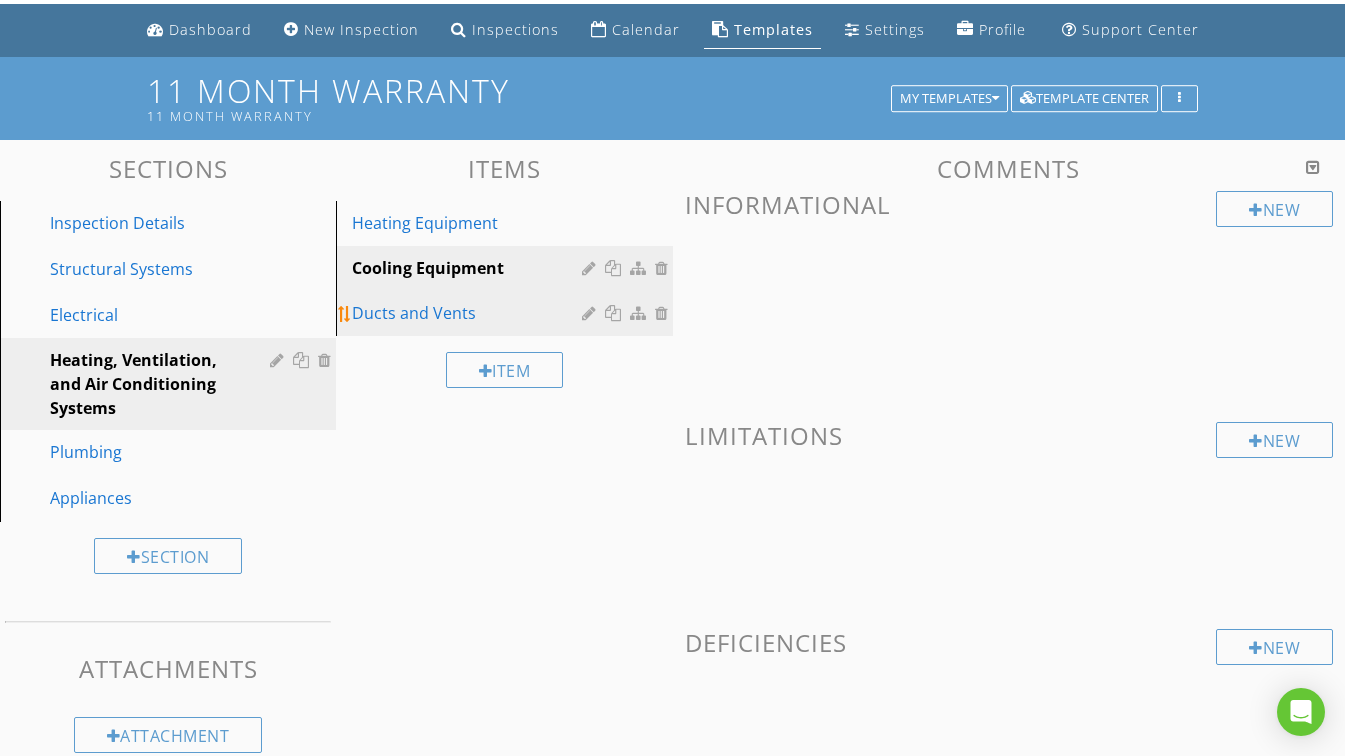 click on "Ducts and Vents" at bounding box center (469, 313) 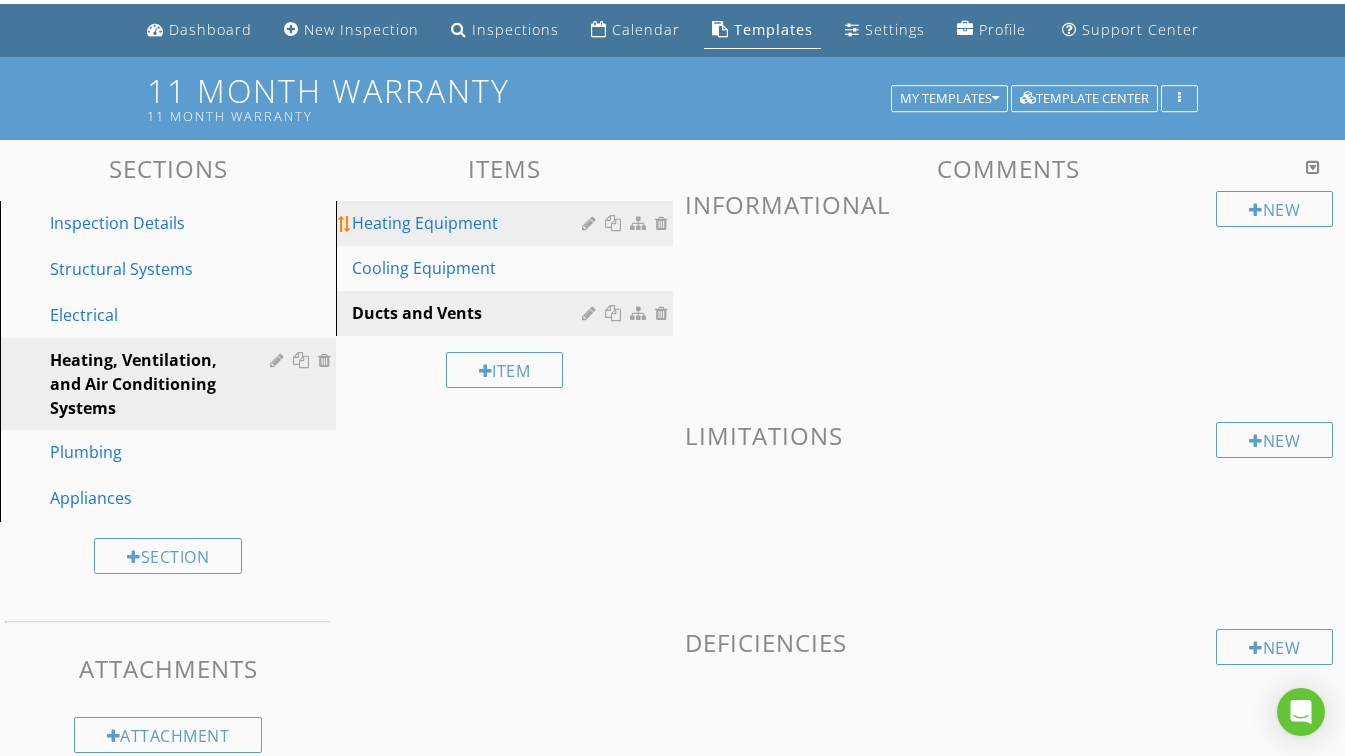 click on "Heating Equipment" at bounding box center (469, 223) 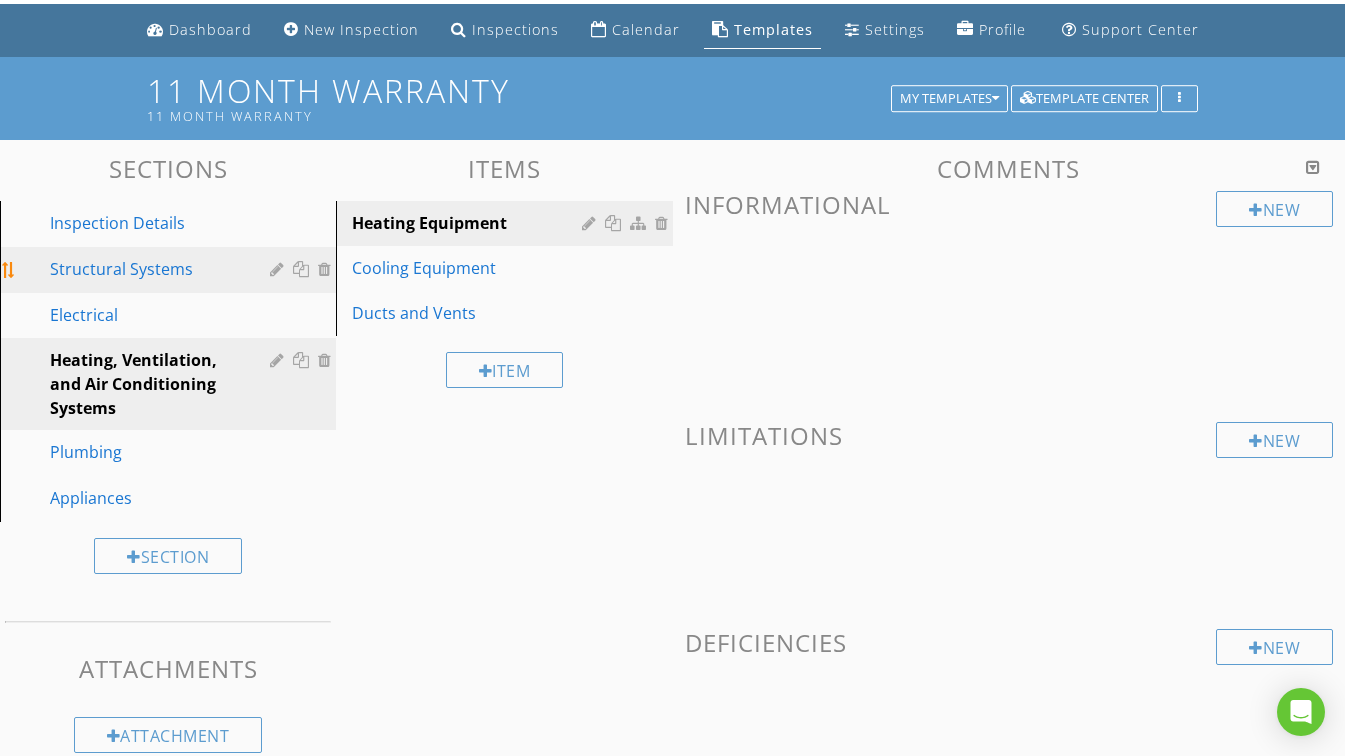 click on "Structural Systems" at bounding box center (145, 269) 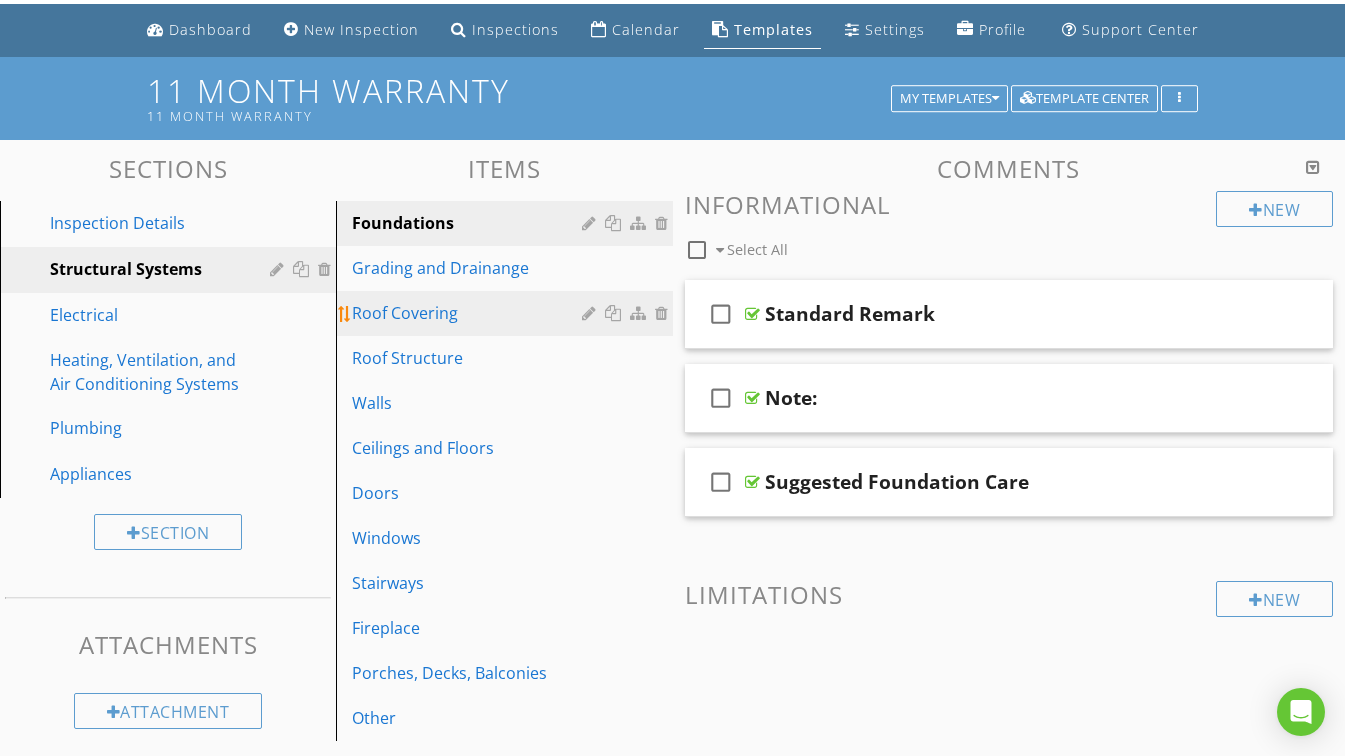 click on "Roof Covering" at bounding box center (469, 313) 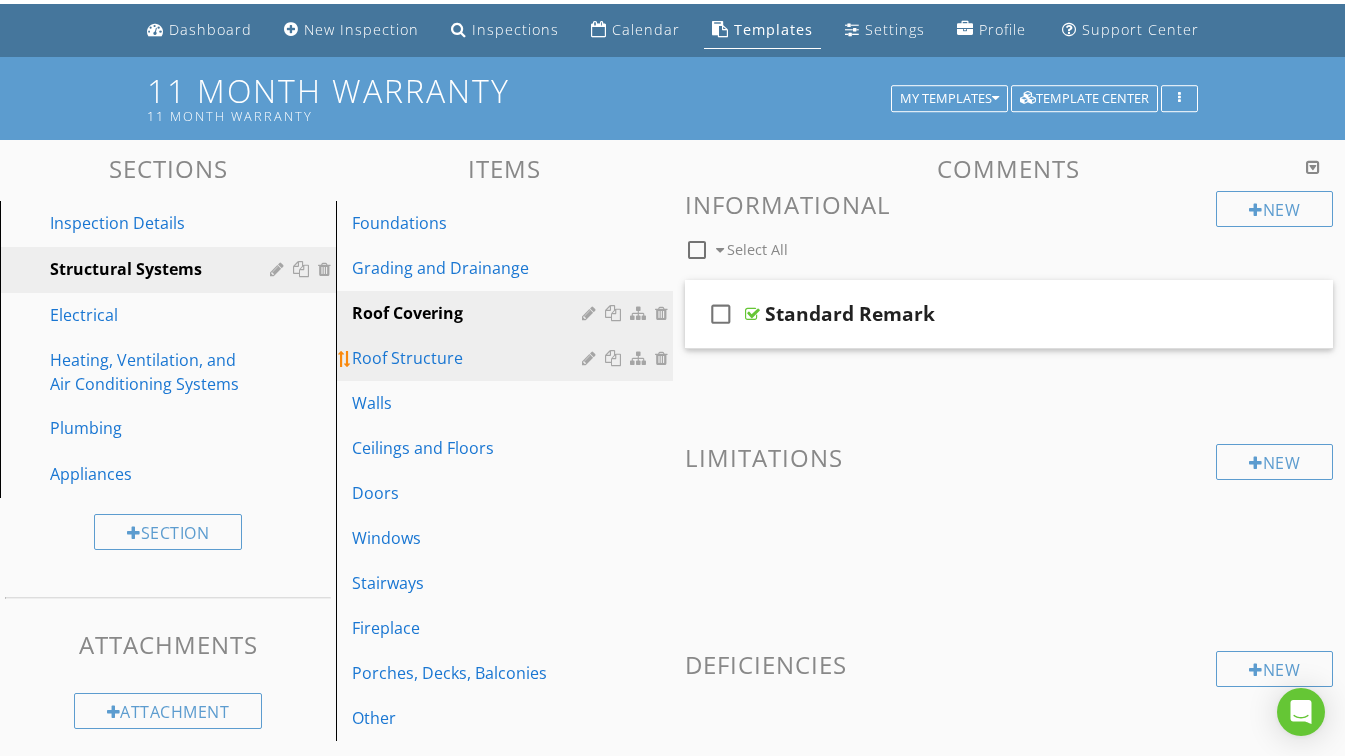 click on "Roof Structure" at bounding box center [469, 358] 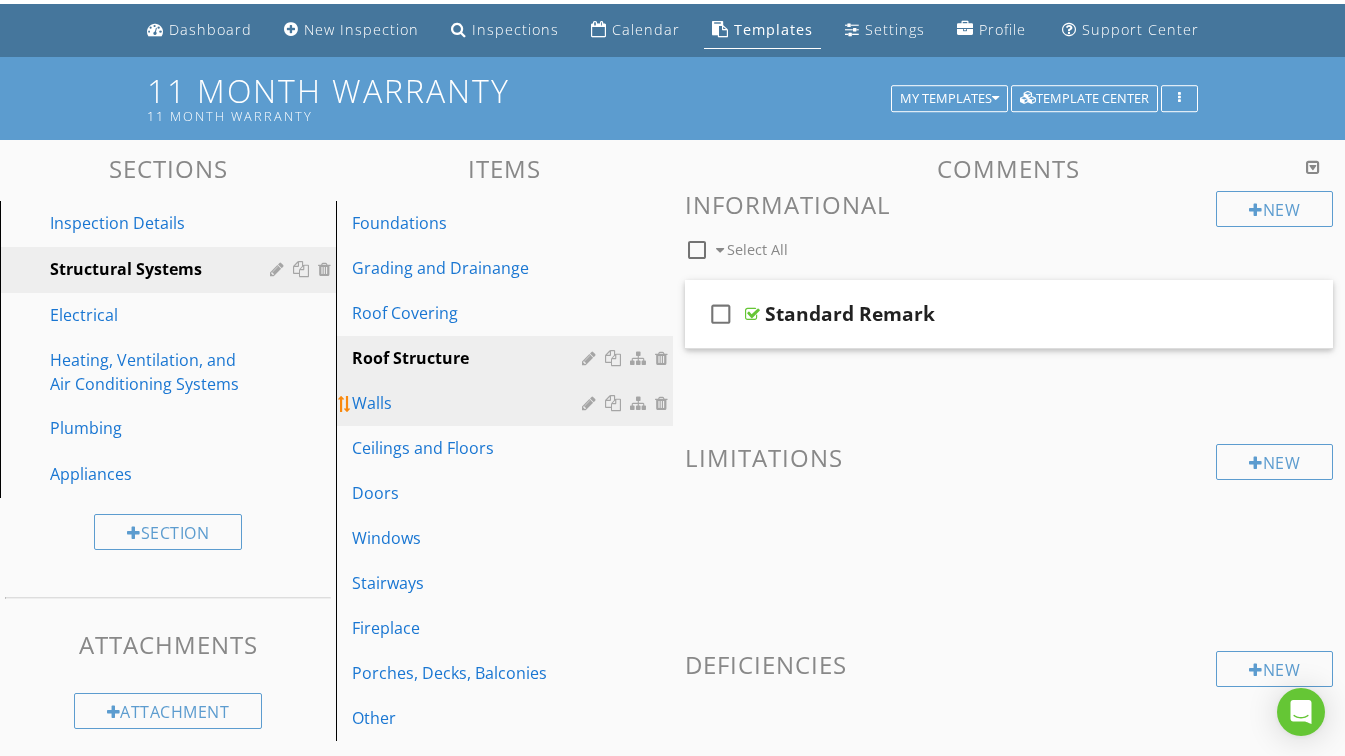 click on "Walls" at bounding box center (469, 403) 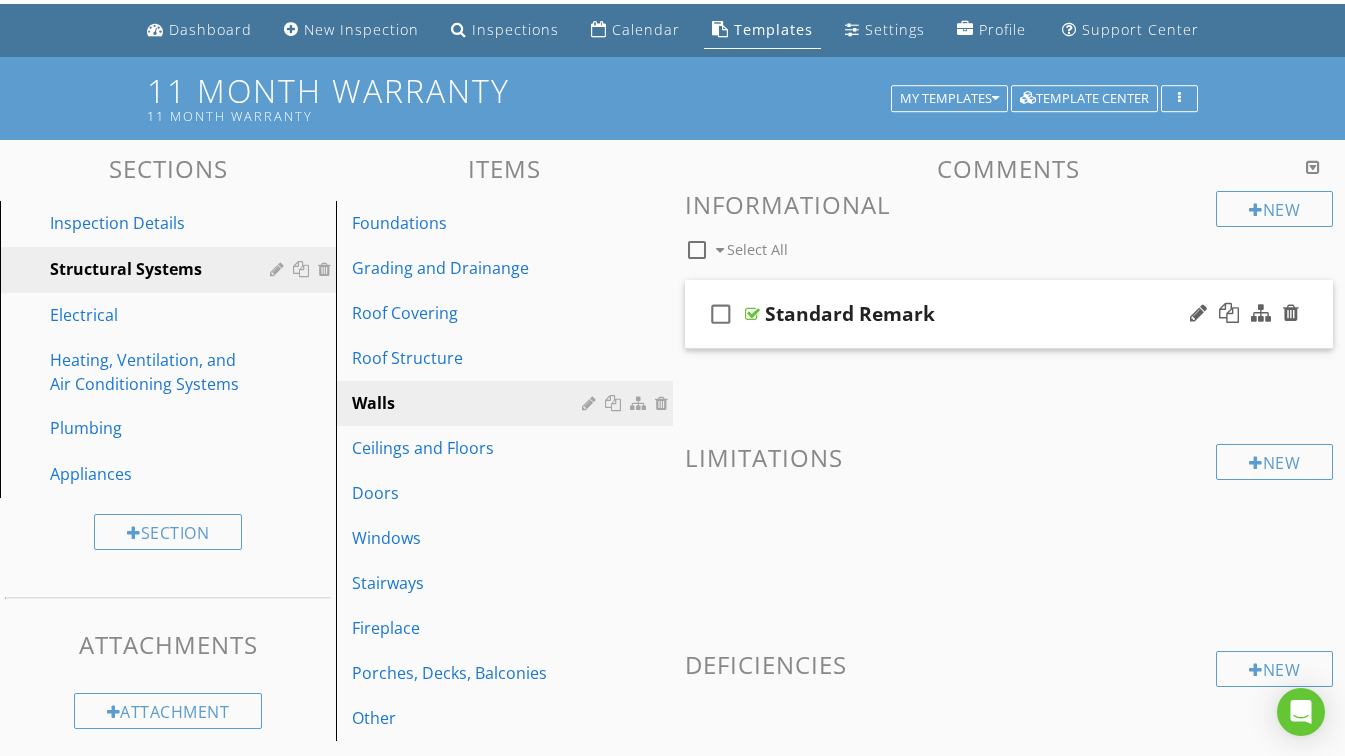 click on "Standard Remark" at bounding box center (993, 314) 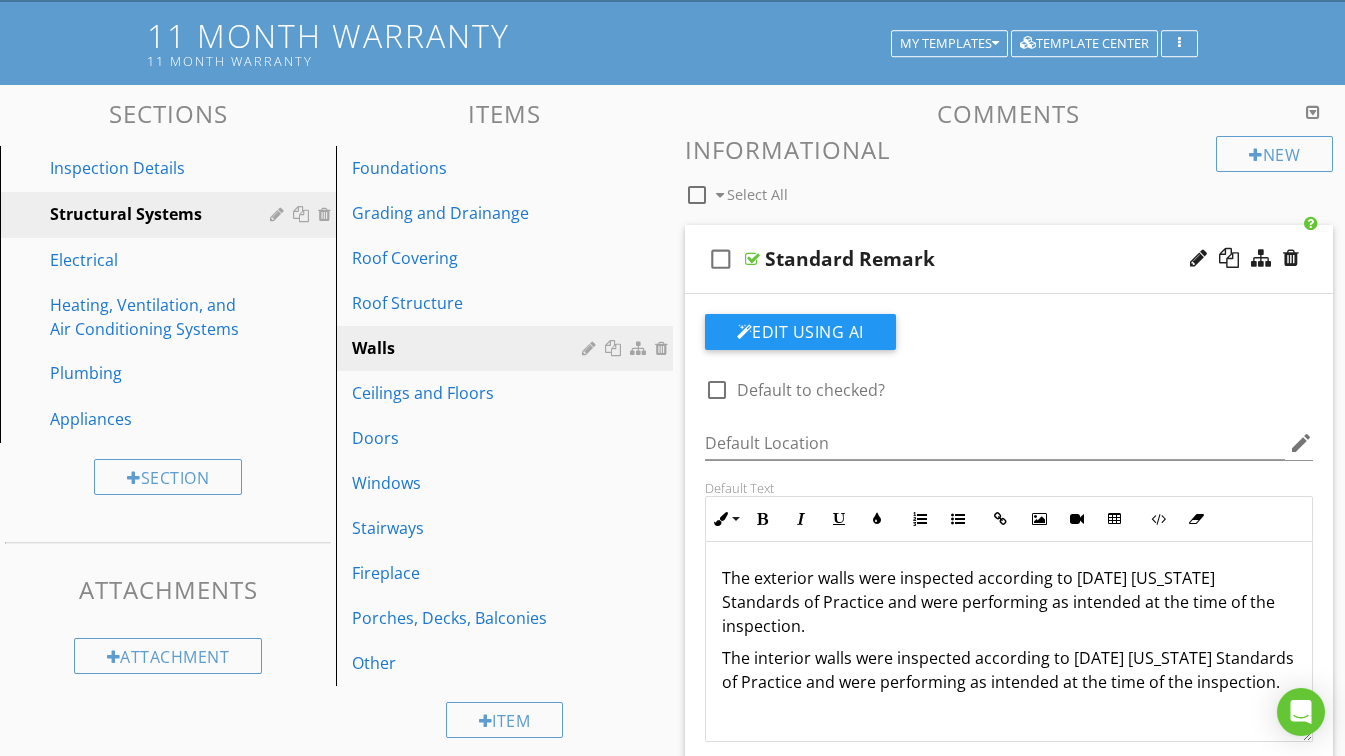 scroll, scrollTop: 60, scrollLeft: 0, axis: vertical 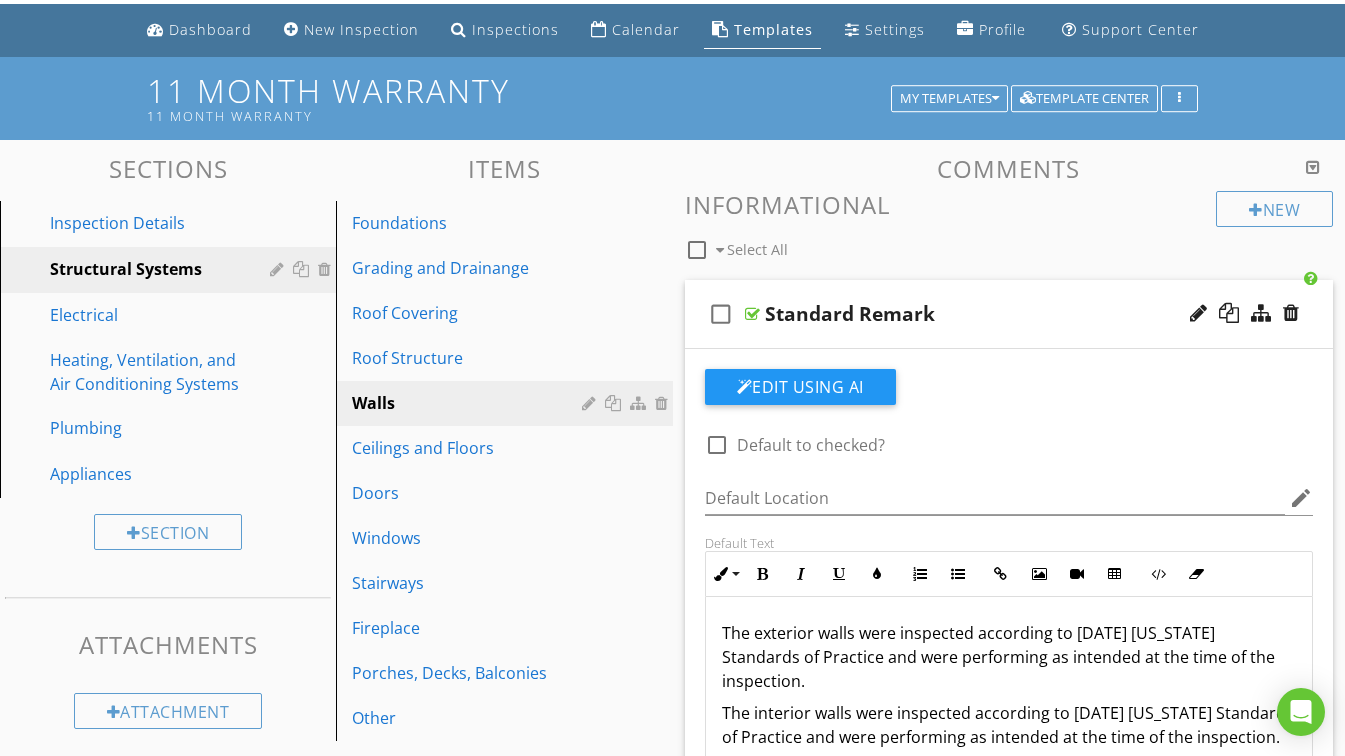 click on "Standard Remark" at bounding box center [993, 314] 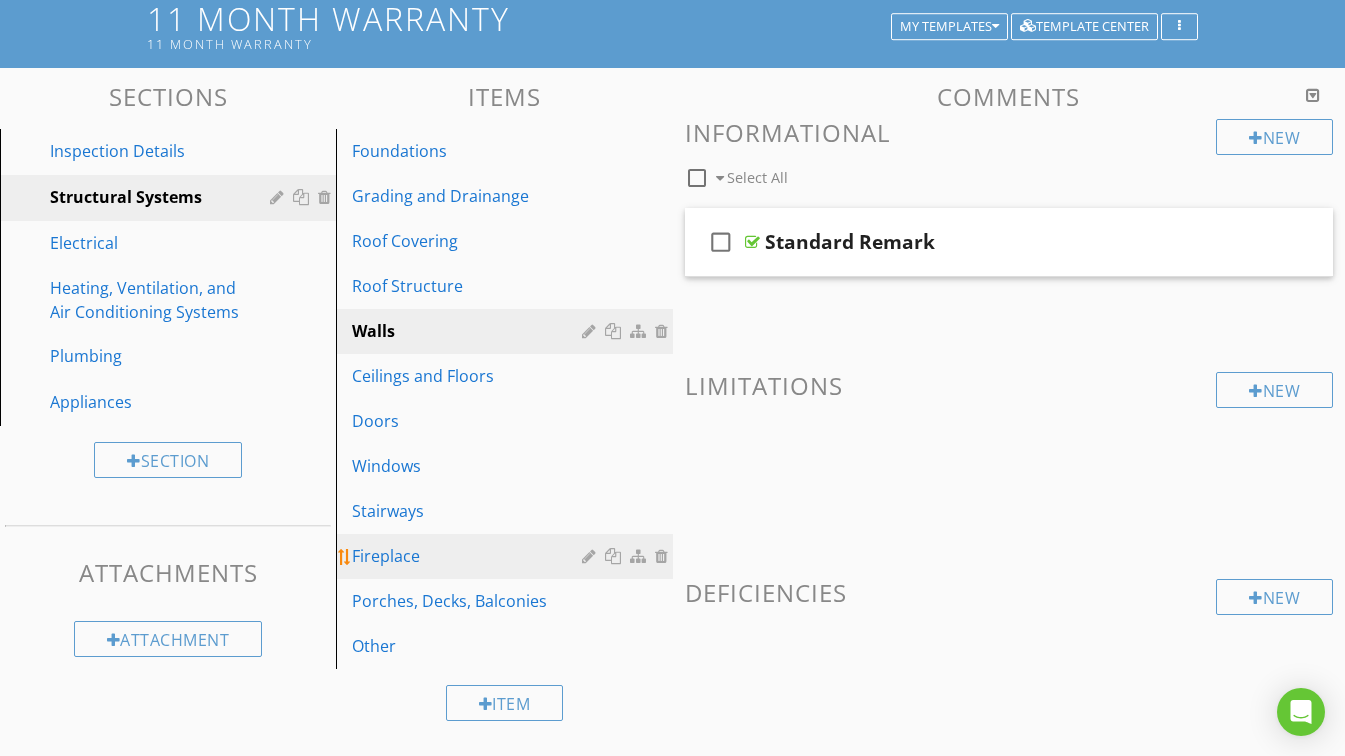 scroll, scrollTop: 182, scrollLeft: 0, axis: vertical 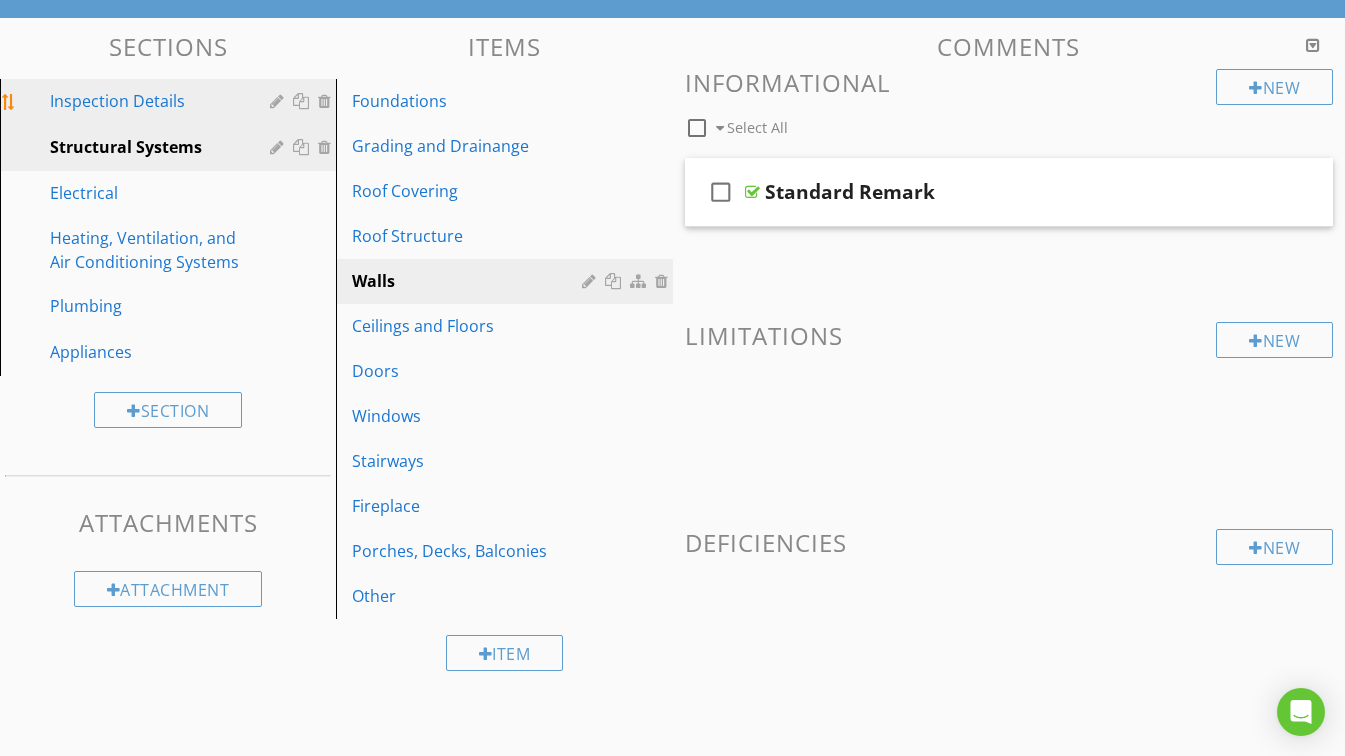 click on "Inspection Details" at bounding box center (145, 101) 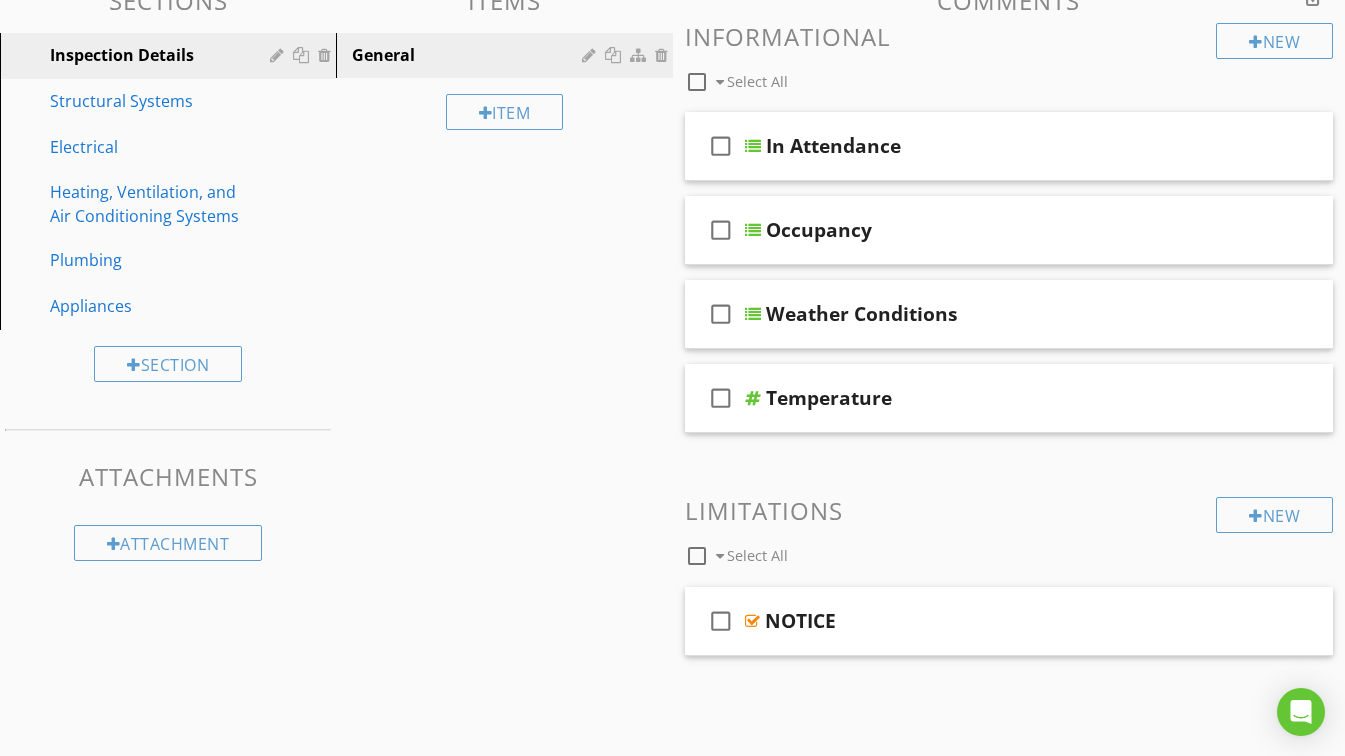 scroll, scrollTop: 242, scrollLeft: 0, axis: vertical 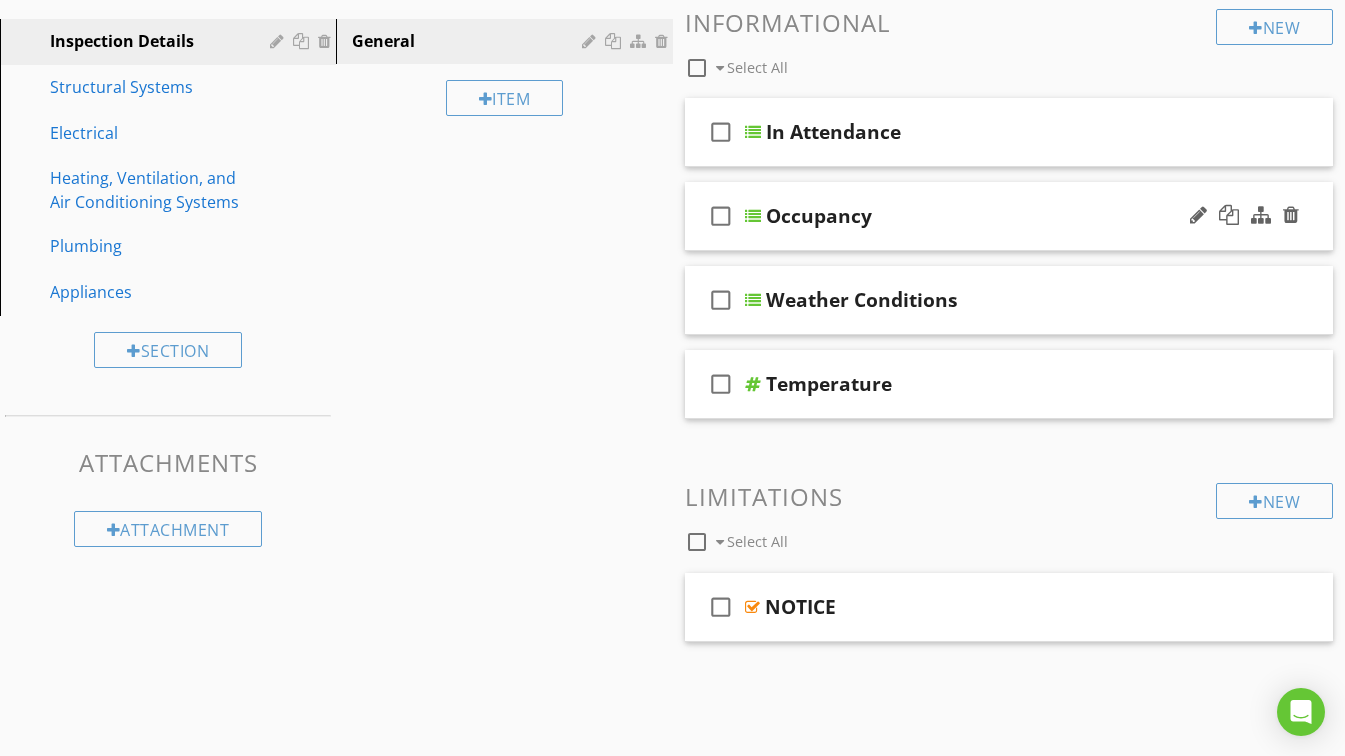 click on "Occupancy" at bounding box center (994, 216) 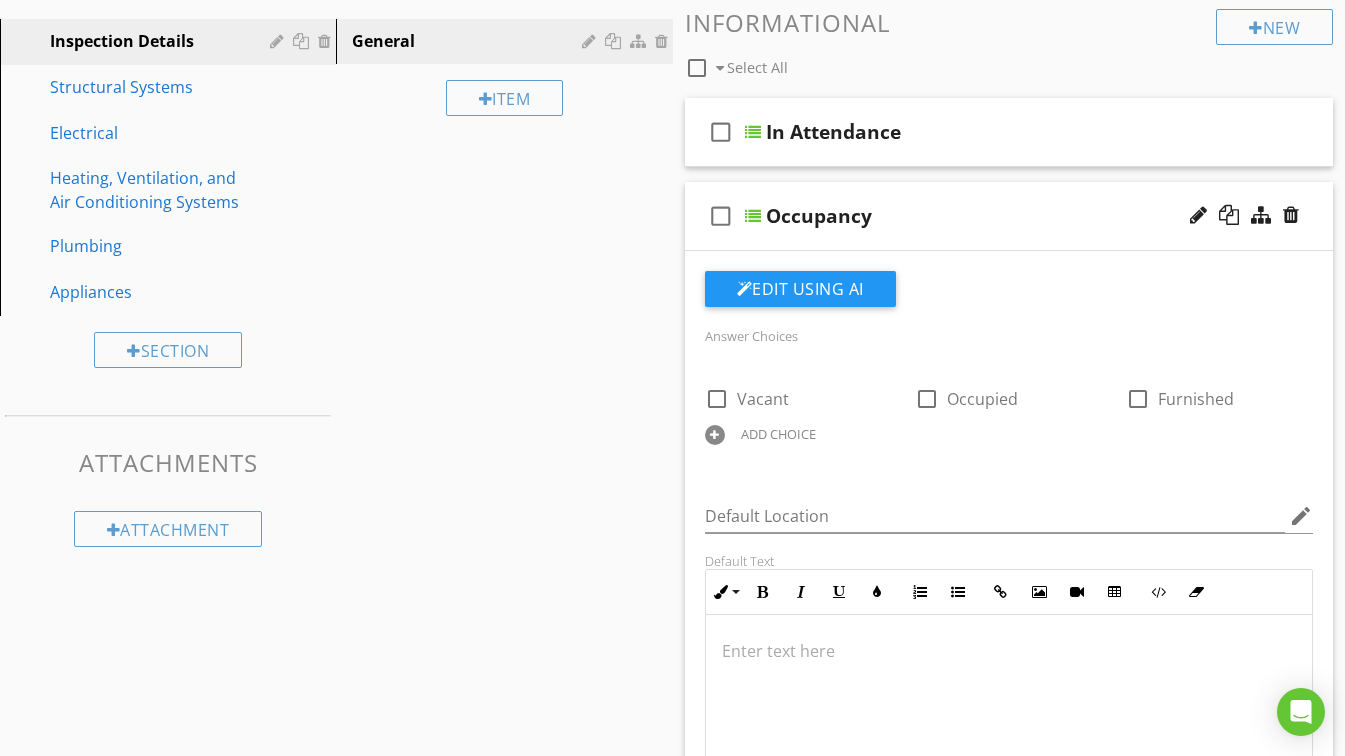 click on "Occupancy" at bounding box center [994, 216] 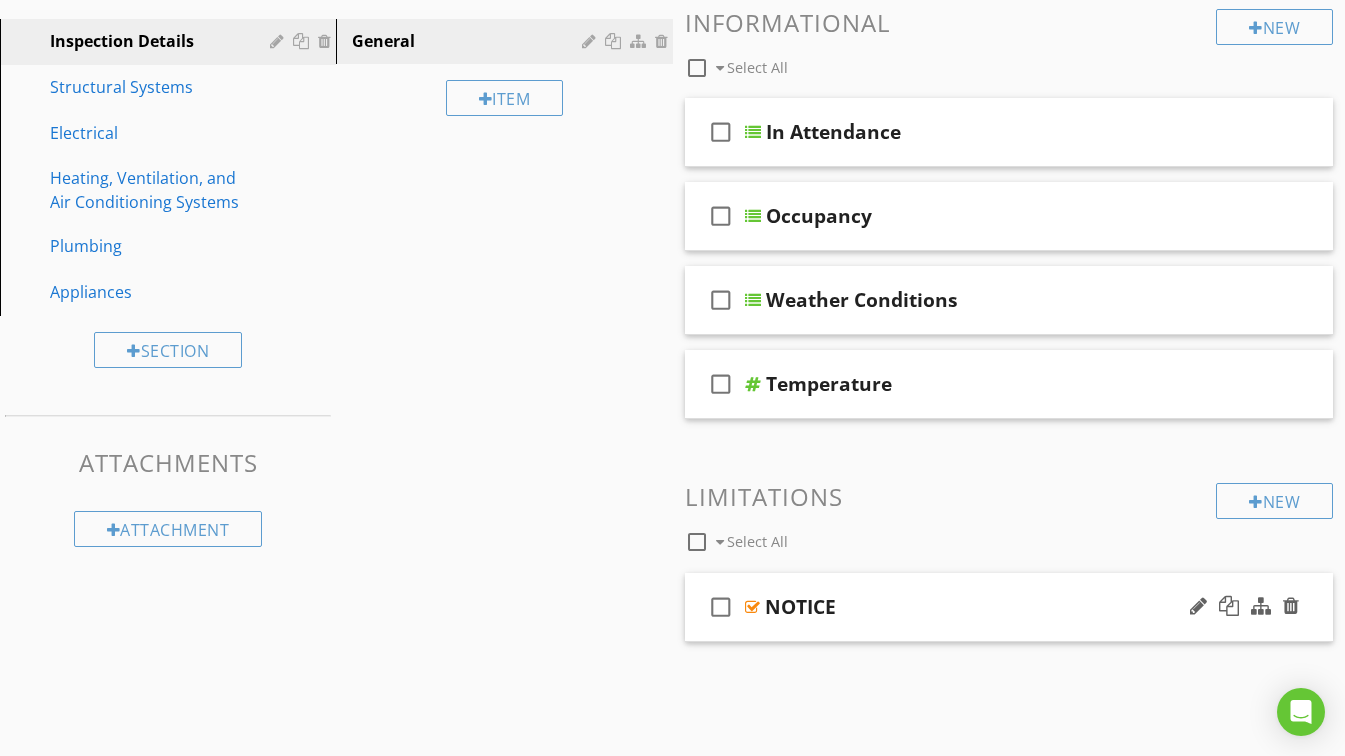 click on "NOTICE" at bounding box center [993, 607] 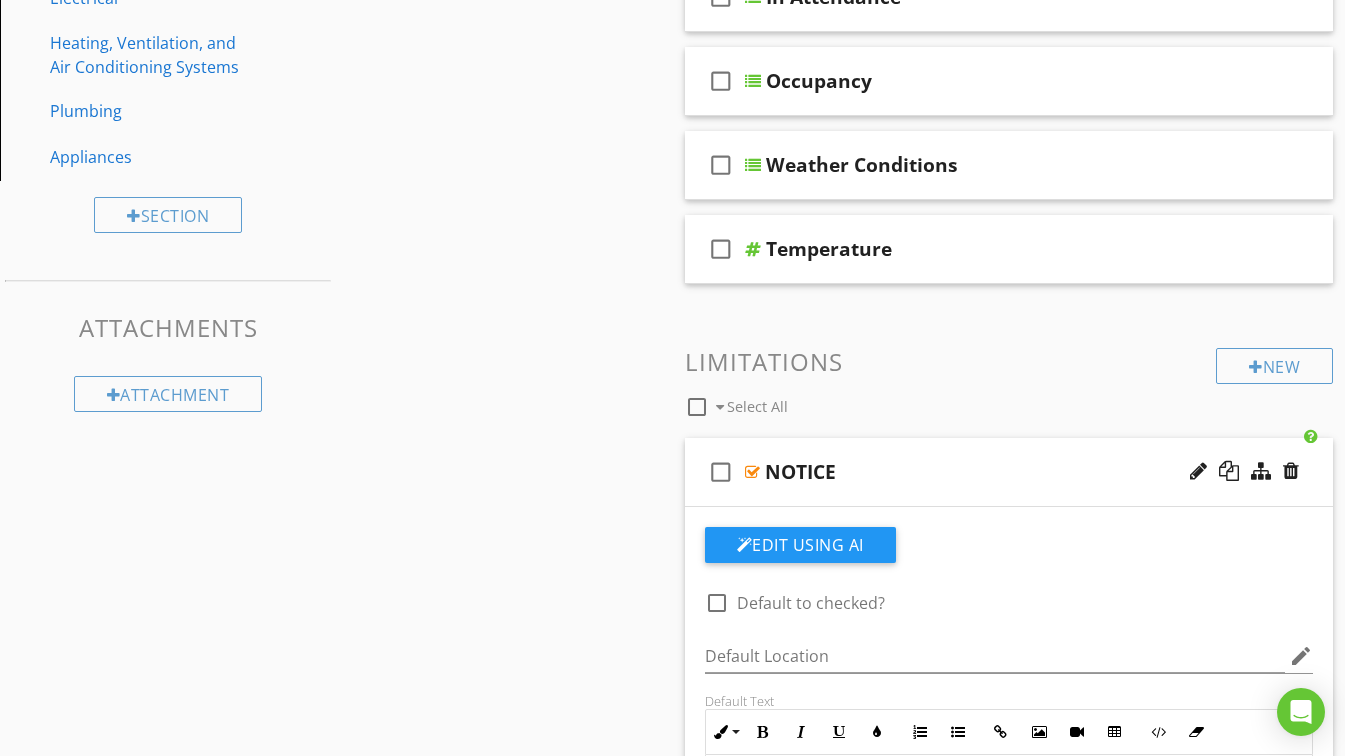 scroll, scrollTop: 542, scrollLeft: 0, axis: vertical 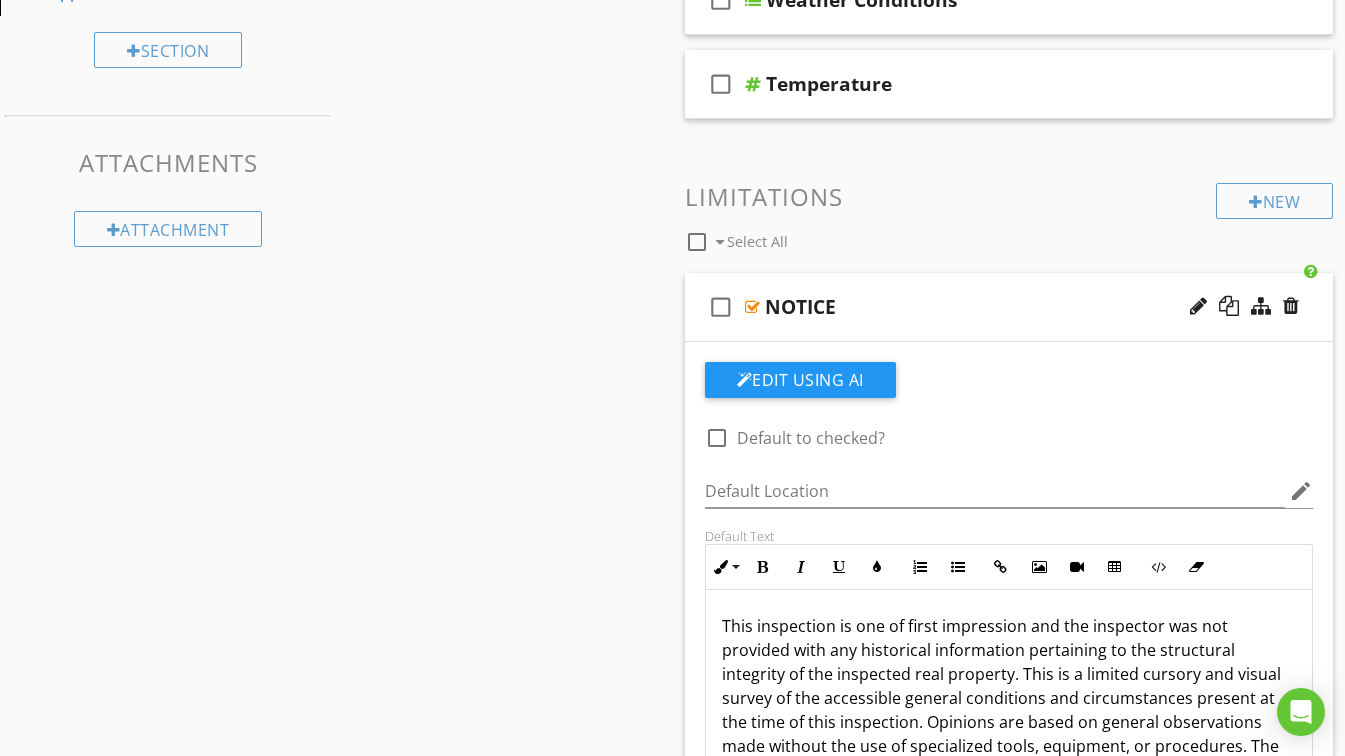 click on "NOTICE" at bounding box center (993, 307) 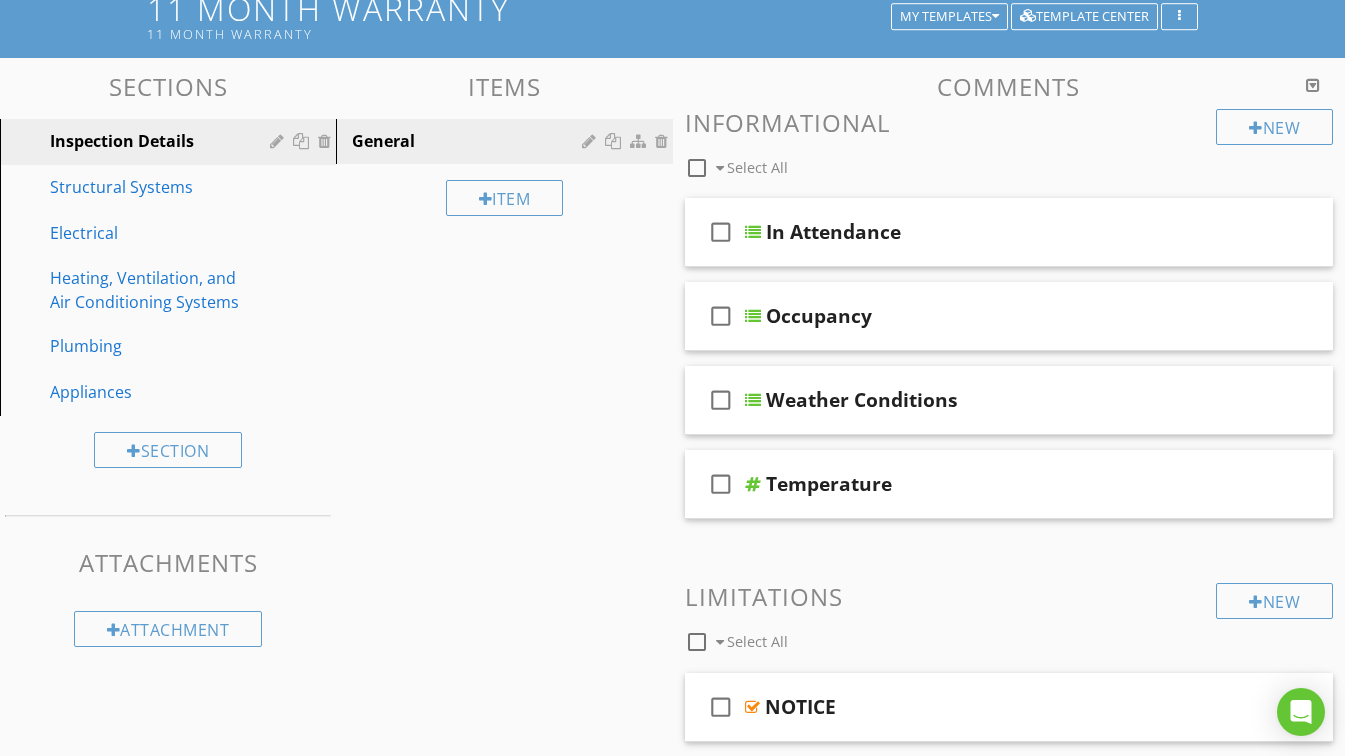 scroll, scrollTop: 42, scrollLeft: 0, axis: vertical 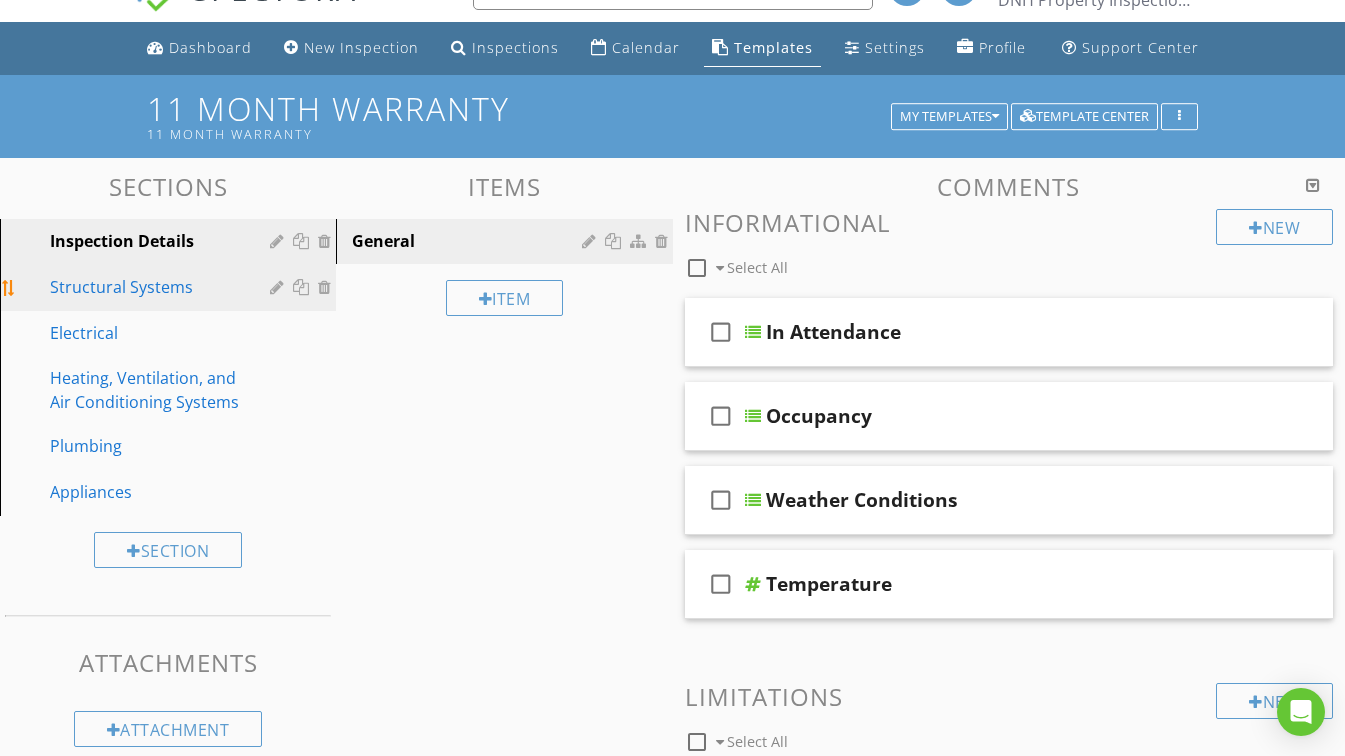 click on "Structural Systems" at bounding box center [171, 288] 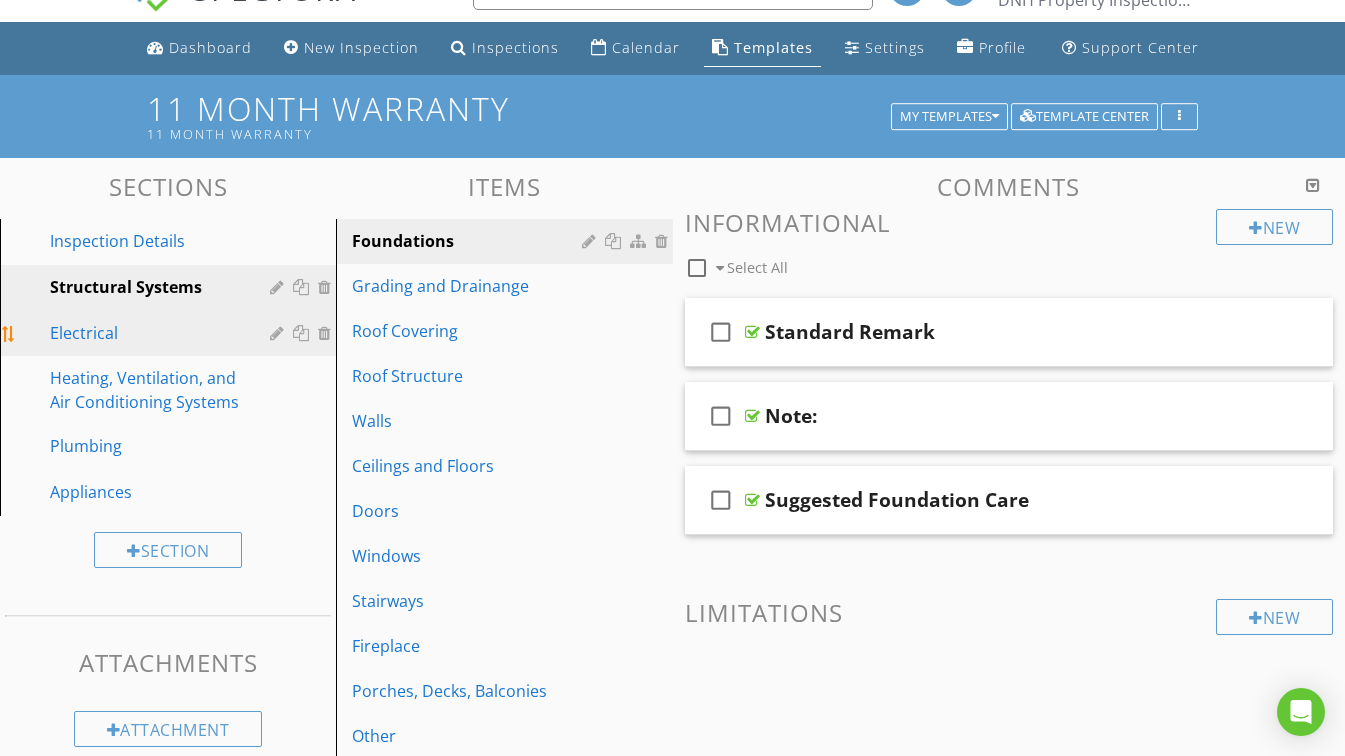 click on "Electrical" at bounding box center (145, 333) 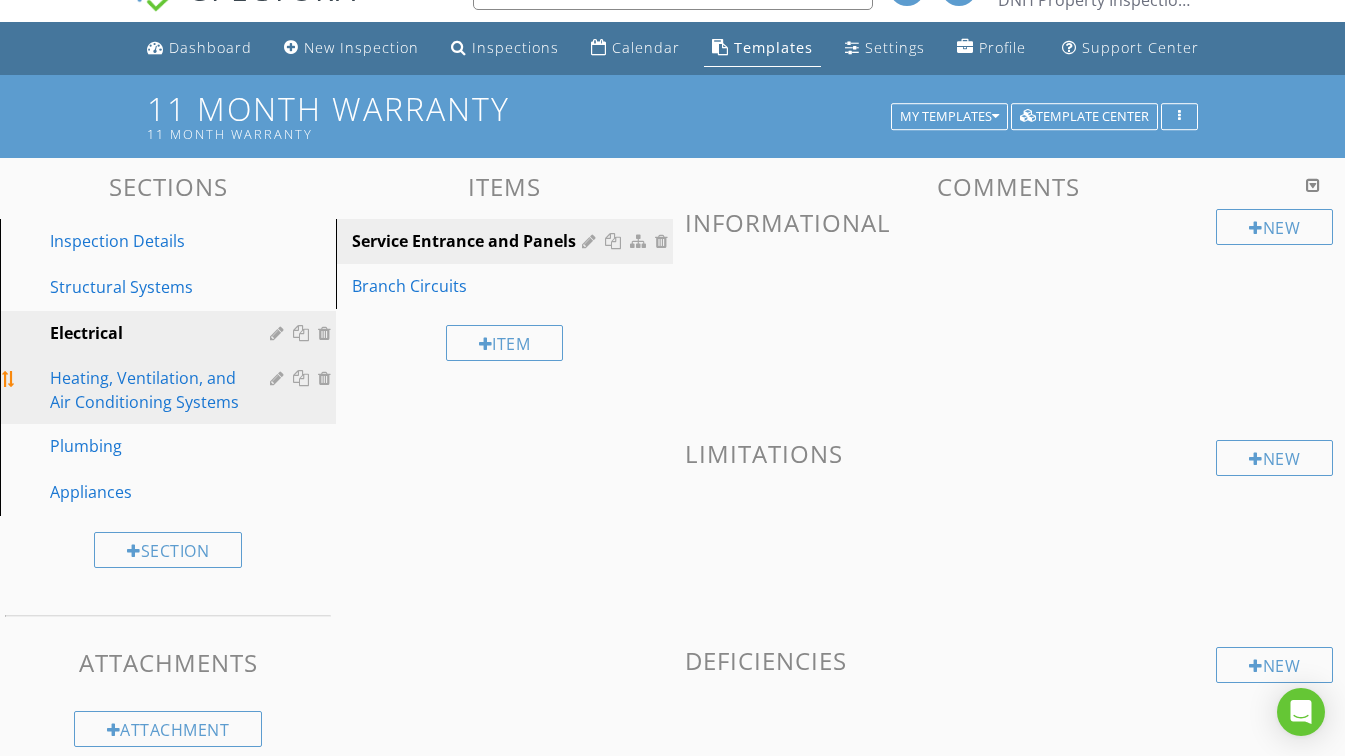 click on "Heating, Ventilation, and Air Conditioning Systems" at bounding box center [145, 390] 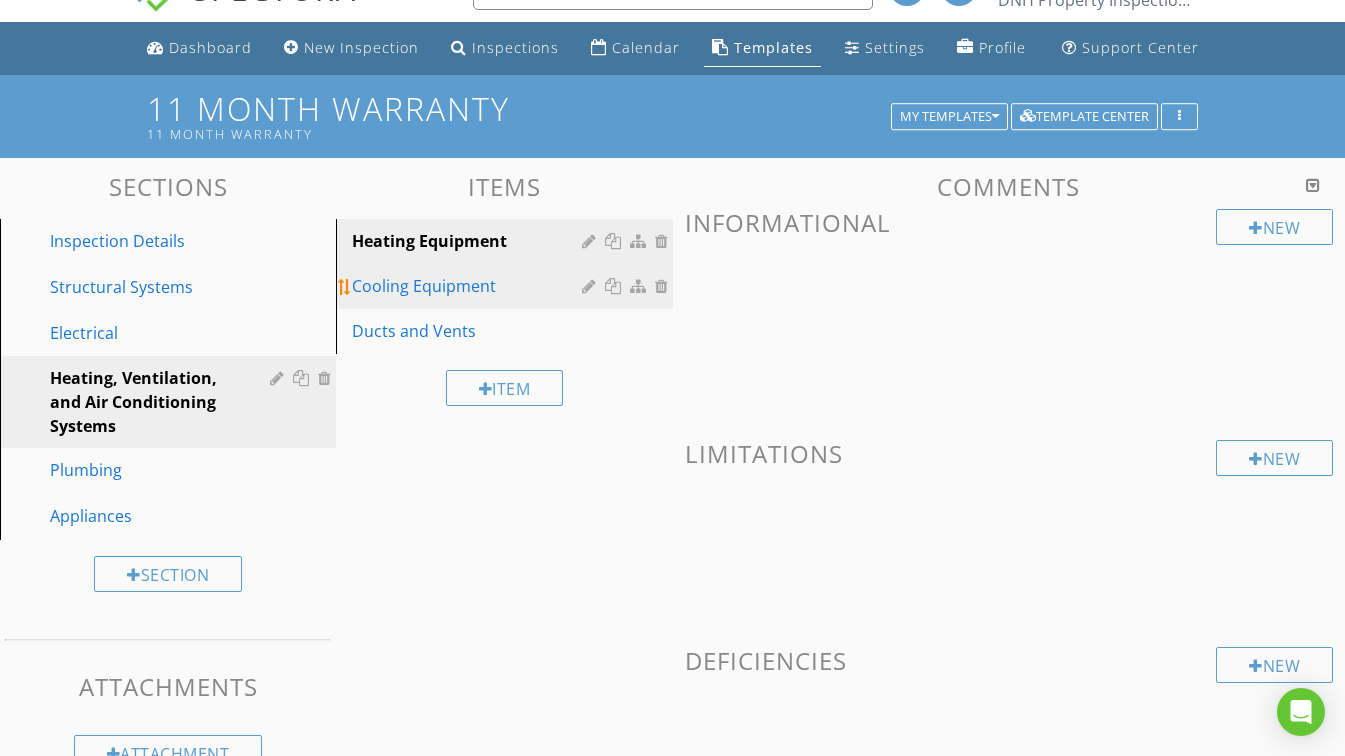 click on "Cooling Equipment" at bounding box center [469, 286] 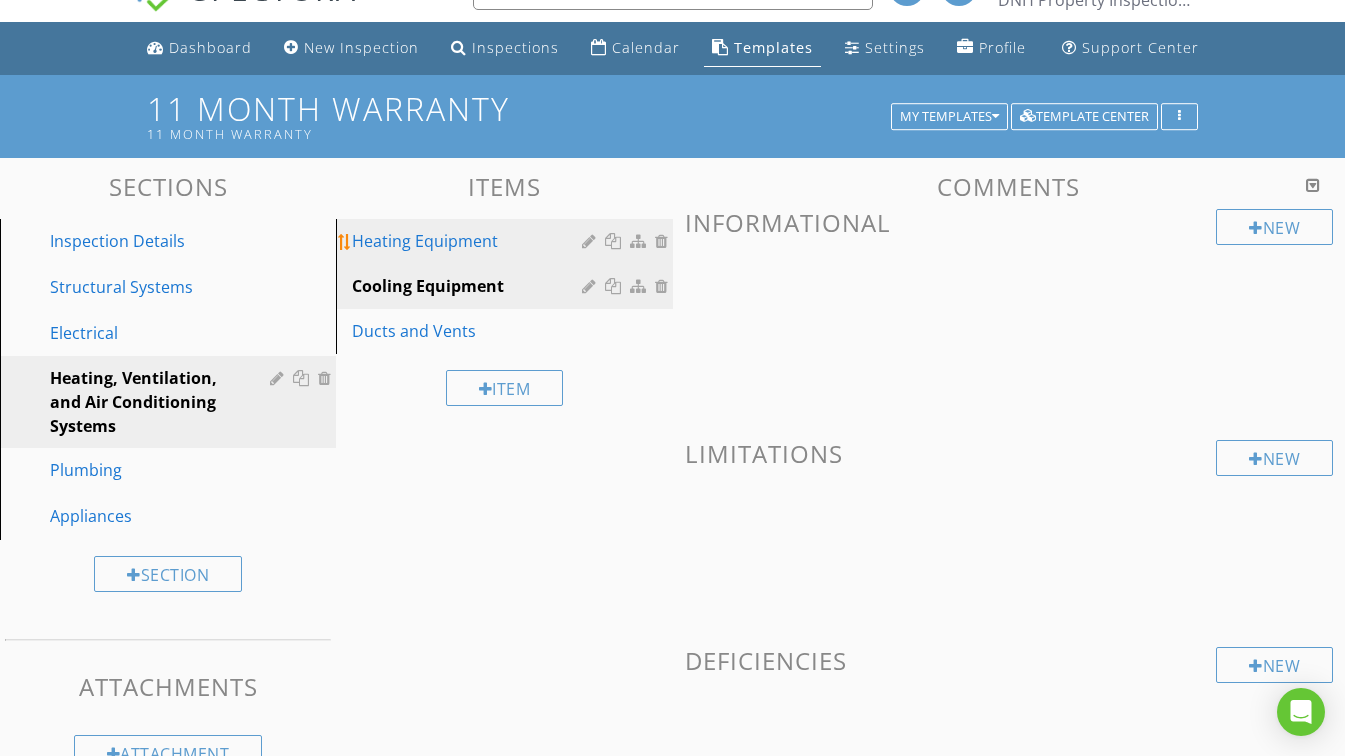 click on "Heating Equipment" at bounding box center (469, 241) 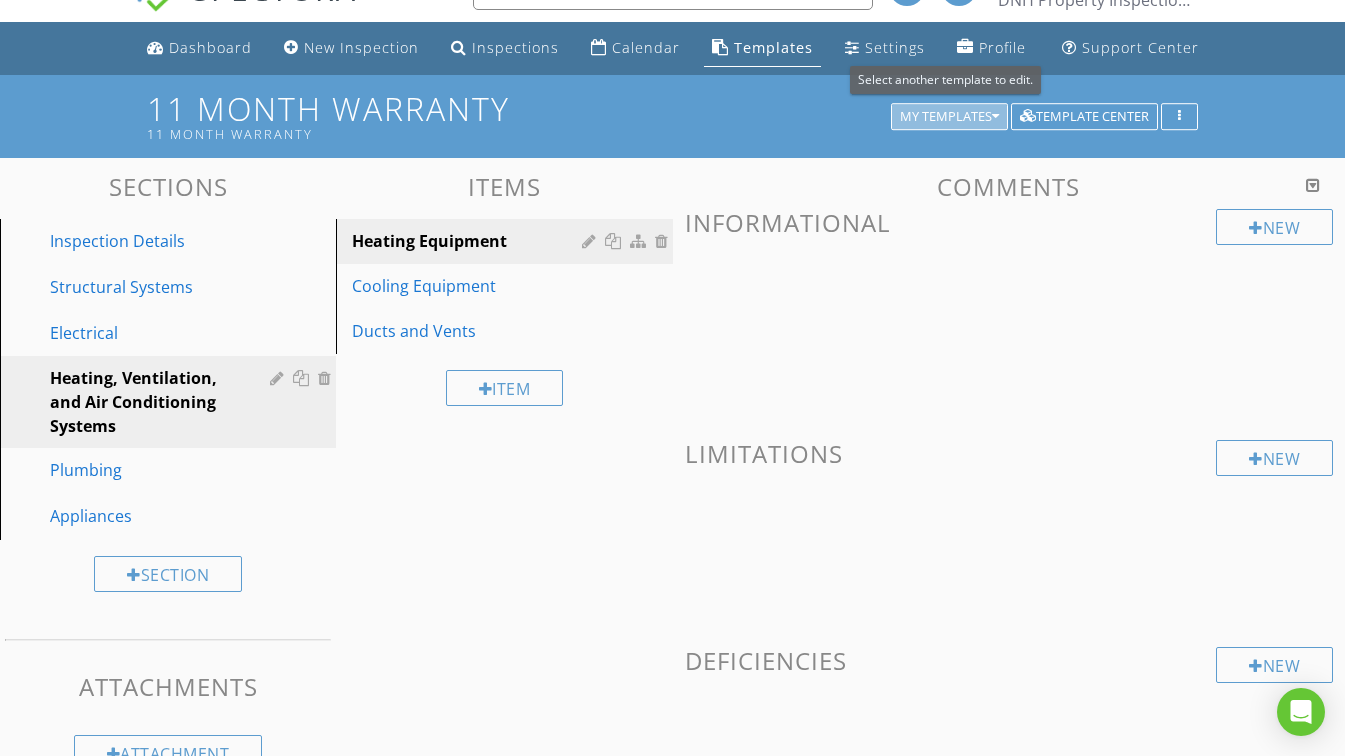 click on "My Templates" at bounding box center (949, 117) 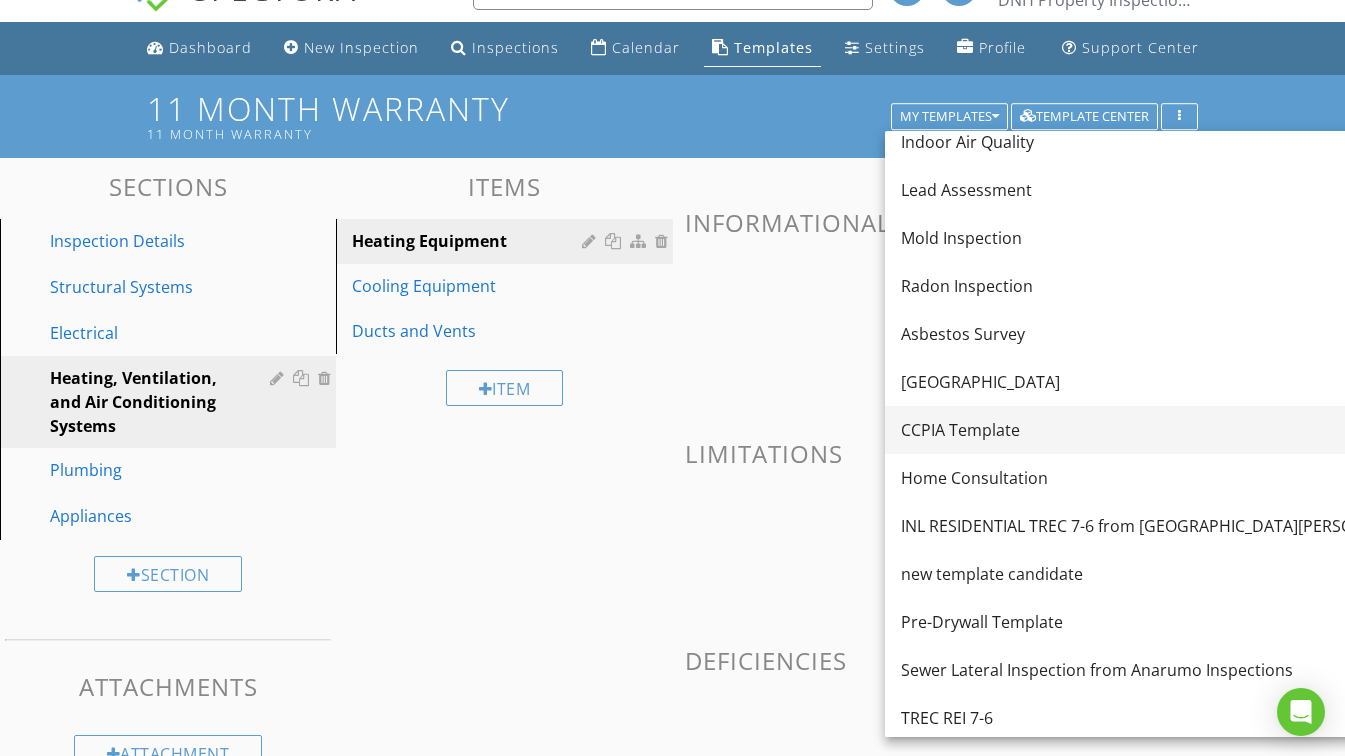 scroll, scrollTop: 354, scrollLeft: 0, axis: vertical 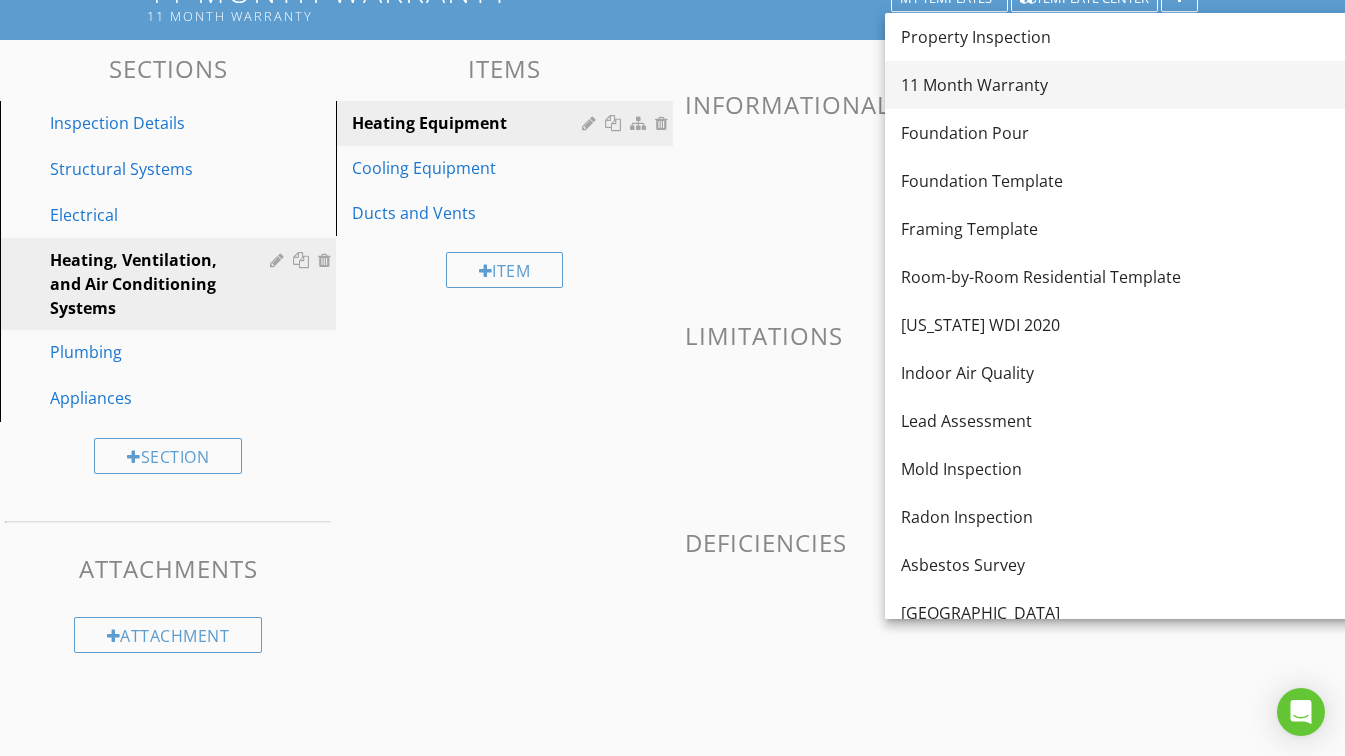click on "11 Month Warranty" at bounding box center [1161, 85] 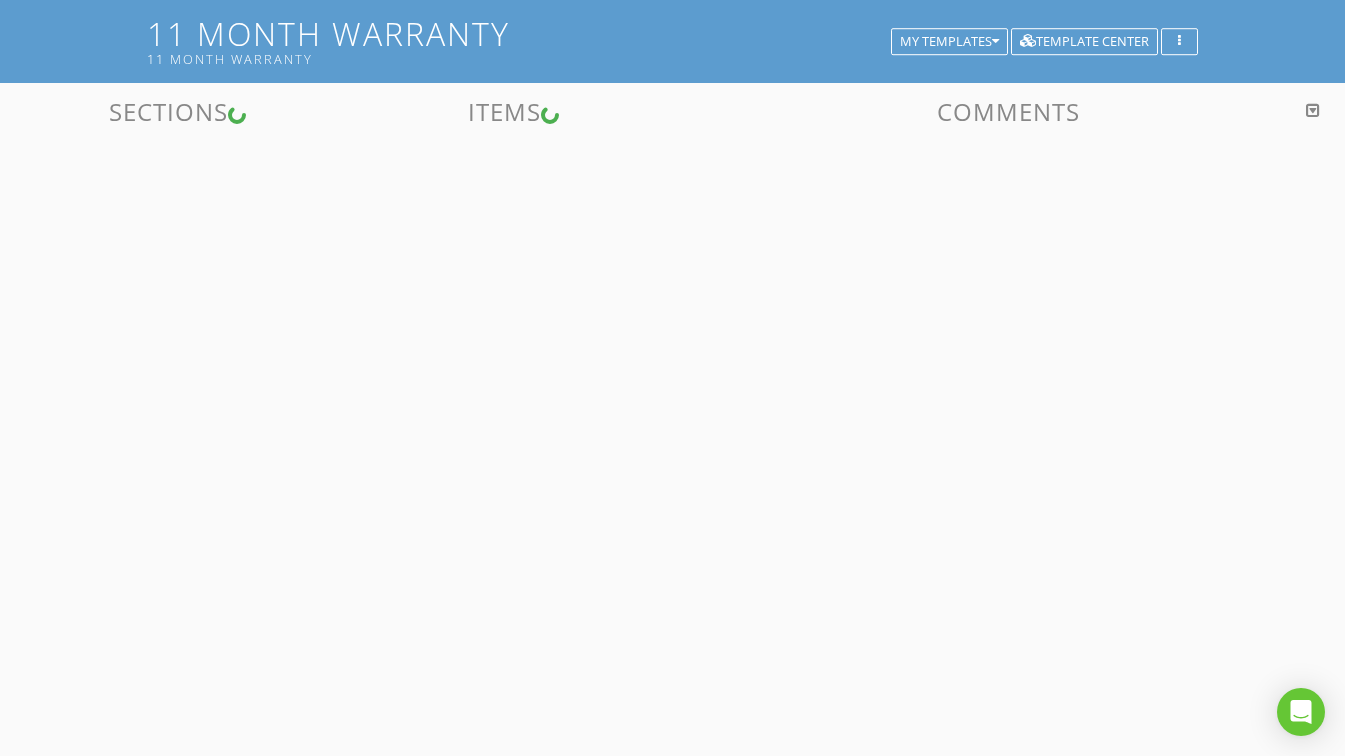 scroll, scrollTop: 117, scrollLeft: 0, axis: vertical 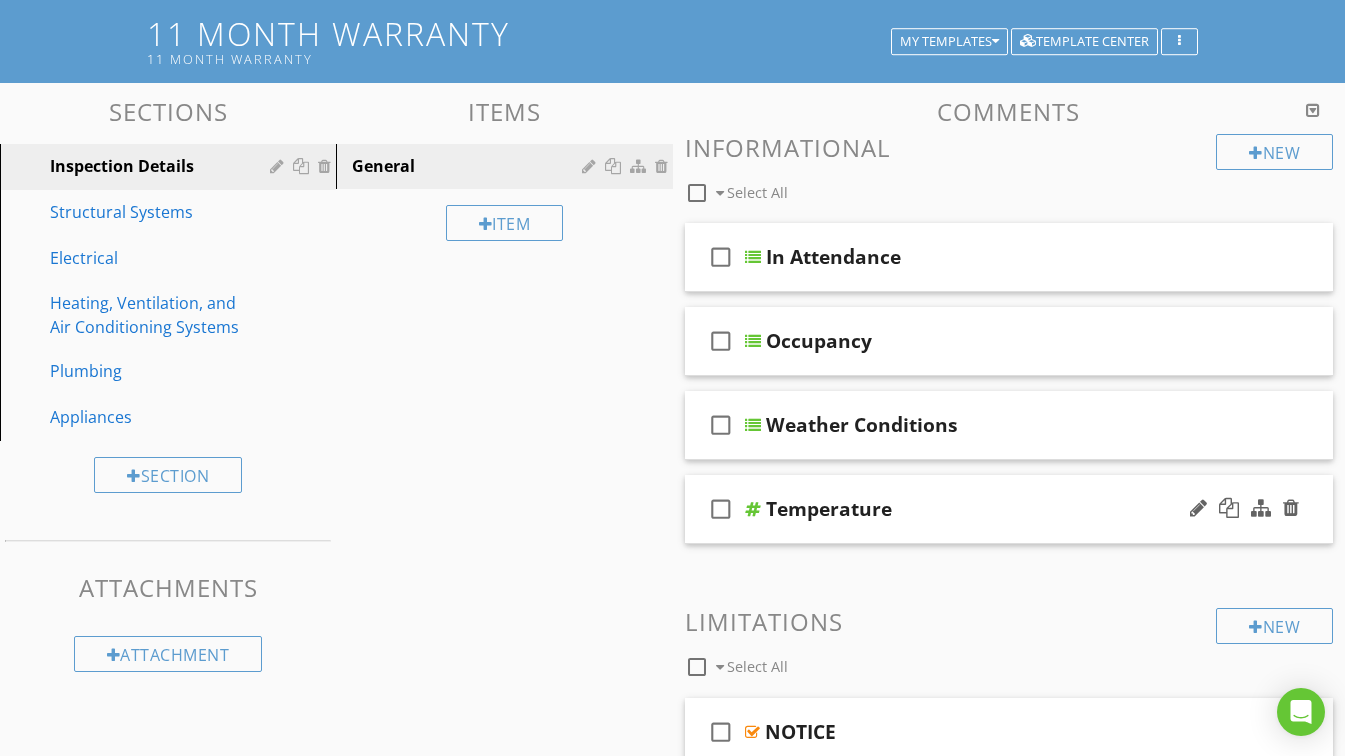 click on "Temperature" at bounding box center [994, 509] 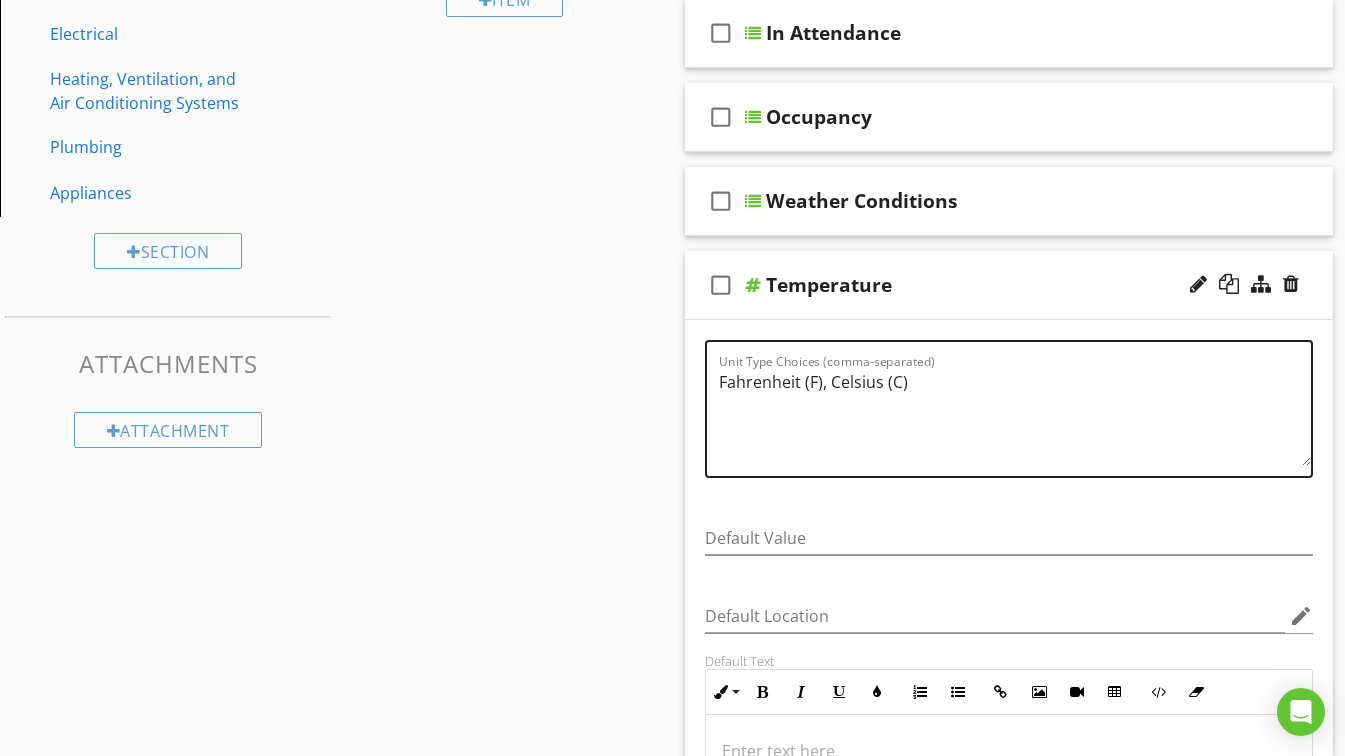 scroll, scrollTop: 317, scrollLeft: 0, axis: vertical 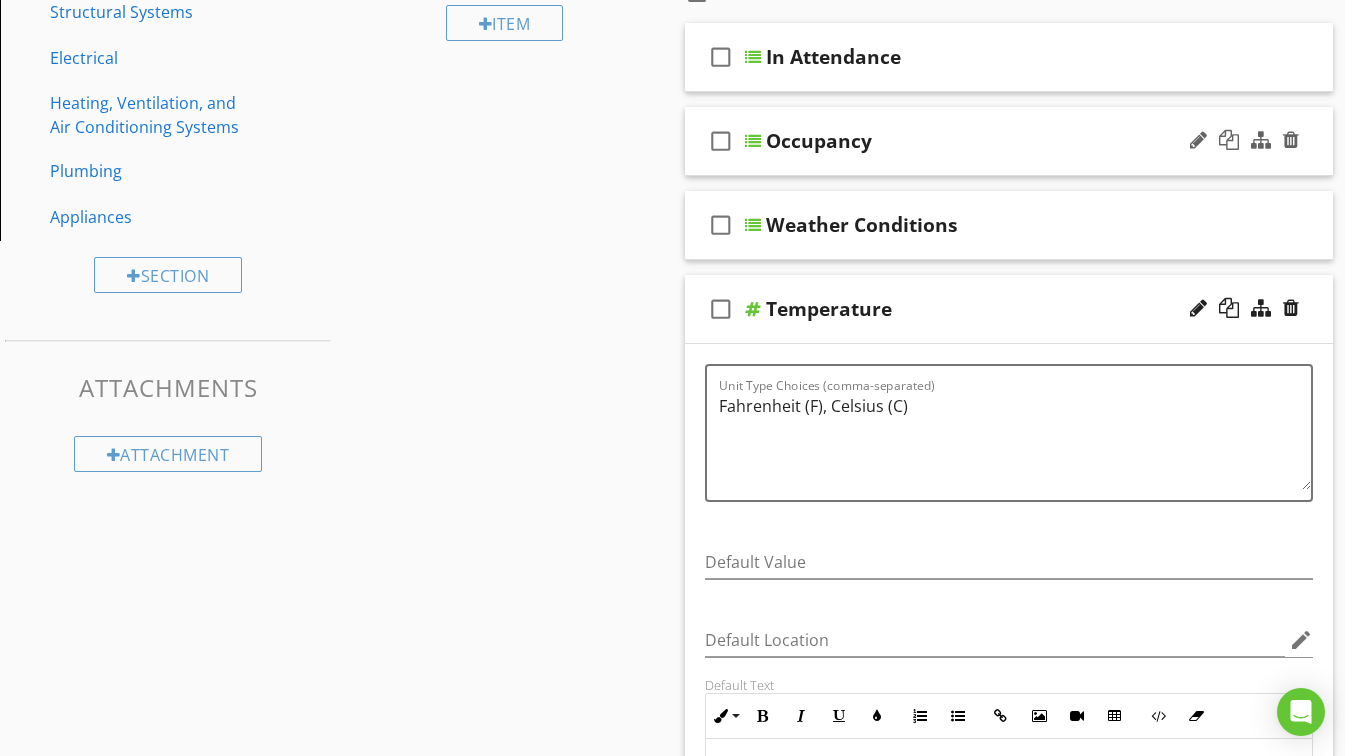 click on "Occupancy" at bounding box center [994, 141] 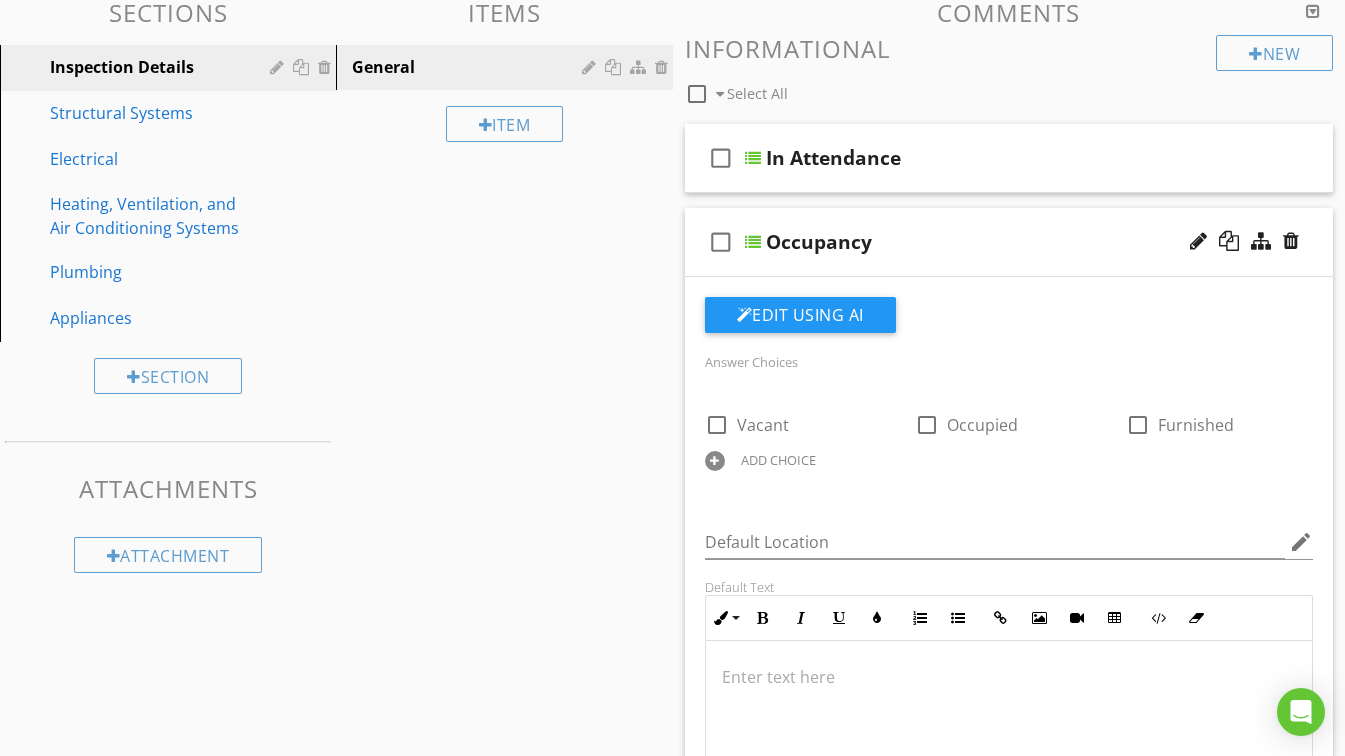 scroll, scrollTop: 117, scrollLeft: 0, axis: vertical 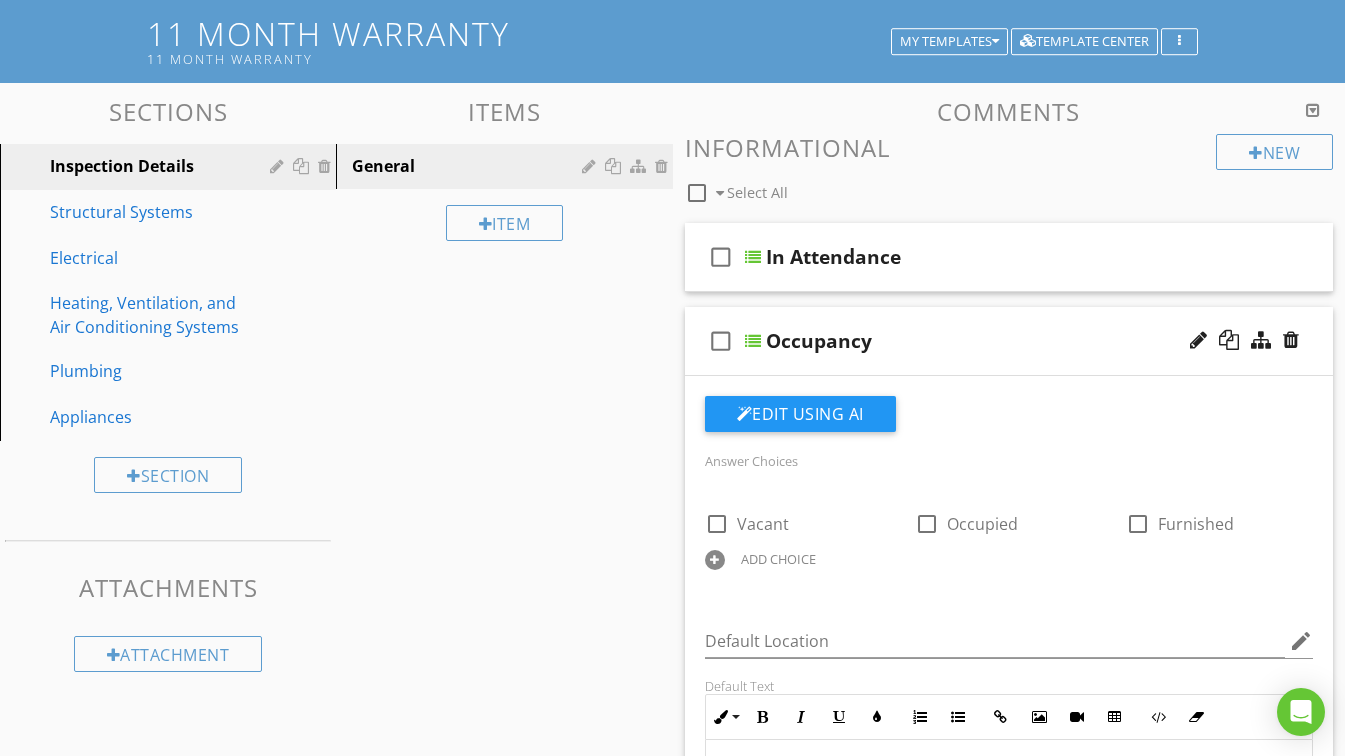 click on "Occupancy" at bounding box center [994, 341] 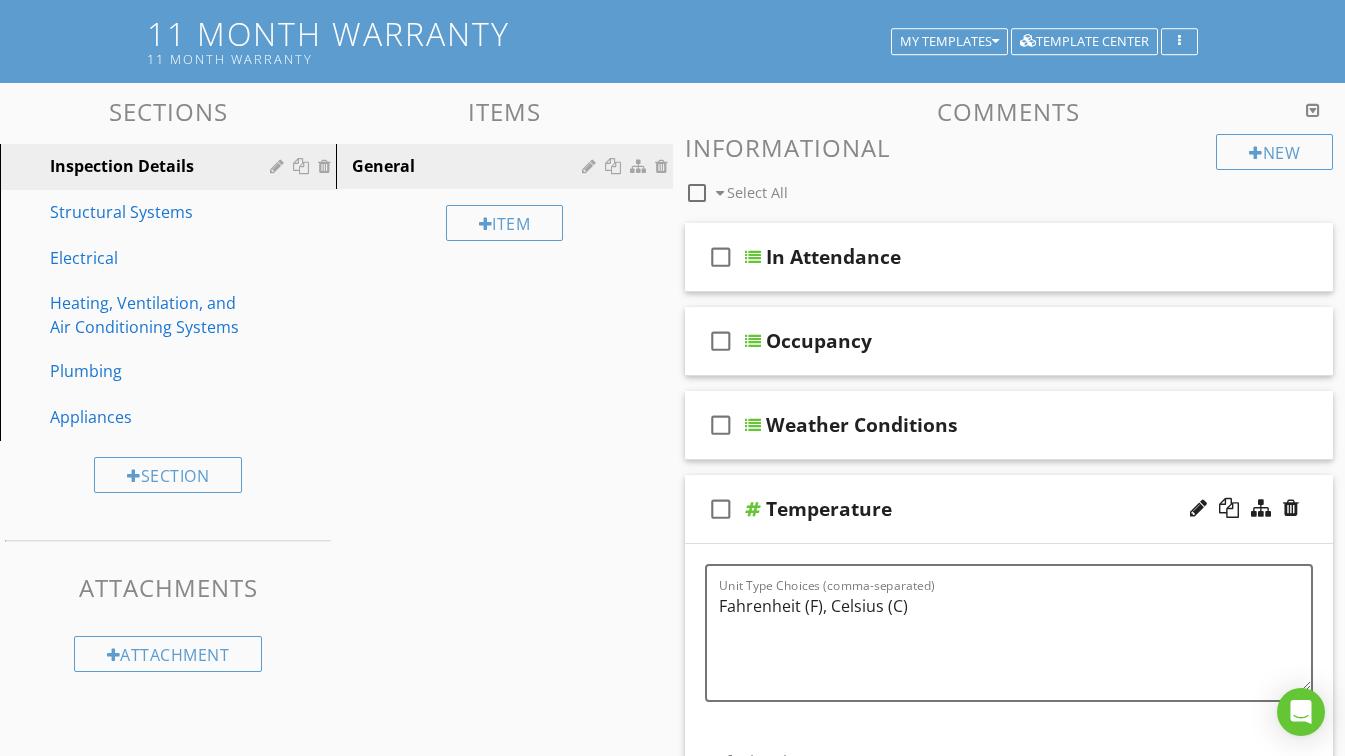click on "Temperature" at bounding box center (994, 509) 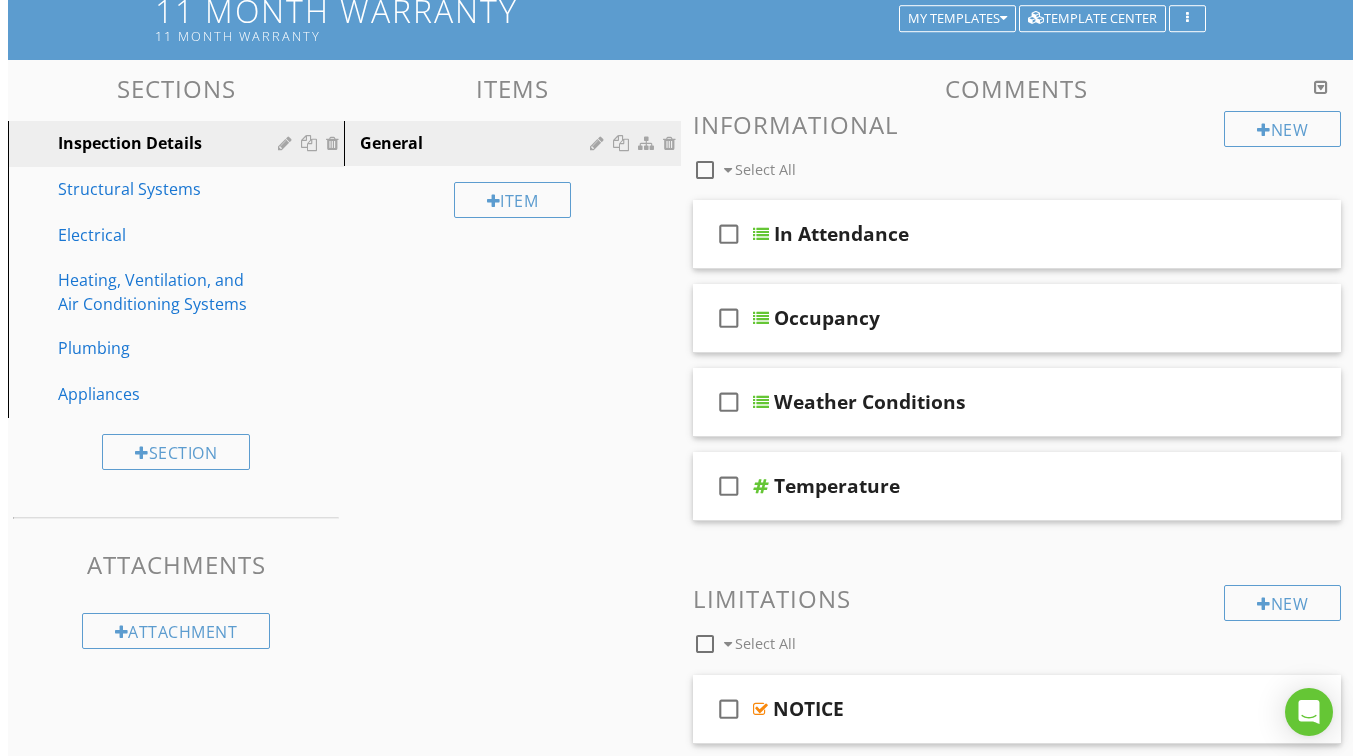 scroll, scrollTop: 117, scrollLeft: 0, axis: vertical 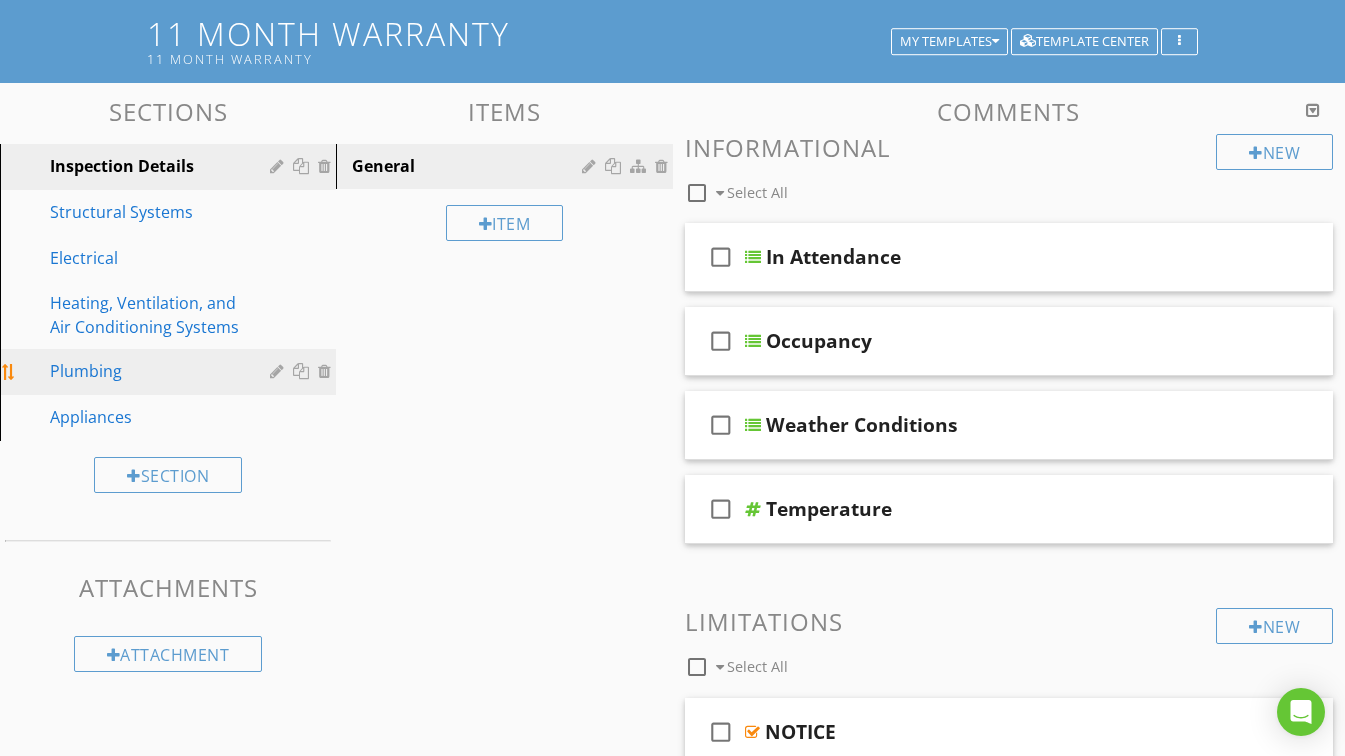 click on "Plumbing" at bounding box center [145, 371] 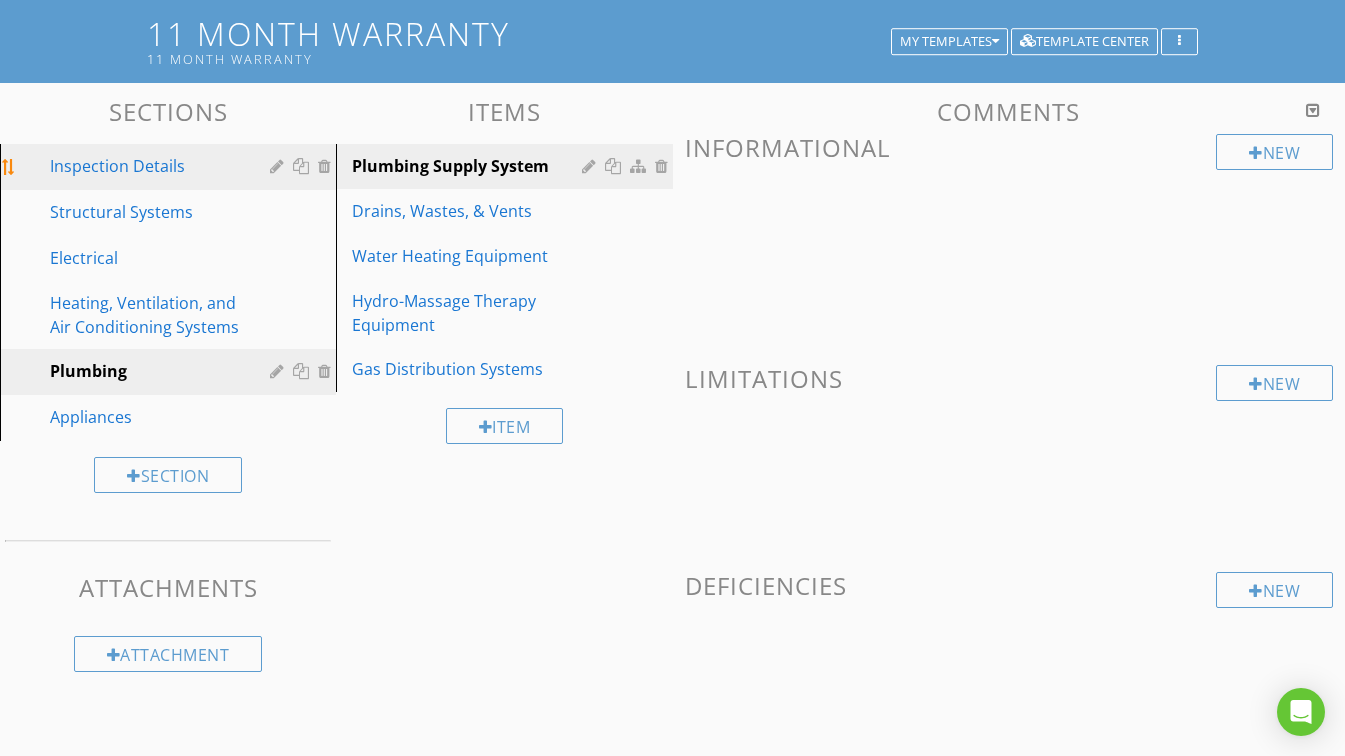 click on "Inspection Details" at bounding box center [145, 166] 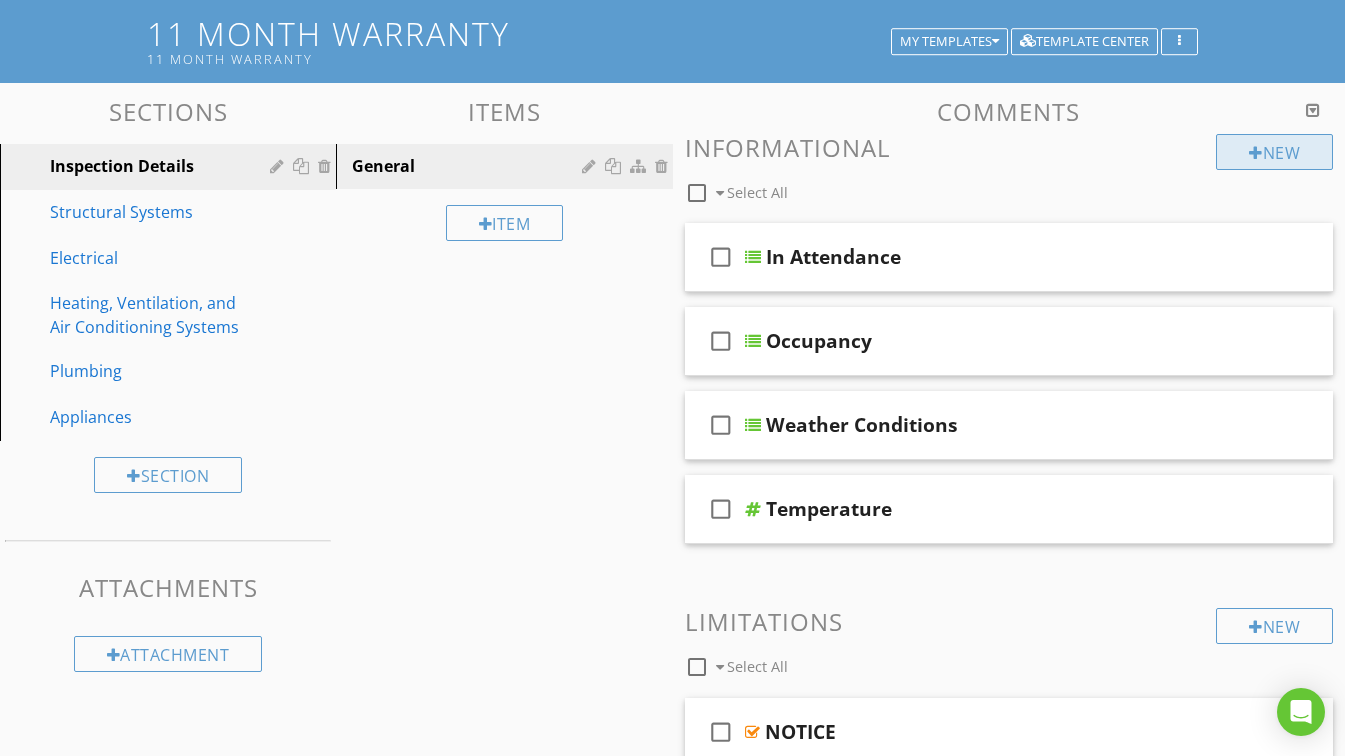 click on "New" at bounding box center [1274, 152] 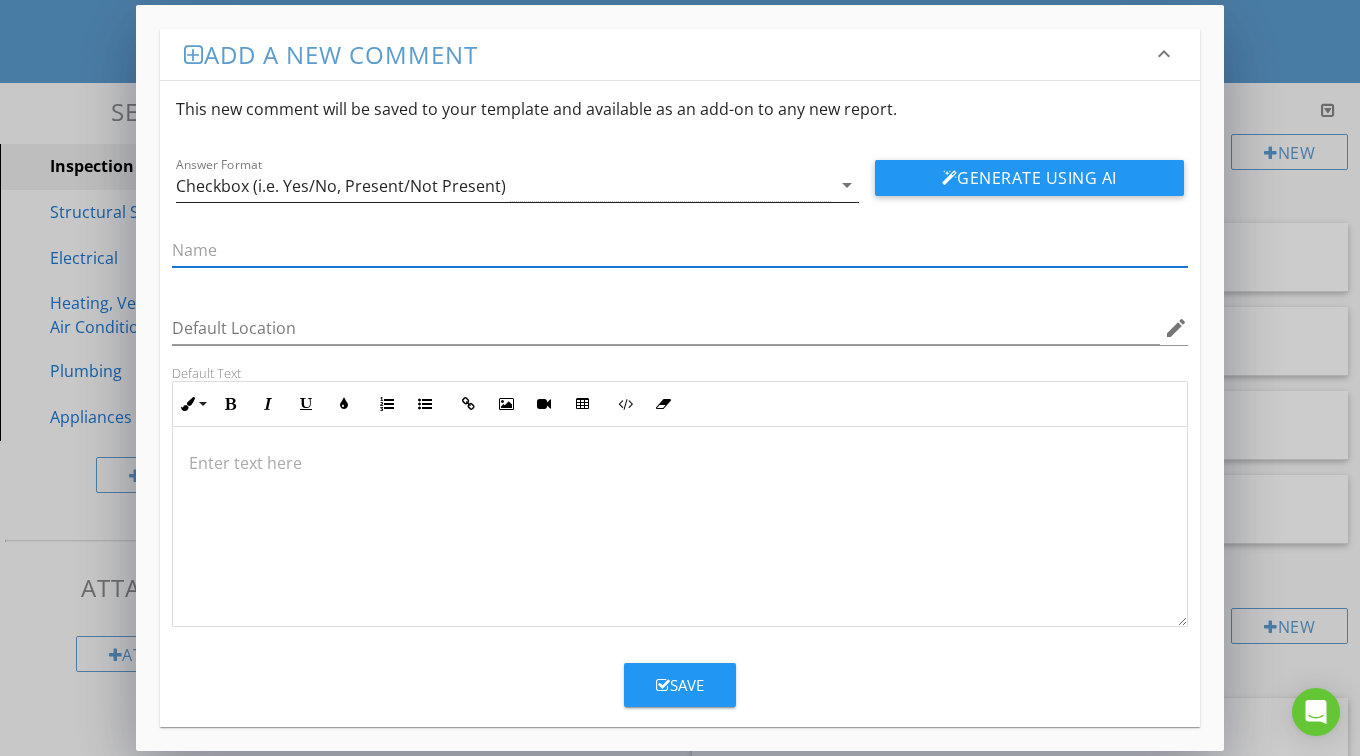 click on "arrow_drop_down" at bounding box center (847, 185) 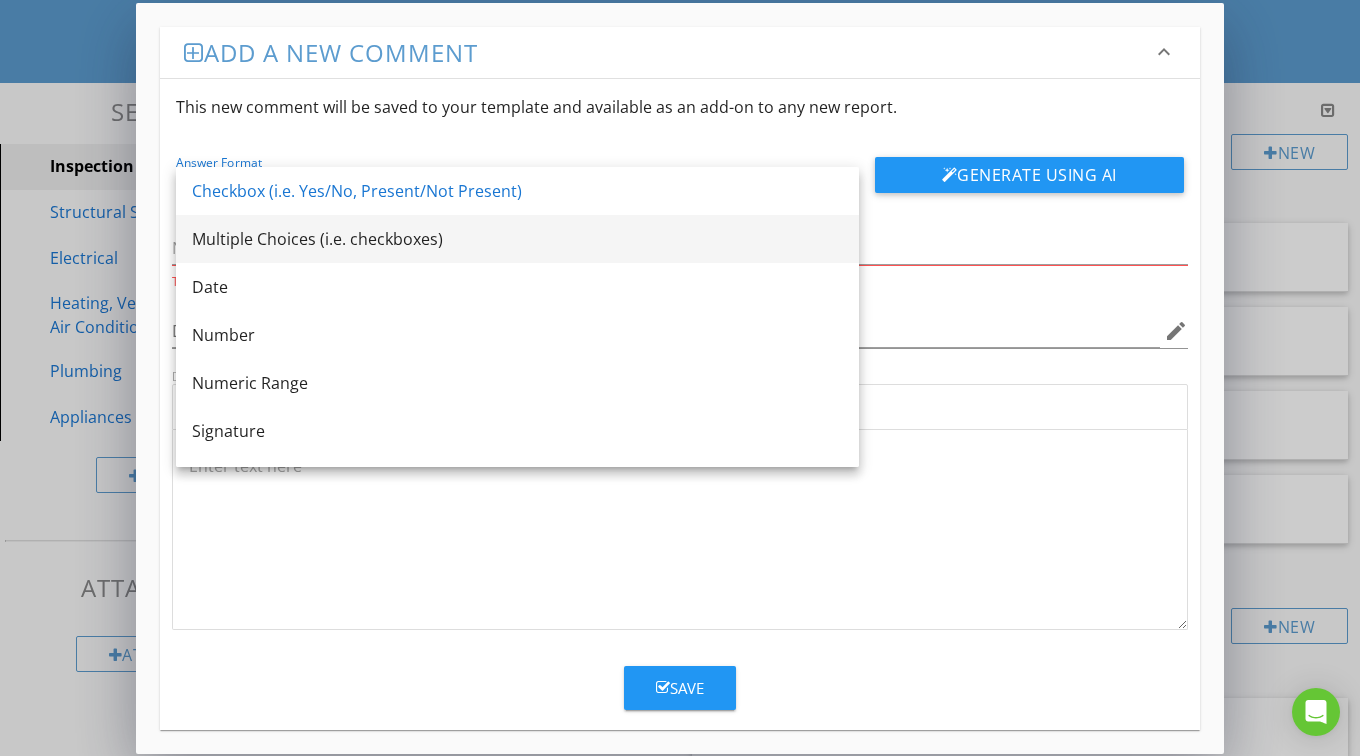 click on "Multiple Choices (i.e. checkboxes)" at bounding box center (517, 239) 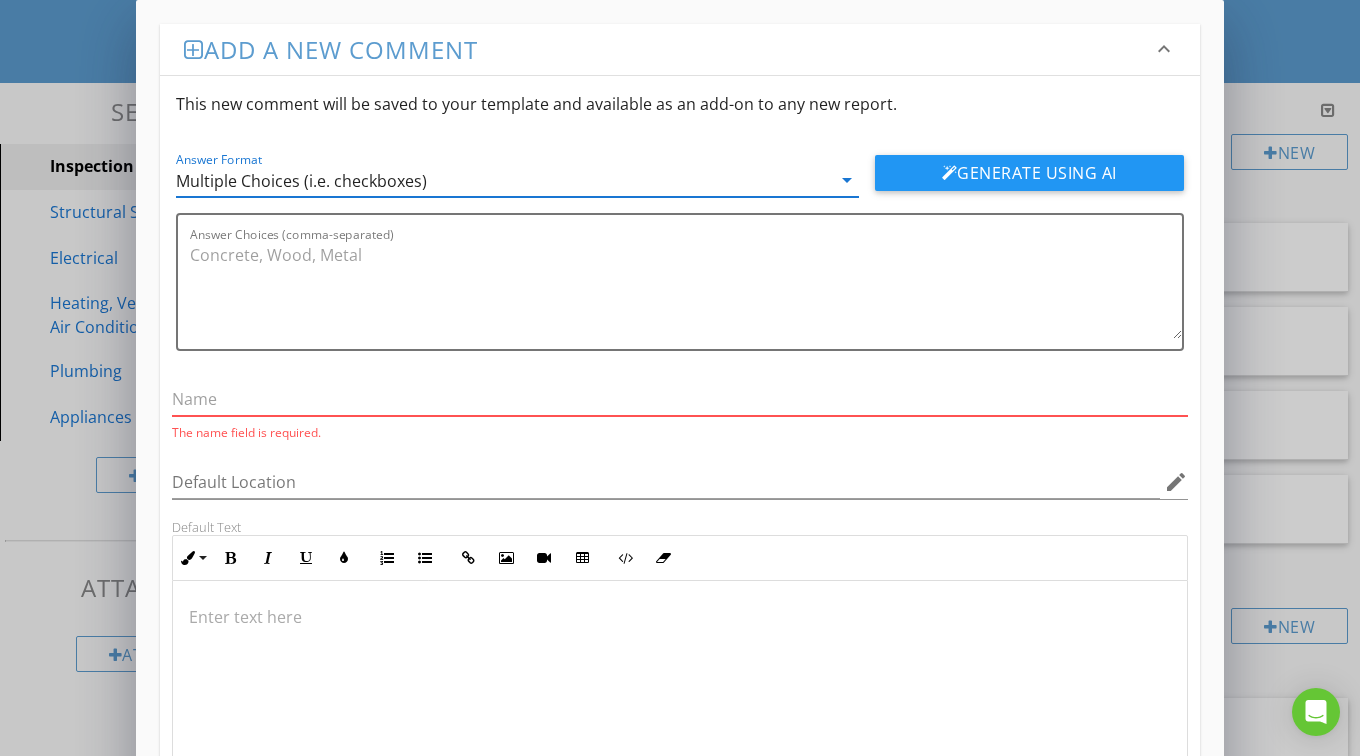 click at bounding box center (680, 399) 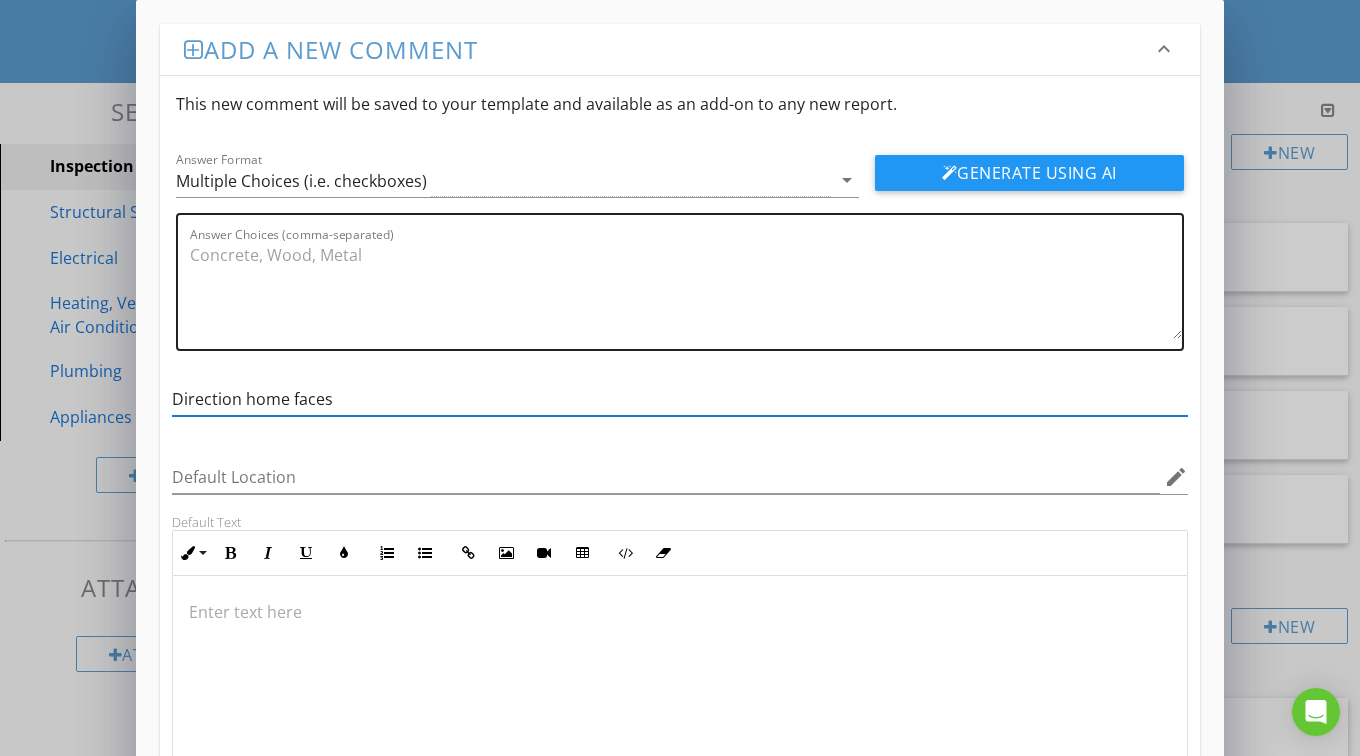 type on "Direction home faces" 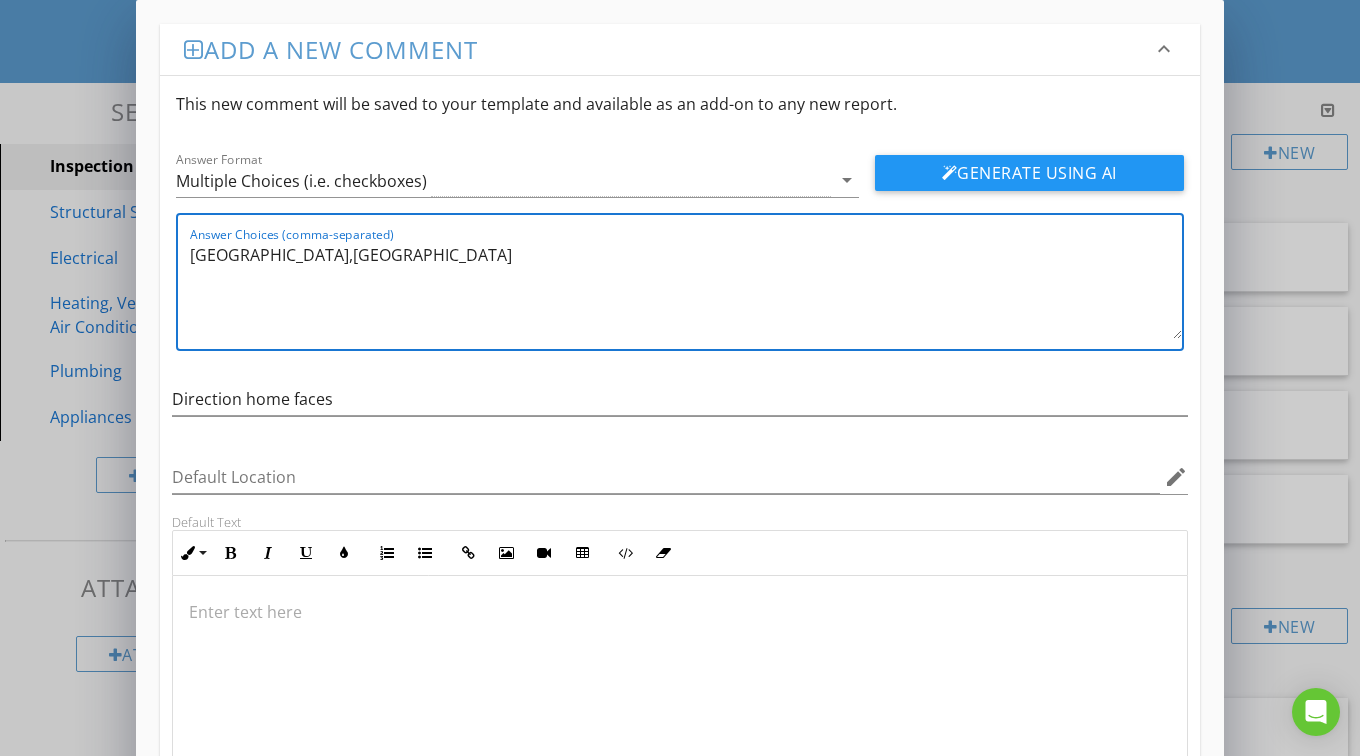 scroll, scrollTop: 156, scrollLeft: 0, axis: vertical 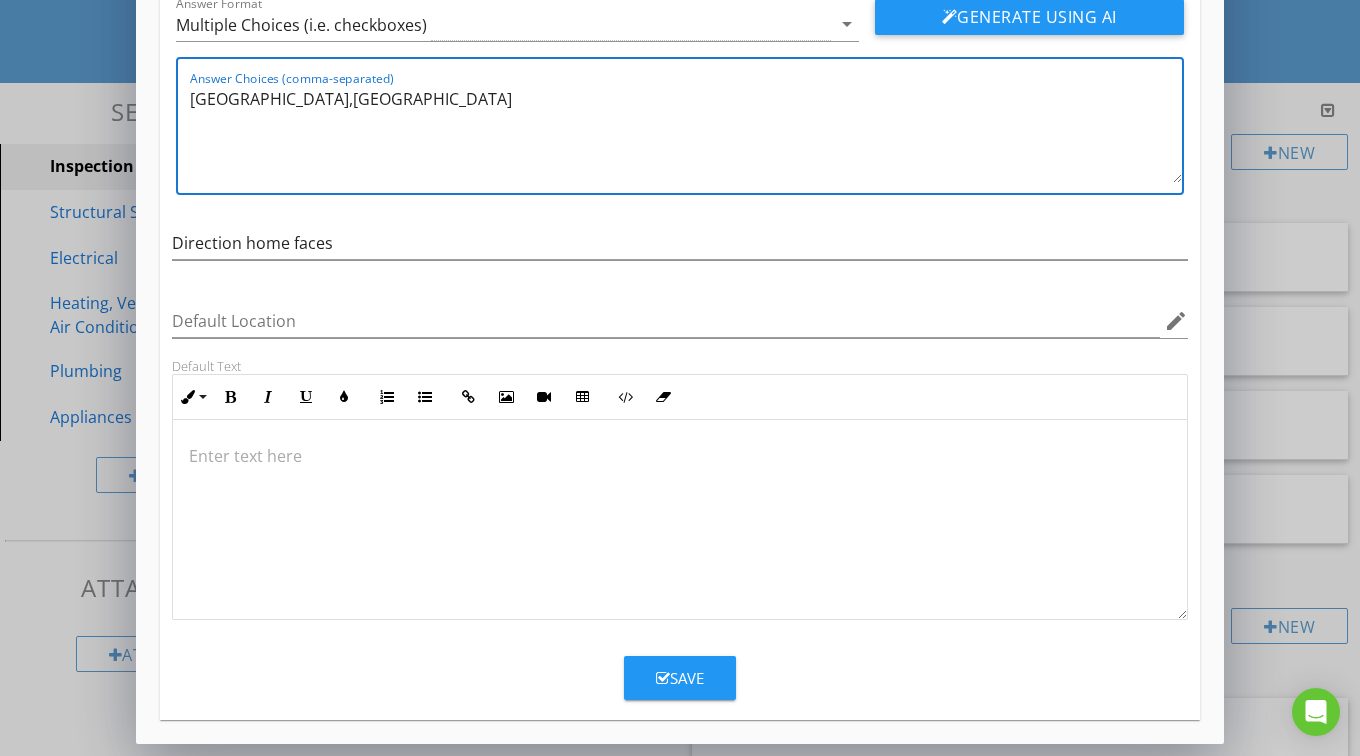 type on "North,South,East,West" 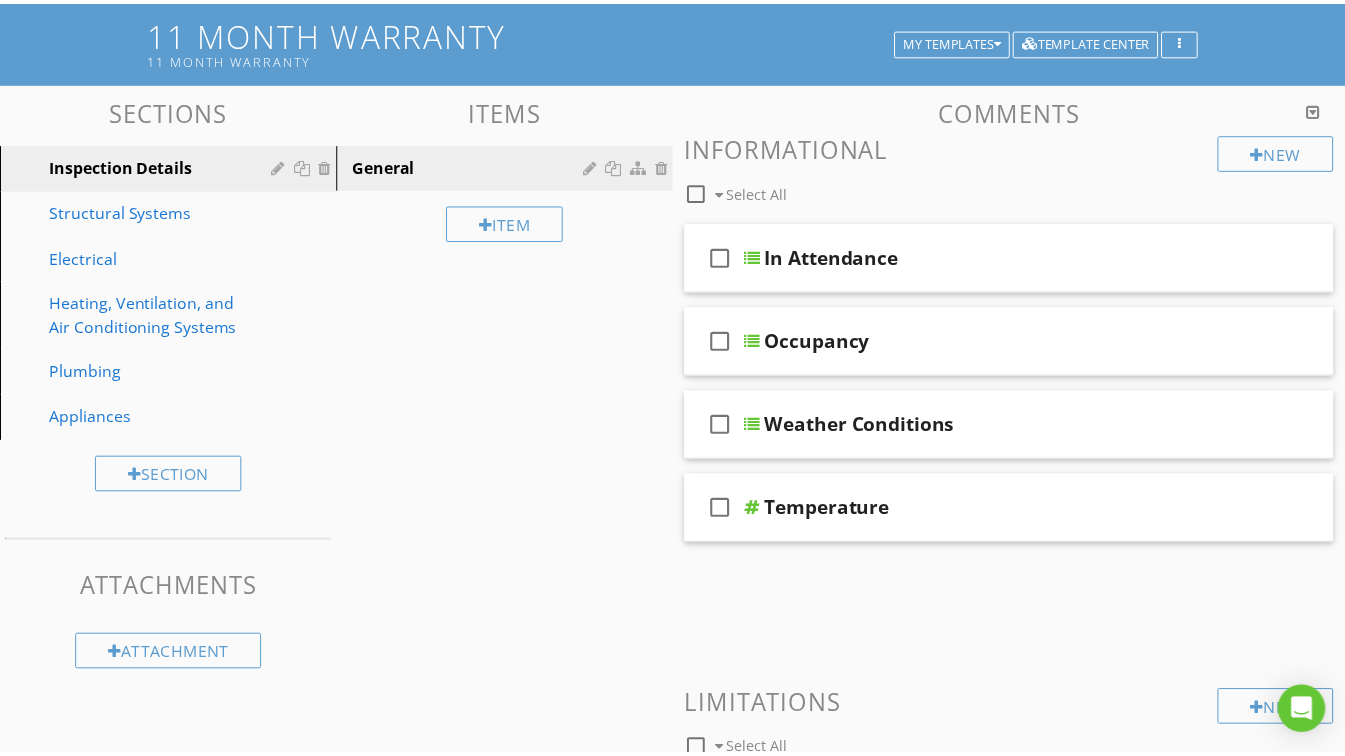 scroll, scrollTop: 59, scrollLeft: 0, axis: vertical 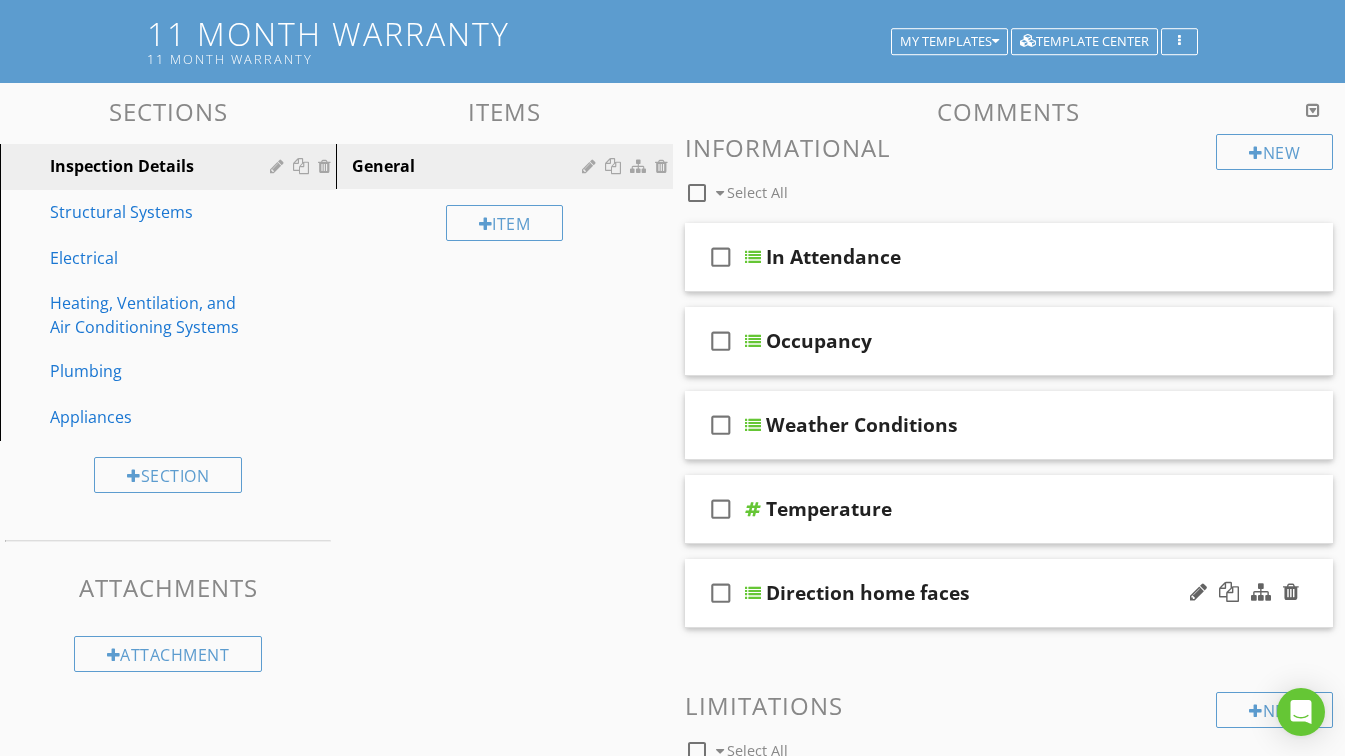 click on "Direction home faces" at bounding box center (994, 593) 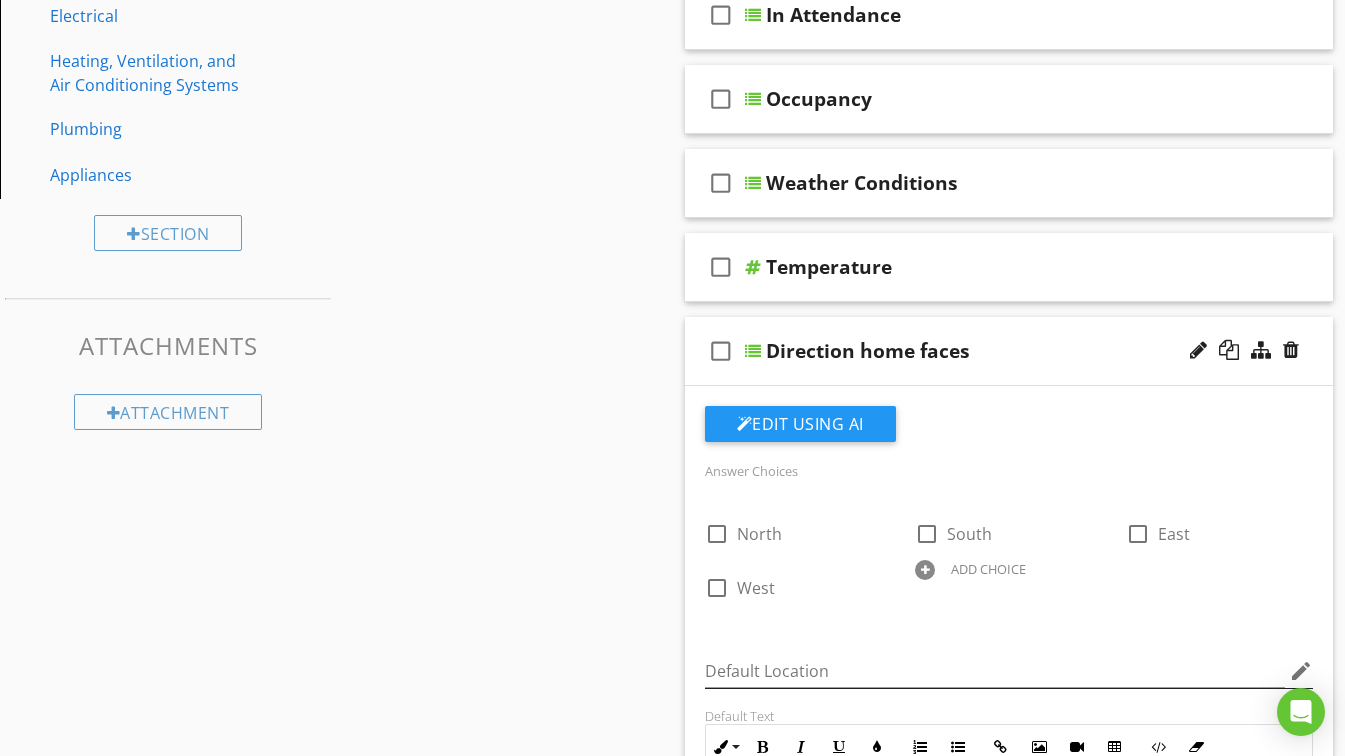 scroll, scrollTop: 417, scrollLeft: 0, axis: vertical 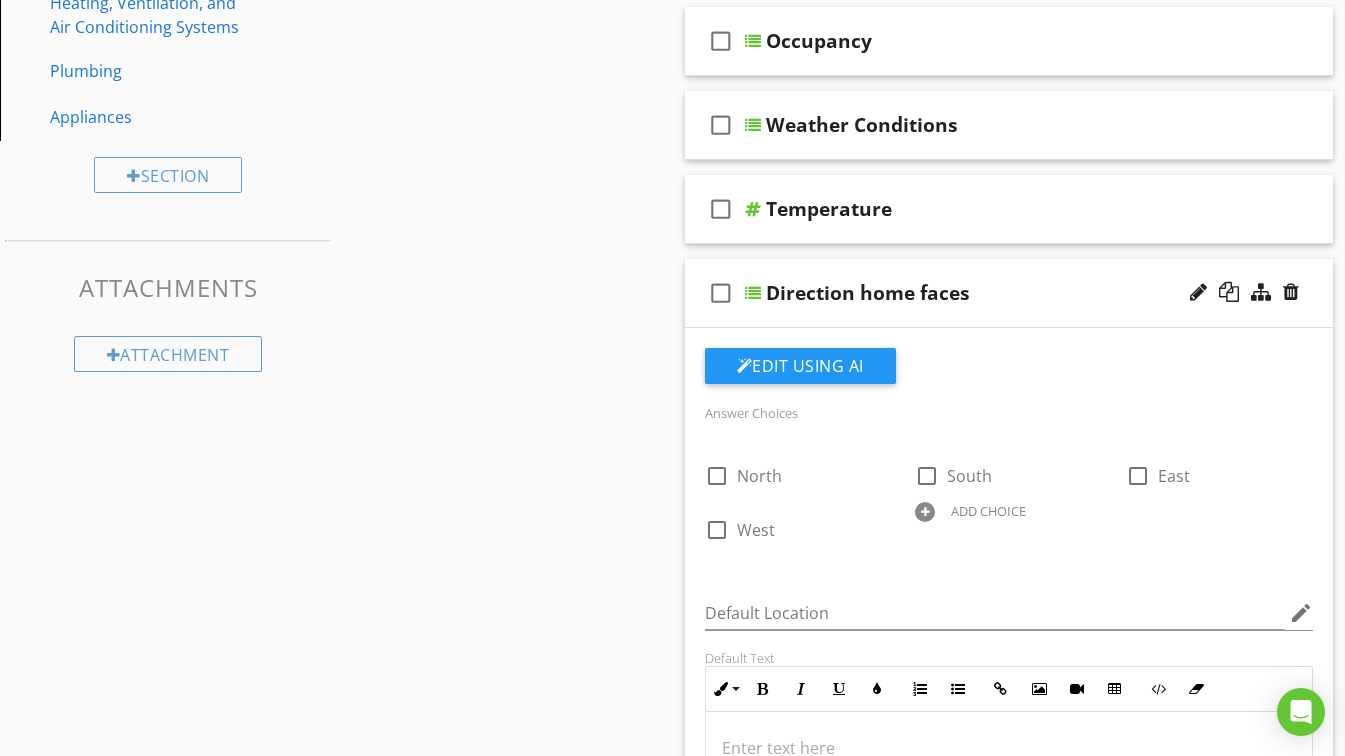click on "Direction home faces" at bounding box center [994, 293] 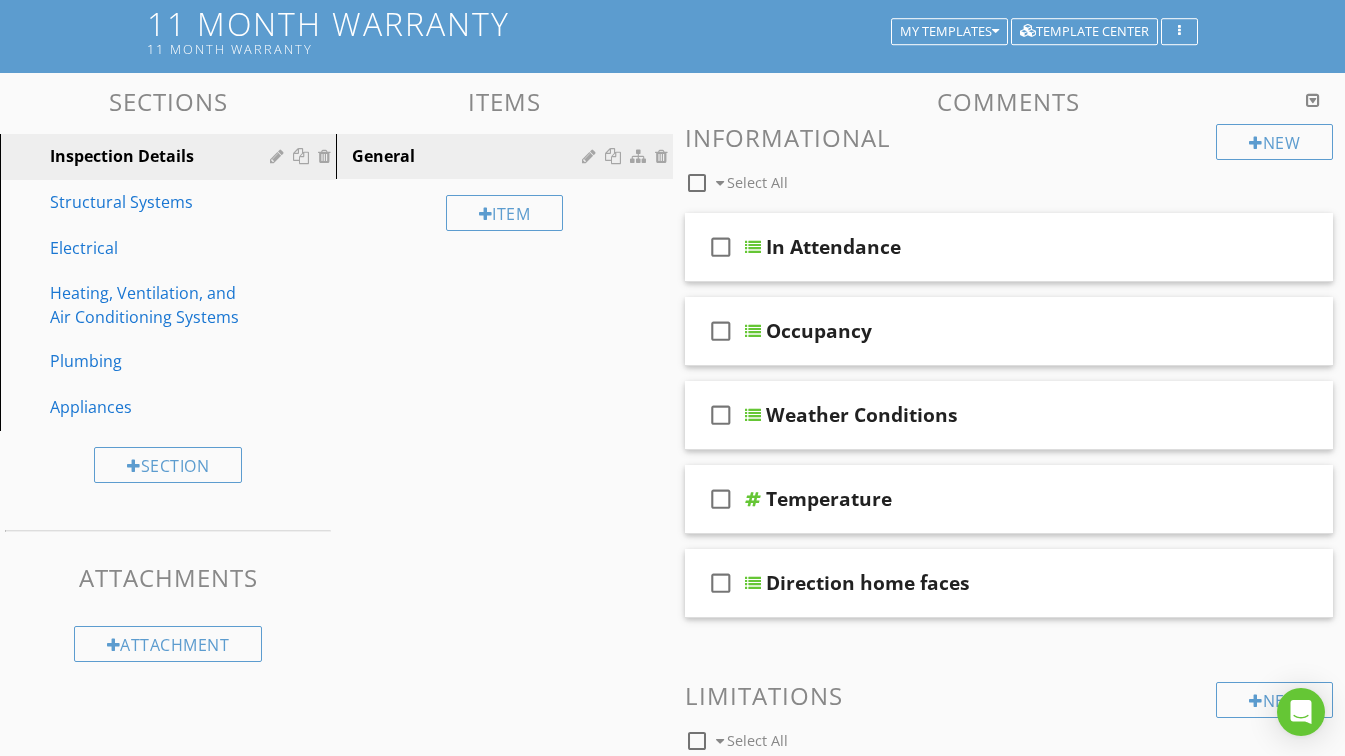 scroll, scrollTop: 126, scrollLeft: 0, axis: vertical 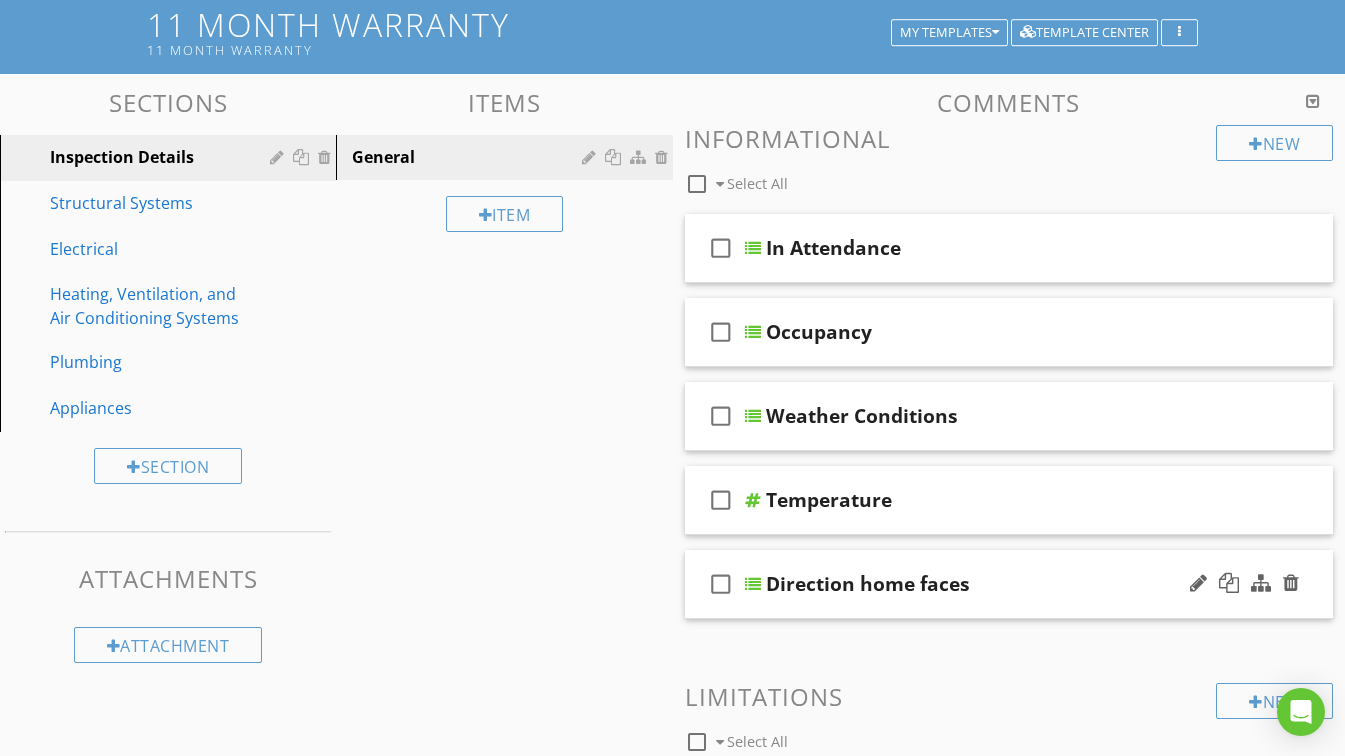 click on "Direction home faces" at bounding box center (994, 584) 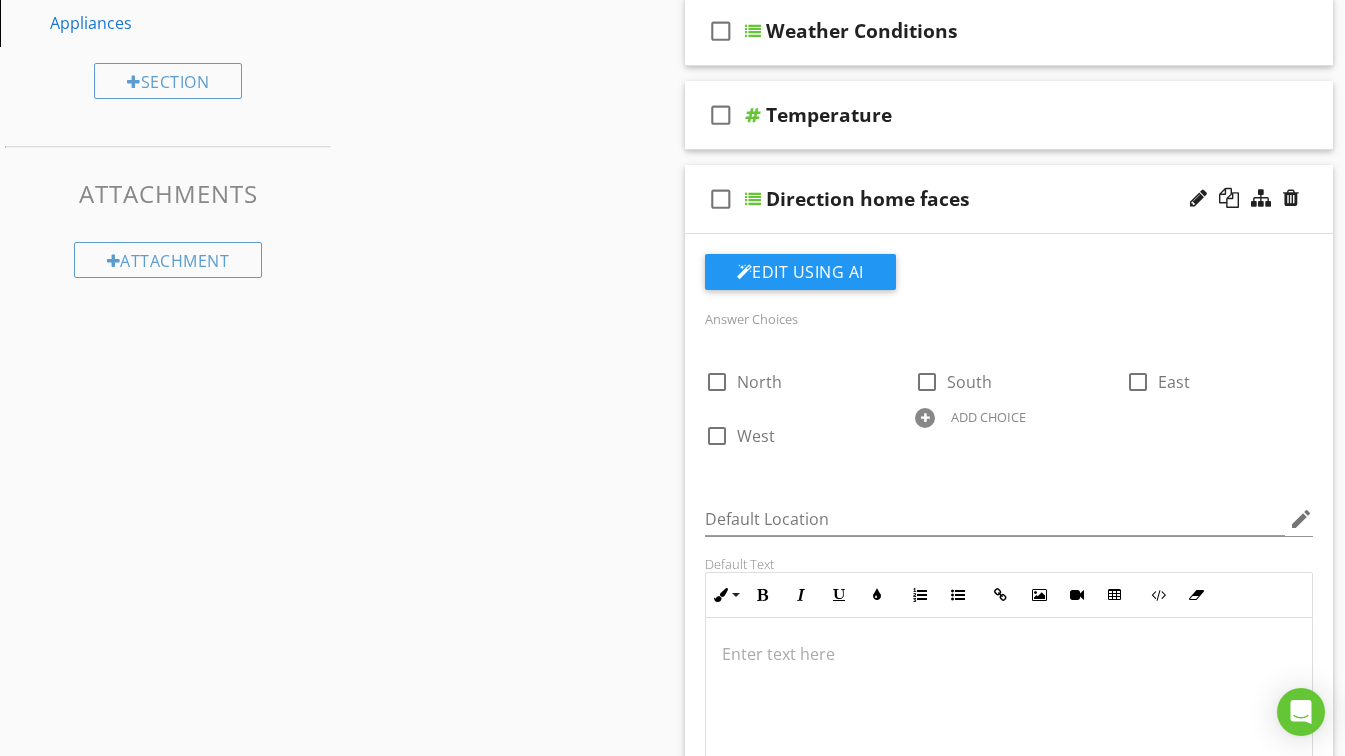 scroll, scrollTop: 626, scrollLeft: 0, axis: vertical 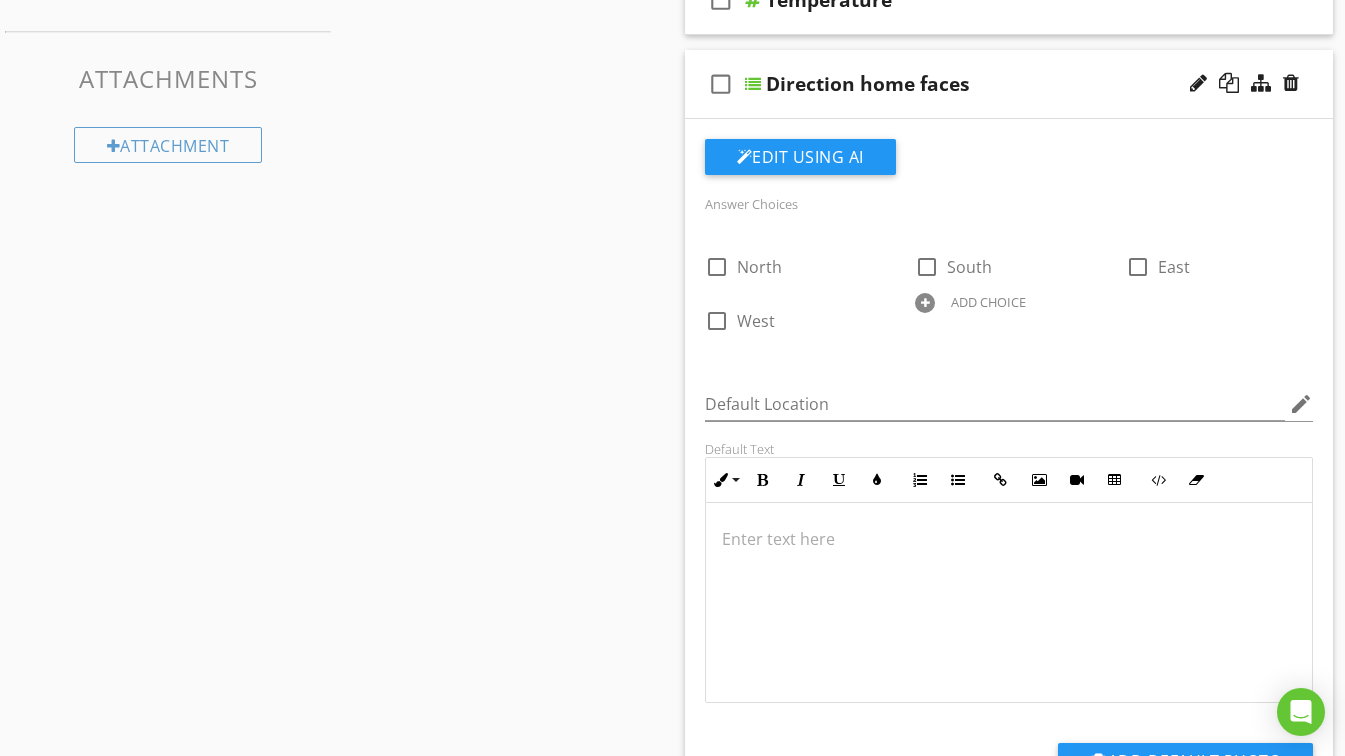 click on "ADD CHOICE" at bounding box center (988, 302) 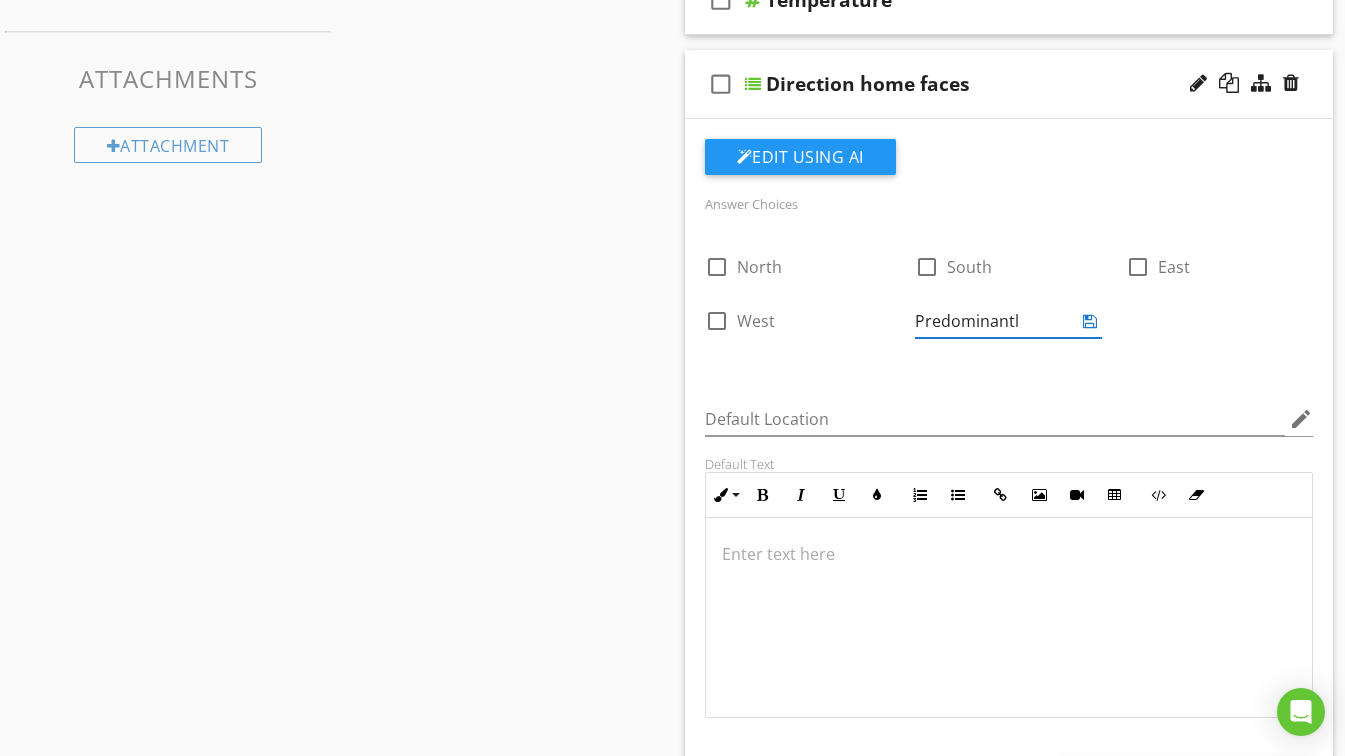 type on "Predominantly" 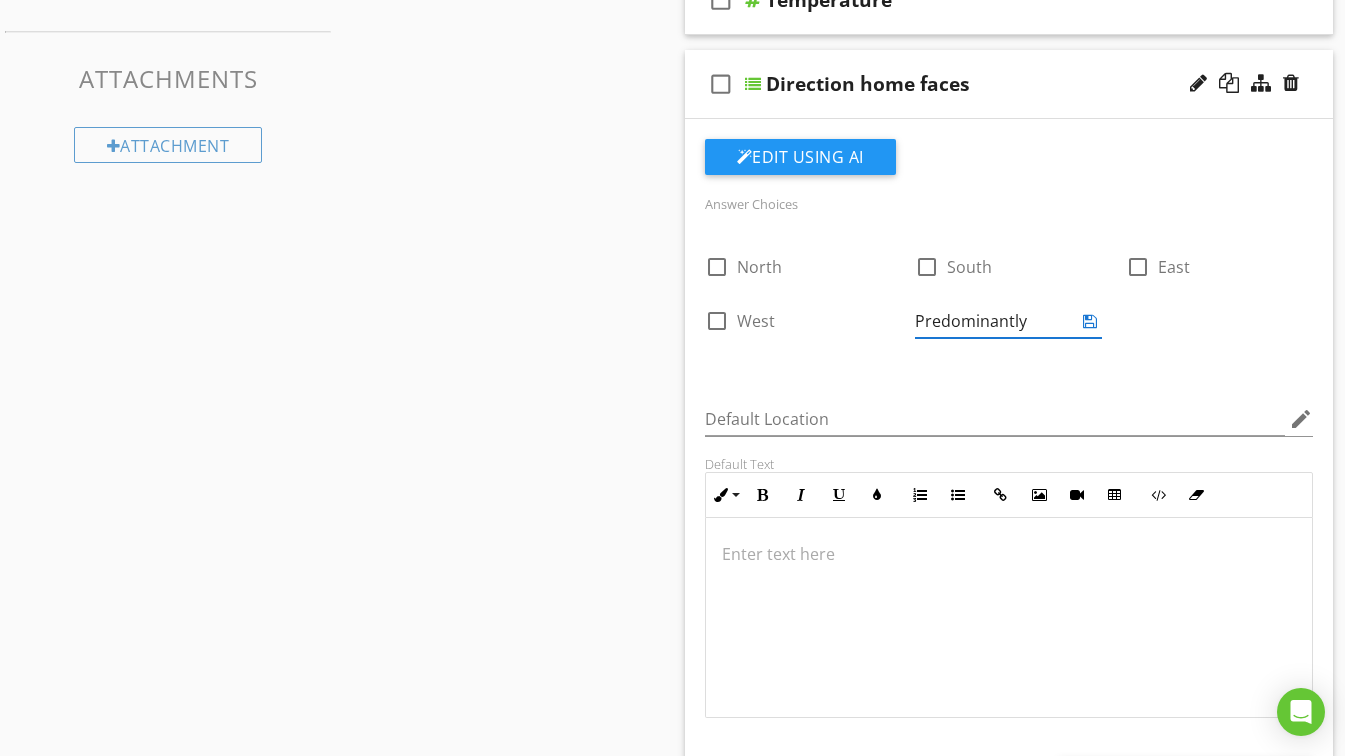 click at bounding box center [1090, 321] 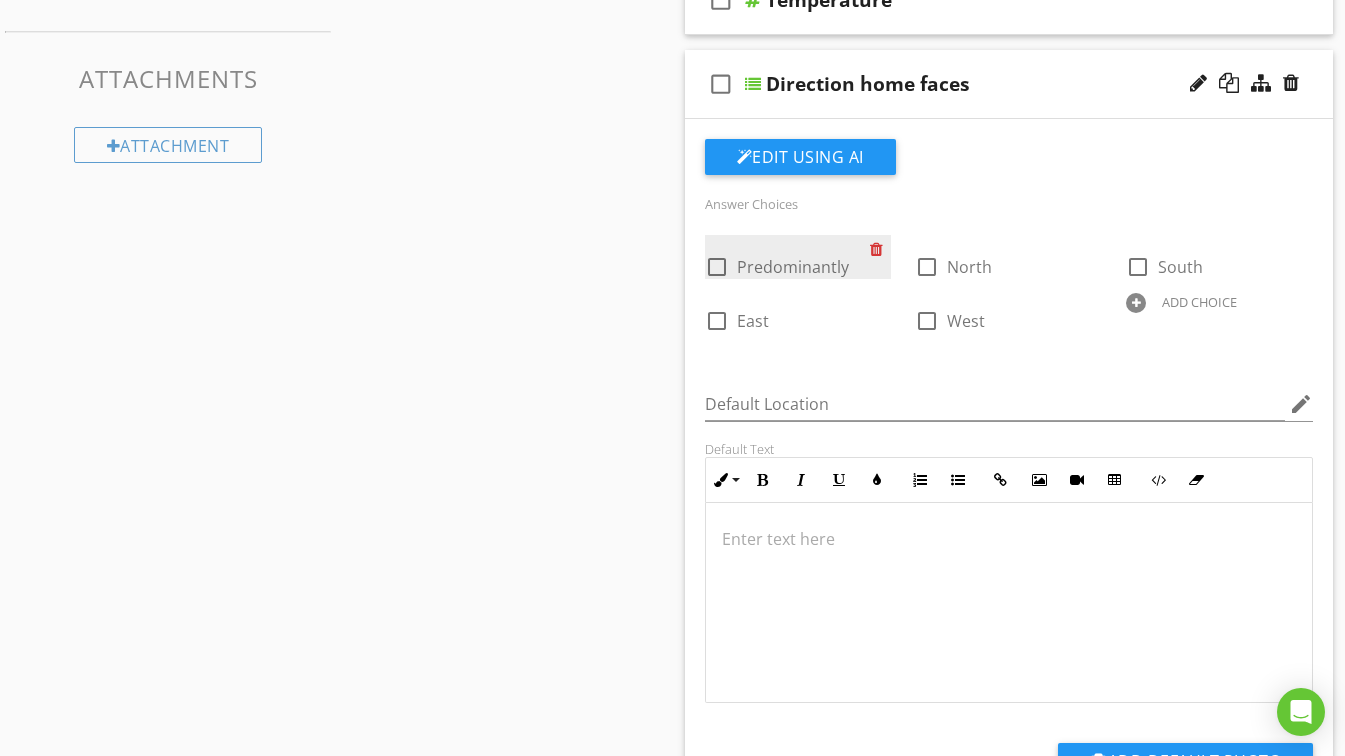 click at bounding box center (880, 249) 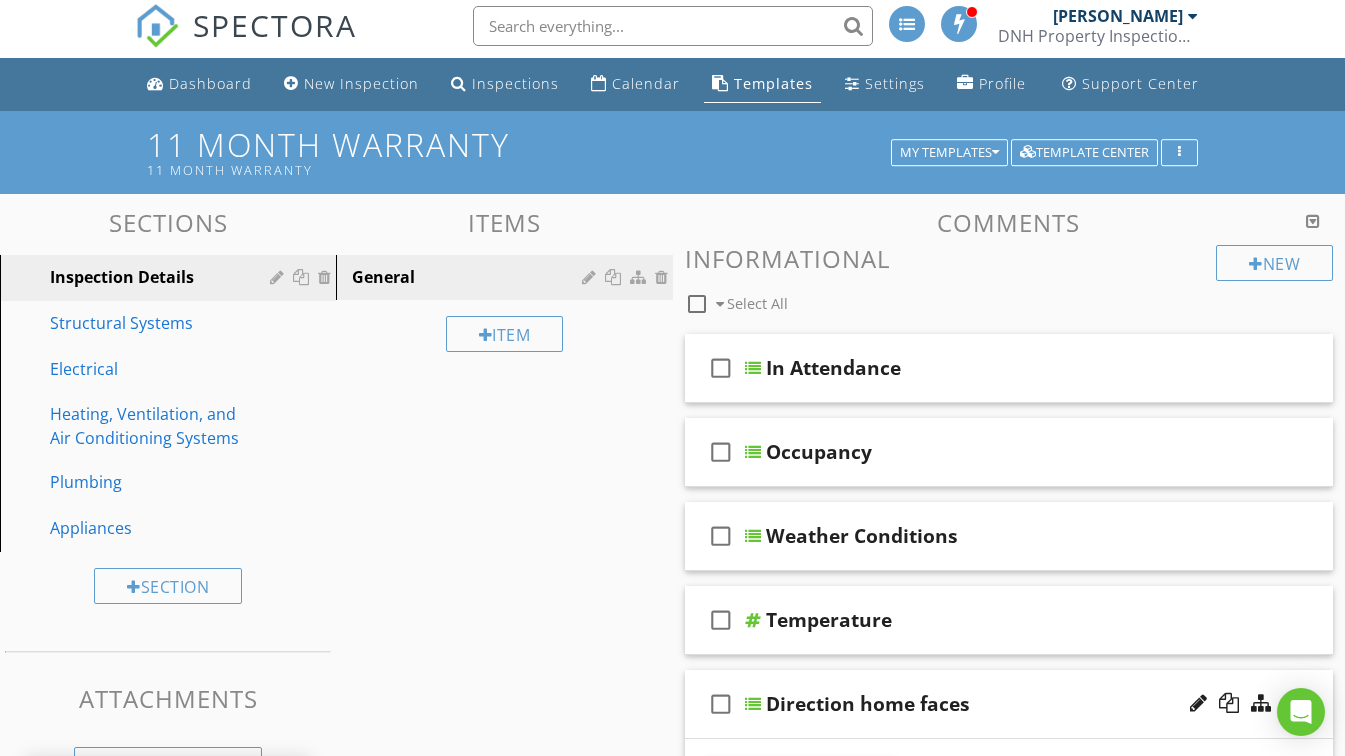 scroll, scrollTop: 0, scrollLeft: 0, axis: both 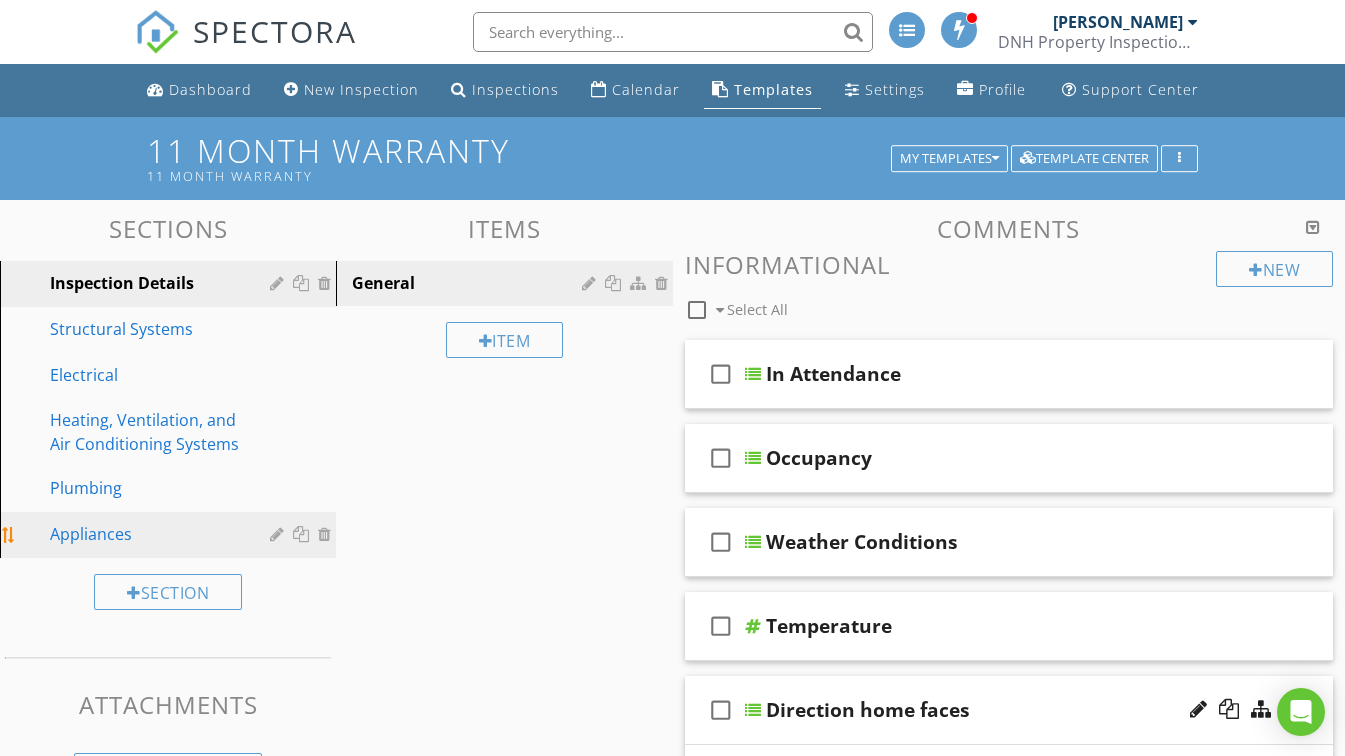 click on "Appliances" at bounding box center [145, 534] 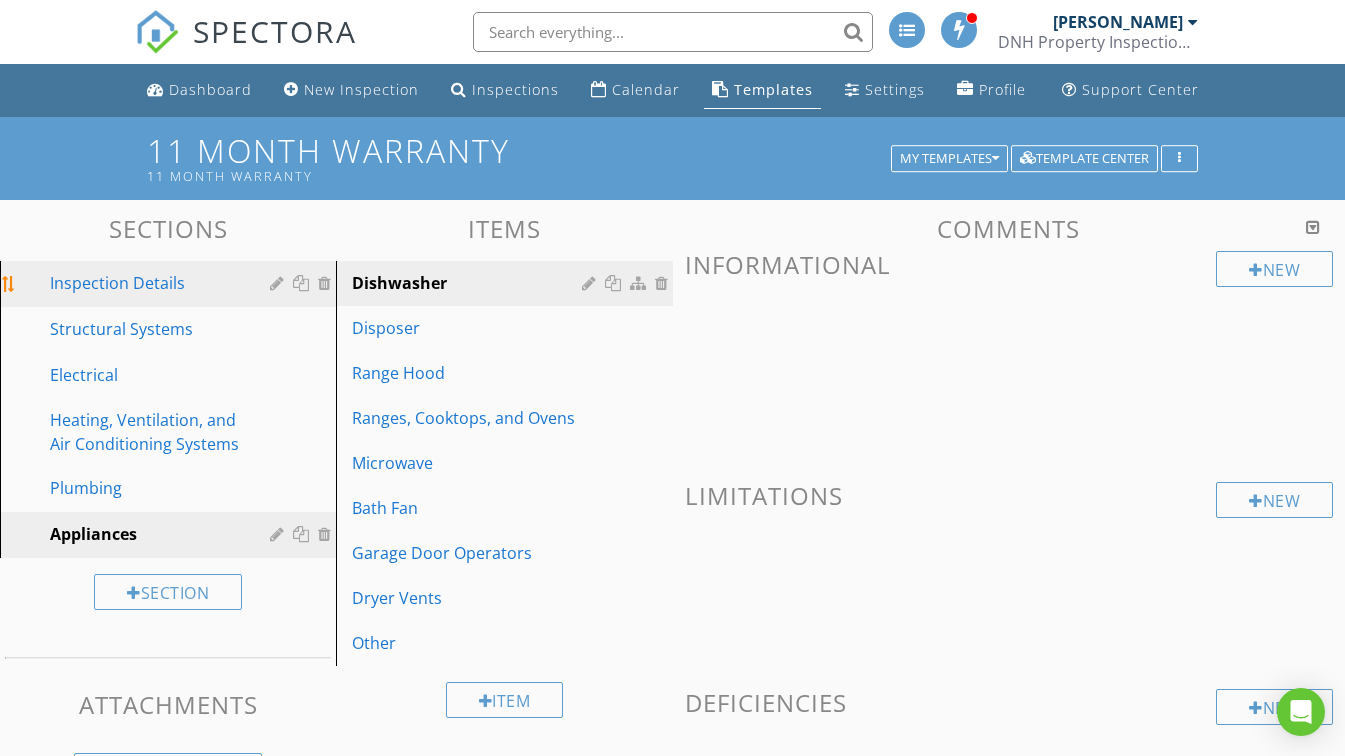 click on "Inspection Details" at bounding box center [171, 284] 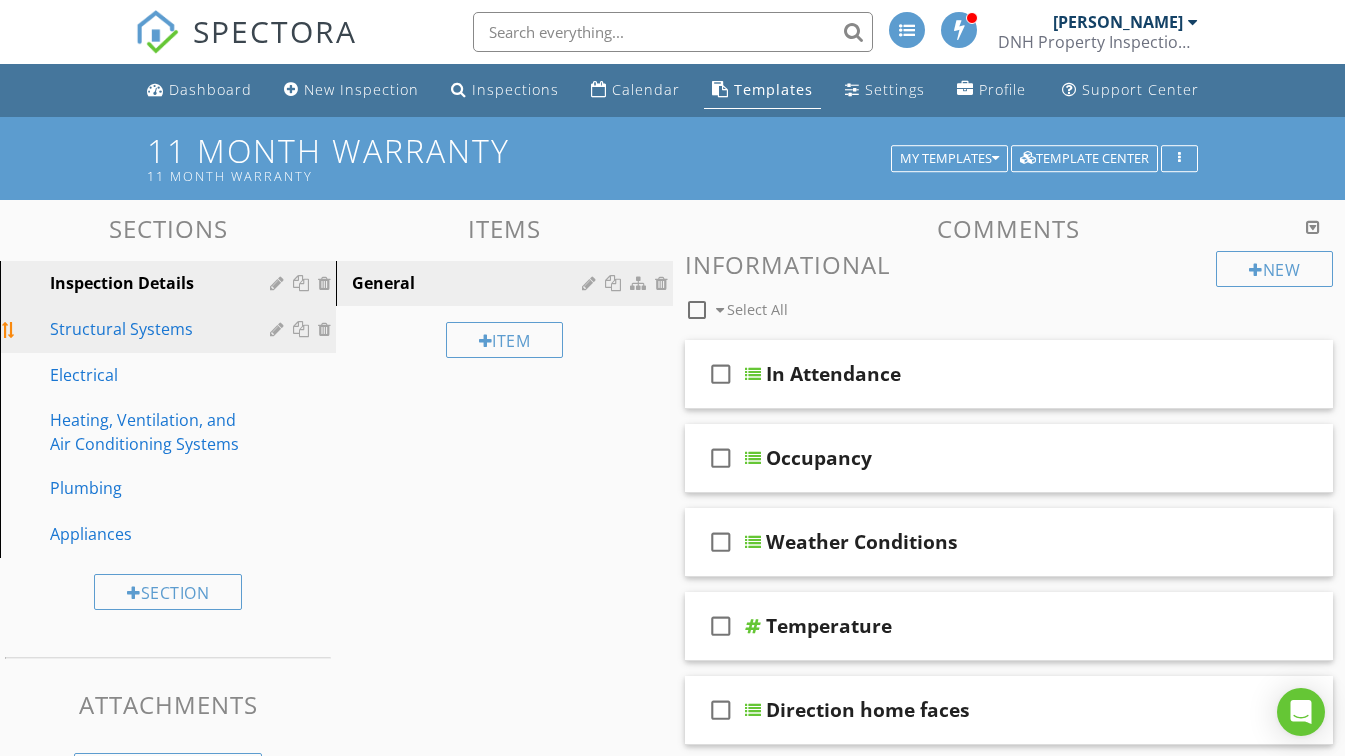 click on "Structural Systems" at bounding box center (145, 329) 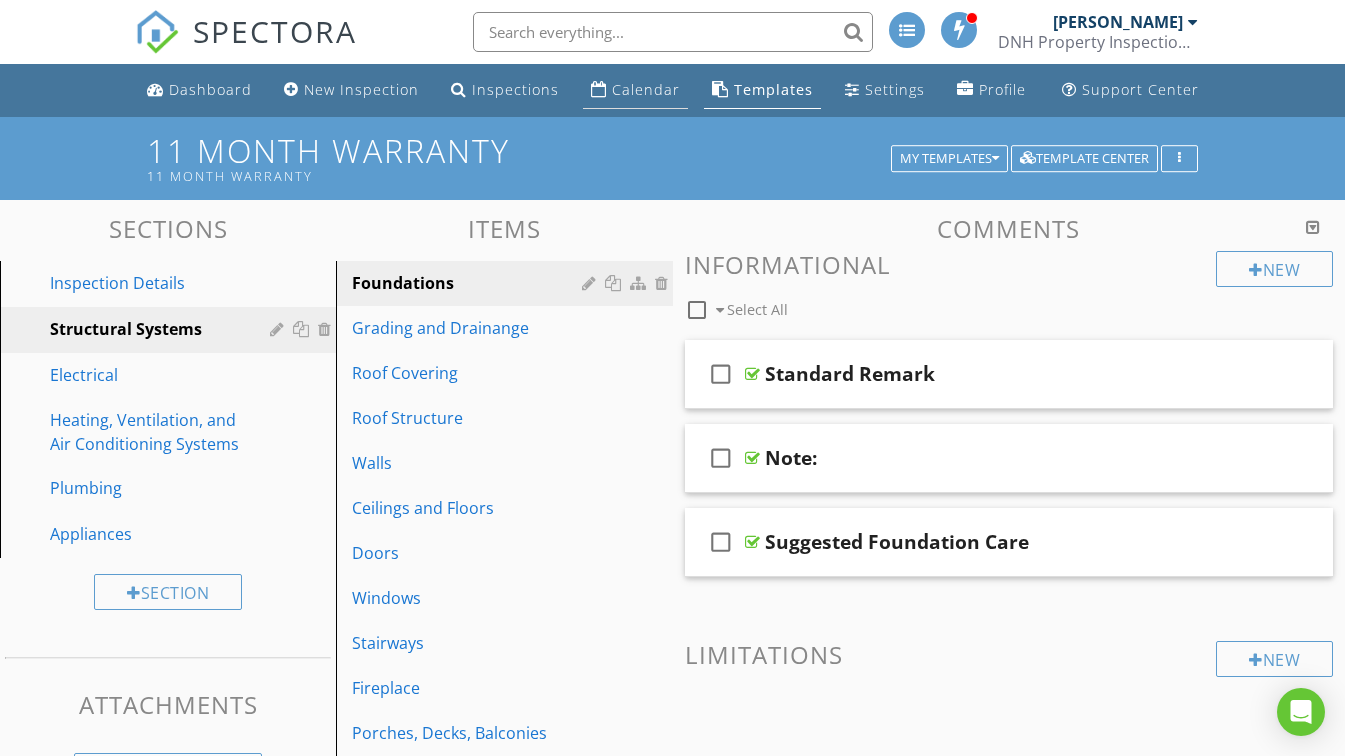 click on "Calendar" at bounding box center [646, 89] 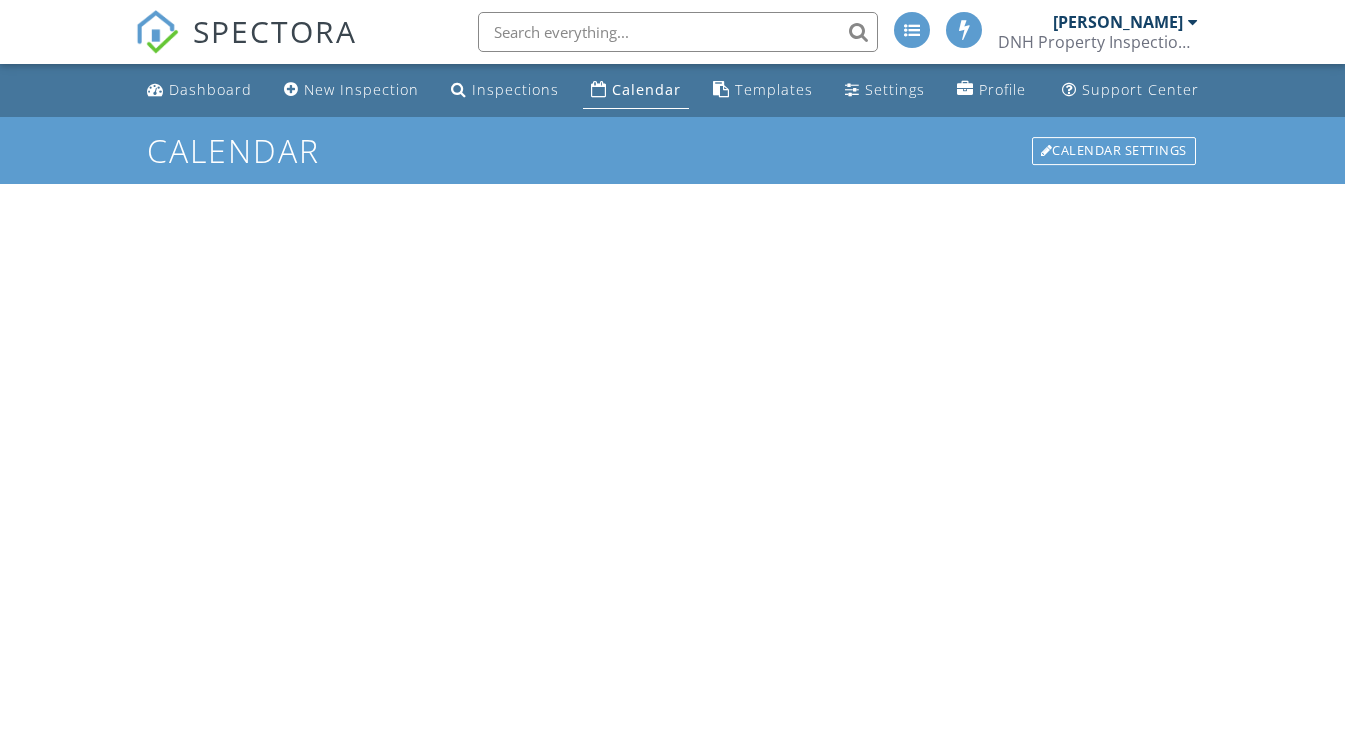 scroll, scrollTop: 0, scrollLeft: 0, axis: both 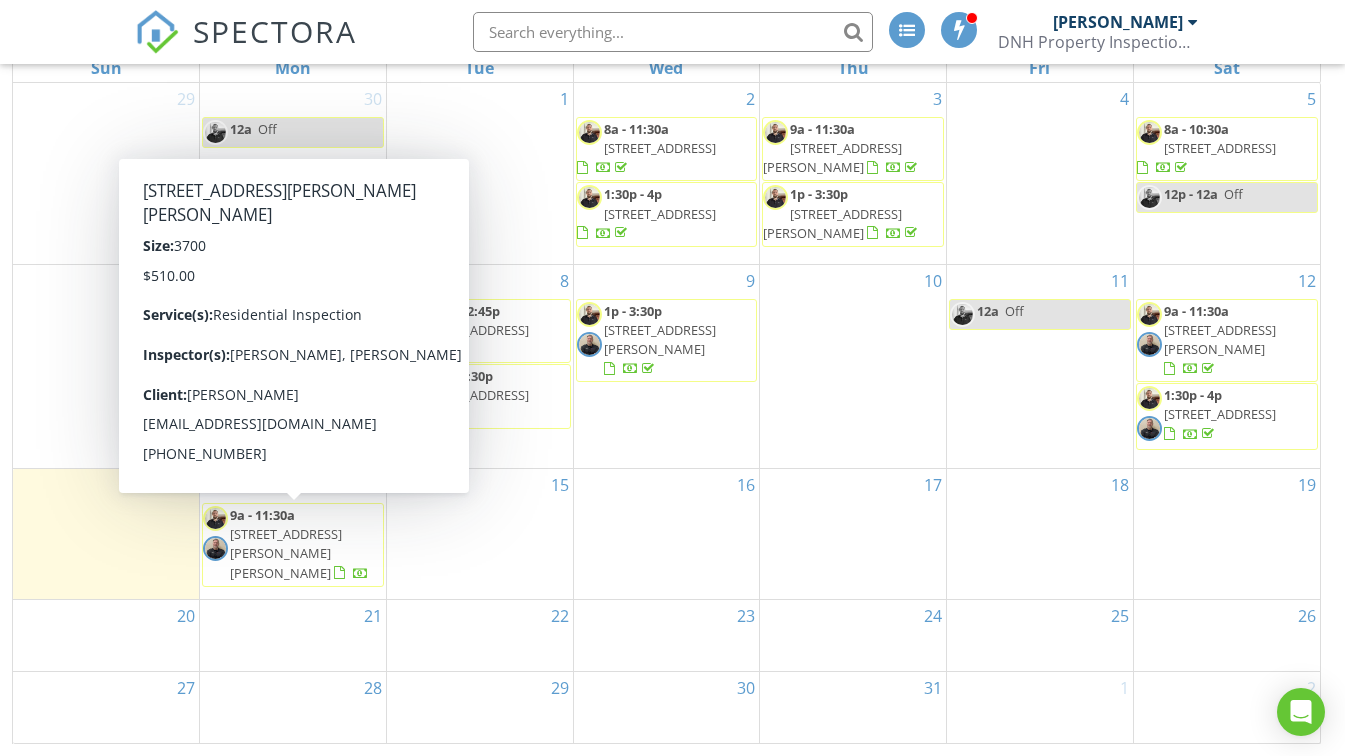 click on "9a - 11:30a" at bounding box center [262, 515] 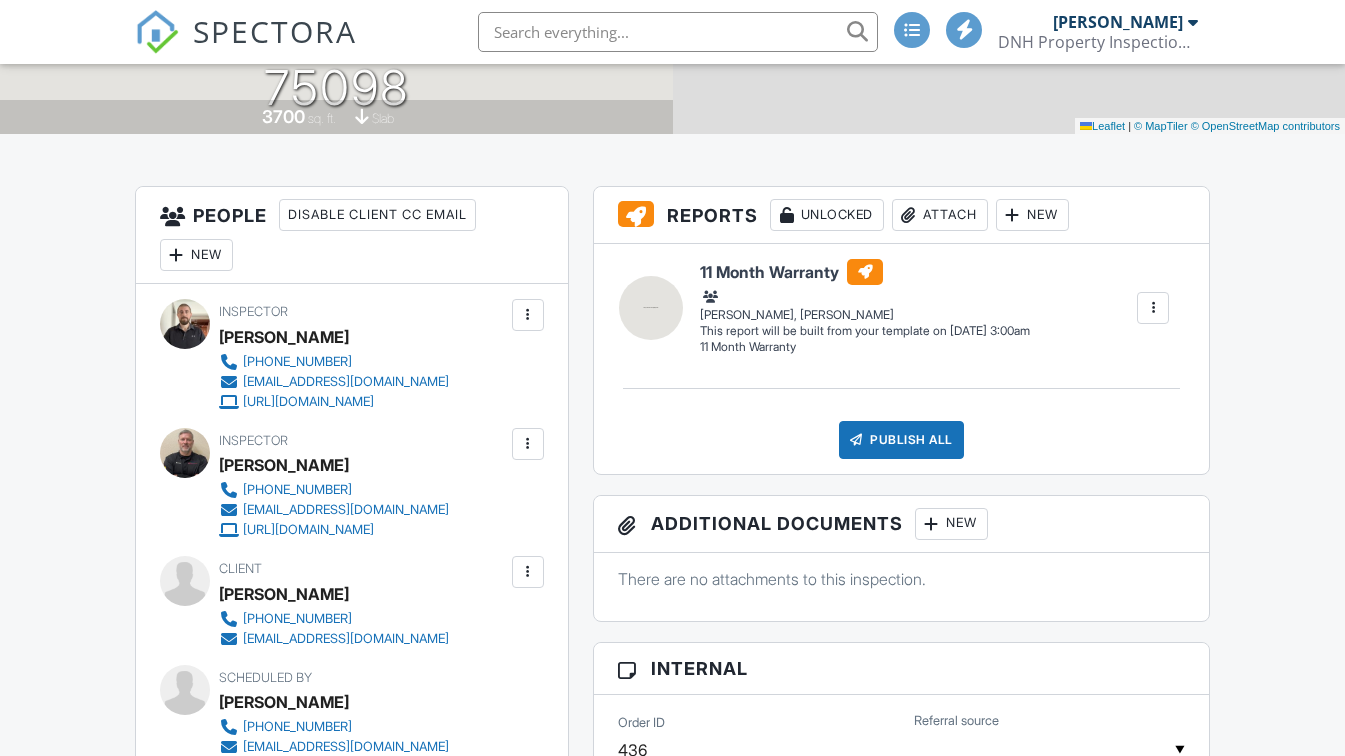 scroll, scrollTop: 400, scrollLeft: 0, axis: vertical 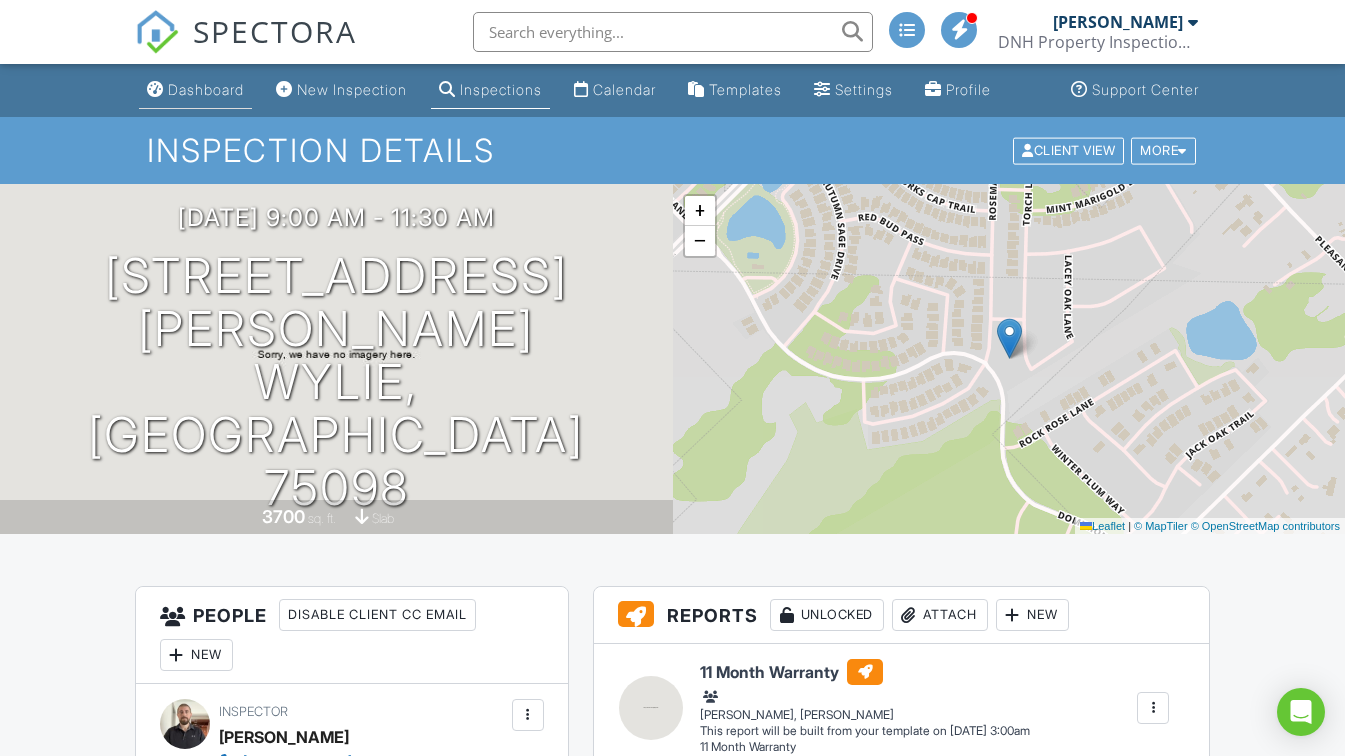 click on "Dashboard" at bounding box center (206, 89) 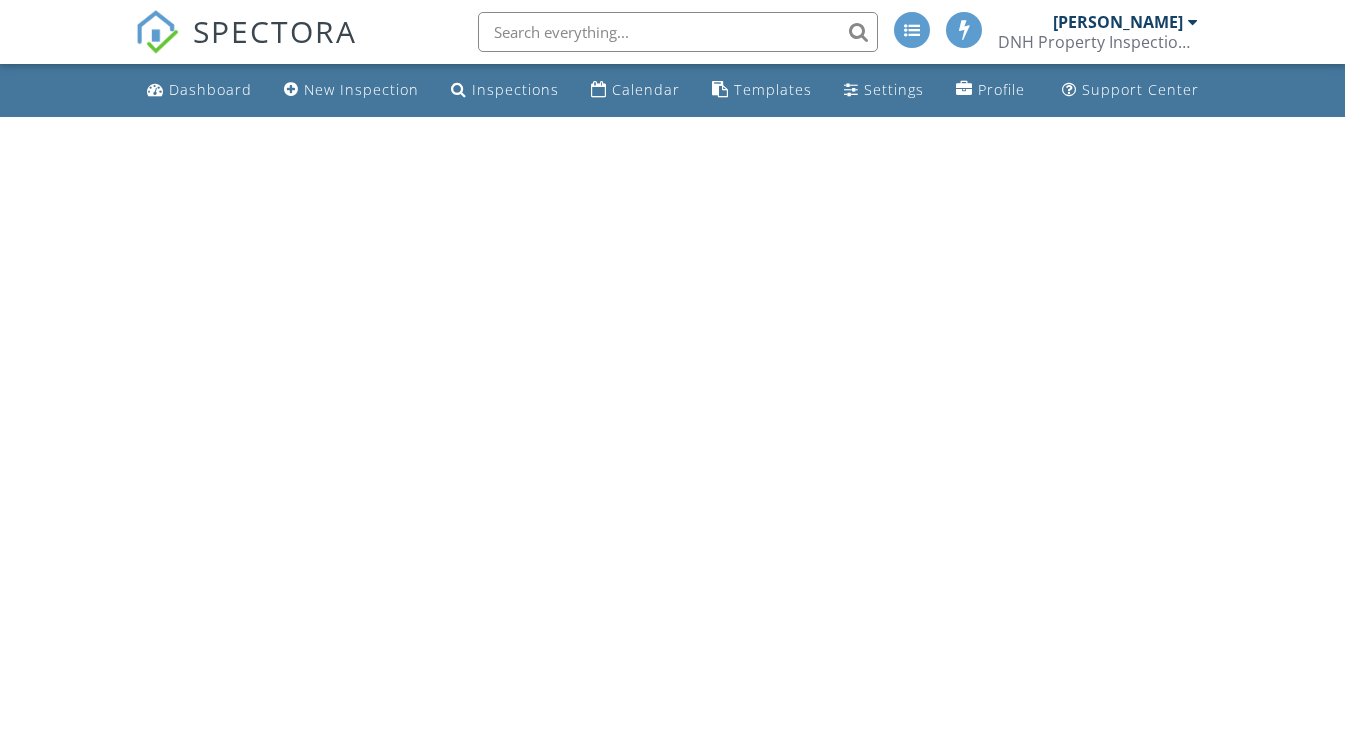 scroll, scrollTop: 0, scrollLeft: 0, axis: both 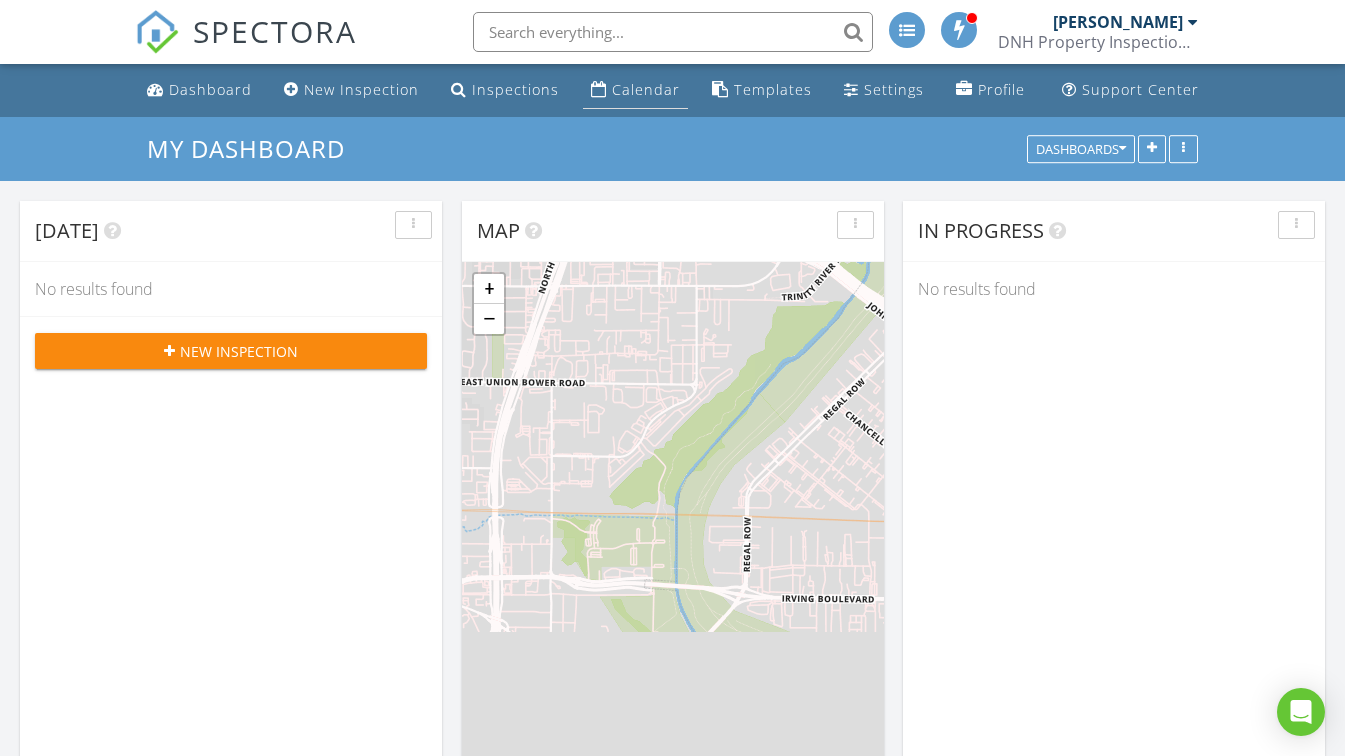 click on "Calendar" at bounding box center (646, 89) 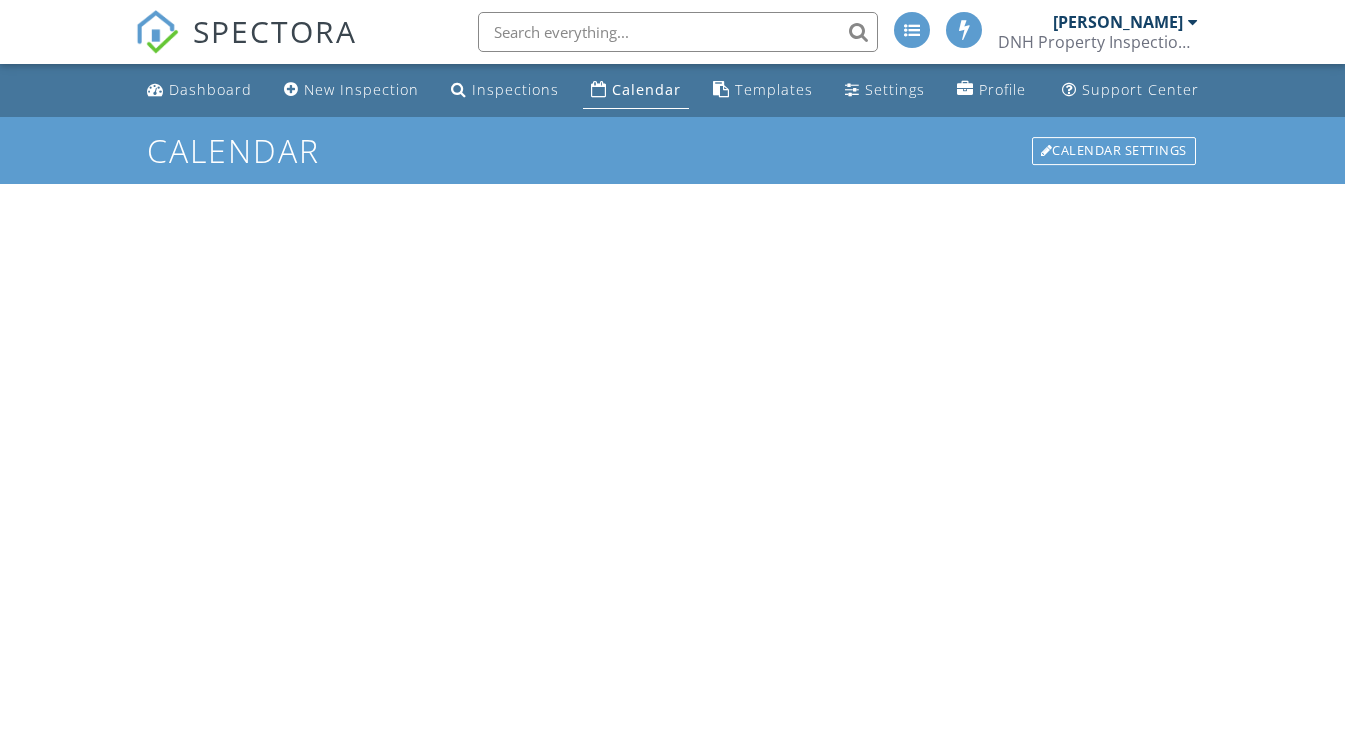 scroll, scrollTop: 0, scrollLeft: 0, axis: both 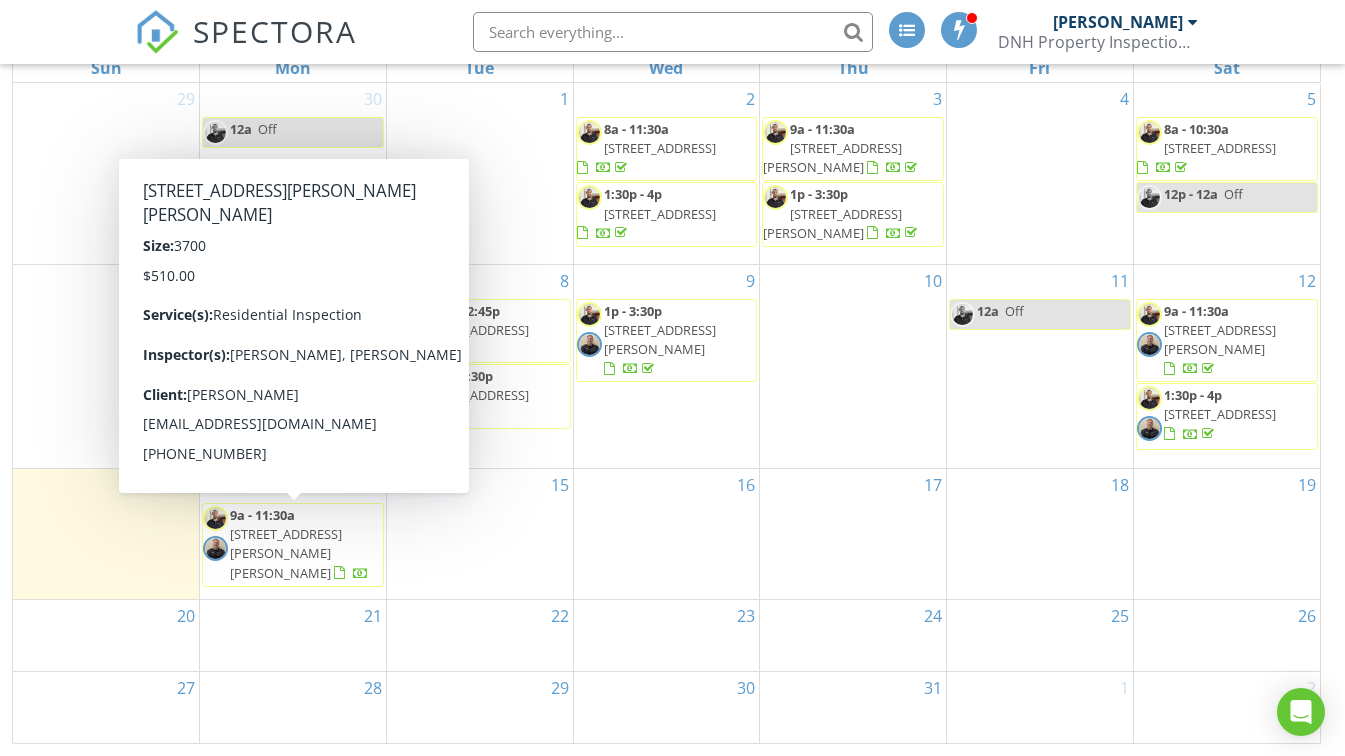 click on "[STREET_ADDRESS][PERSON_NAME][PERSON_NAME]" at bounding box center (286, 553) 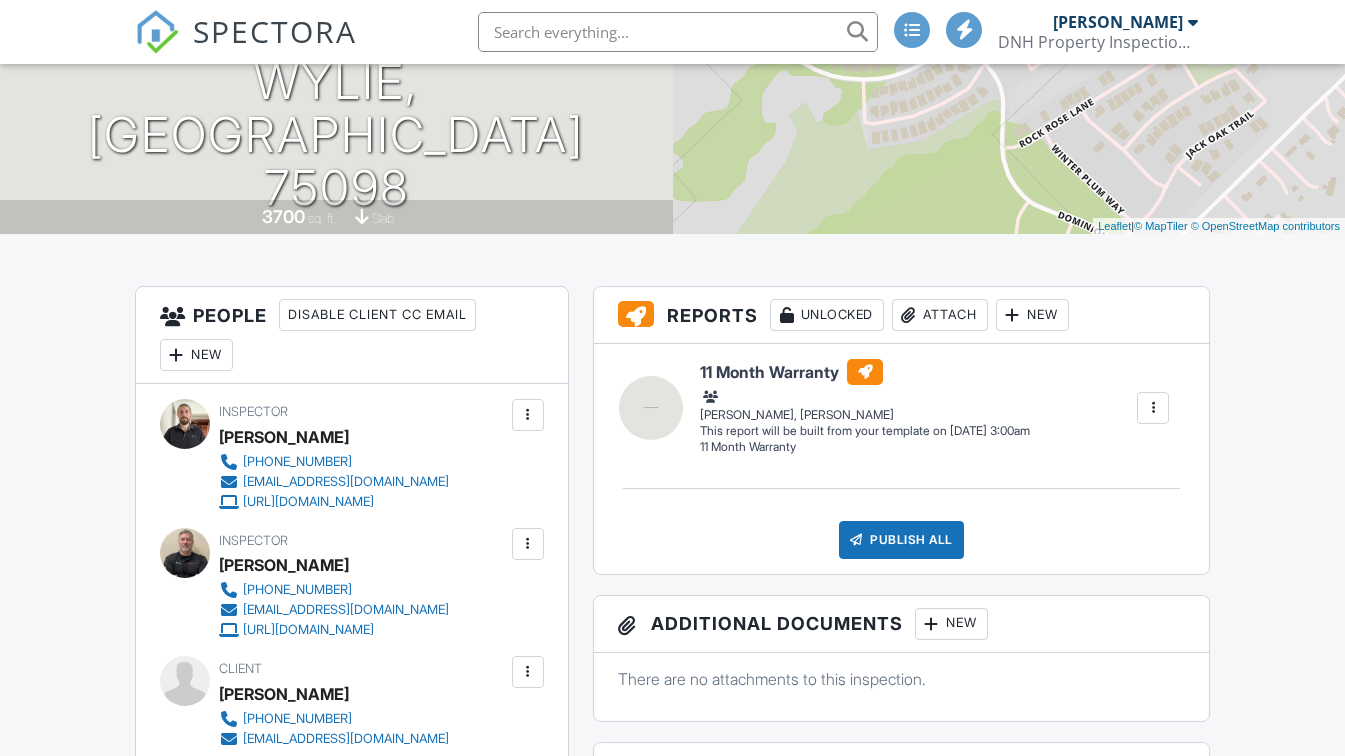 scroll, scrollTop: 300, scrollLeft: 0, axis: vertical 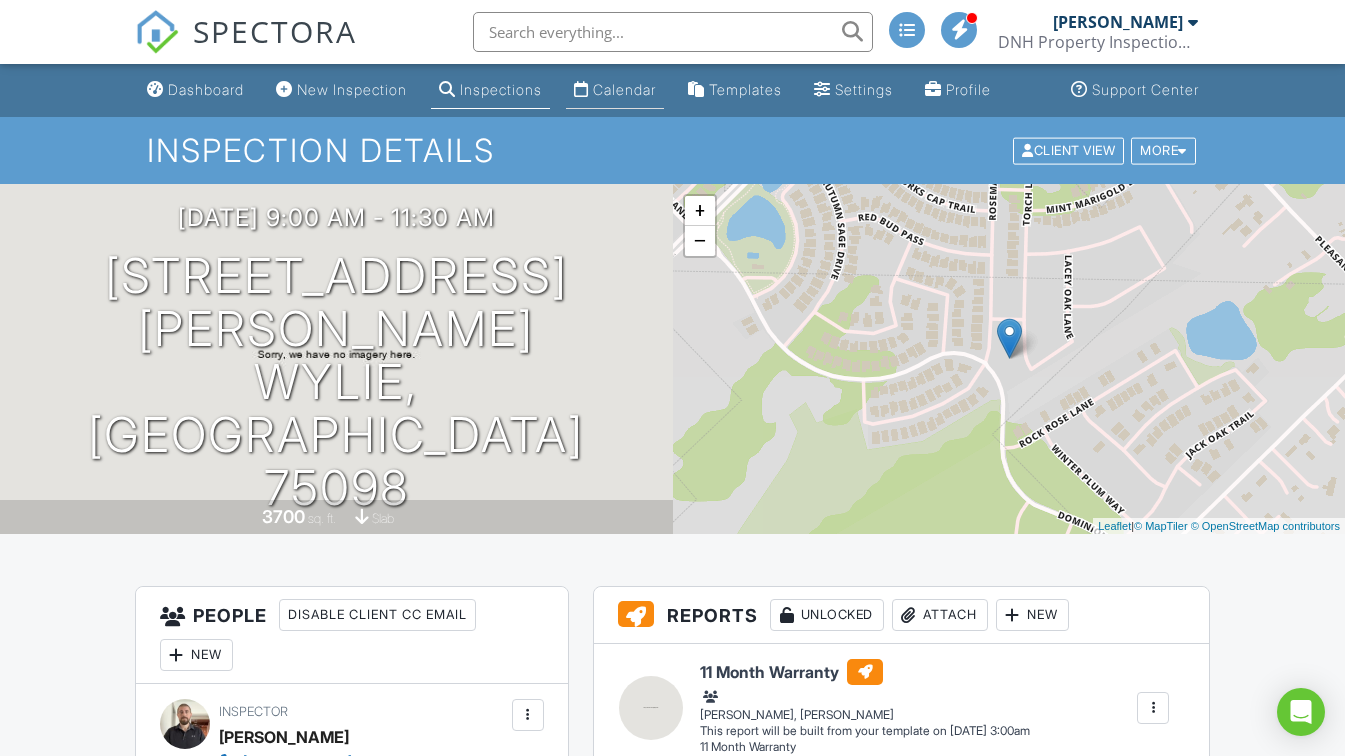click on "Calendar" at bounding box center (624, 89) 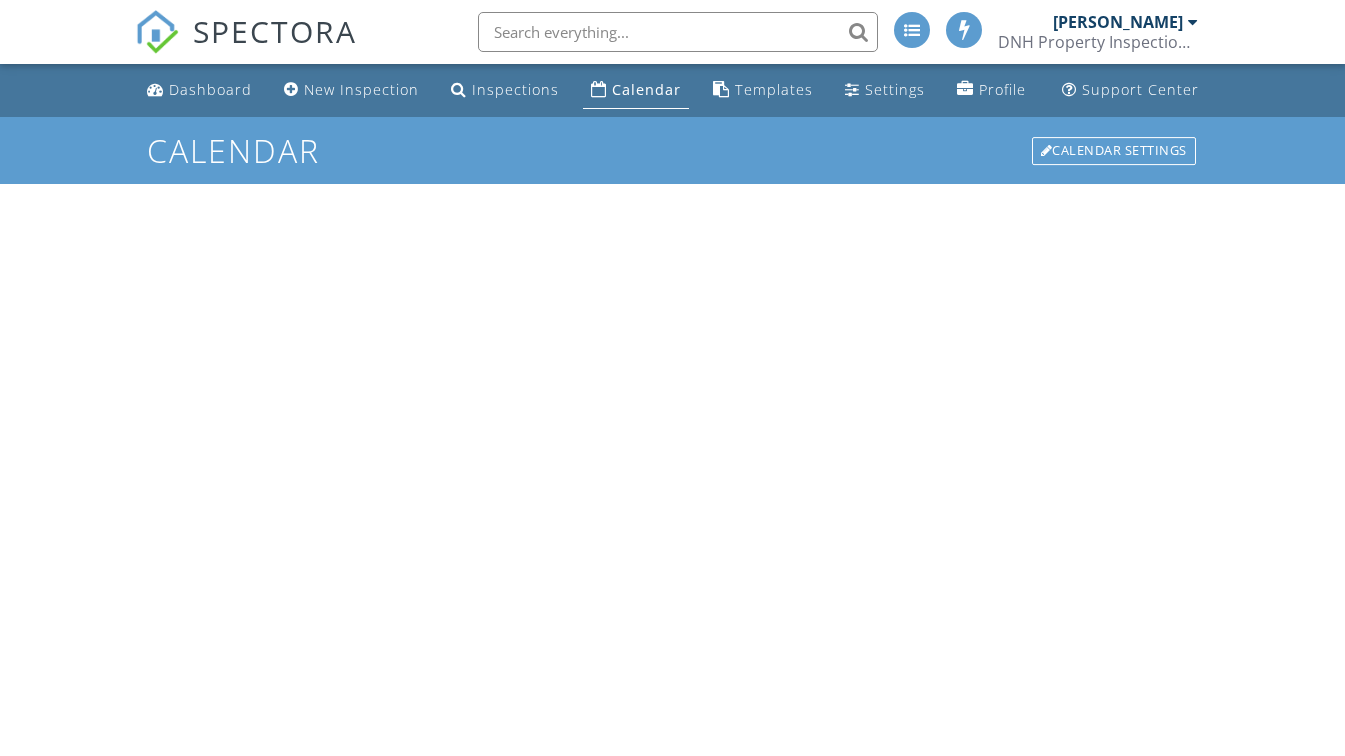 scroll, scrollTop: 0, scrollLeft: 0, axis: both 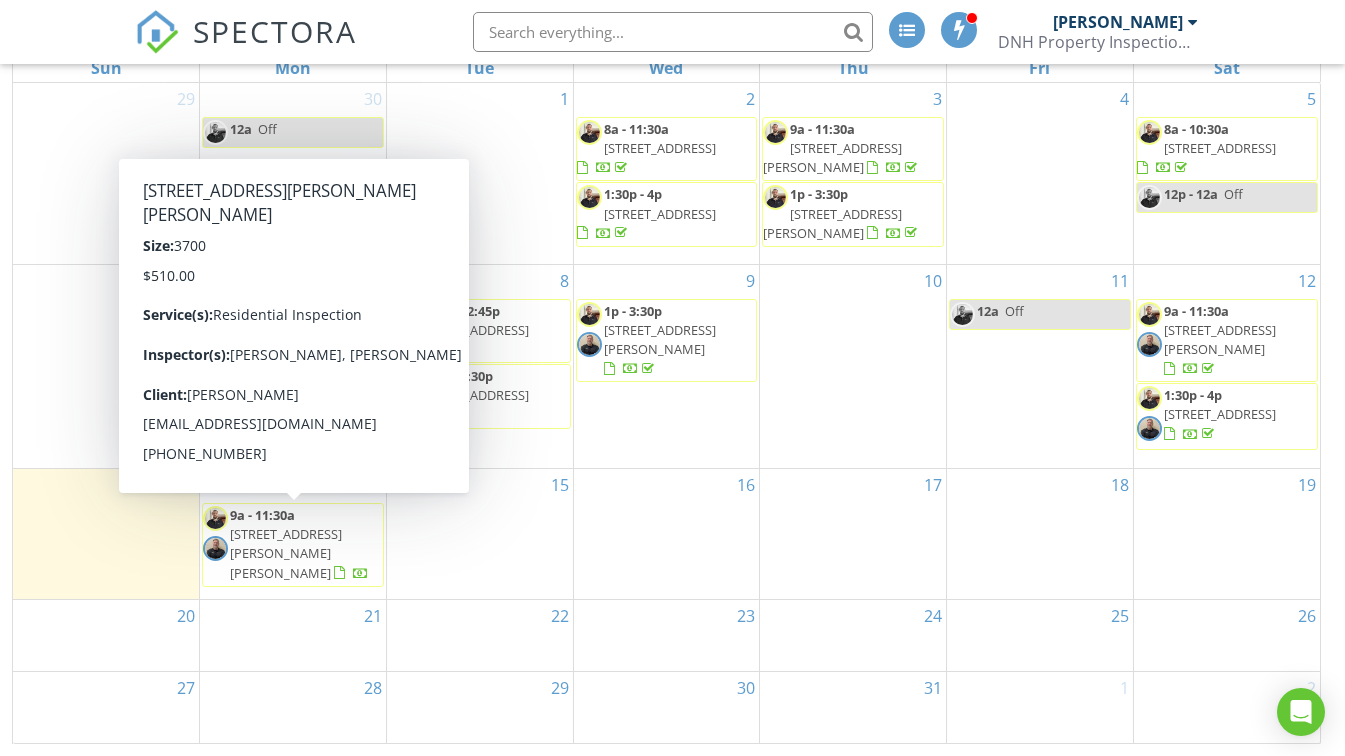 click on "[STREET_ADDRESS][PERSON_NAME][PERSON_NAME]" at bounding box center (286, 553) 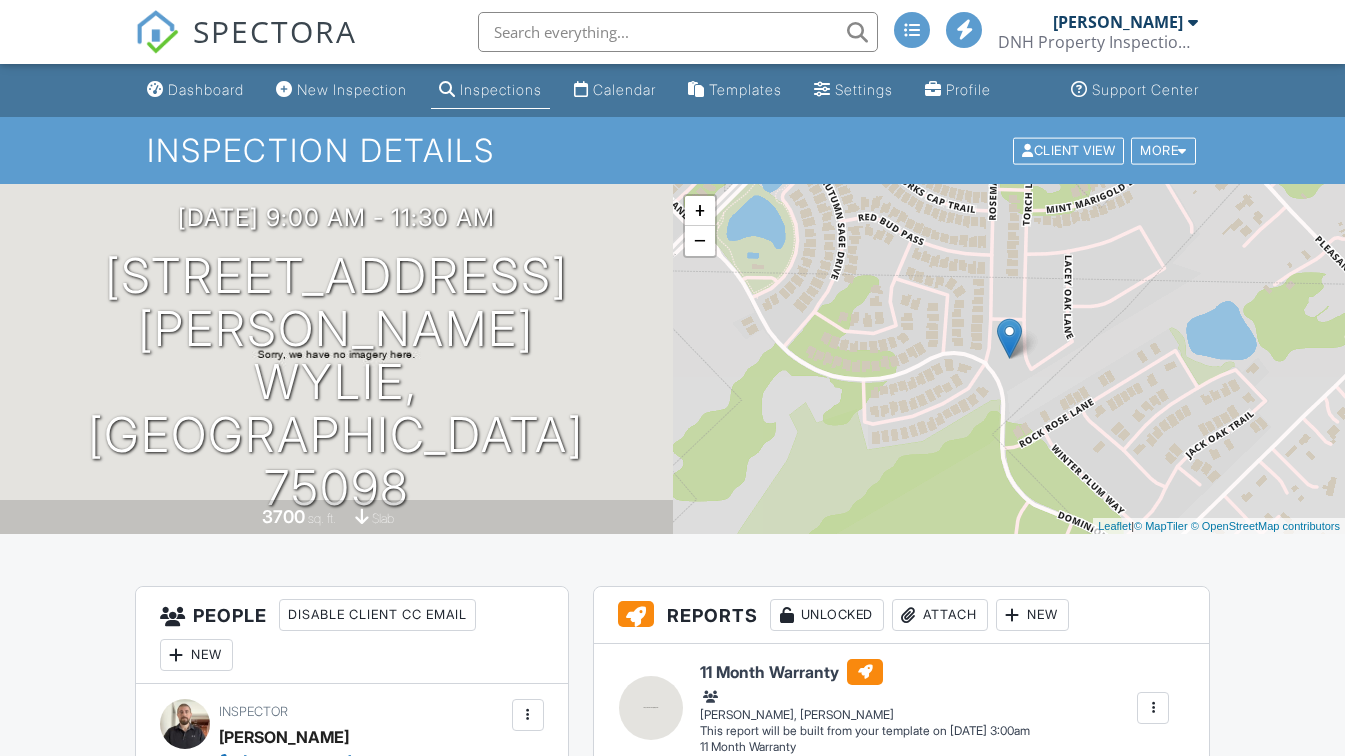 scroll, scrollTop: 400, scrollLeft: 0, axis: vertical 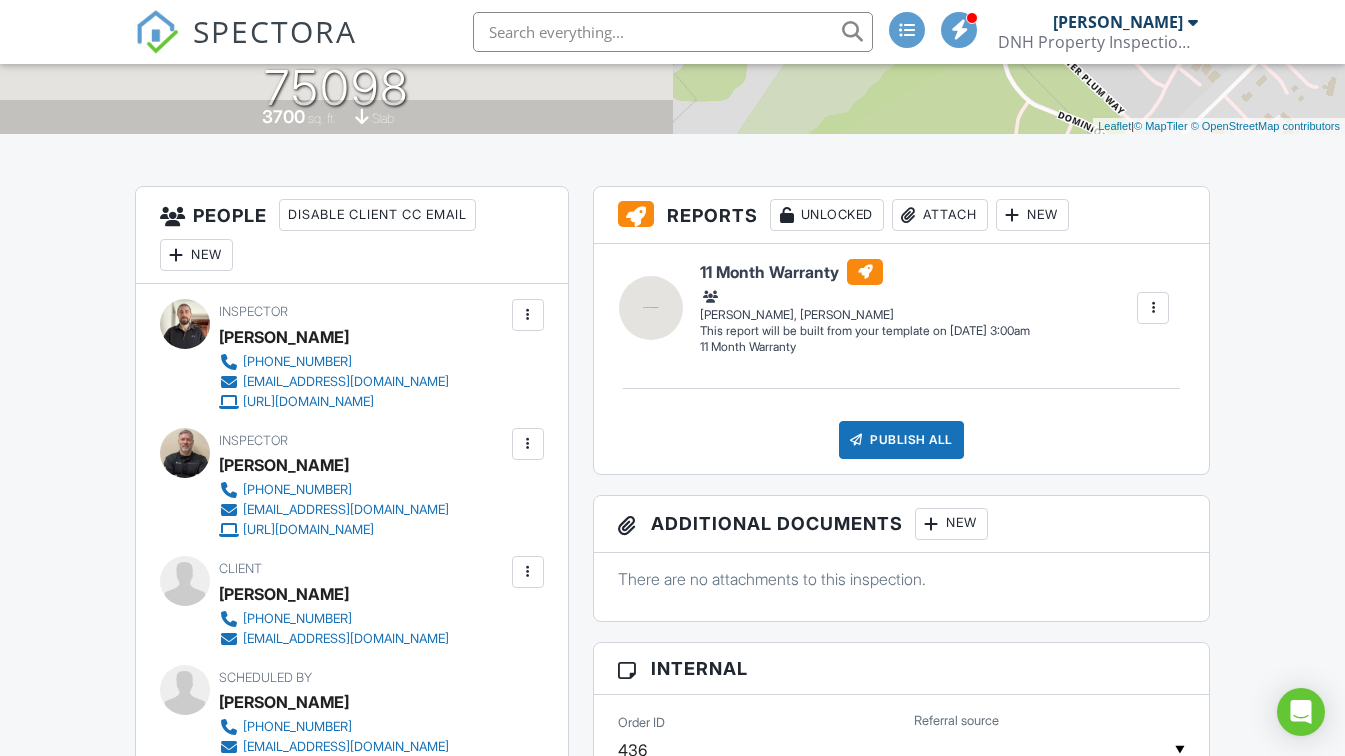 click at bounding box center (1153, 308) 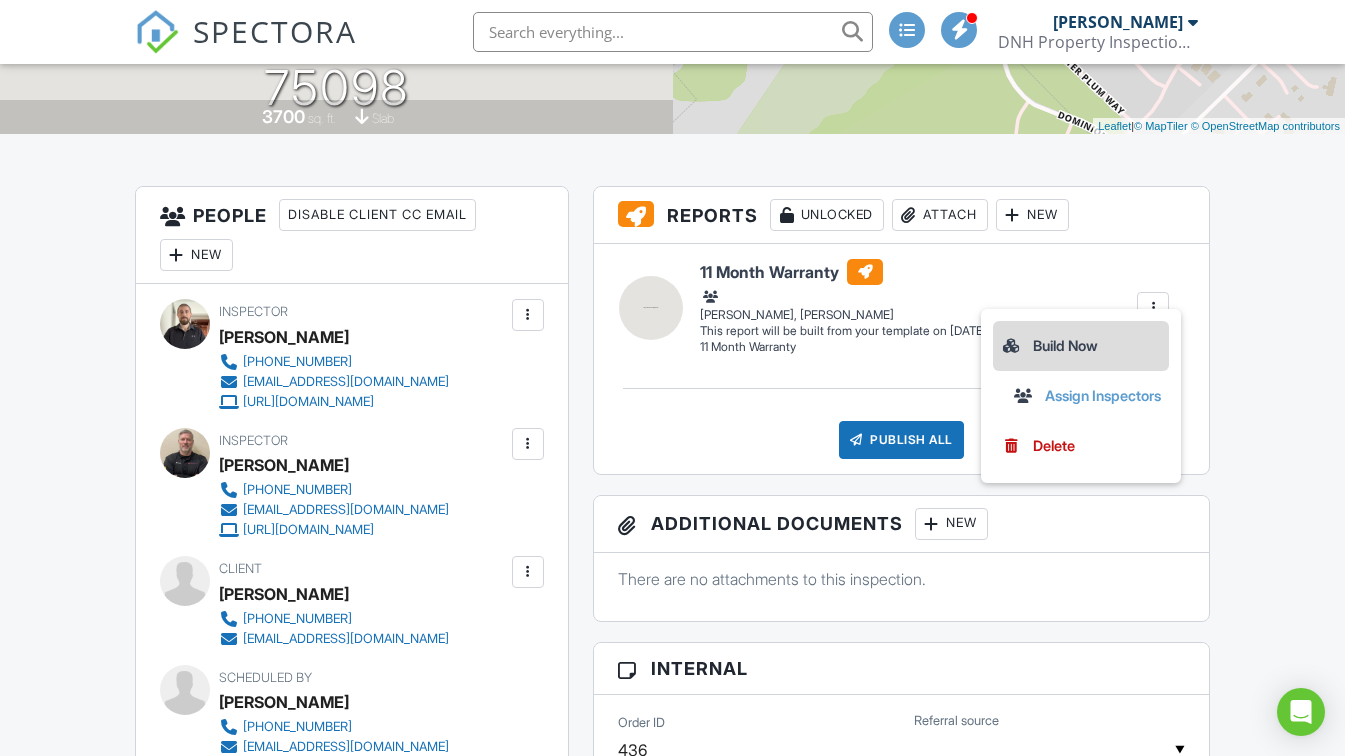 click on "Build Now" at bounding box center (1081, 346) 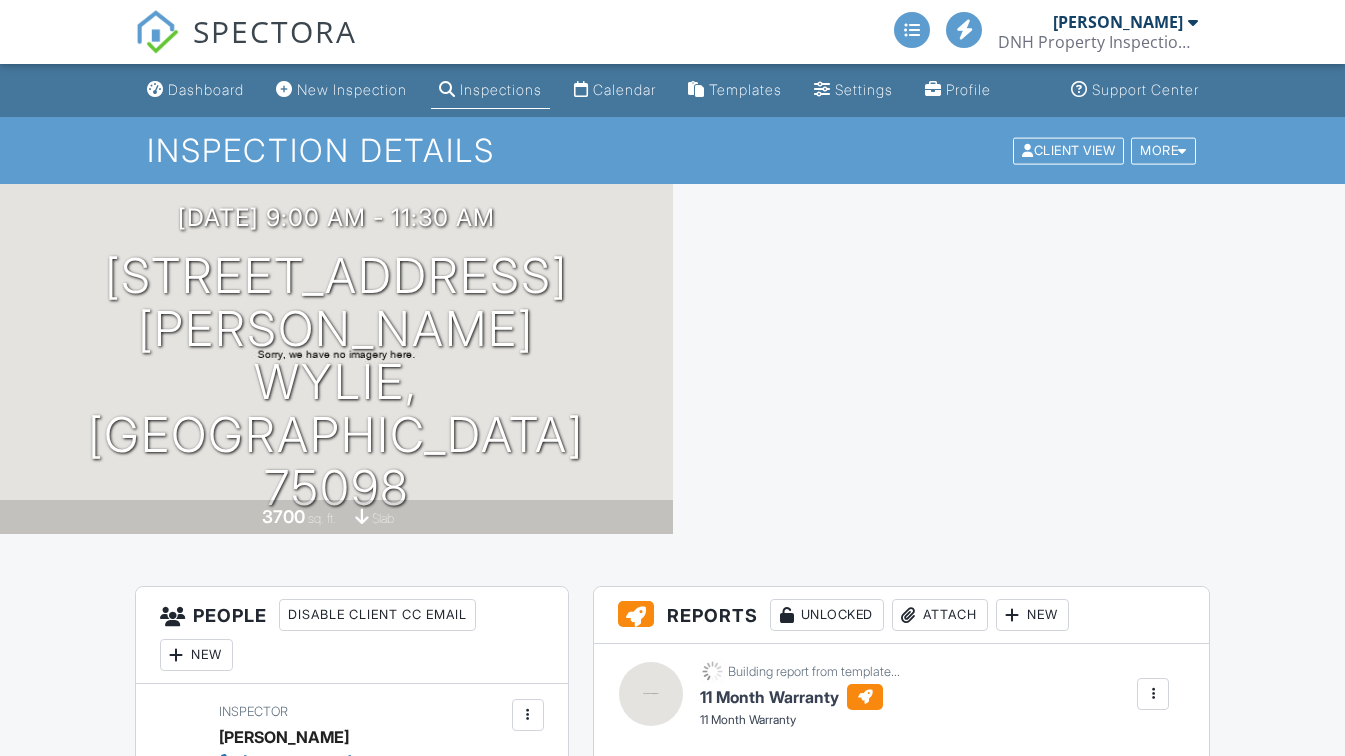 scroll, scrollTop: 0, scrollLeft: 0, axis: both 